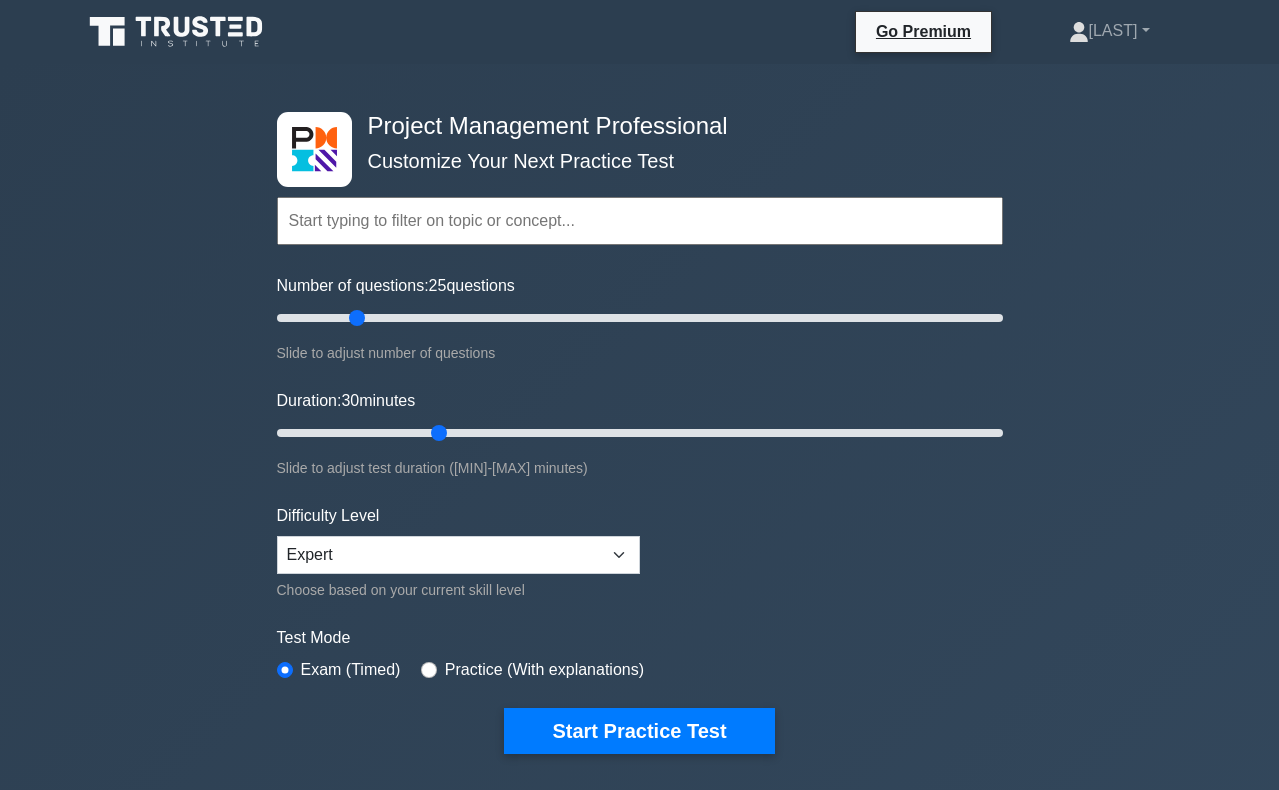 scroll, scrollTop: 0, scrollLeft: 0, axis: both 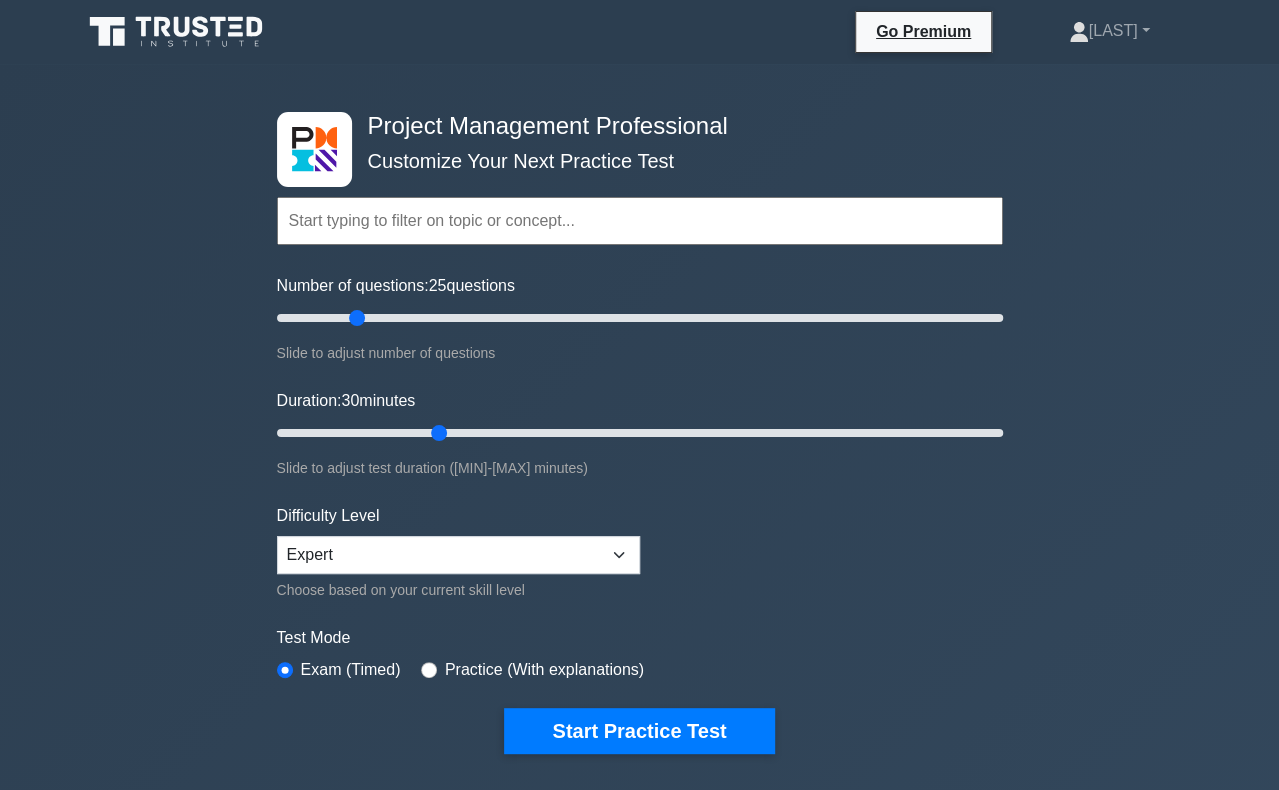 click on "Project Management Professional
Customize Your Next Practice Test
Topics
Scope Management
Time Management
Cost Management
Quality Management
Risk Management
Integration Management
Human Resource Management
Concepts" at bounding box center [639, 693] 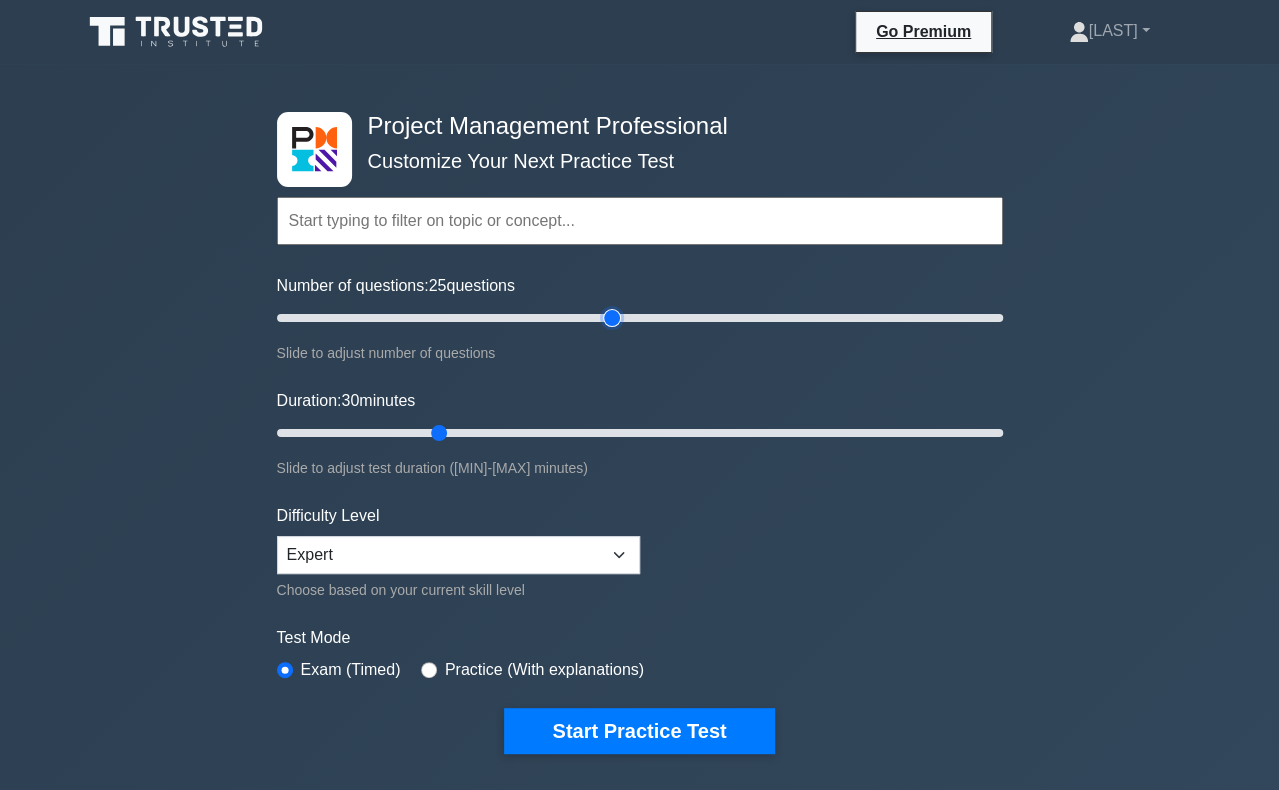 click on "Number of questions:  25  questions" at bounding box center [640, 318] 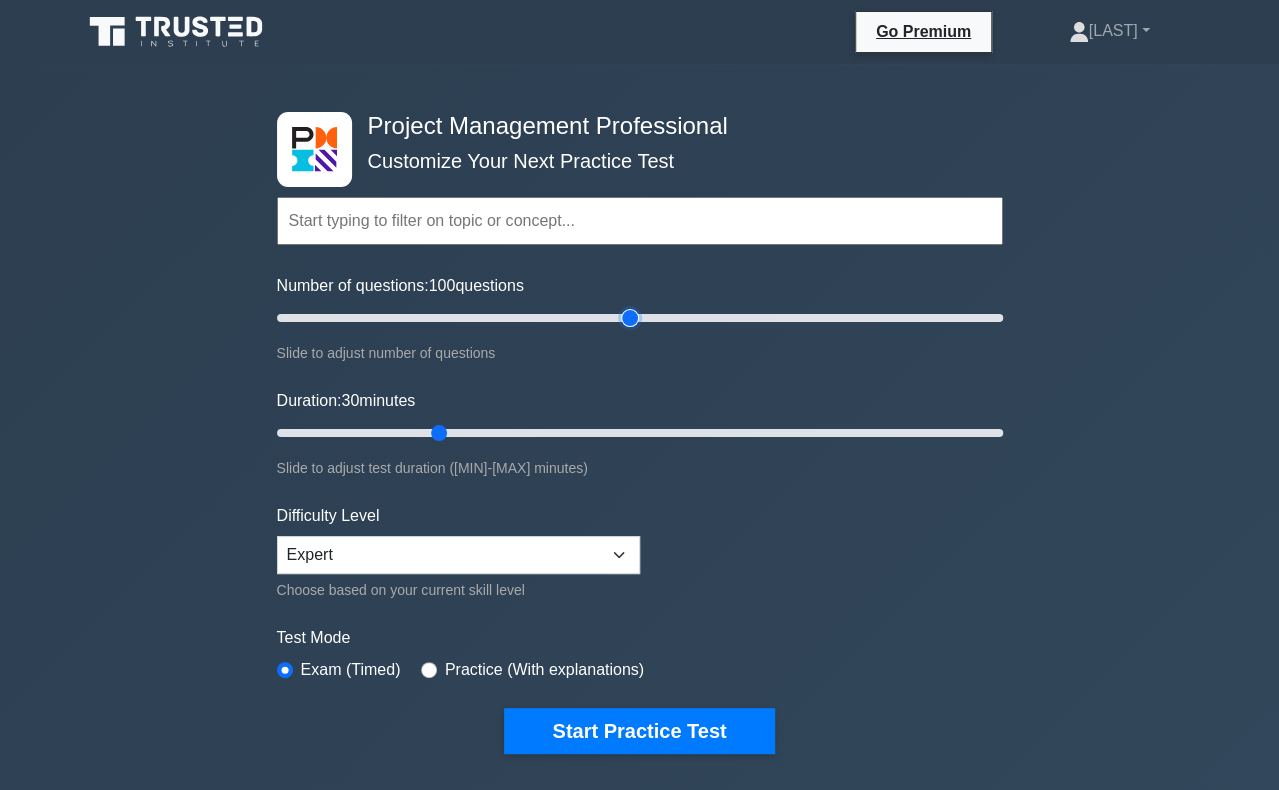 type on "100" 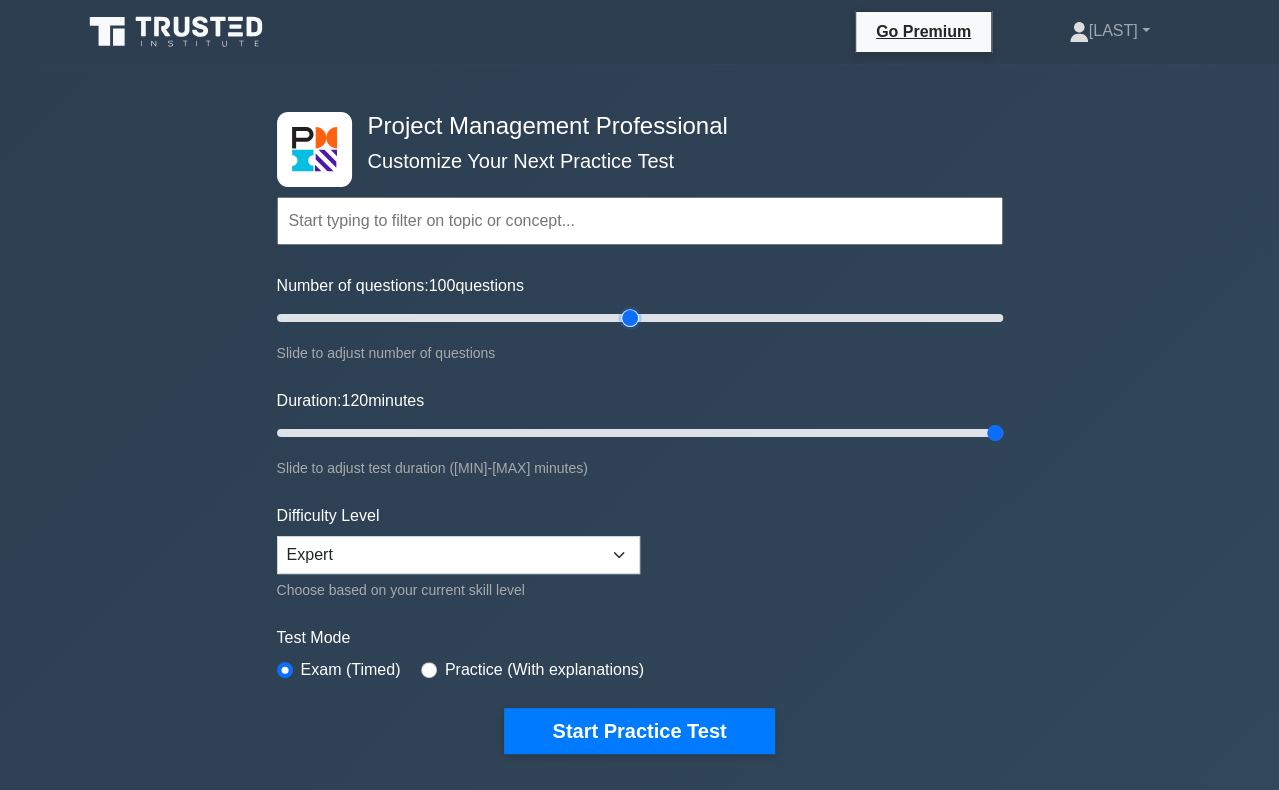 drag, startPoint x: 439, startPoint y: 425, endPoint x: 1005, endPoint y: 466, distance: 567.48303 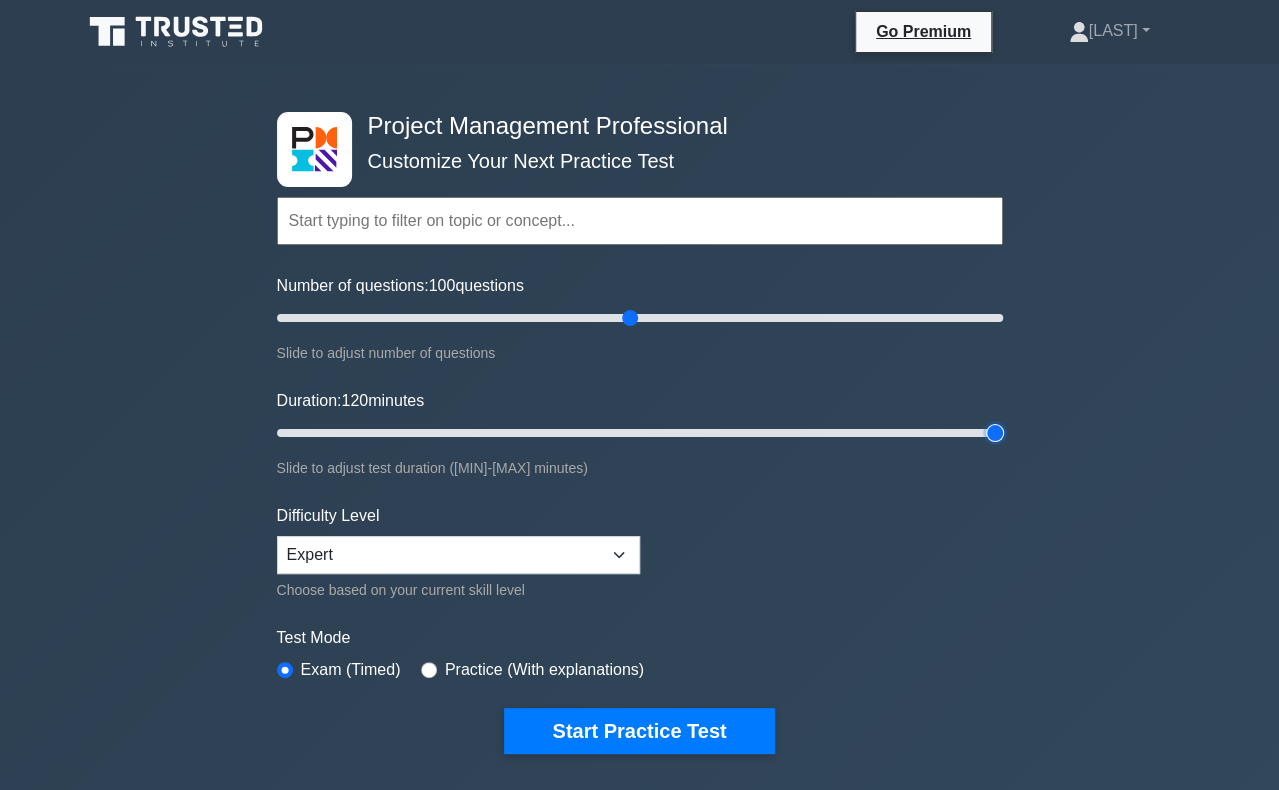 type on "120" 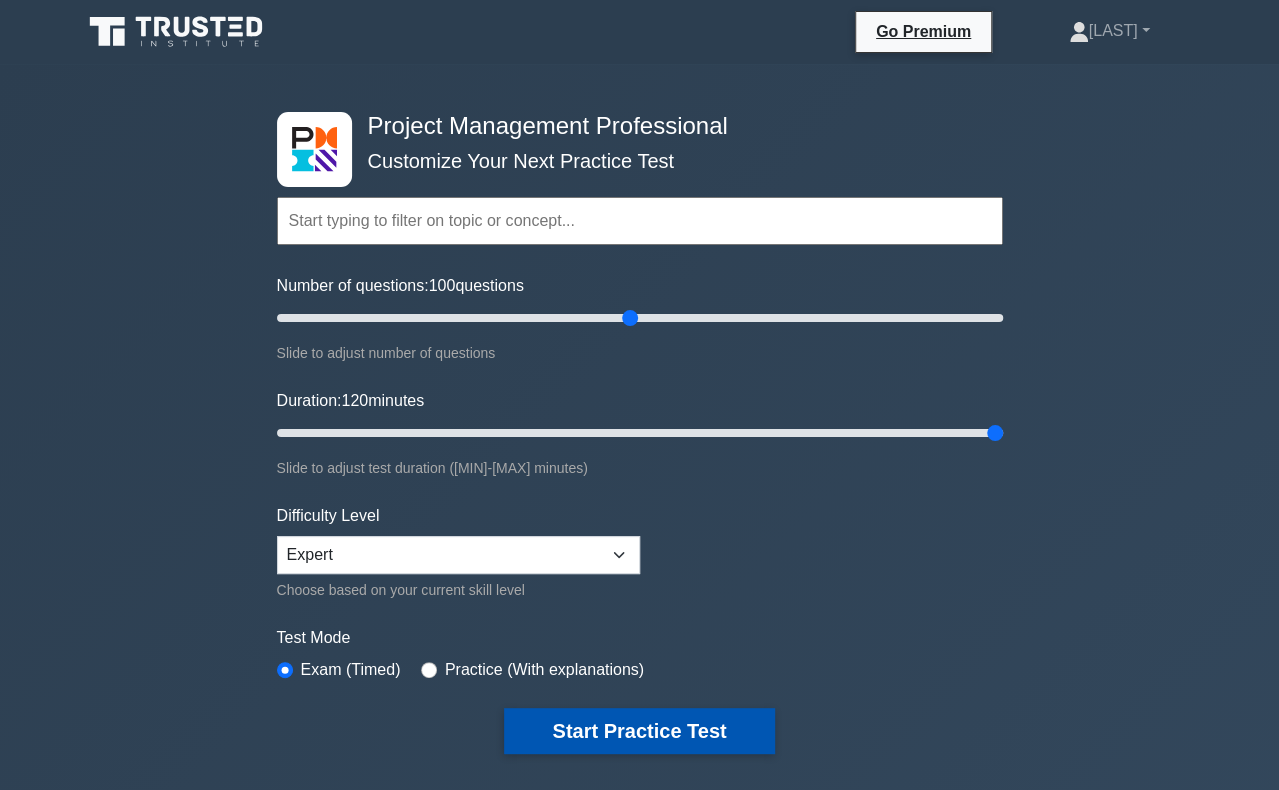 click on "Start Practice Test" at bounding box center (639, 731) 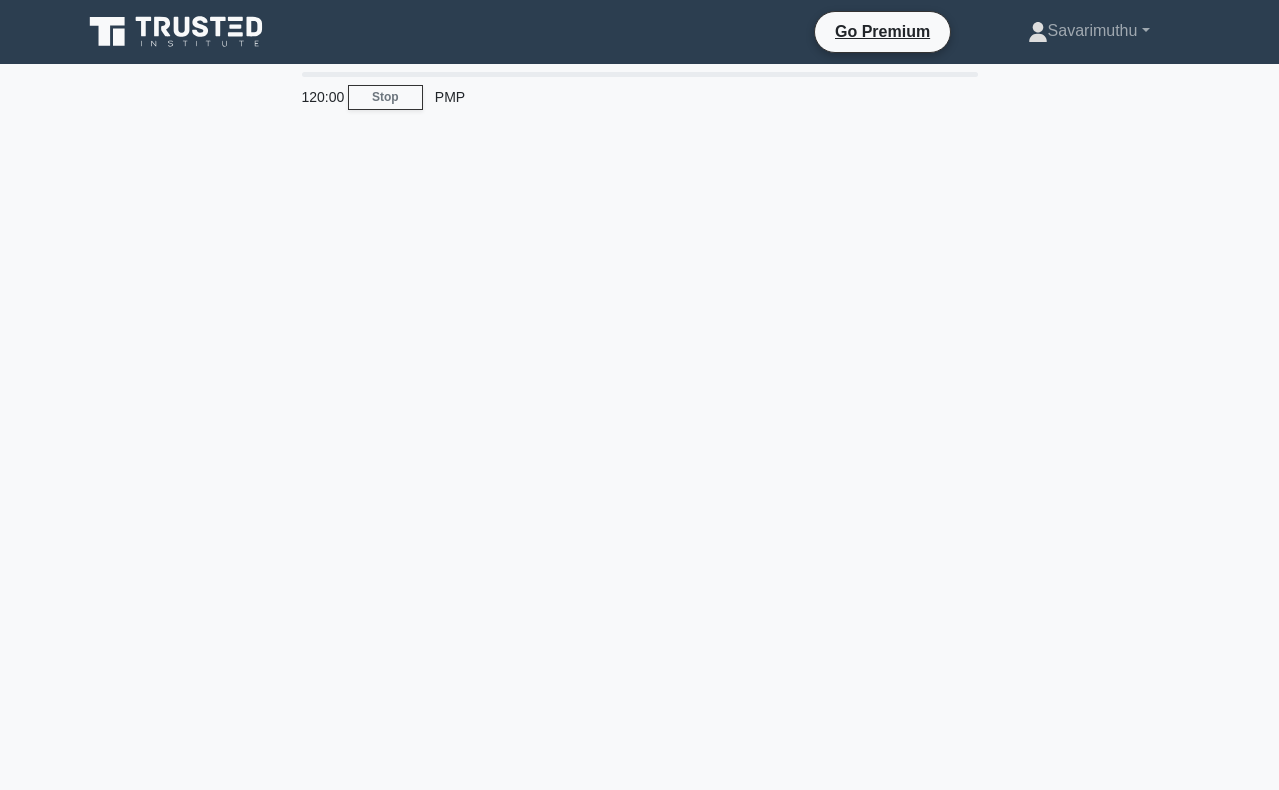 scroll, scrollTop: 0, scrollLeft: 0, axis: both 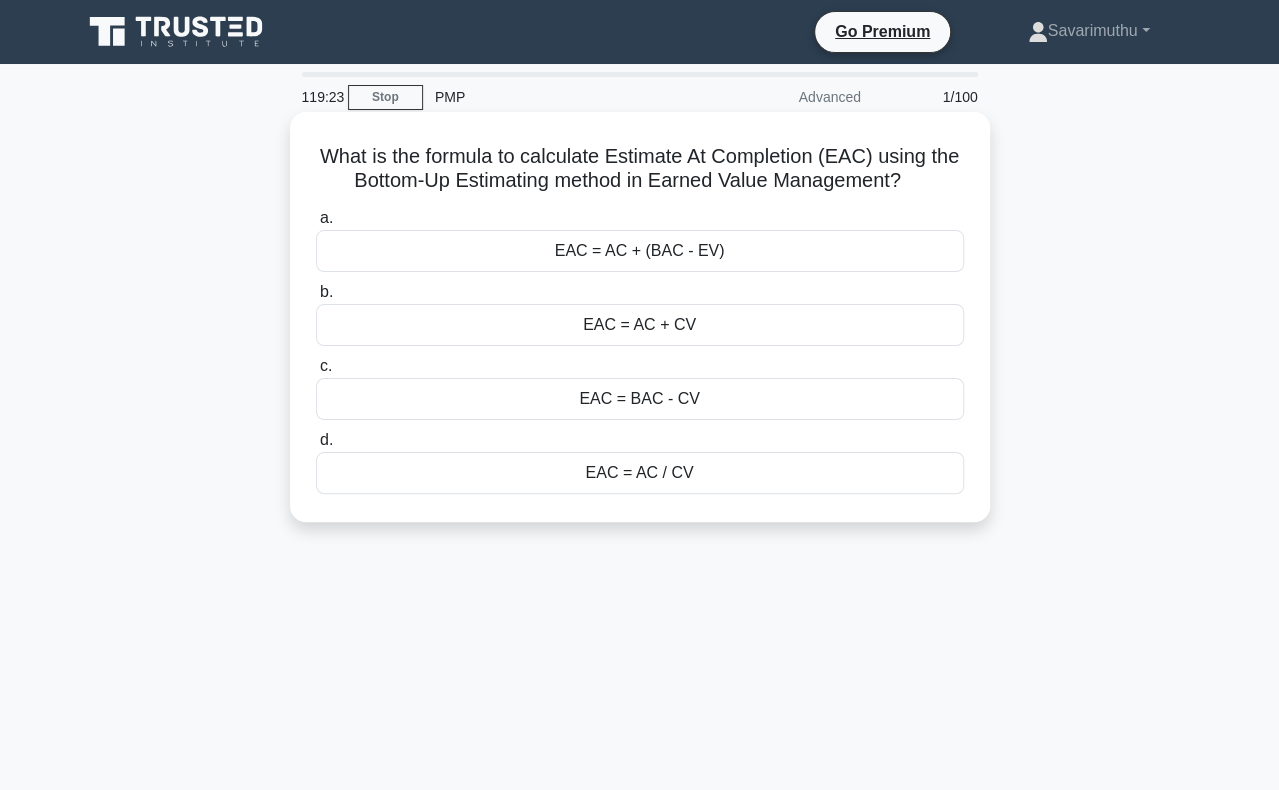 click on "EAC = AC + CV" at bounding box center (640, 325) 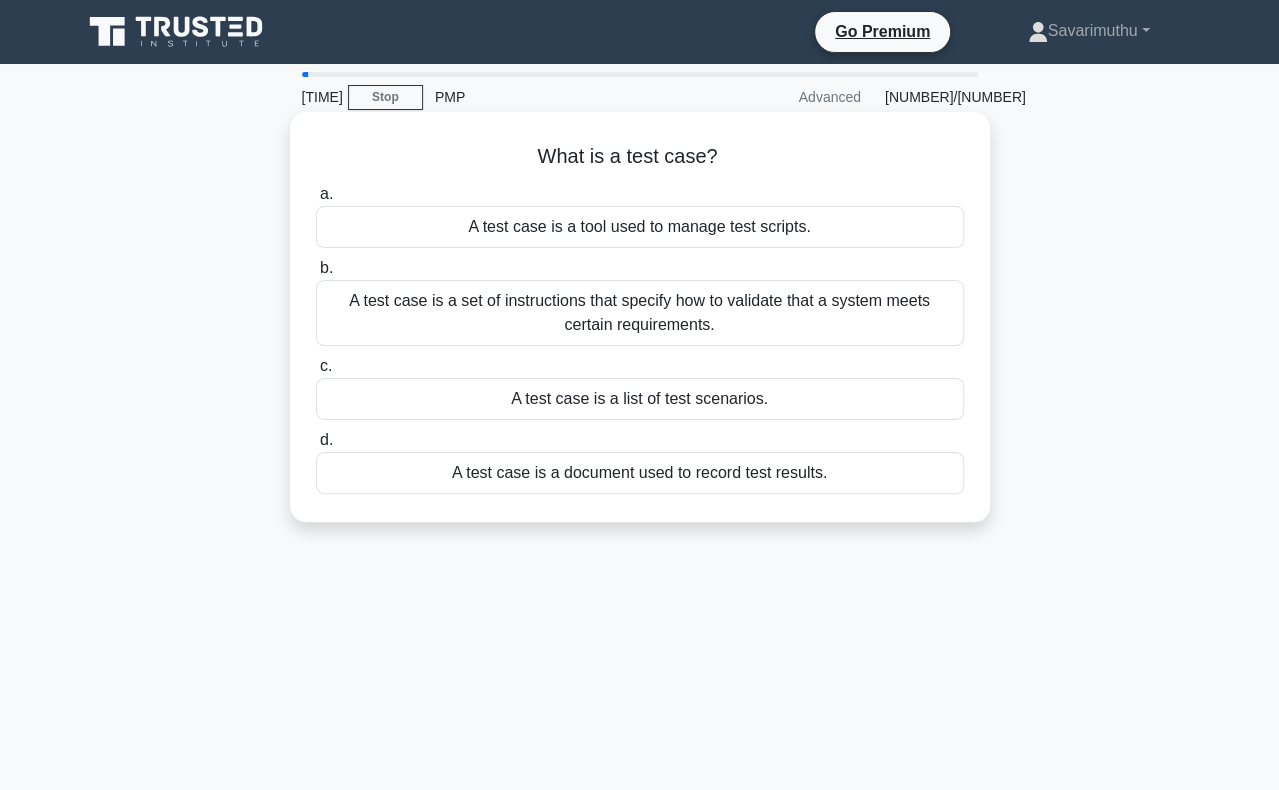 click on "A test case is a list of test scenarios." at bounding box center (640, 399) 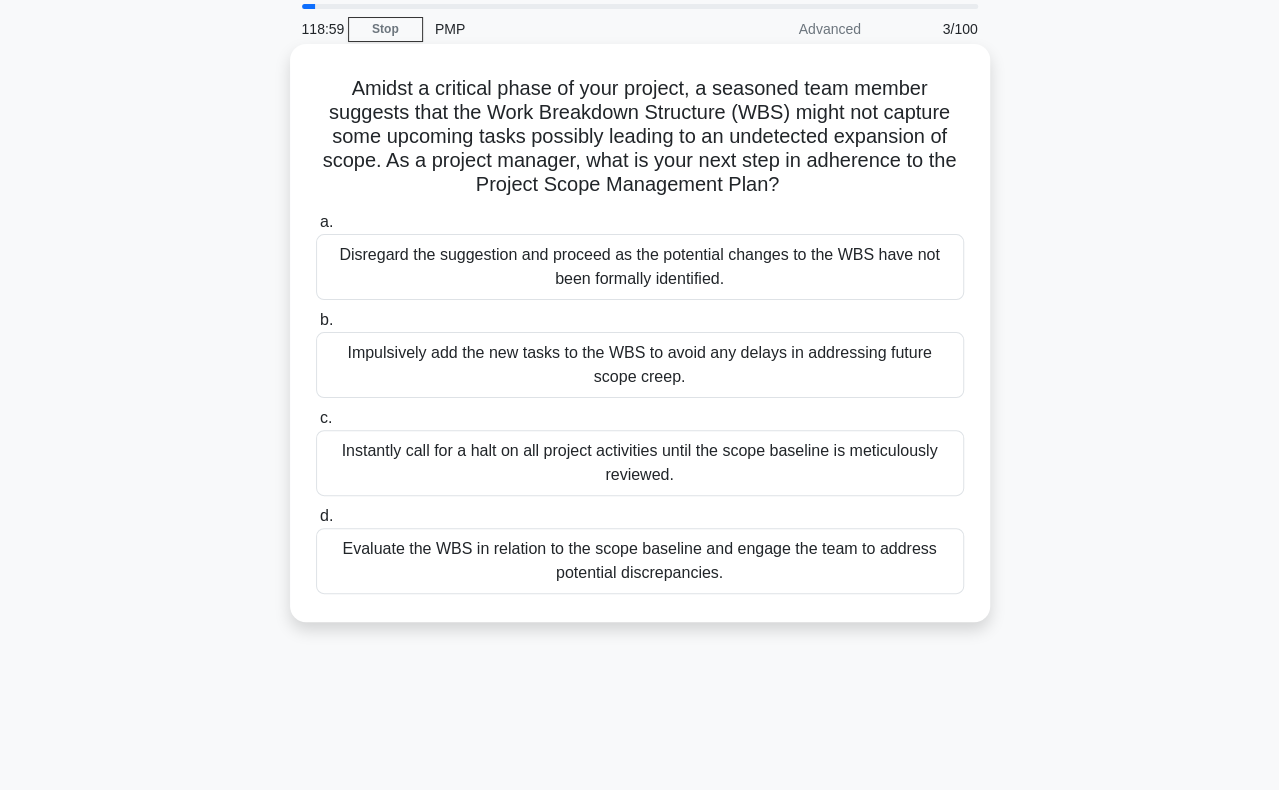 scroll, scrollTop: 100, scrollLeft: 0, axis: vertical 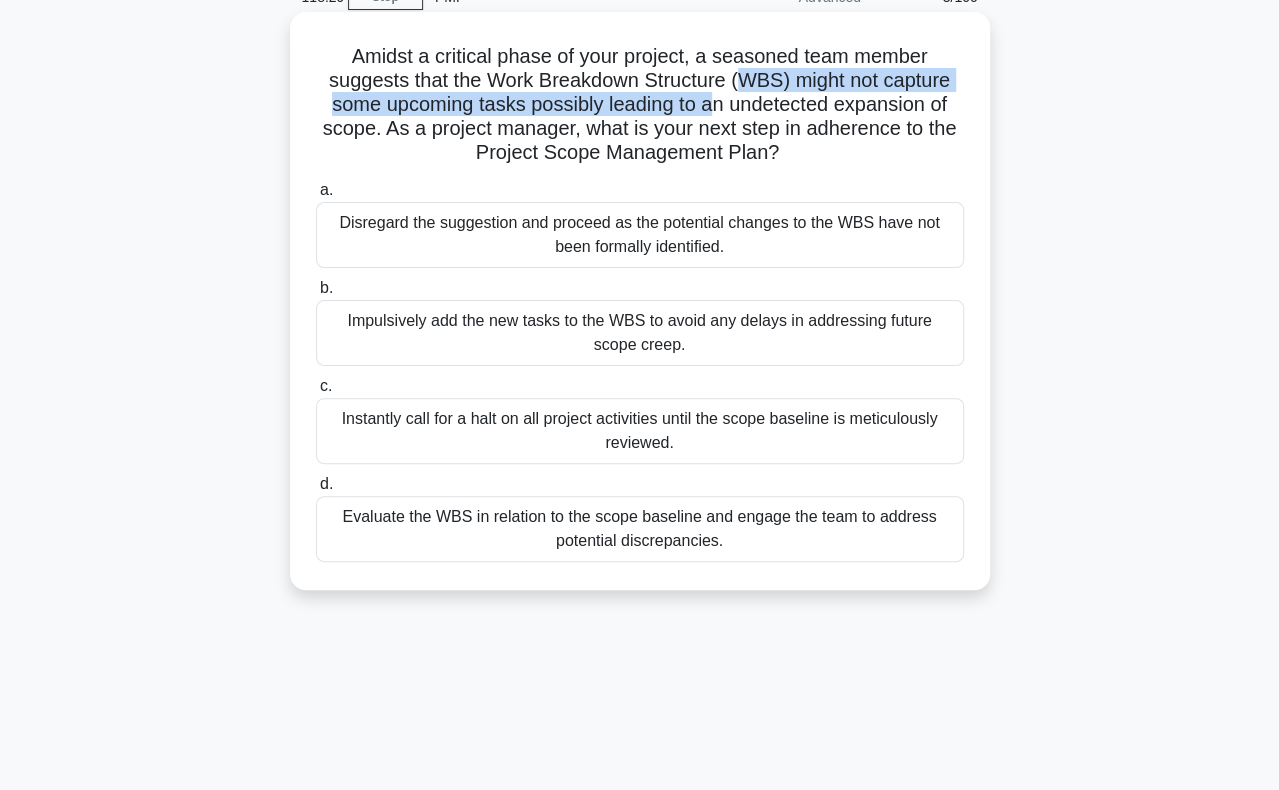drag, startPoint x: 741, startPoint y: 78, endPoint x: 713, endPoint y: 109, distance: 41.773197 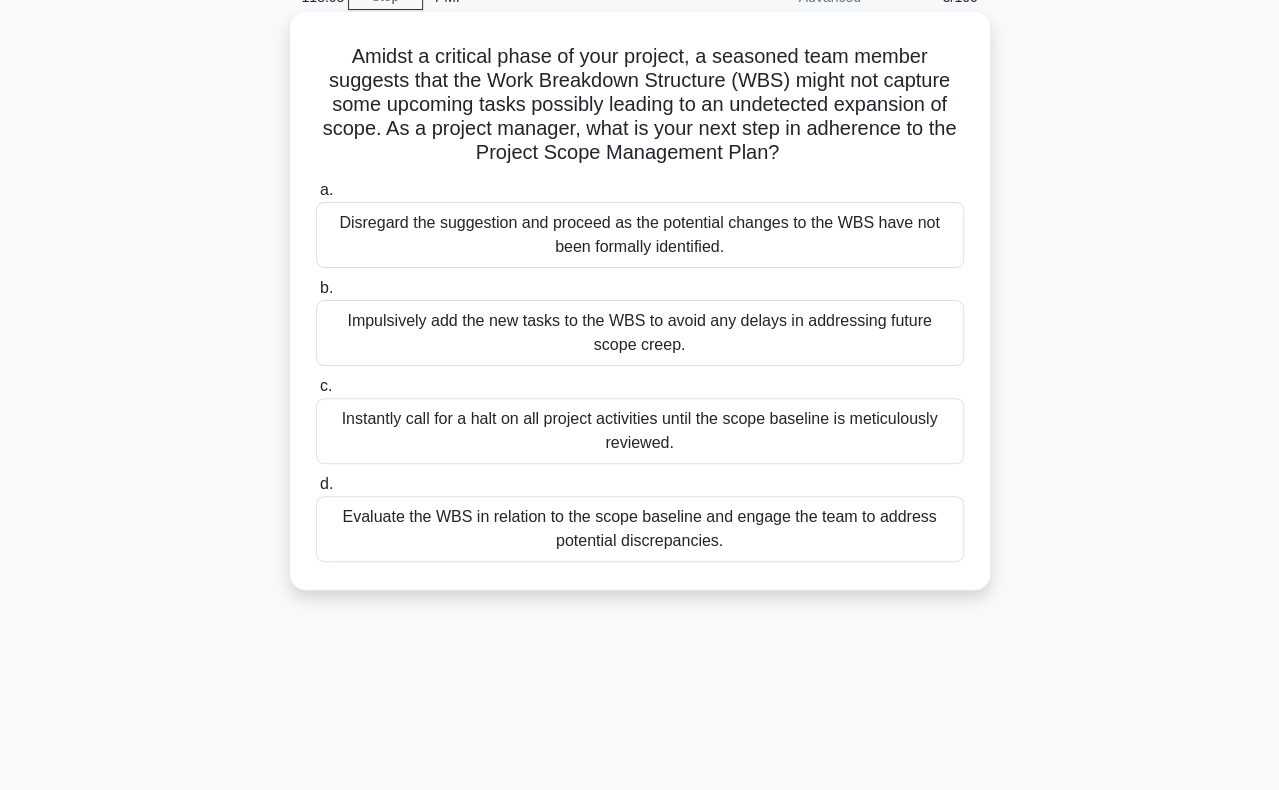 click on "Evaluate the WBS in relation to the scope baseline and engage the team to address potential discrepancies." at bounding box center (640, 529) 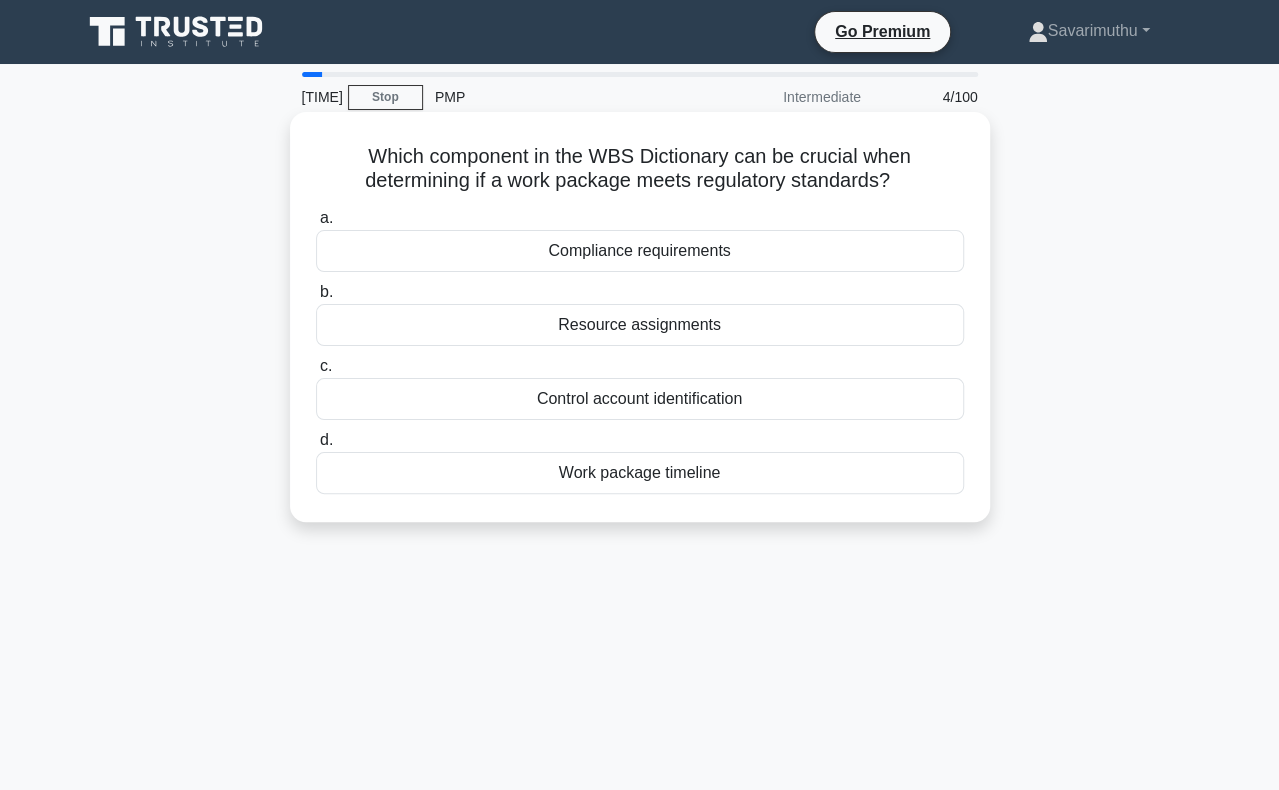 scroll, scrollTop: 100, scrollLeft: 0, axis: vertical 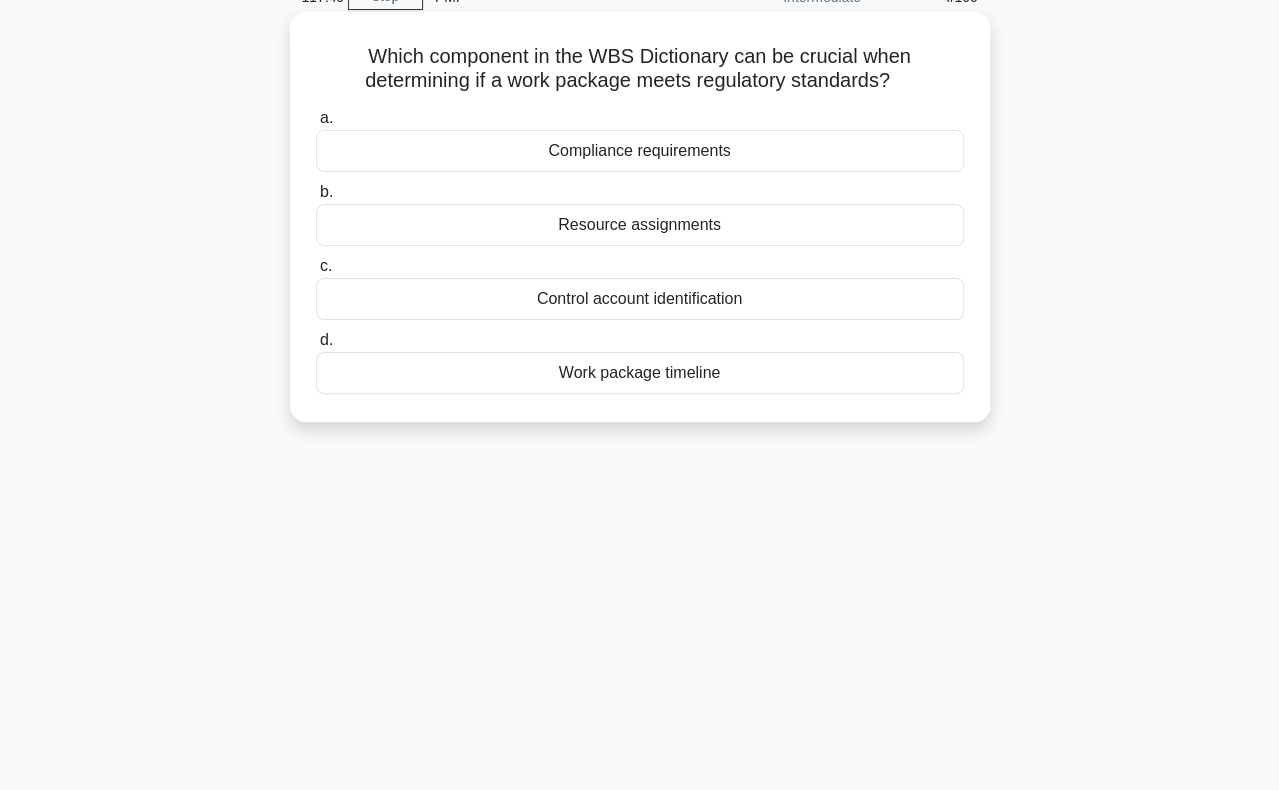 click on "Compliance requirements" at bounding box center [640, 151] 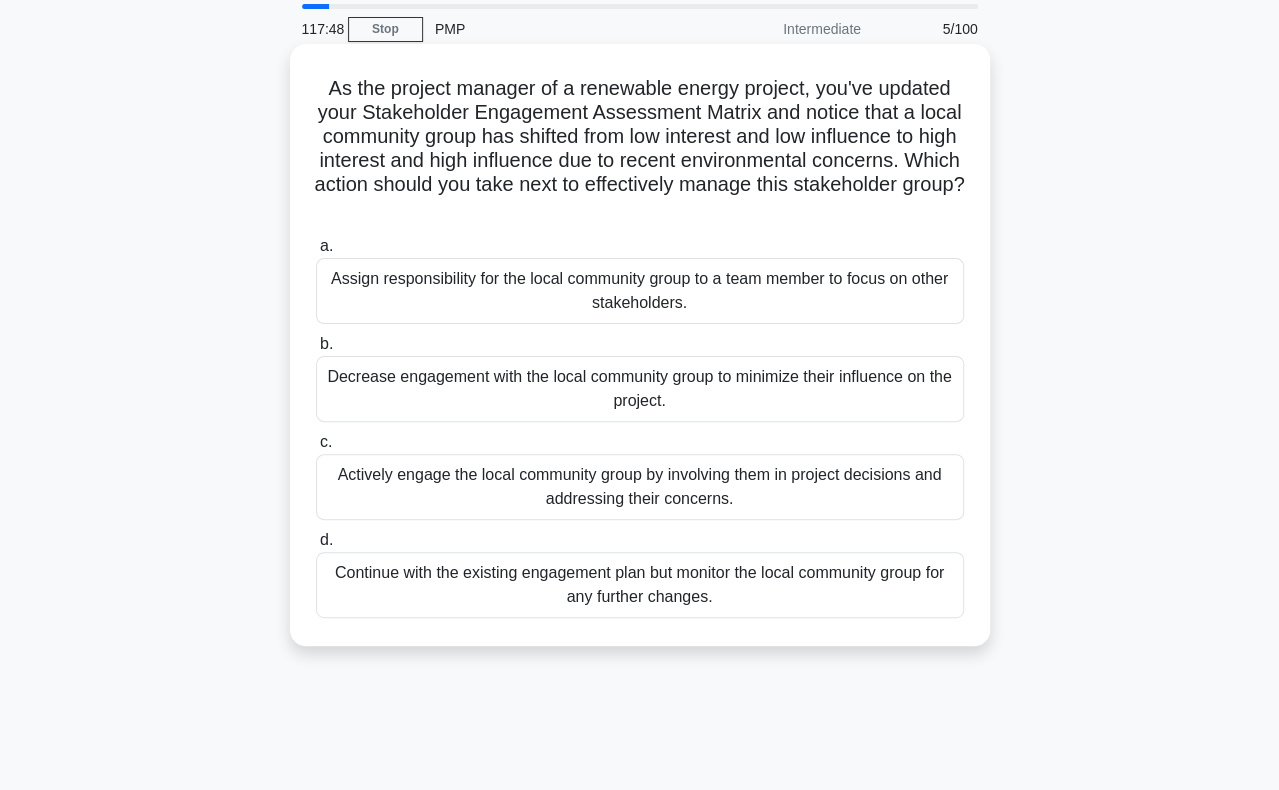 scroll, scrollTop: 100, scrollLeft: 0, axis: vertical 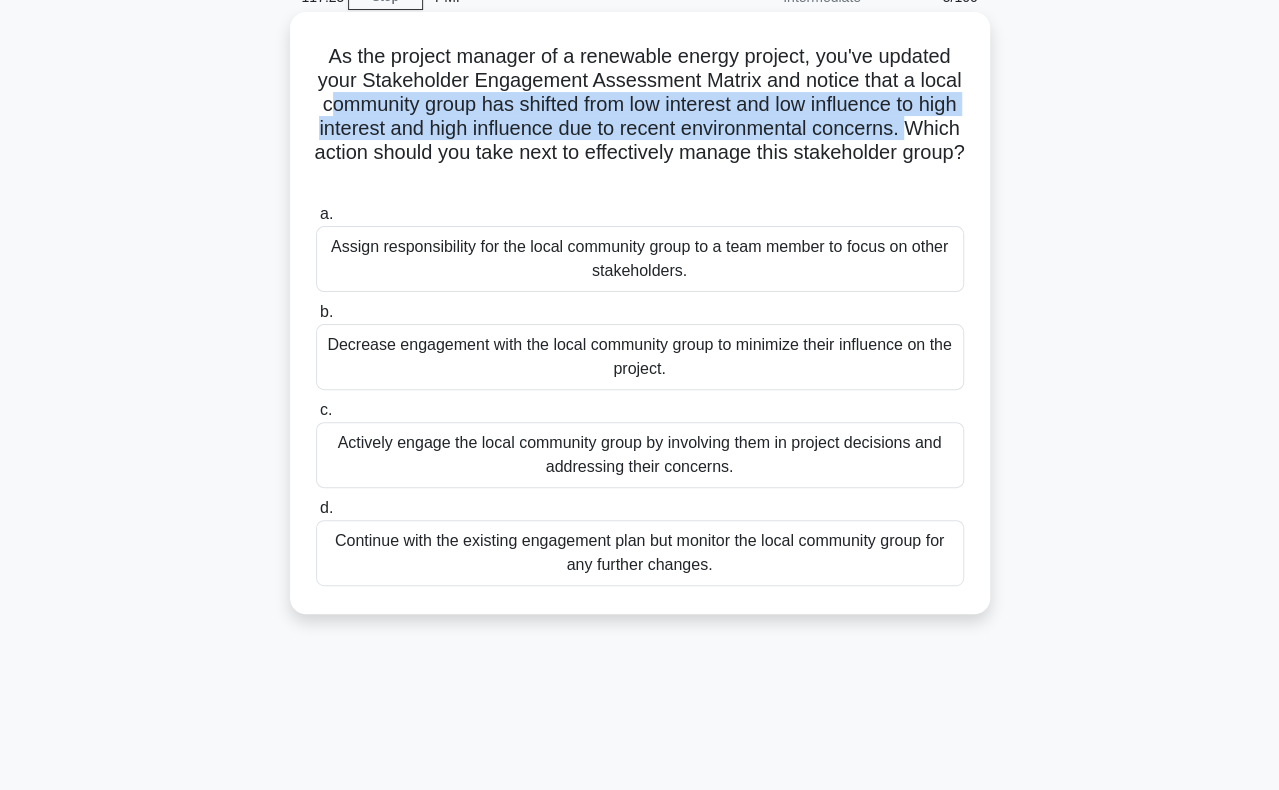 drag, startPoint x: 372, startPoint y: 106, endPoint x: 408, endPoint y: 161, distance: 65.734314 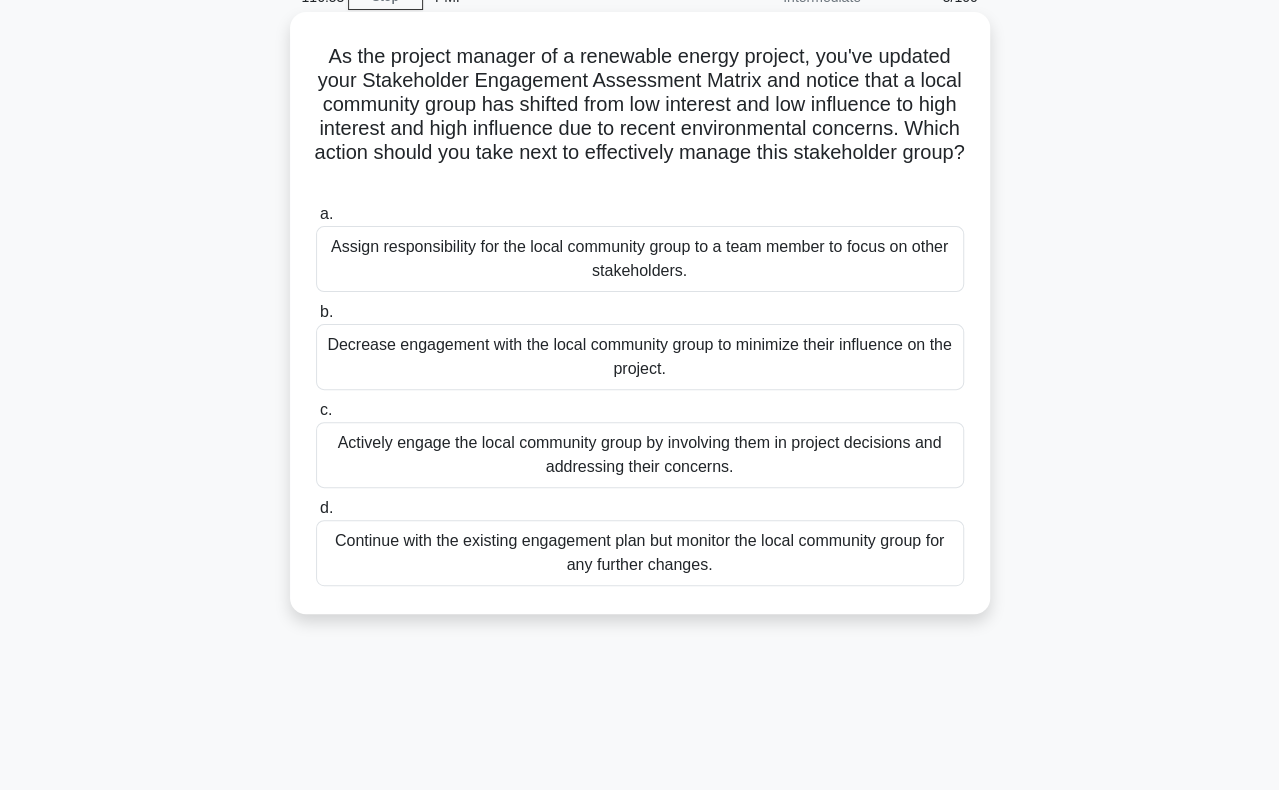 click on "Actively engage the local community group by involving them in project decisions and addressing their concerns." at bounding box center [640, 455] 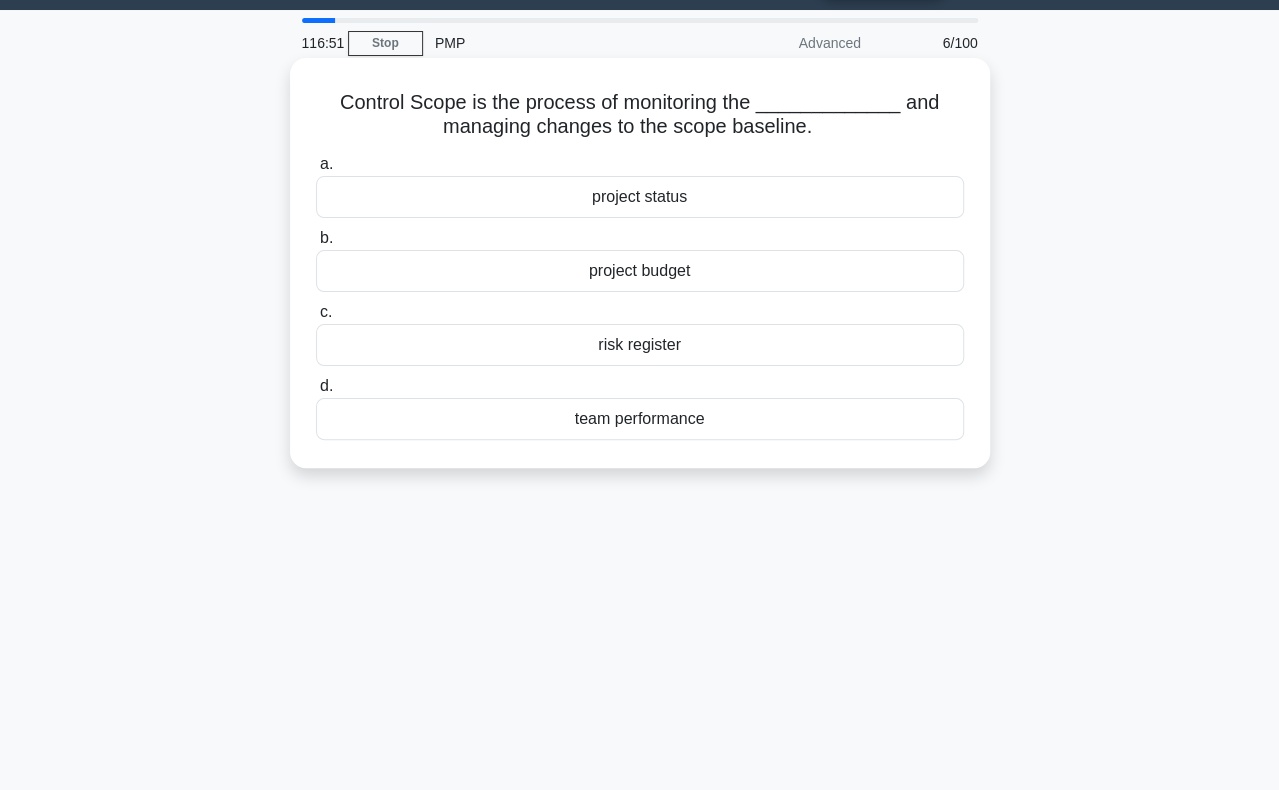 scroll, scrollTop: 100, scrollLeft: 0, axis: vertical 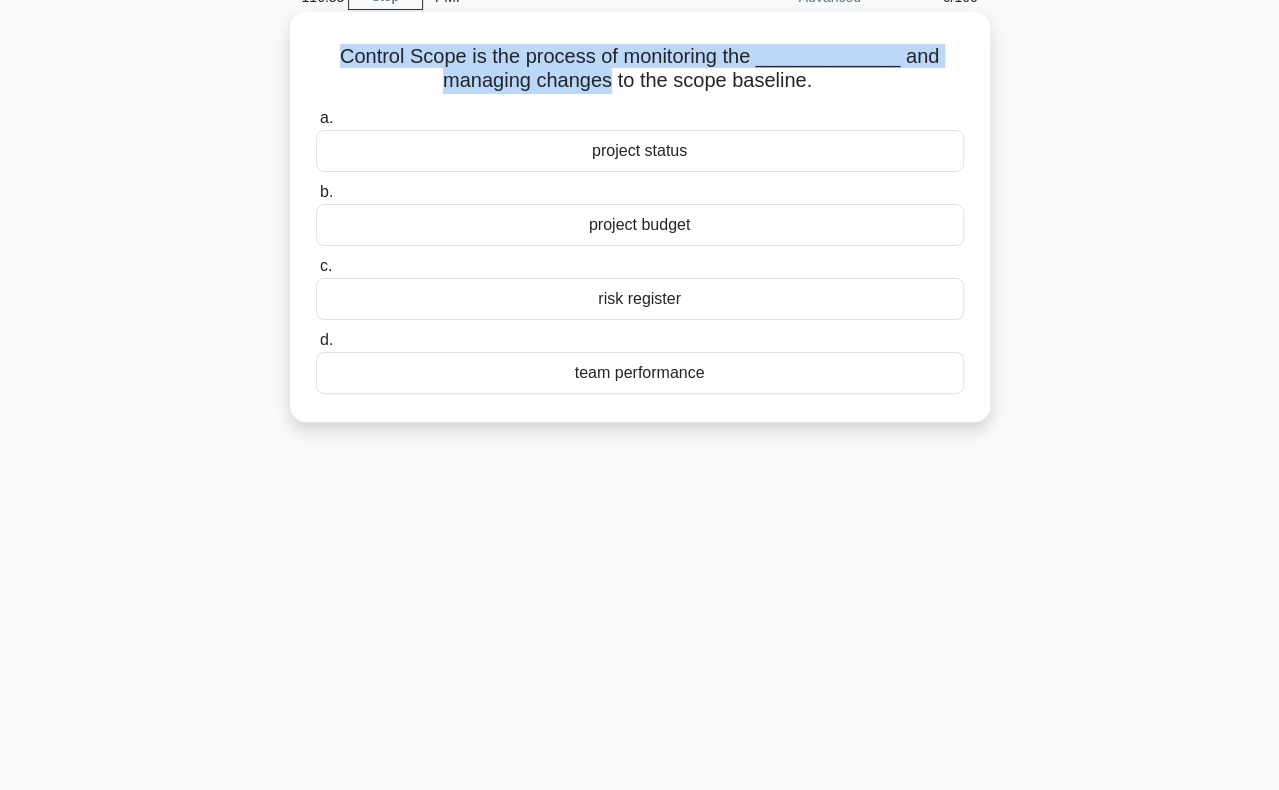 drag, startPoint x: 350, startPoint y: 61, endPoint x: 610, endPoint y: 96, distance: 262.34518 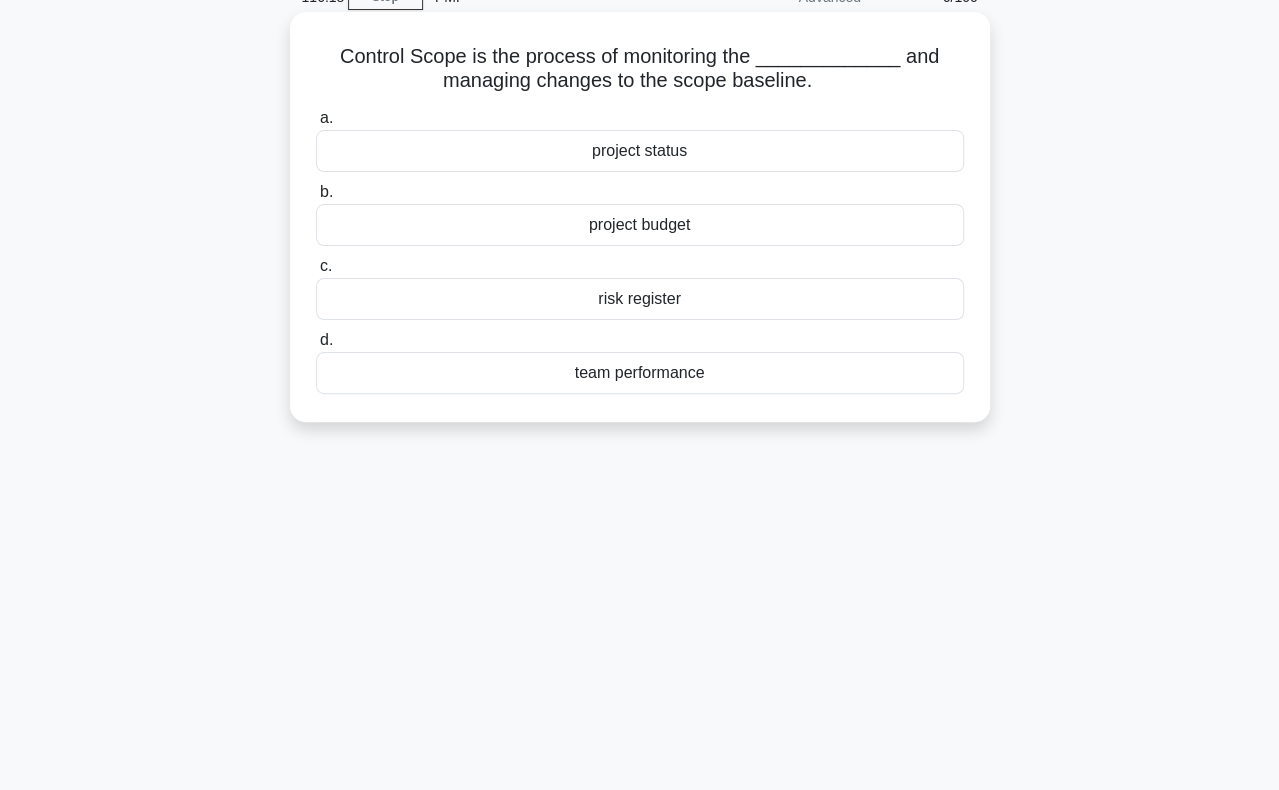 click on "project status" at bounding box center [640, 151] 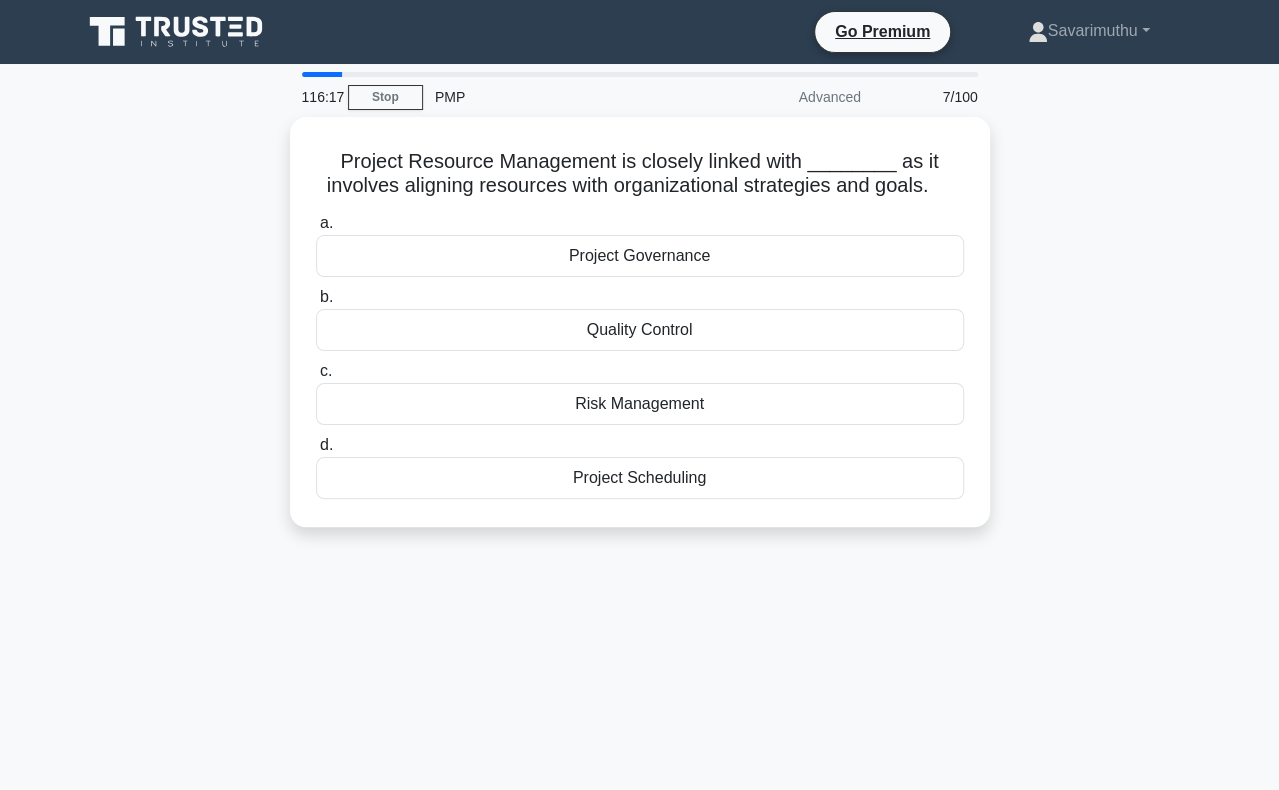 scroll, scrollTop: 100, scrollLeft: 0, axis: vertical 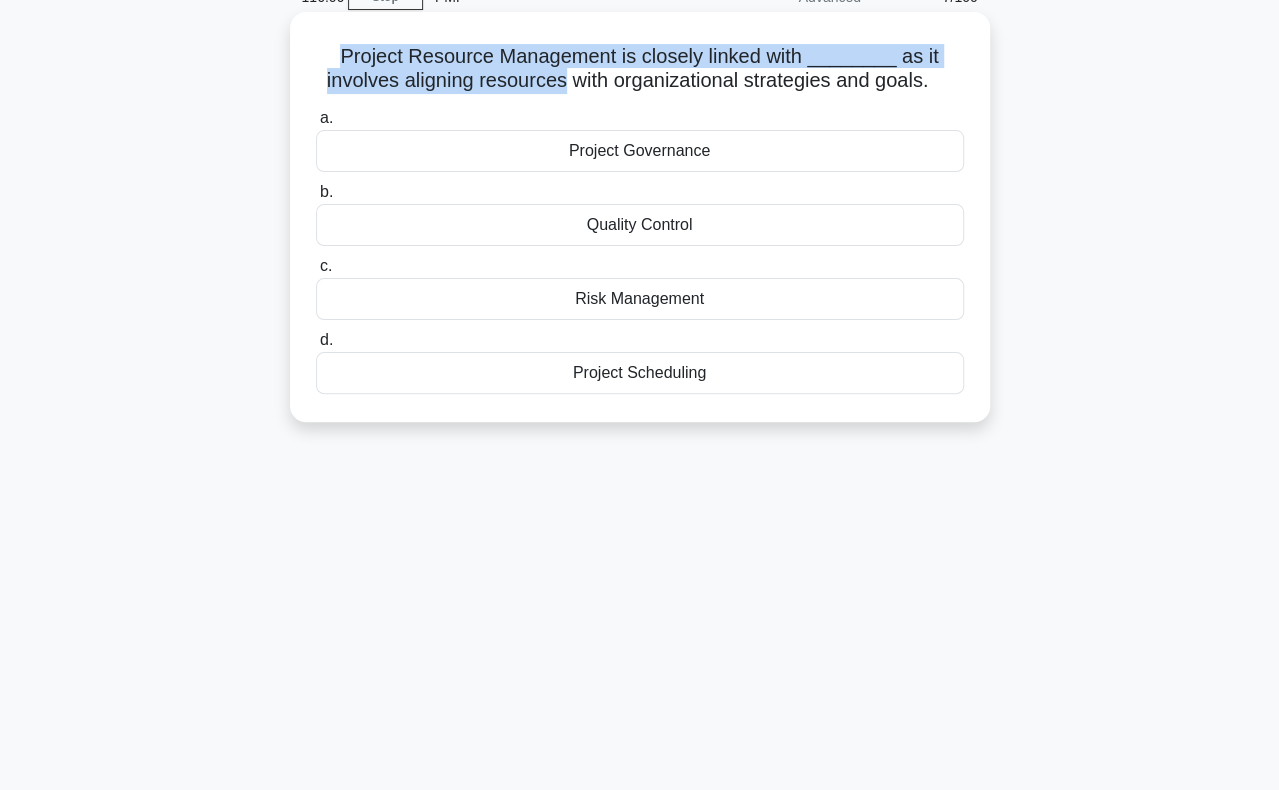 drag, startPoint x: 351, startPoint y: 53, endPoint x: 560, endPoint y: 82, distance: 211.00237 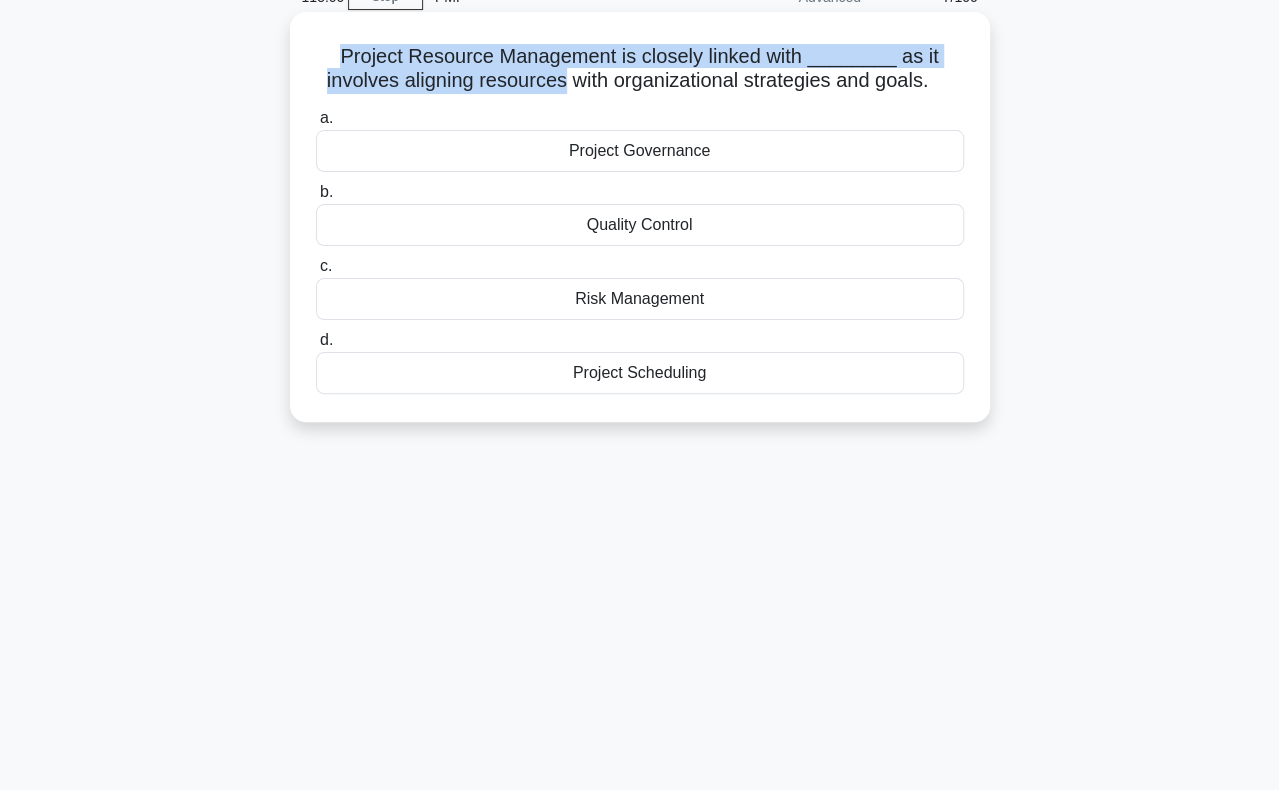 click on "Project Resource Management is closely linked with Resource assignments as it involves aligning resources with organizational strategies and goals." at bounding box center [640, 69] 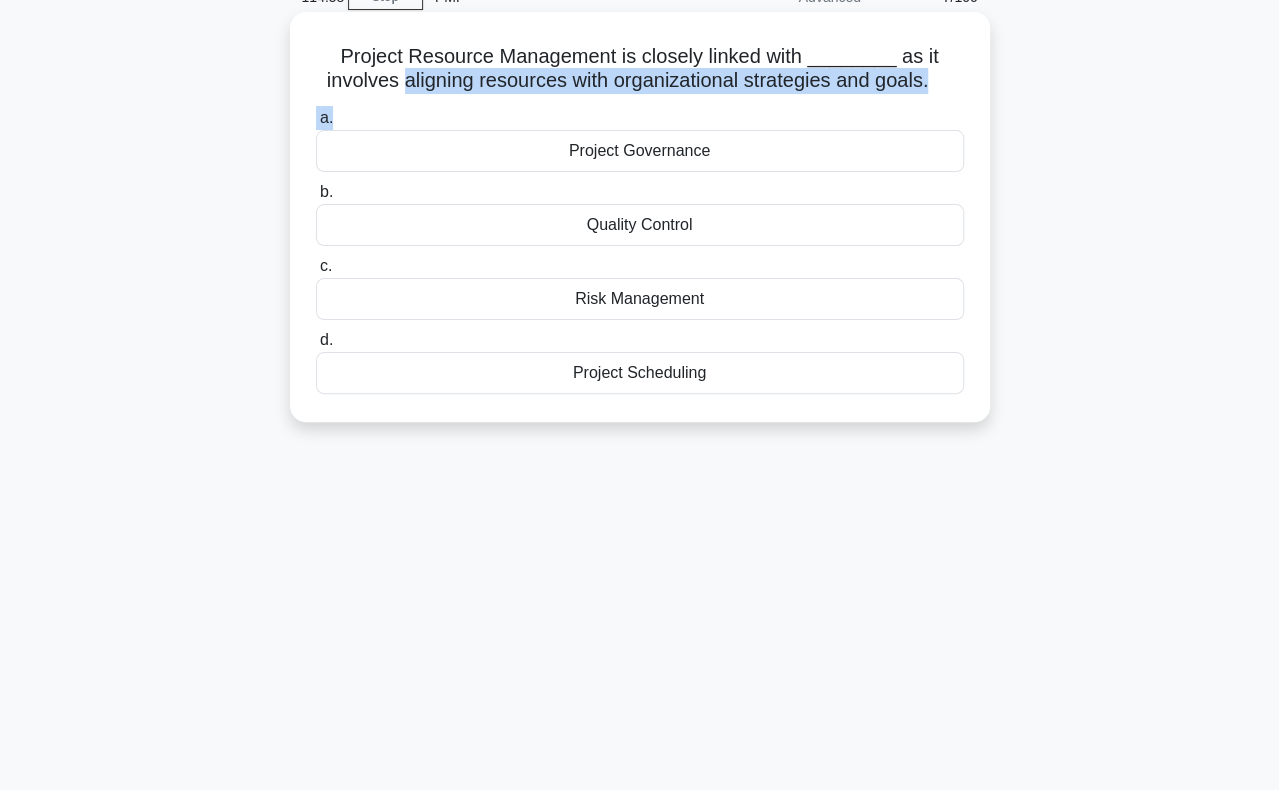 drag, startPoint x: 397, startPoint y: 82, endPoint x: 400, endPoint y: 106, distance: 24.186773 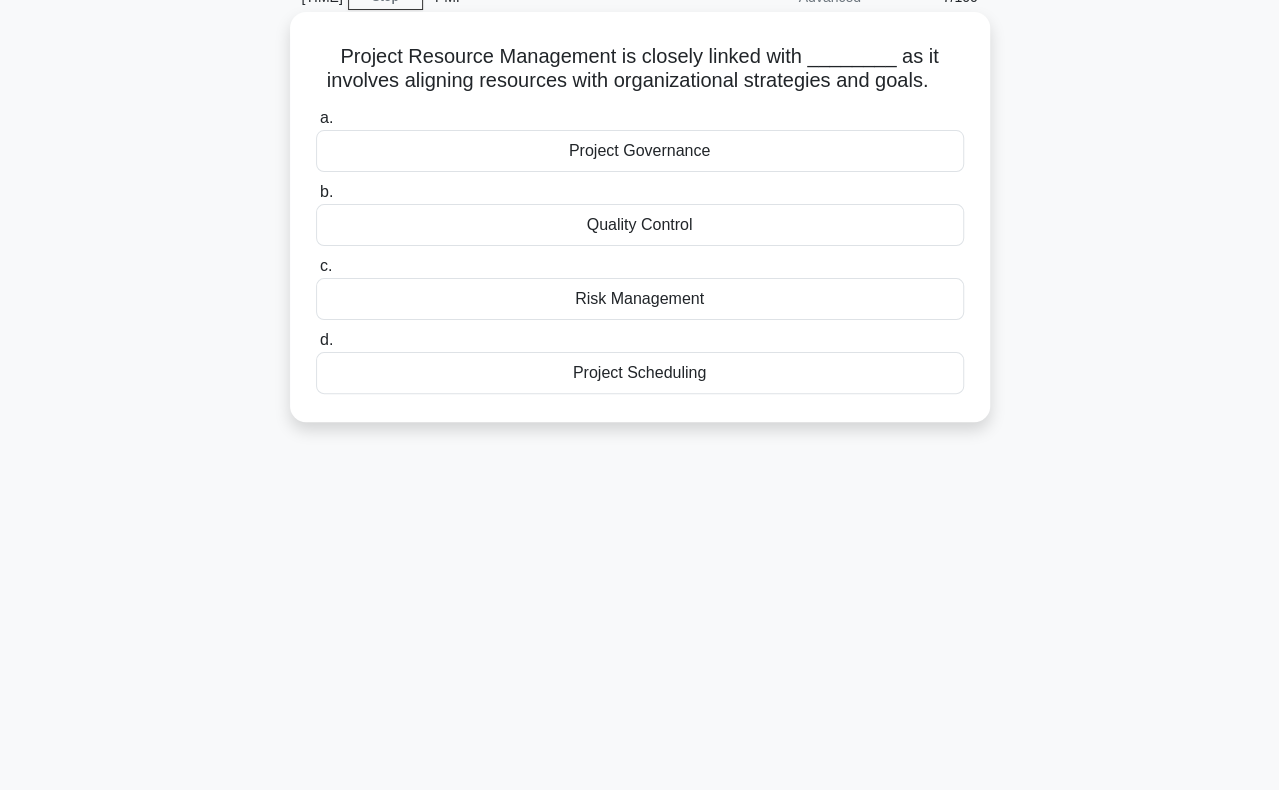 click on "Project Scheduling" at bounding box center (640, 373) 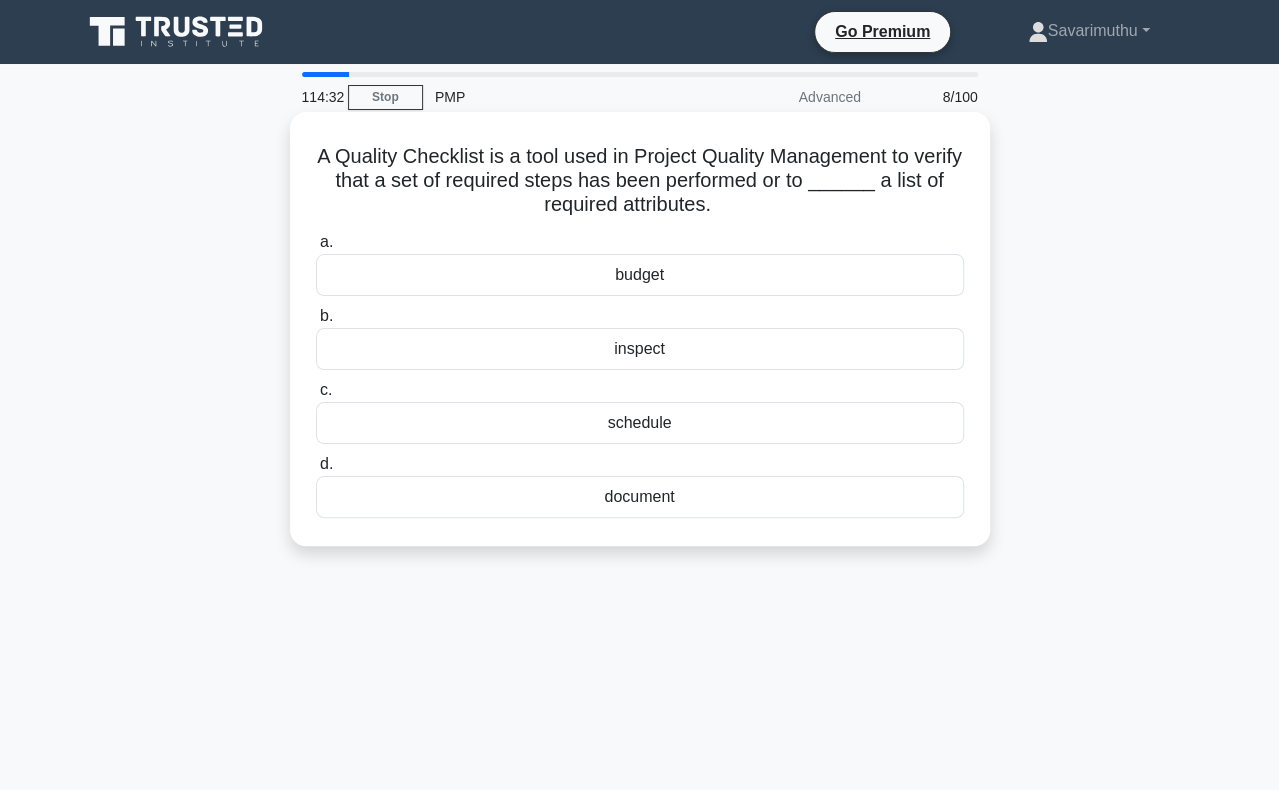 scroll, scrollTop: 100, scrollLeft: 0, axis: vertical 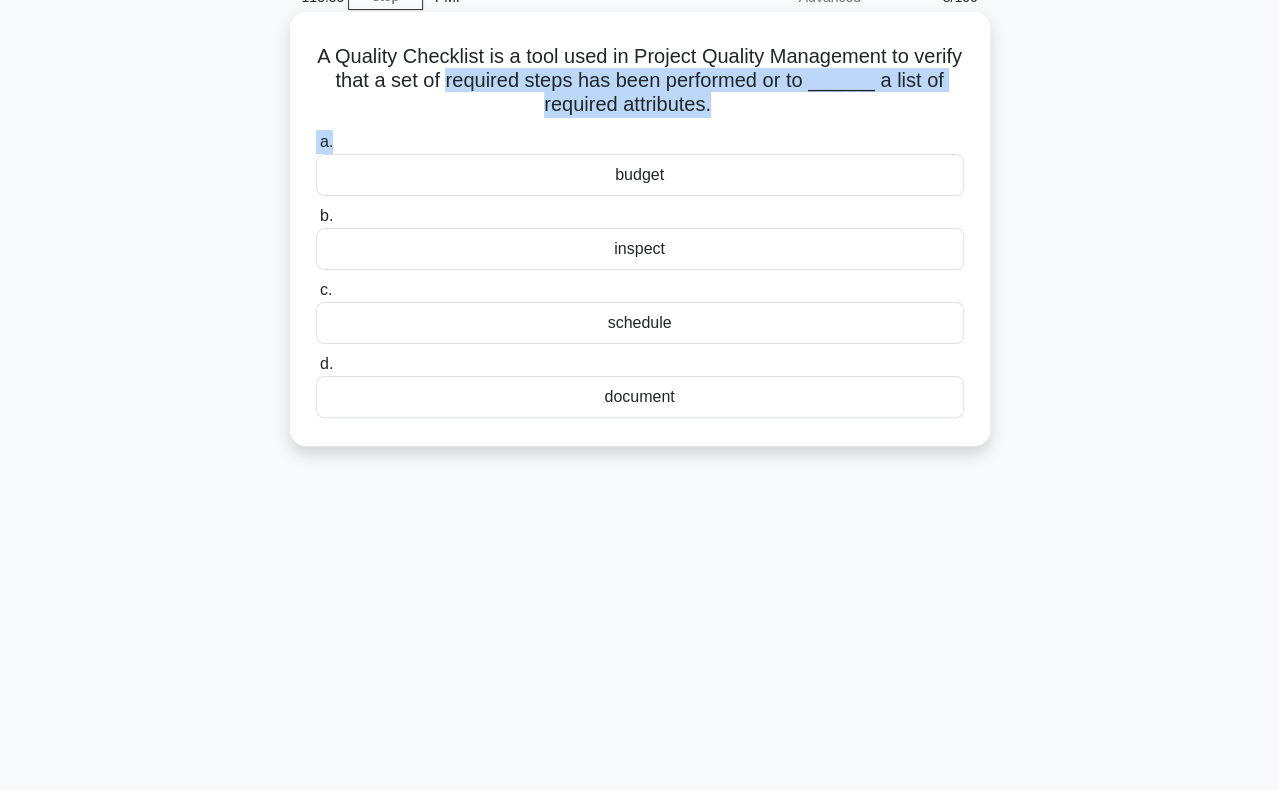 drag, startPoint x: 491, startPoint y: 81, endPoint x: 501, endPoint y: 129, distance: 49.0306 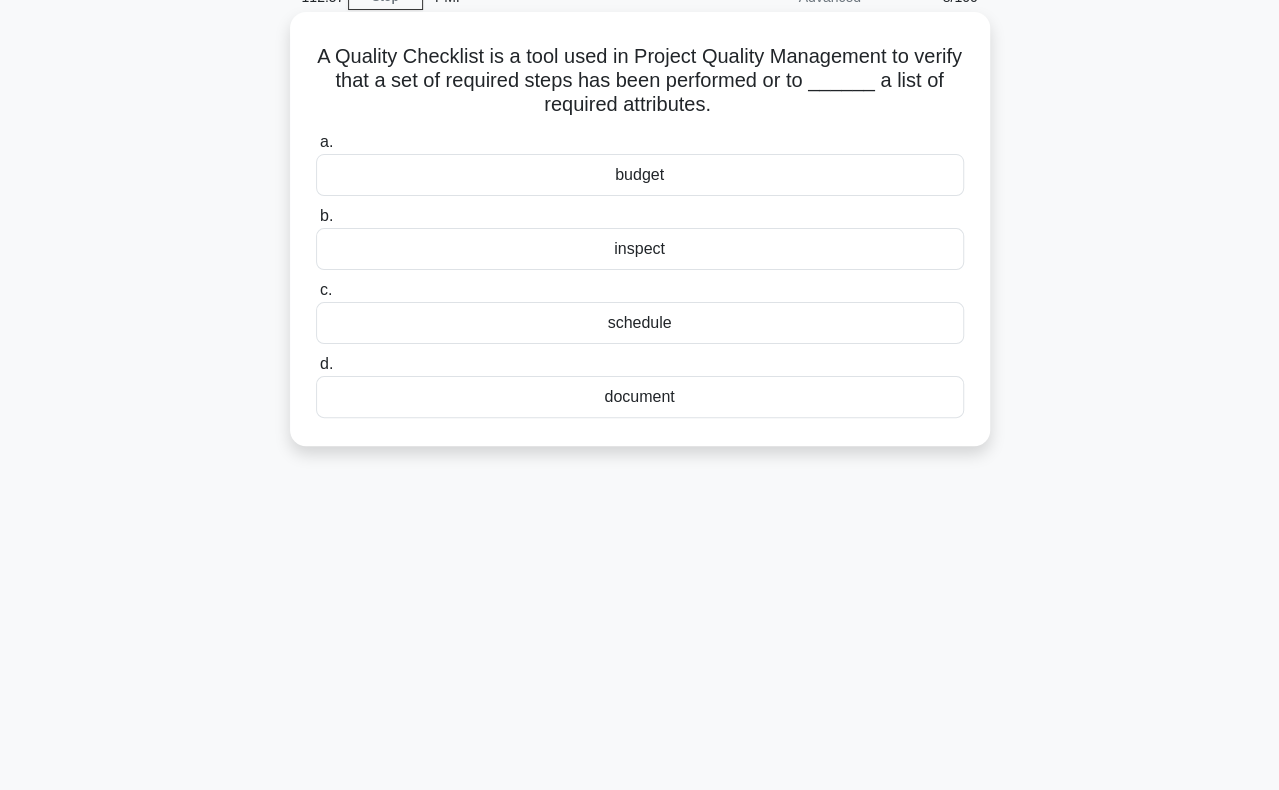 click on "document" at bounding box center [640, 397] 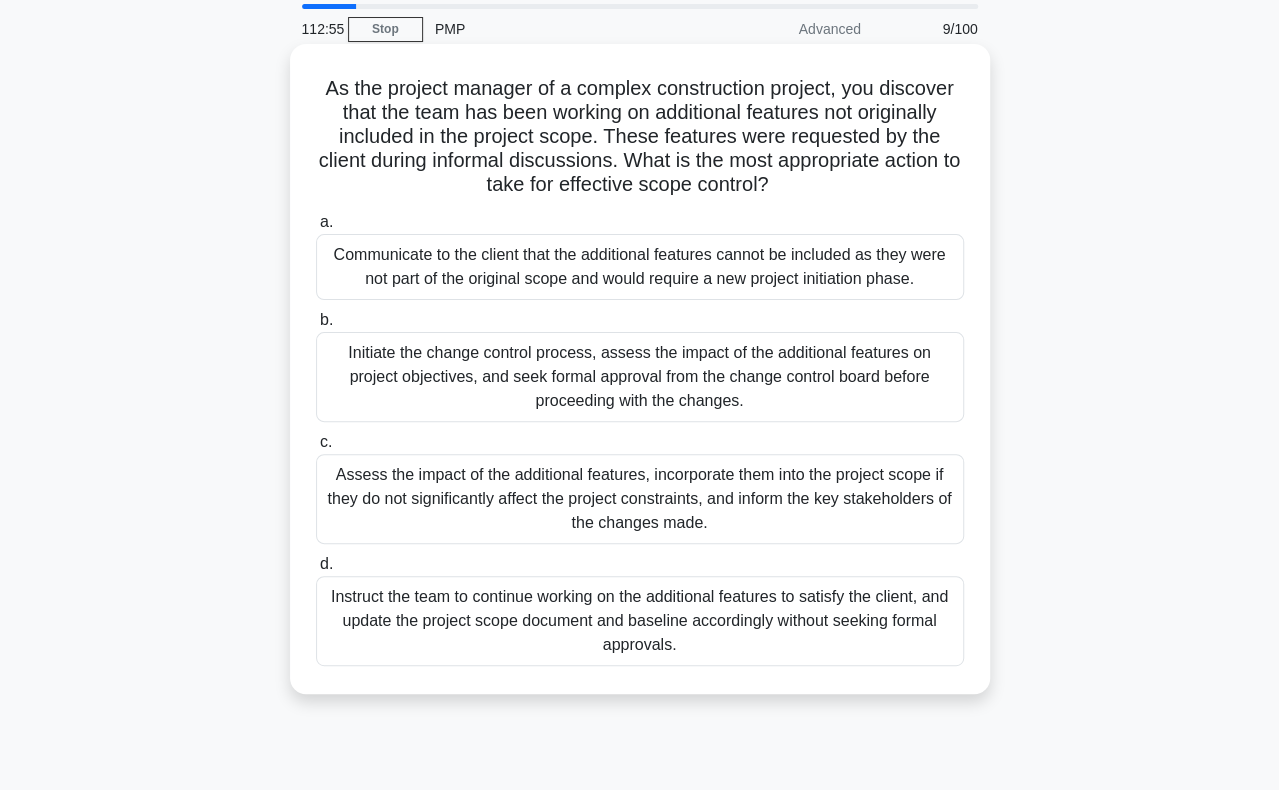 scroll, scrollTop: 100, scrollLeft: 0, axis: vertical 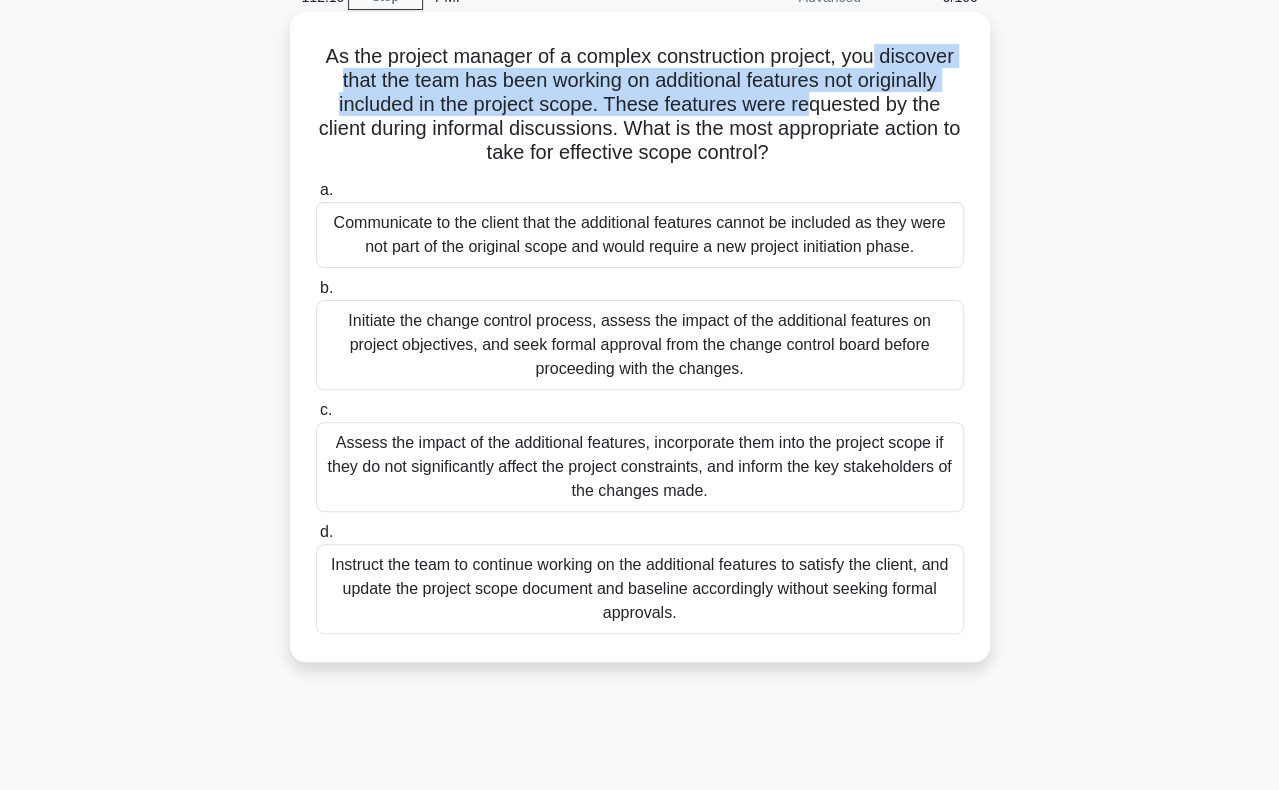 drag, startPoint x: 884, startPoint y: 57, endPoint x: 810, endPoint y: 117, distance: 95.26804 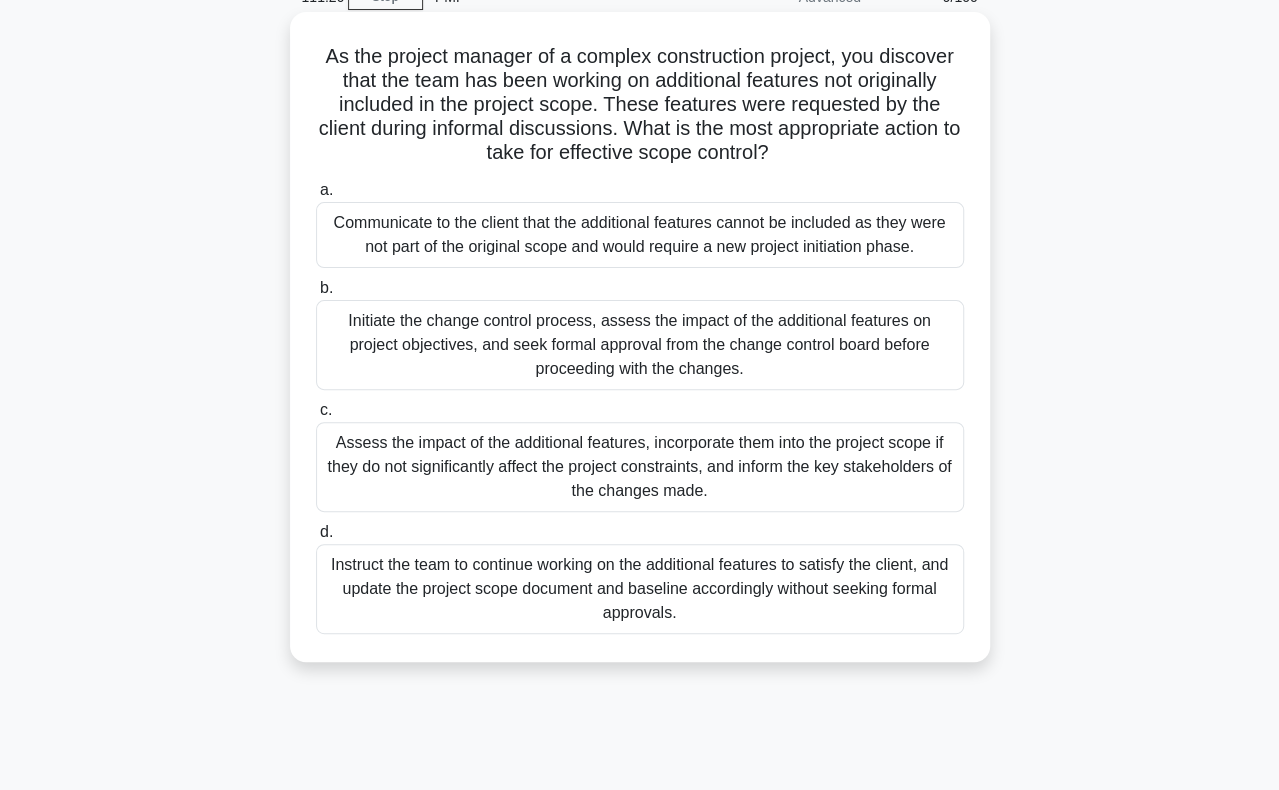 click on "Initiate the change control process, assess the impact of the additional features on project objectives, and seek formal approval from the change control board before proceeding with the changes." at bounding box center (640, 345) 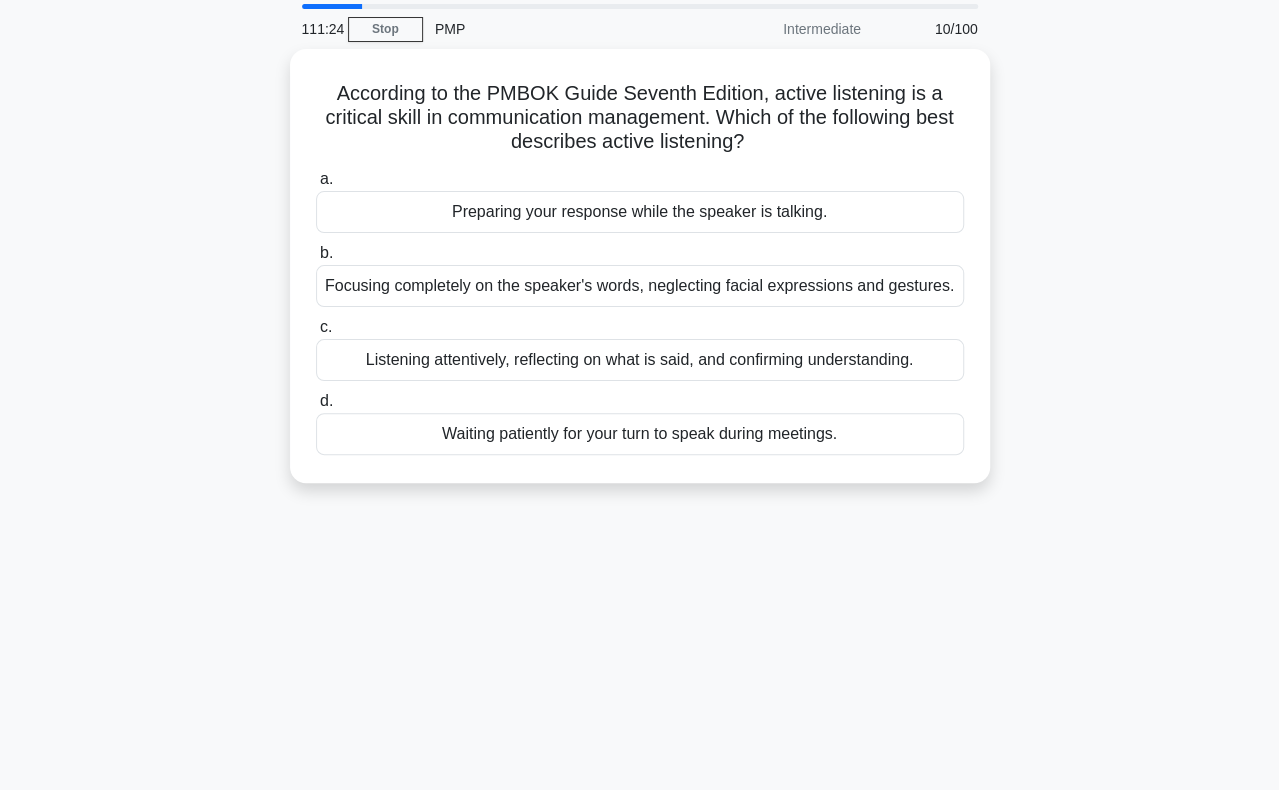 scroll, scrollTop: 100, scrollLeft: 0, axis: vertical 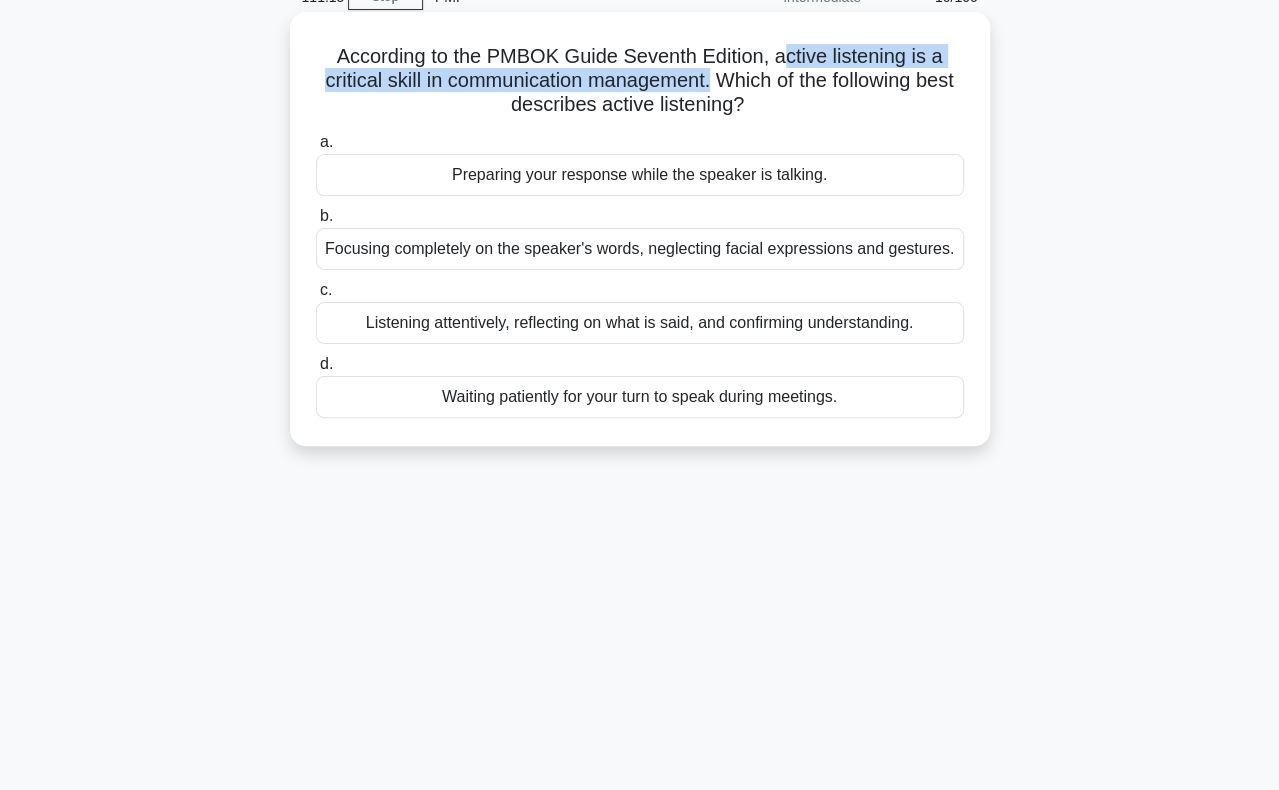 drag, startPoint x: 783, startPoint y: 60, endPoint x: 734, endPoint y: 77, distance: 51.86521 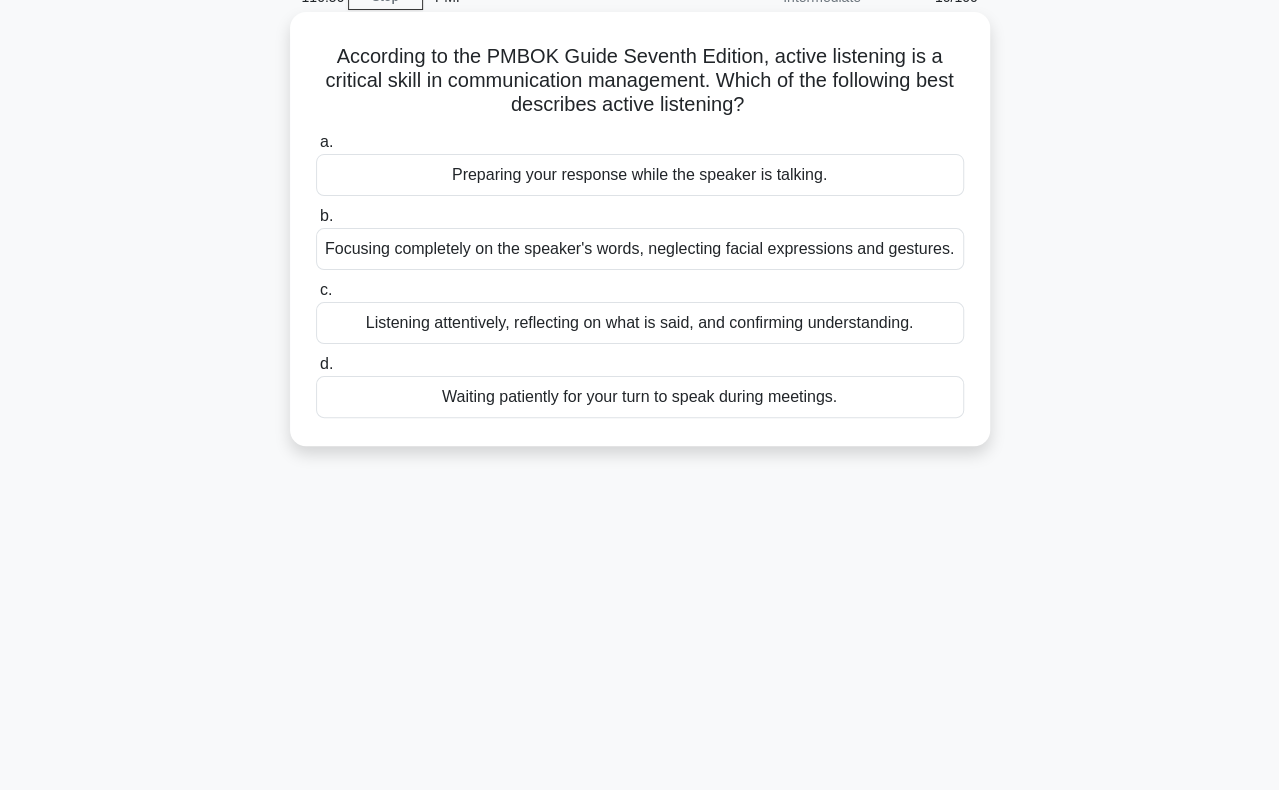 click on "Listening attentively, reflecting on what is said, and confirming understanding." at bounding box center (640, 323) 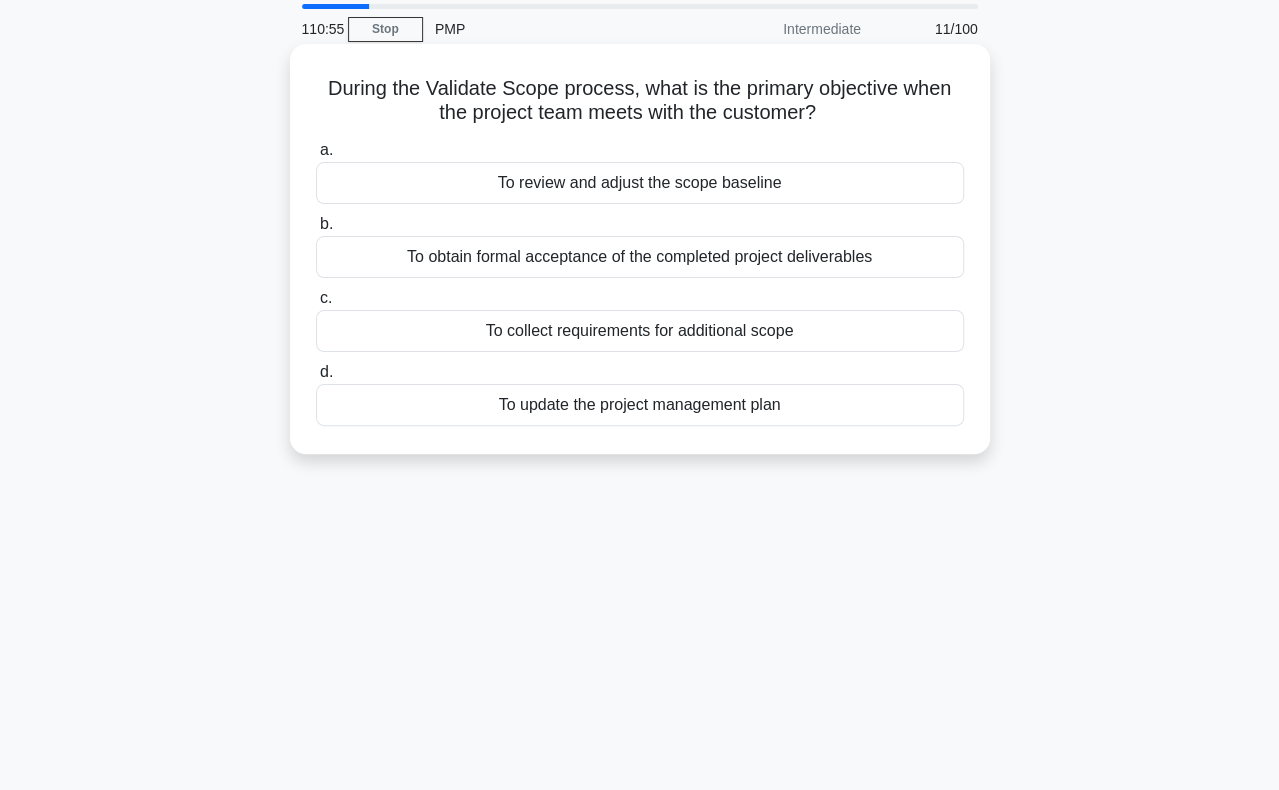 scroll, scrollTop: 100, scrollLeft: 0, axis: vertical 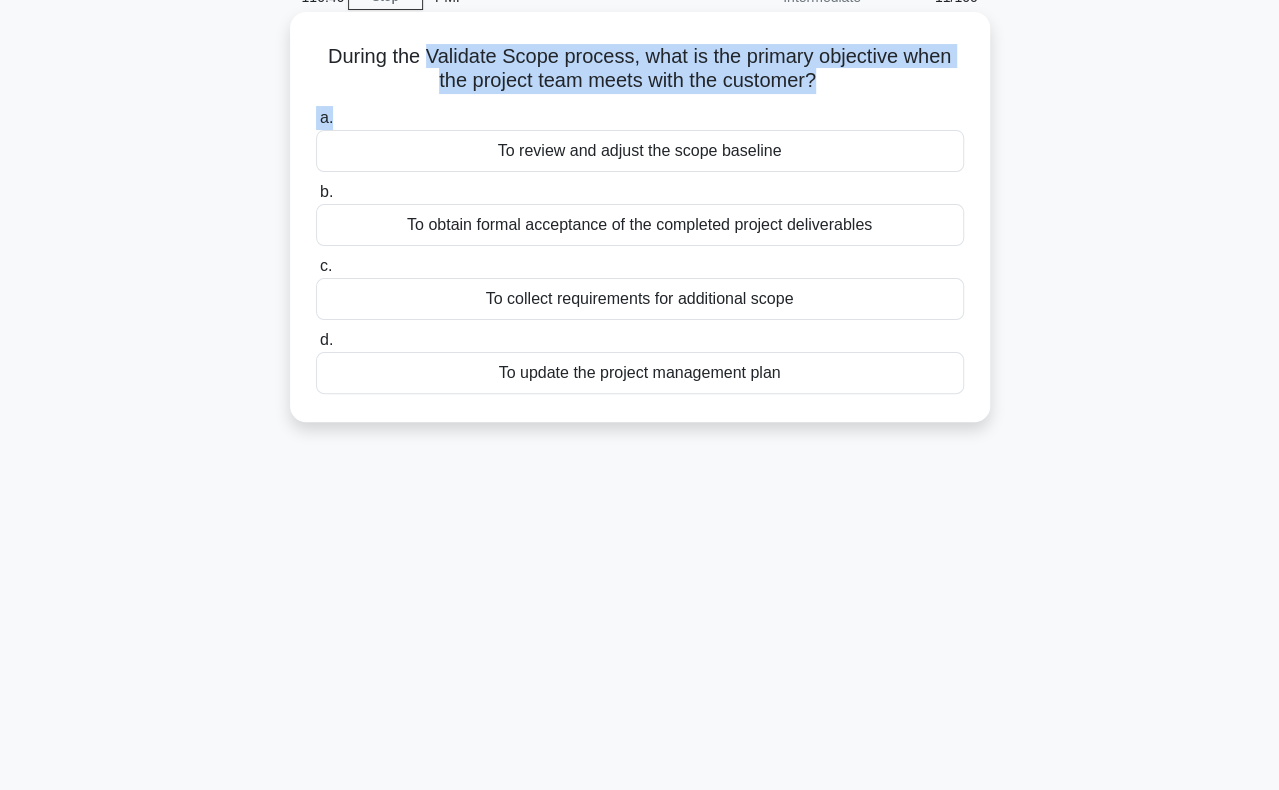 drag, startPoint x: 427, startPoint y: 61, endPoint x: 578, endPoint y: 109, distance: 158.44557 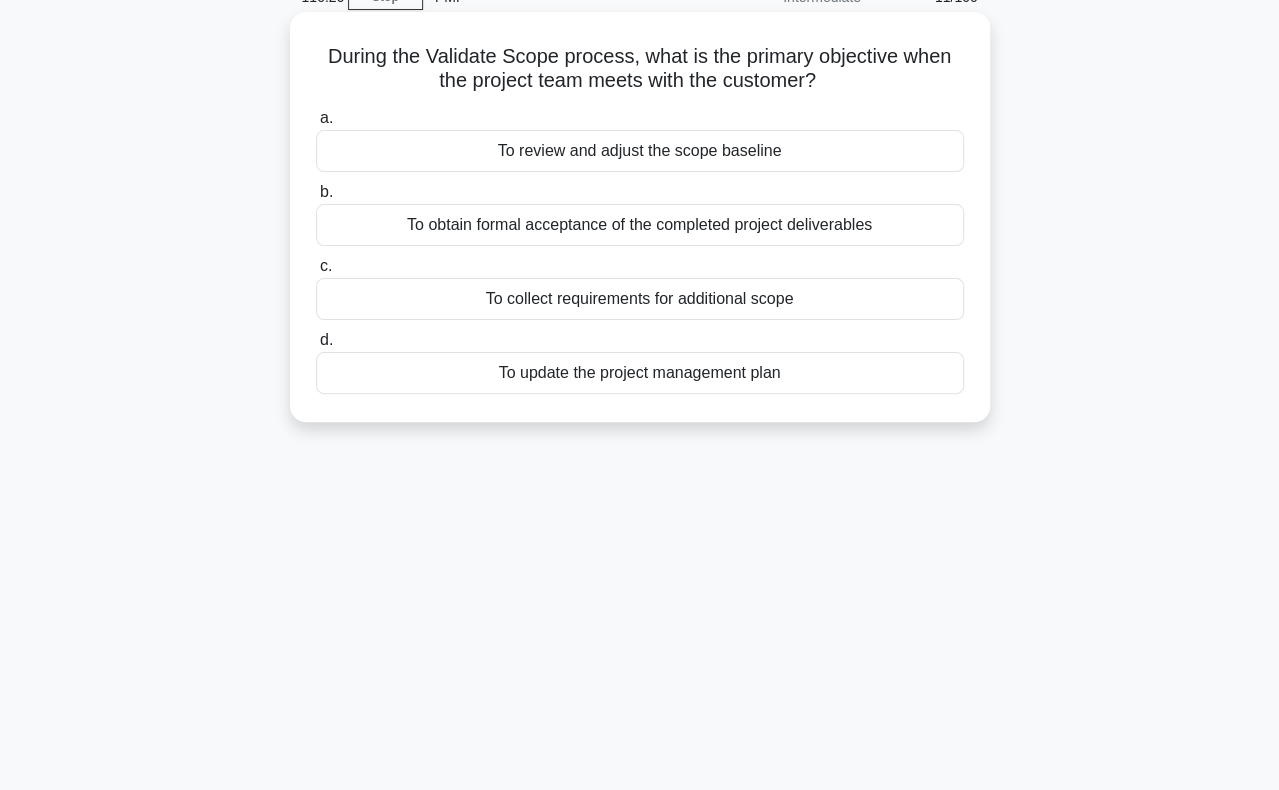 click on "To obtain formal acceptance of the completed project deliverables" at bounding box center (640, 225) 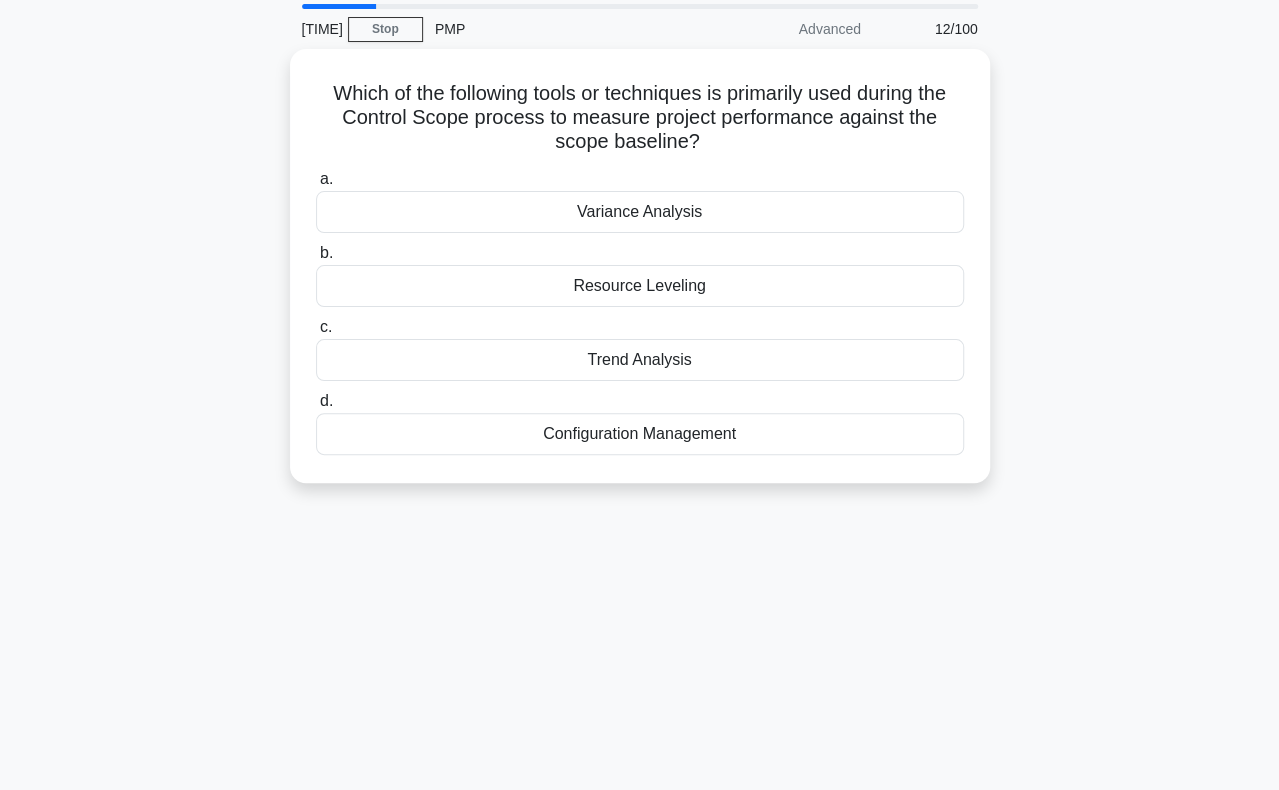 scroll, scrollTop: 100, scrollLeft: 0, axis: vertical 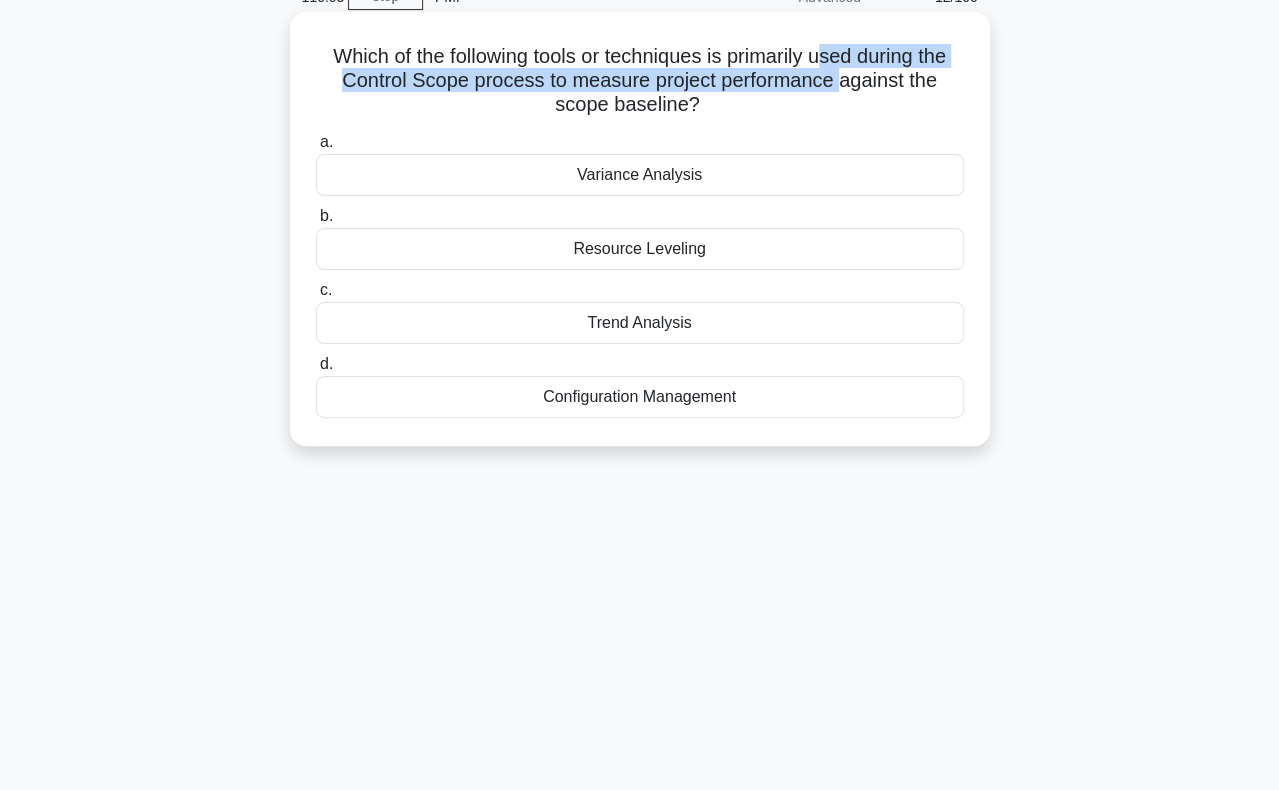 drag, startPoint x: 824, startPoint y: 52, endPoint x: 846, endPoint y: 79, distance: 34.828148 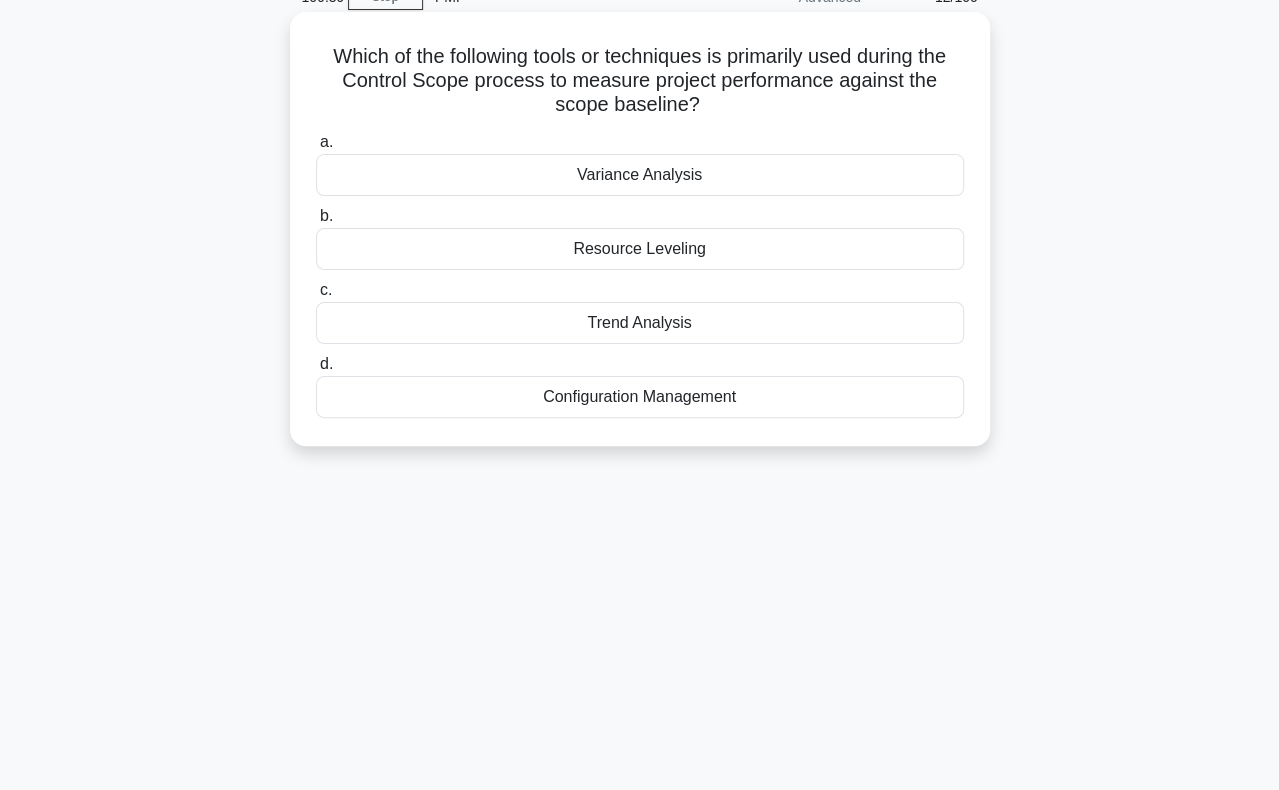 click on "Configuration Management" at bounding box center [640, 397] 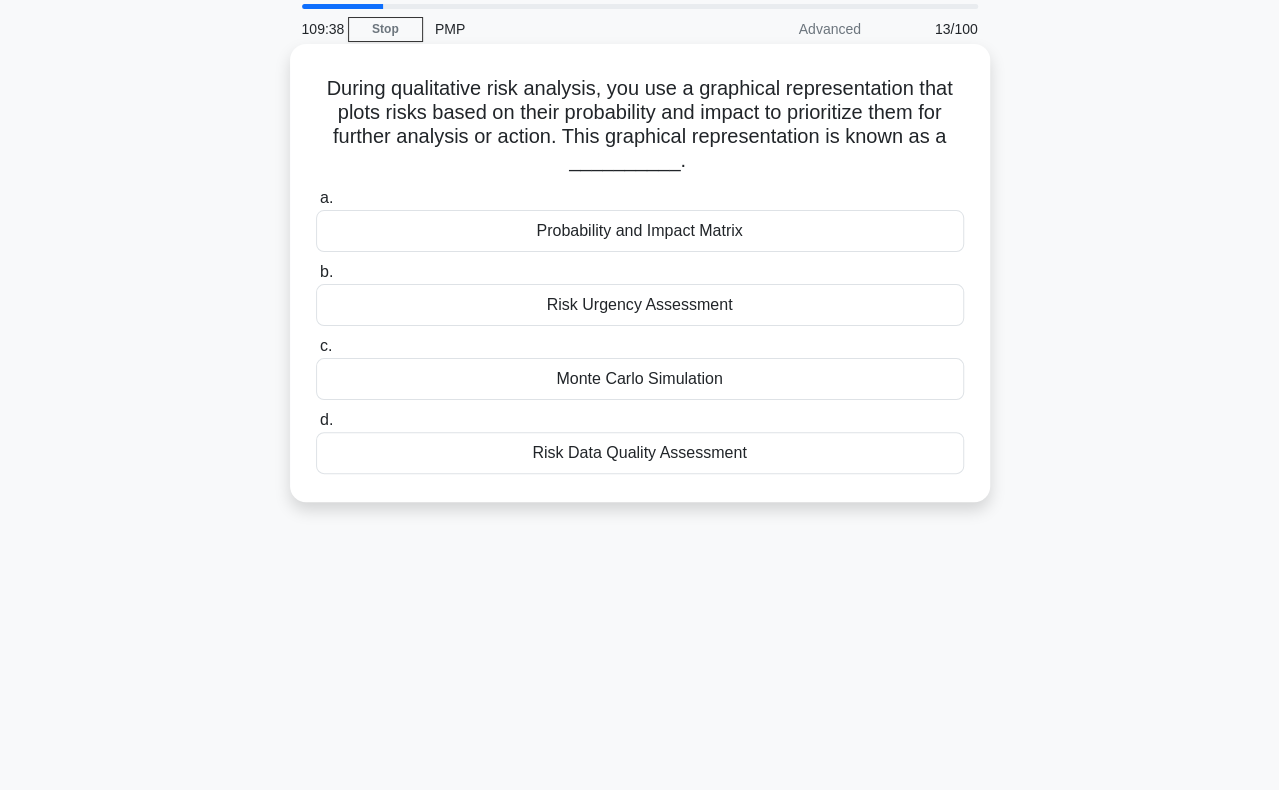 scroll, scrollTop: 100, scrollLeft: 0, axis: vertical 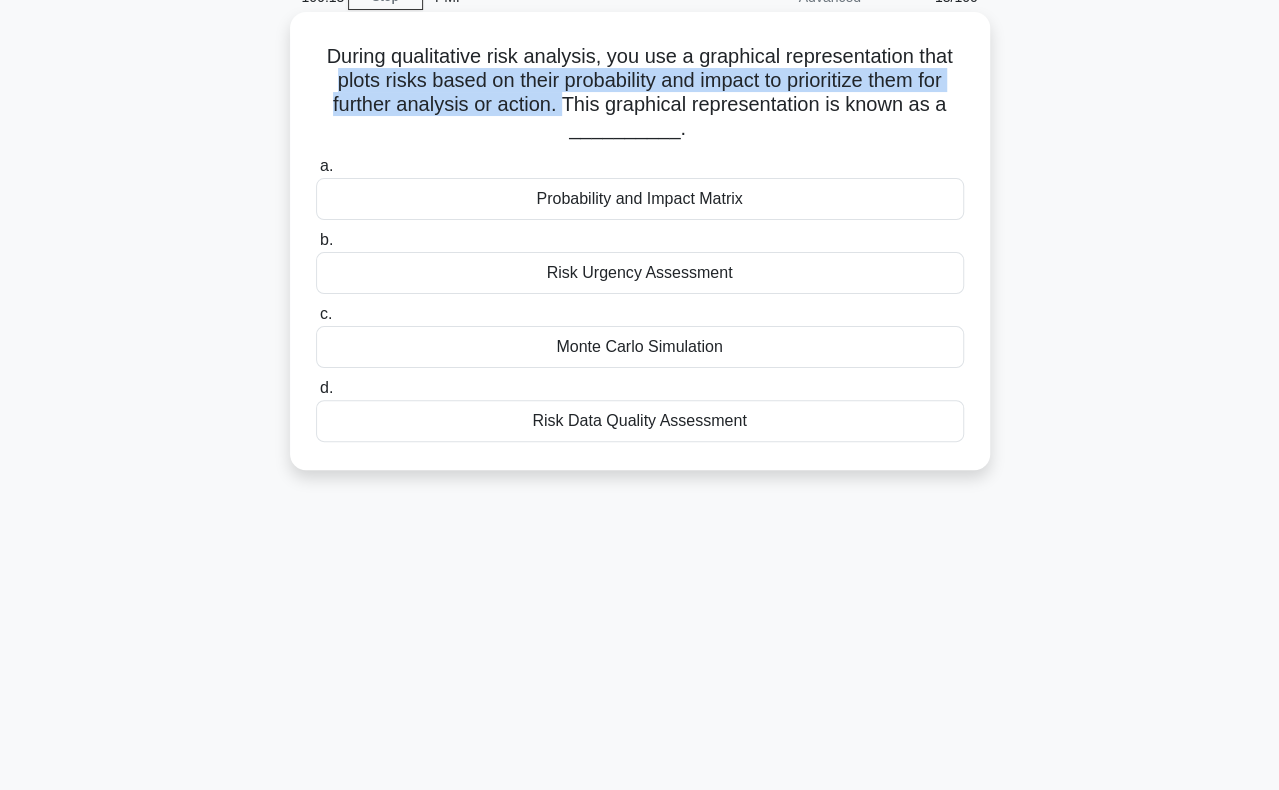 drag, startPoint x: 324, startPoint y: 83, endPoint x: 561, endPoint y: 115, distance: 239.15057 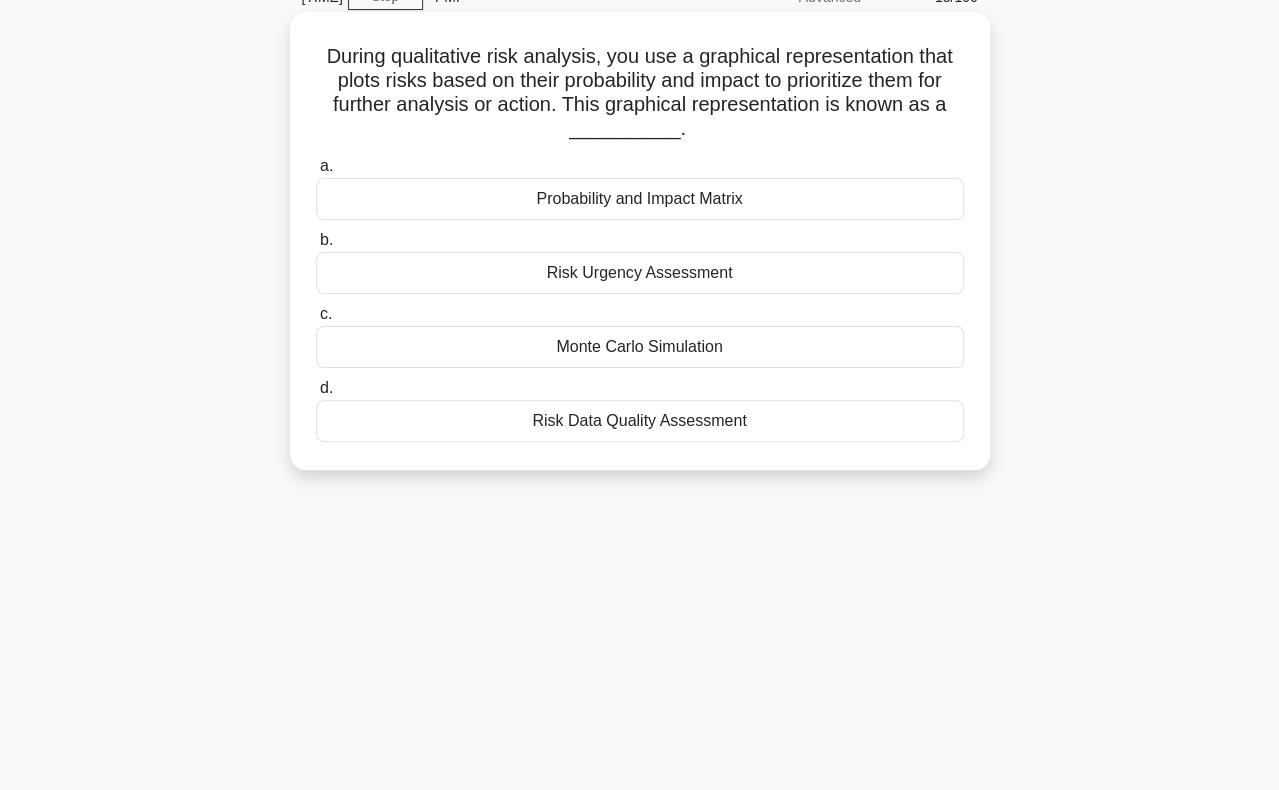 click on "Monte Carlo Simulation" at bounding box center [640, 347] 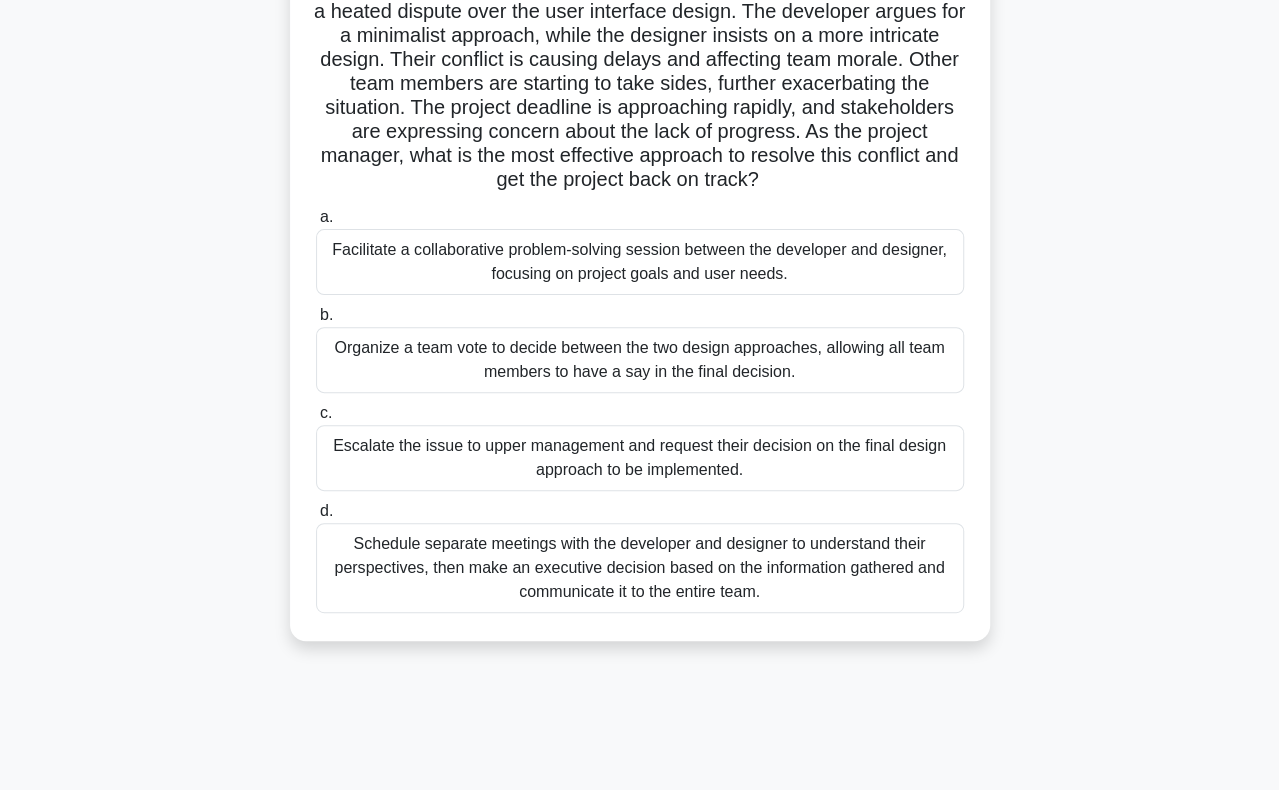 scroll, scrollTop: 200, scrollLeft: 0, axis: vertical 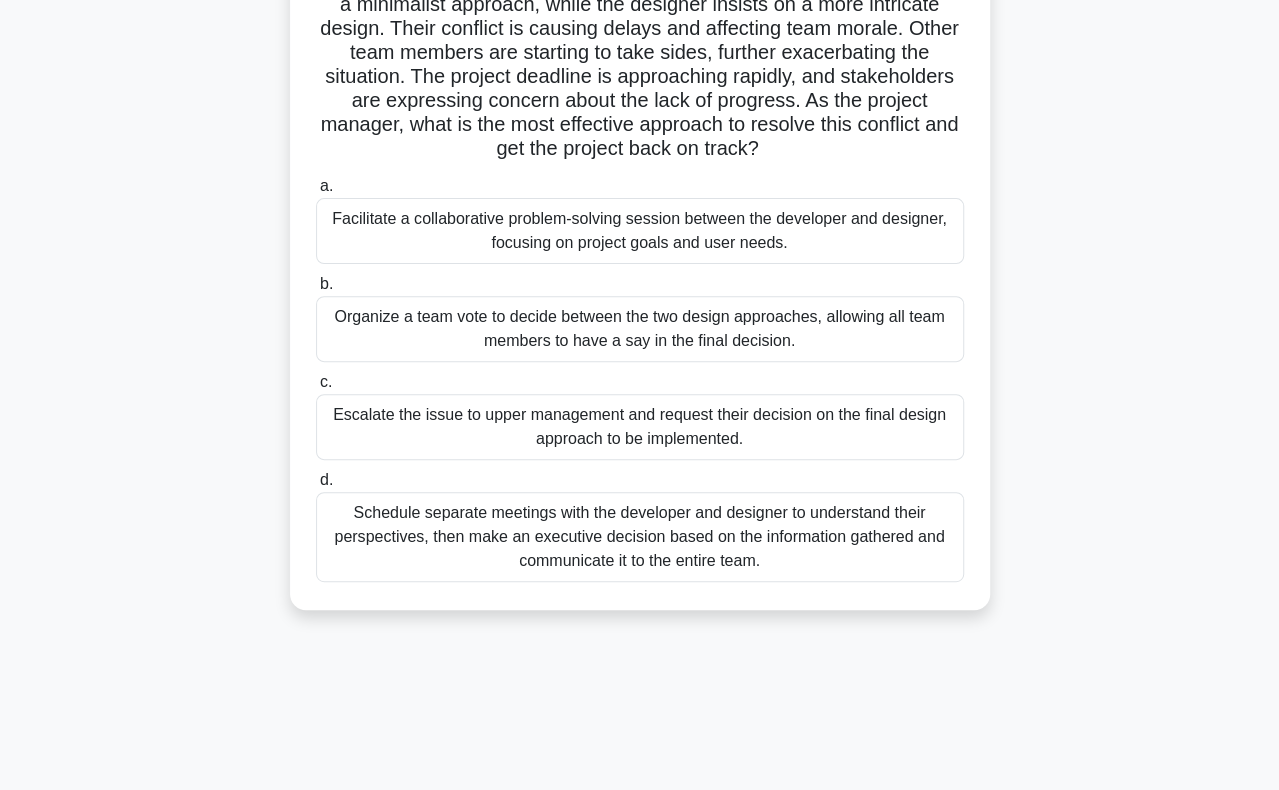 click on "Facilitate a collaborative problem-solving session between the developer and designer, focusing on project goals and user needs." at bounding box center [640, 231] 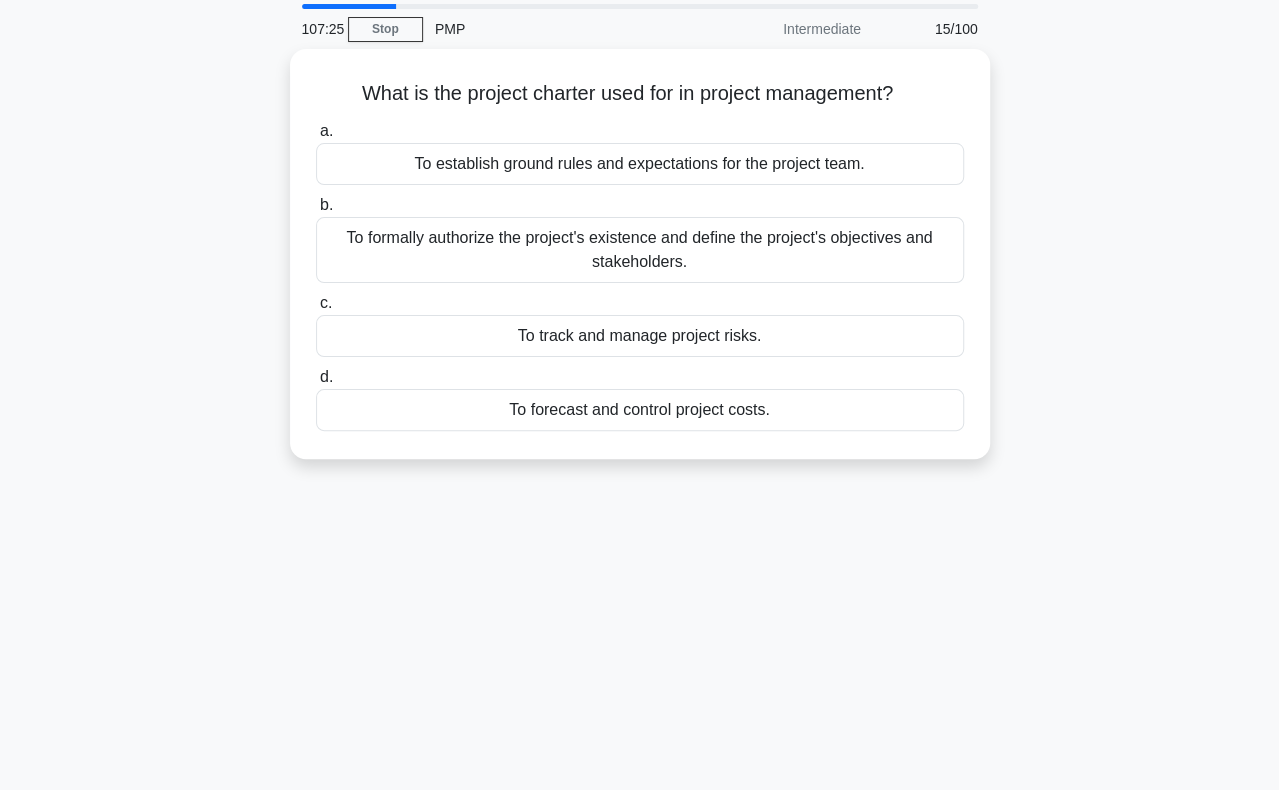scroll, scrollTop: 100, scrollLeft: 0, axis: vertical 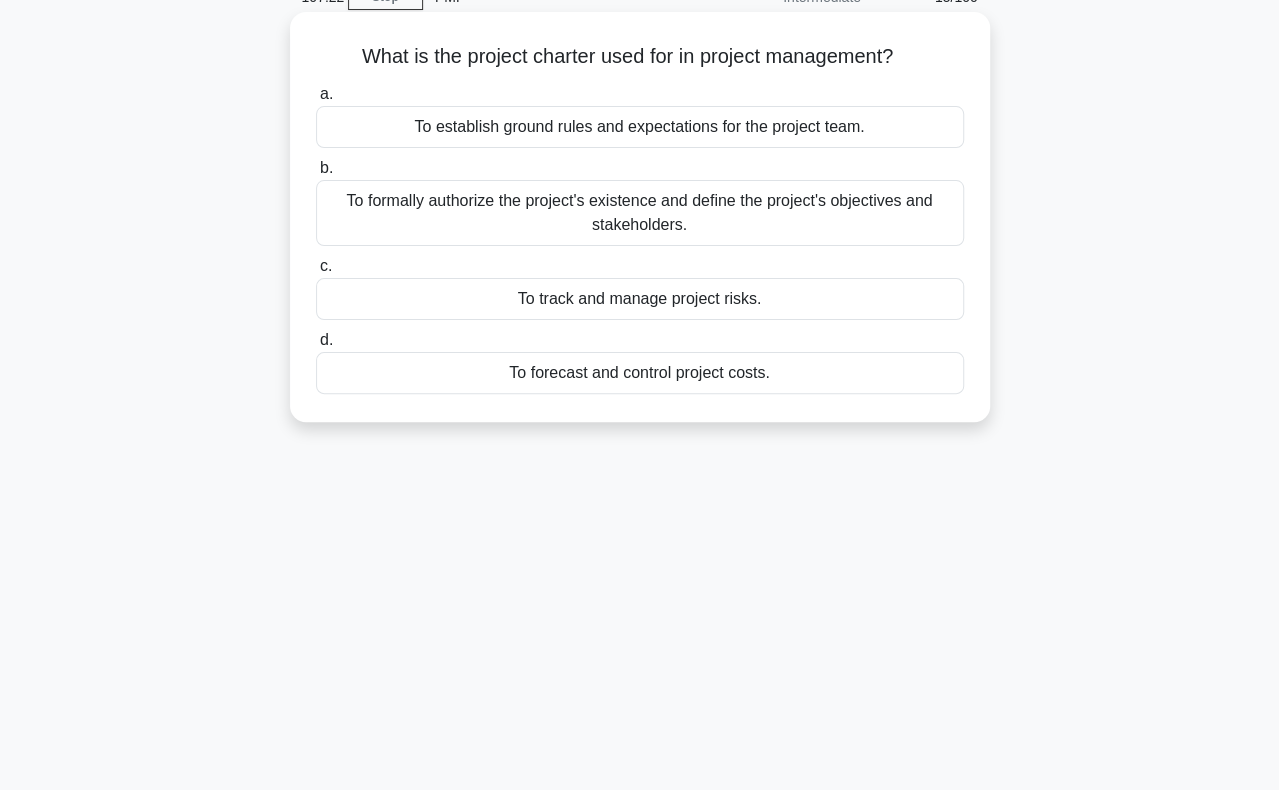 click on "To formally authorize the project's existence and define the project's objectives and stakeholders." at bounding box center [640, 213] 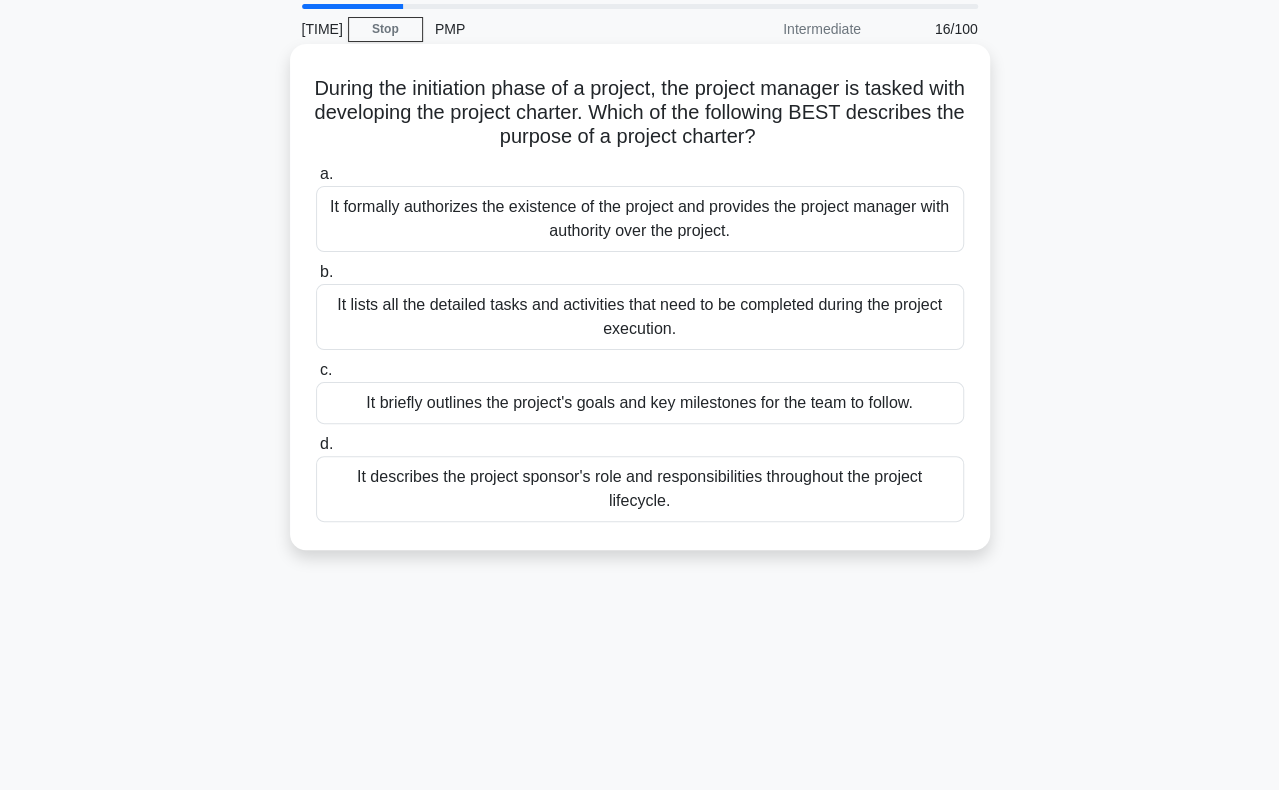 scroll, scrollTop: 100, scrollLeft: 0, axis: vertical 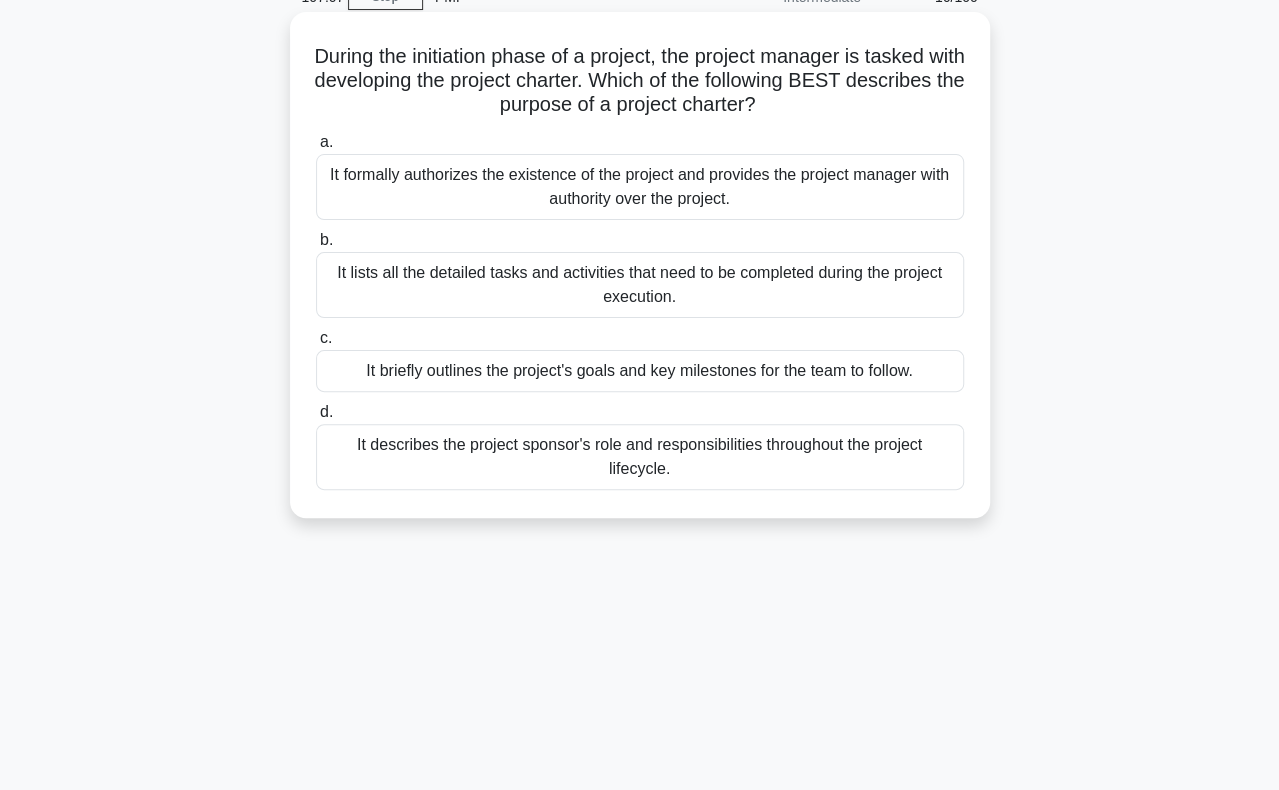 click on "It formally authorizes the existence of the project and provides the project manager with authority over the project." at bounding box center (640, 187) 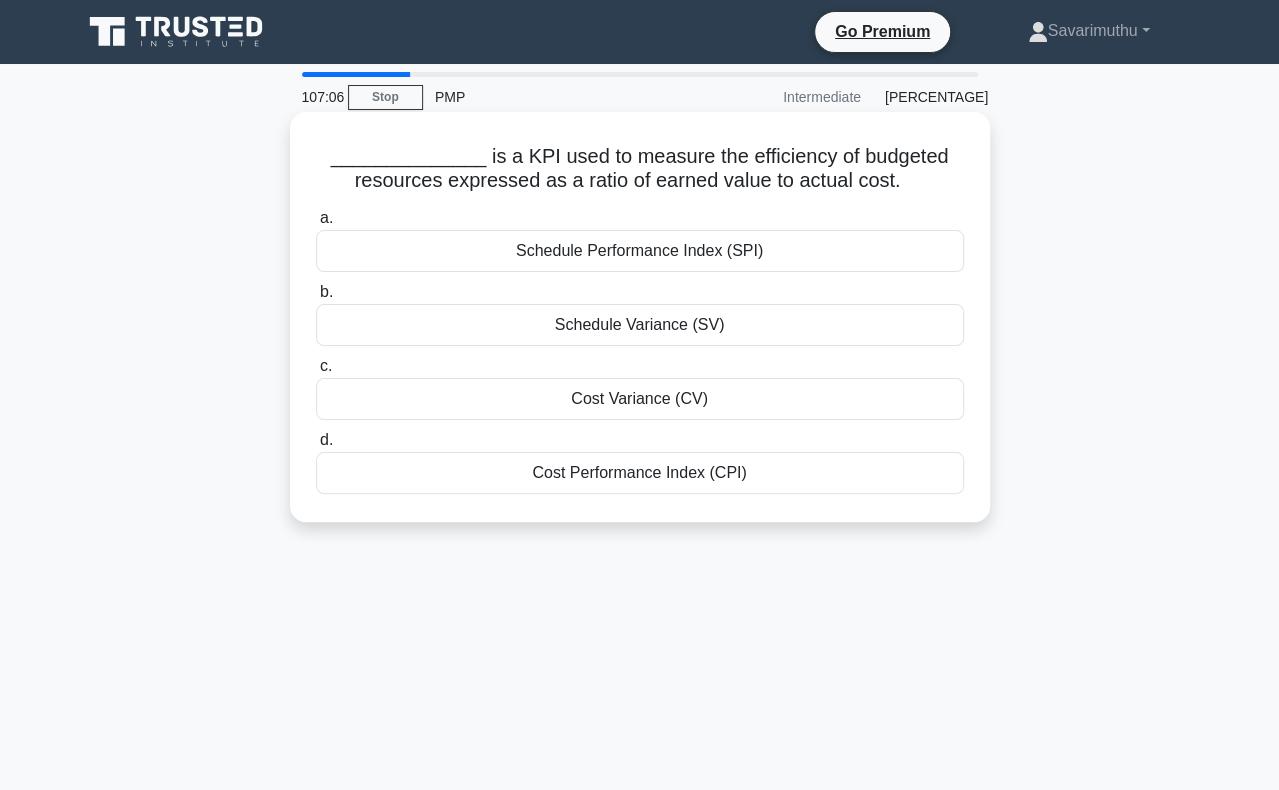 scroll, scrollTop: 100, scrollLeft: 0, axis: vertical 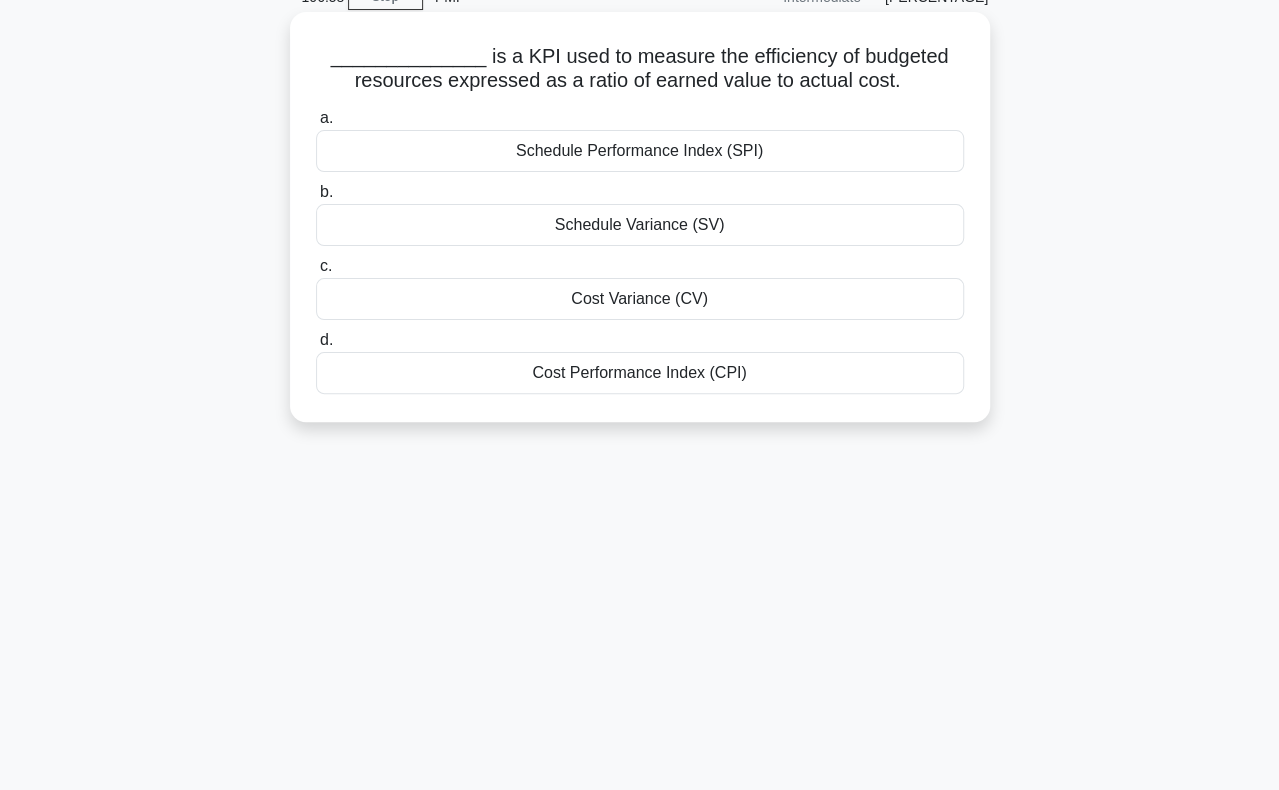 drag, startPoint x: 652, startPoint y: 80, endPoint x: 945, endPoint y: 94, distance: 293.3343 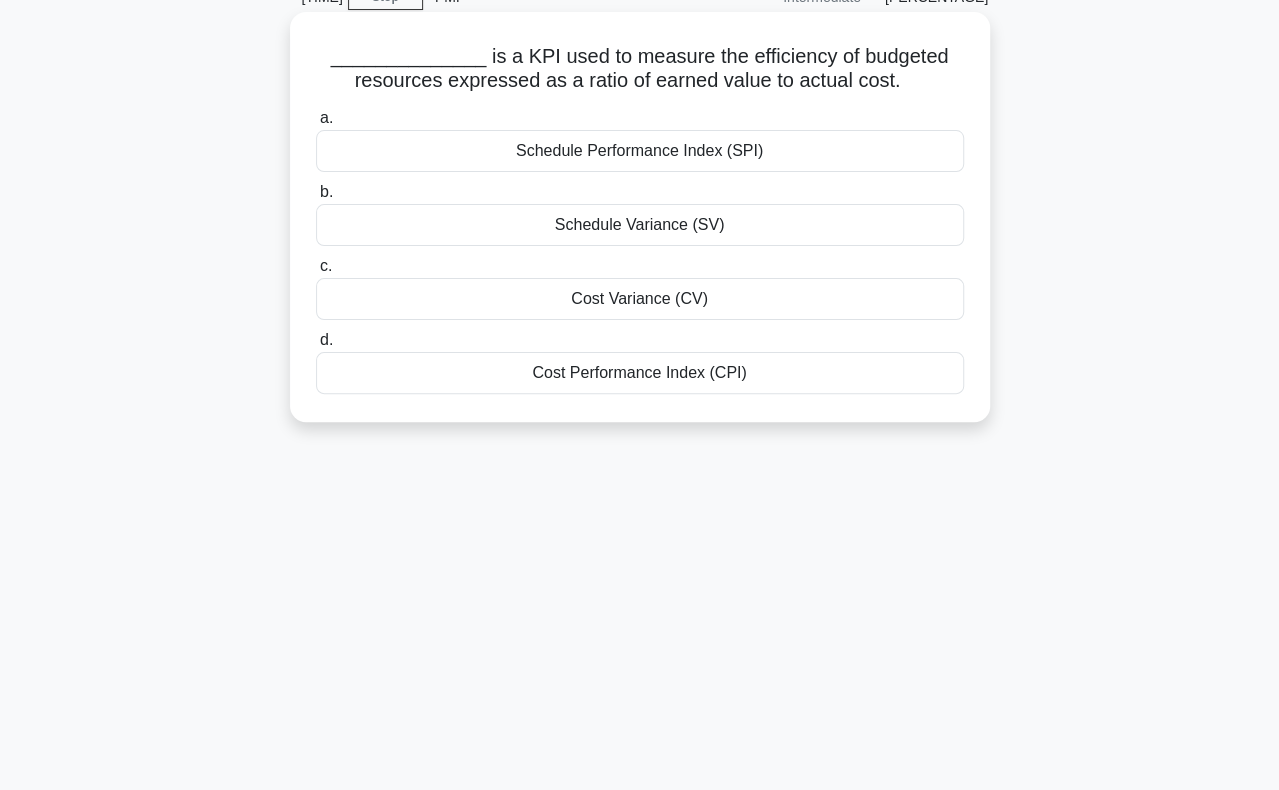 click on "Cost Performance Index (CPI)" at bounding box center (640, 373) 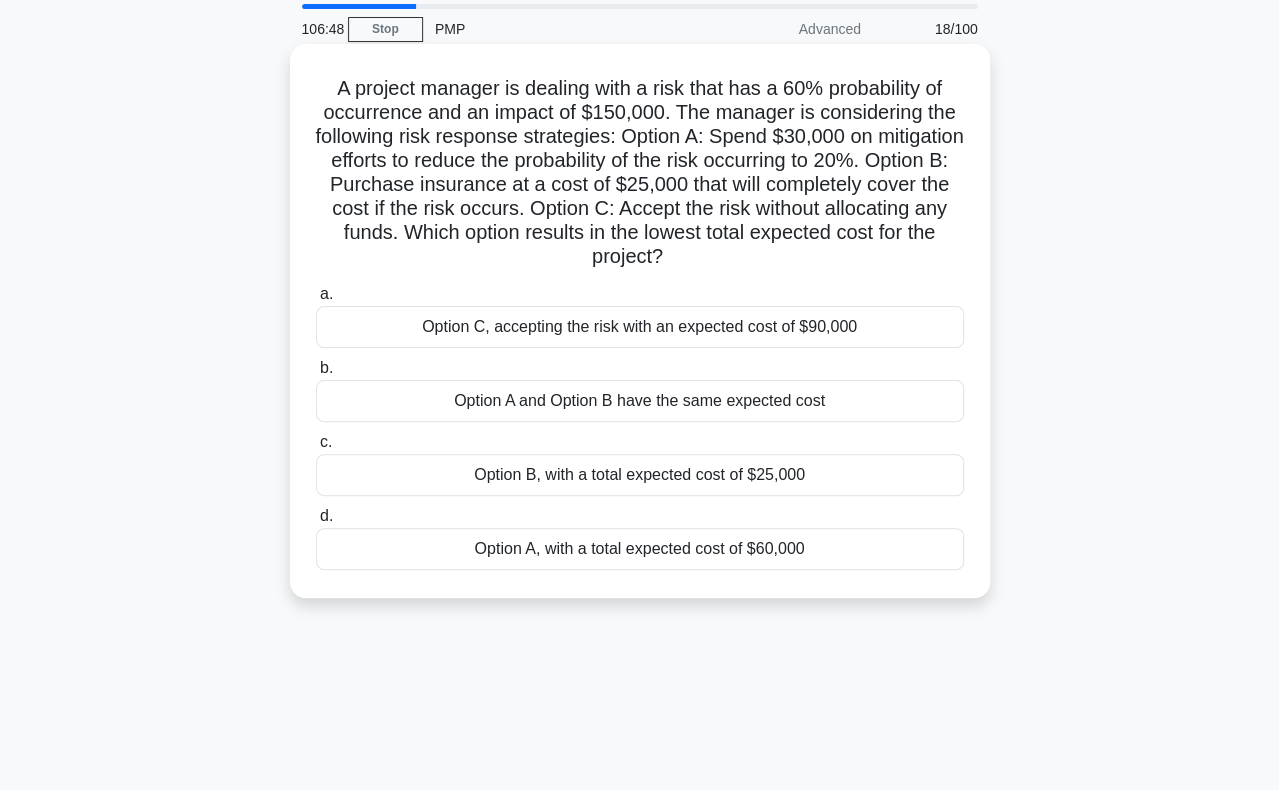scroll, scrollTop: 100, scrollLeft: 0, axis: vertical 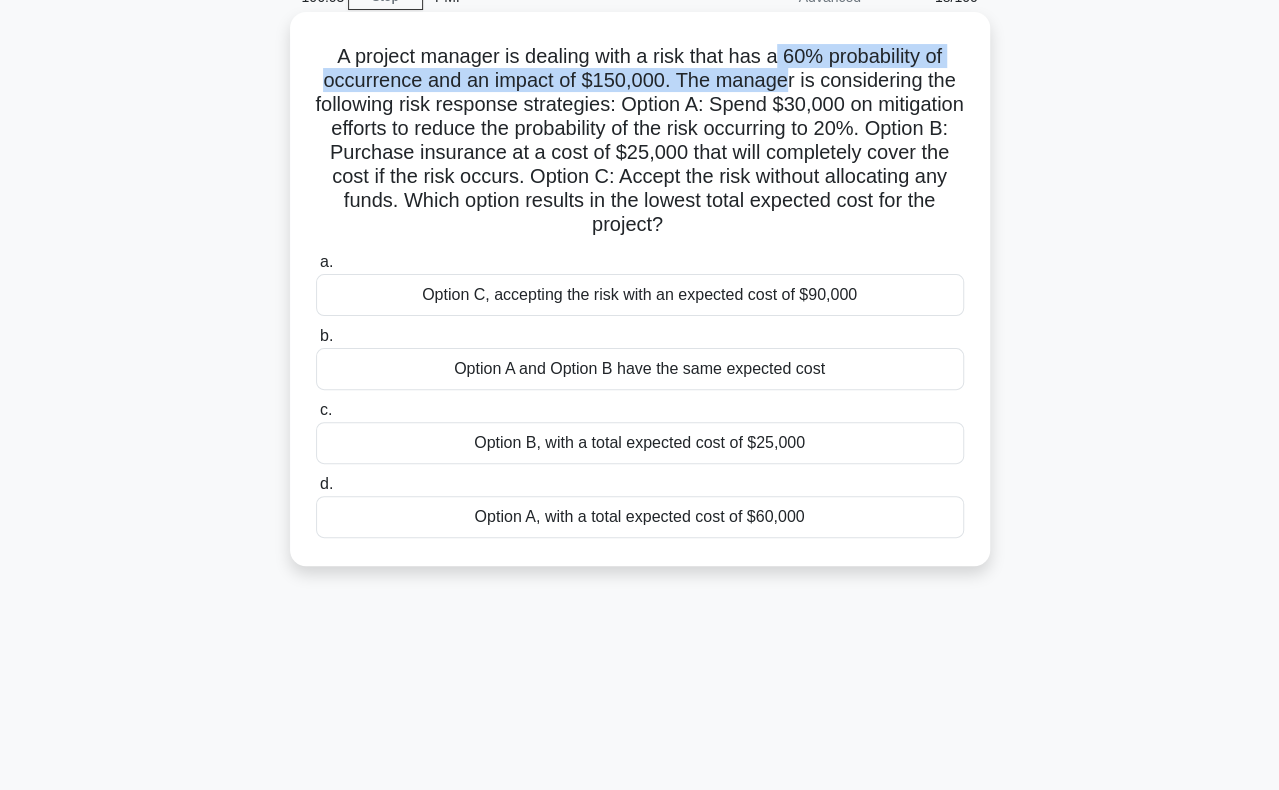 drag, startPoint x: 781, startPoint y: 57, endPoint x: 782, endPoint y: 77, distance: 20.024984 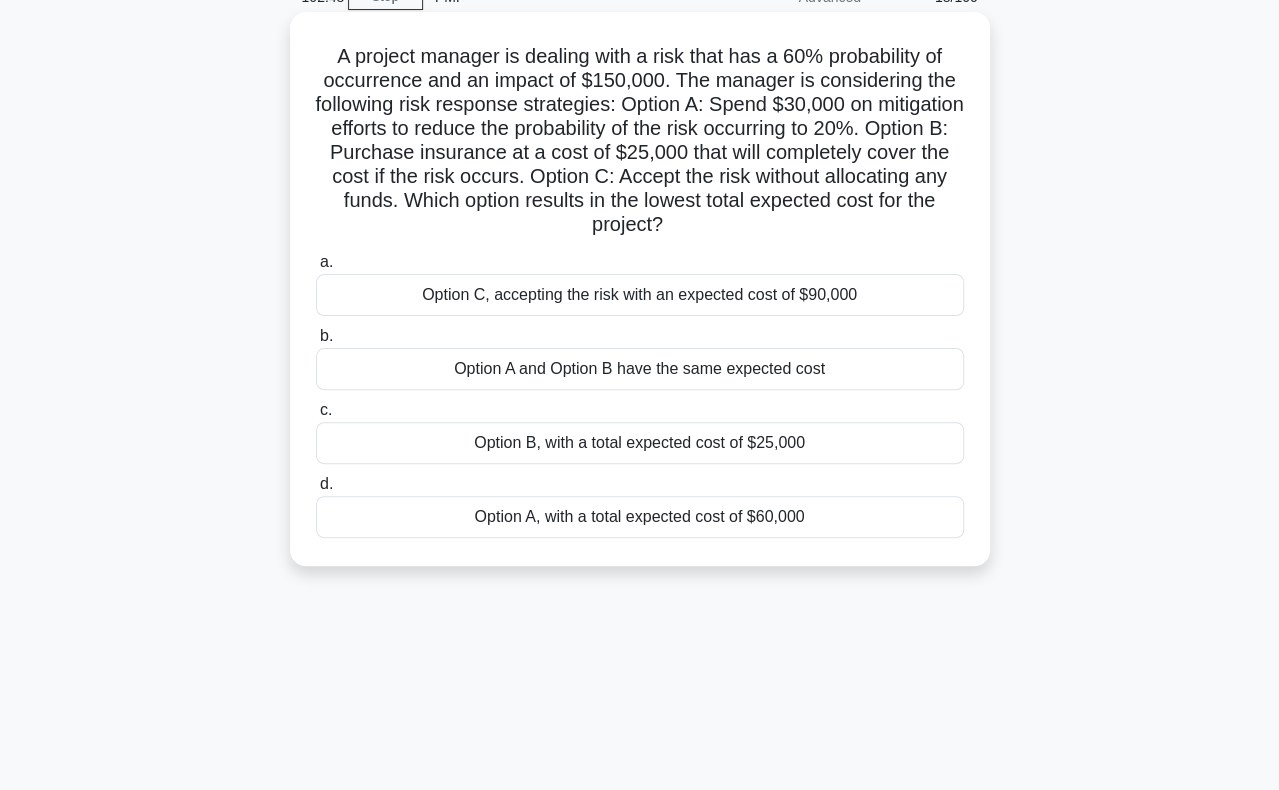 click on "Option A, with a total expected cost of $60,000" at bounding box center [640, 517] 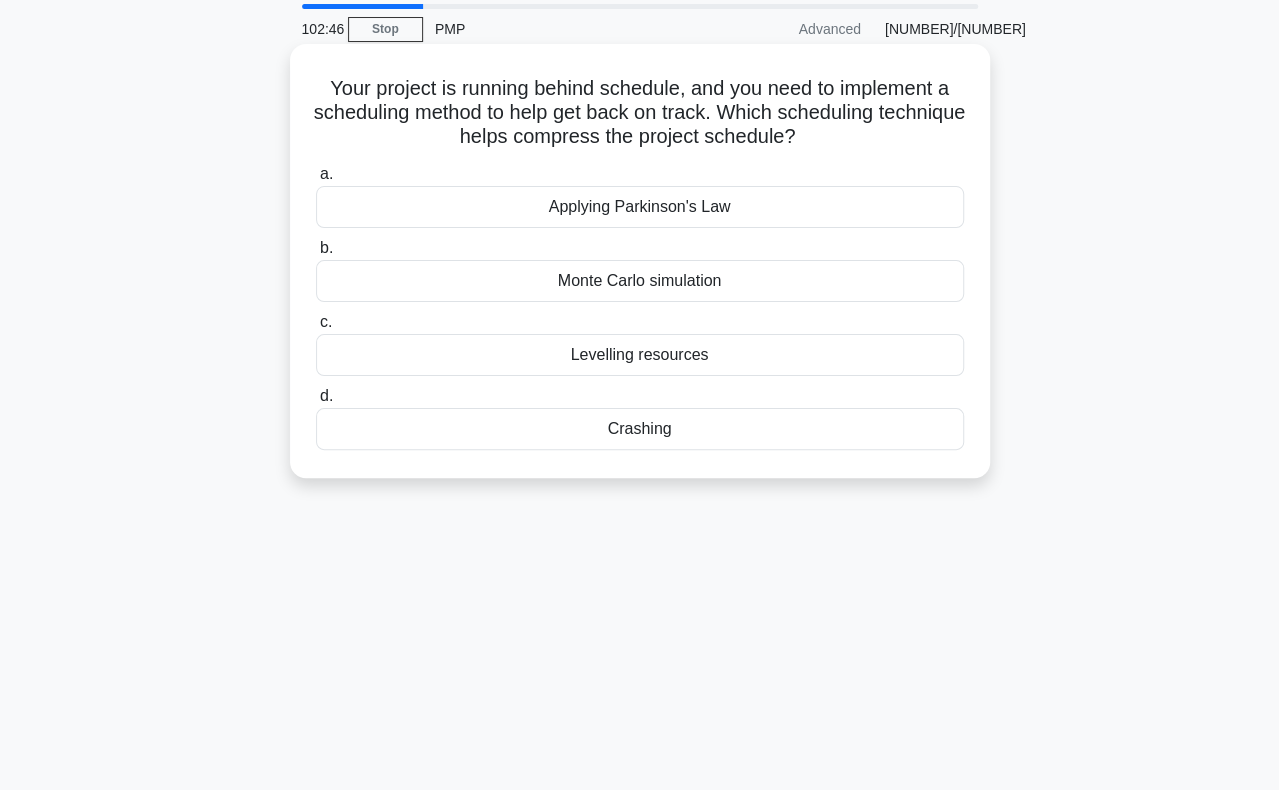 scroll, scrollTop: 100, scrollLeft: 0, axis: vertical 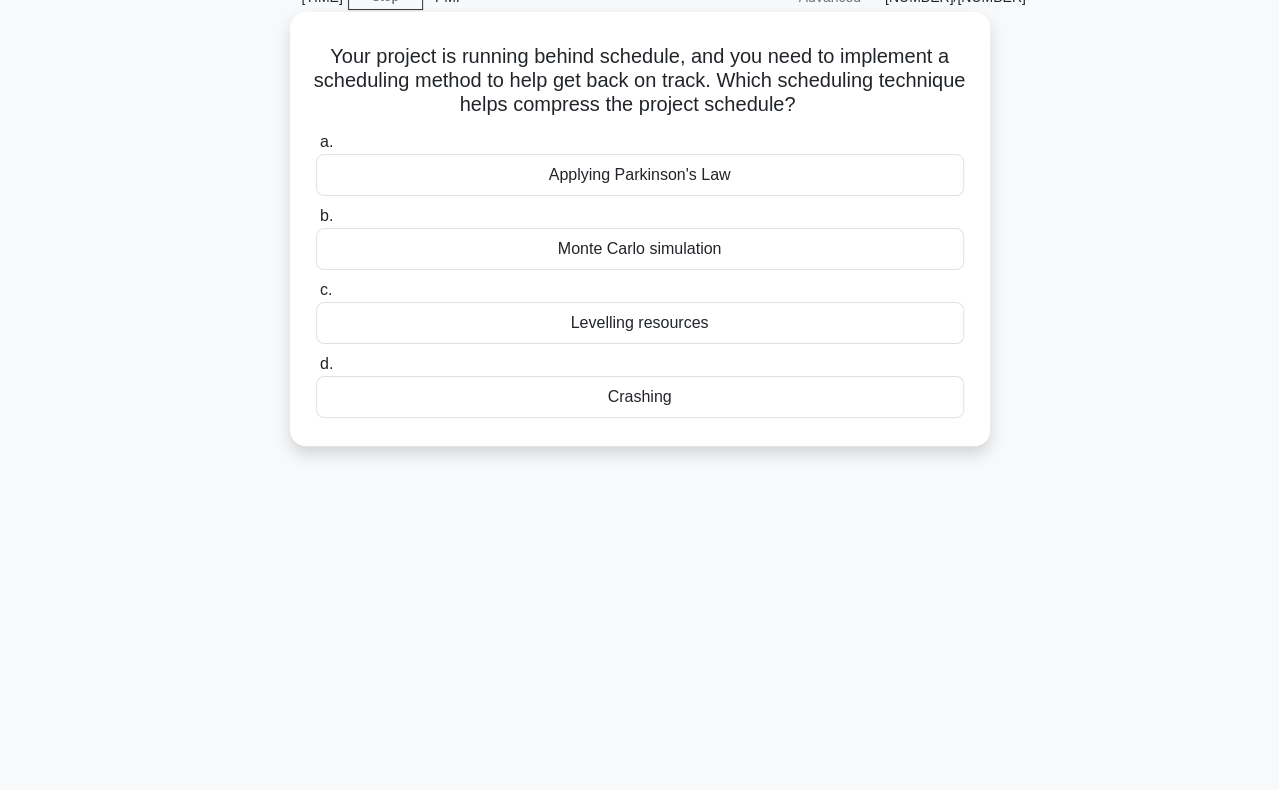 click on "Crashing" at bounding box center (640, 397) 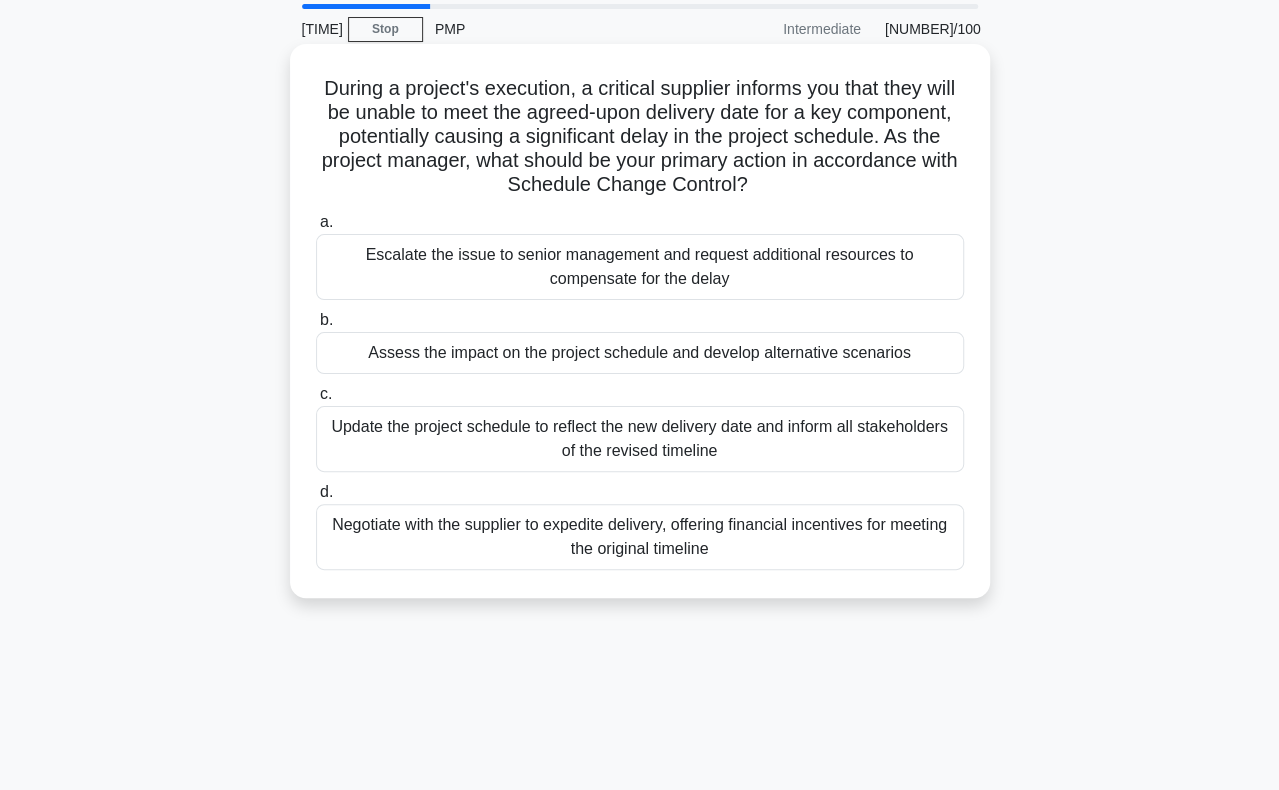 scroll, scrollTop: 100, scrollLeft: 0, axis: vertical 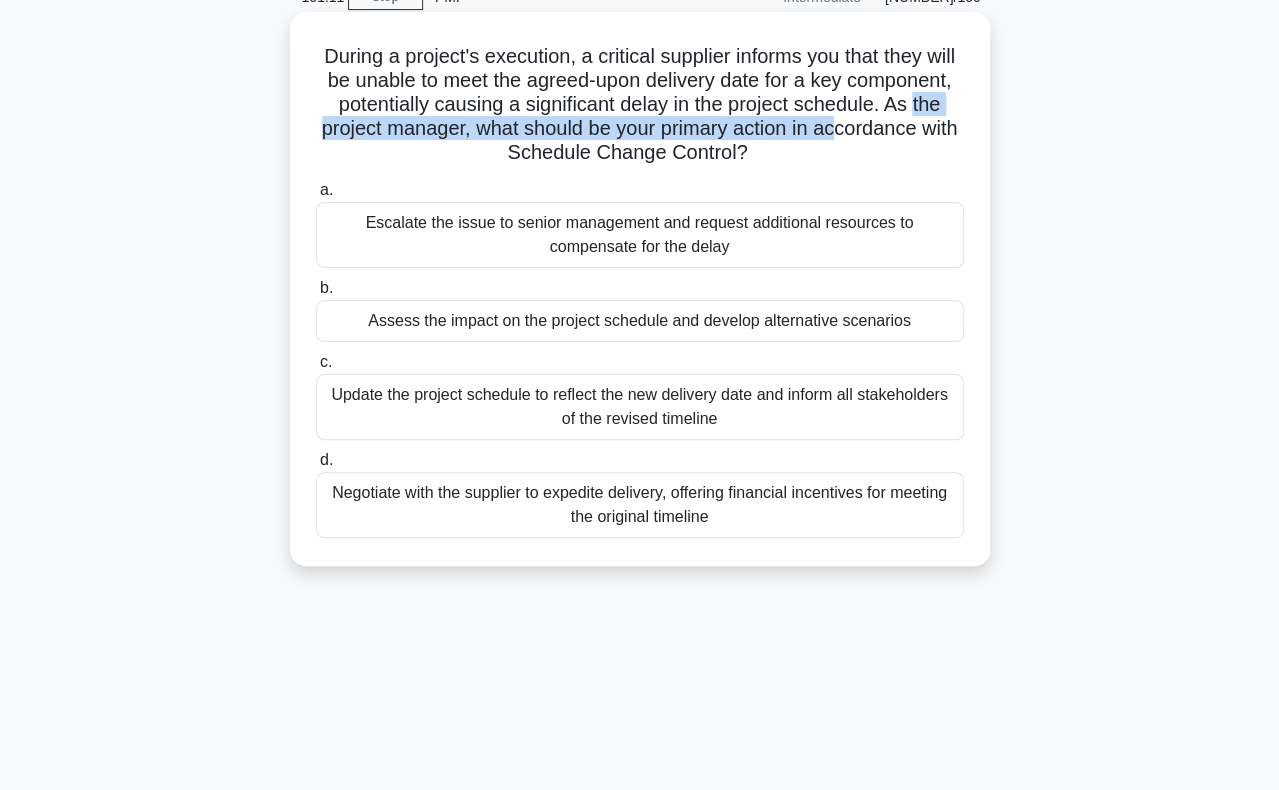 drag, startPoint x: 441, startPoint y: 123, endPoint x: 457, endPoint y: 149, distance: 30.528675 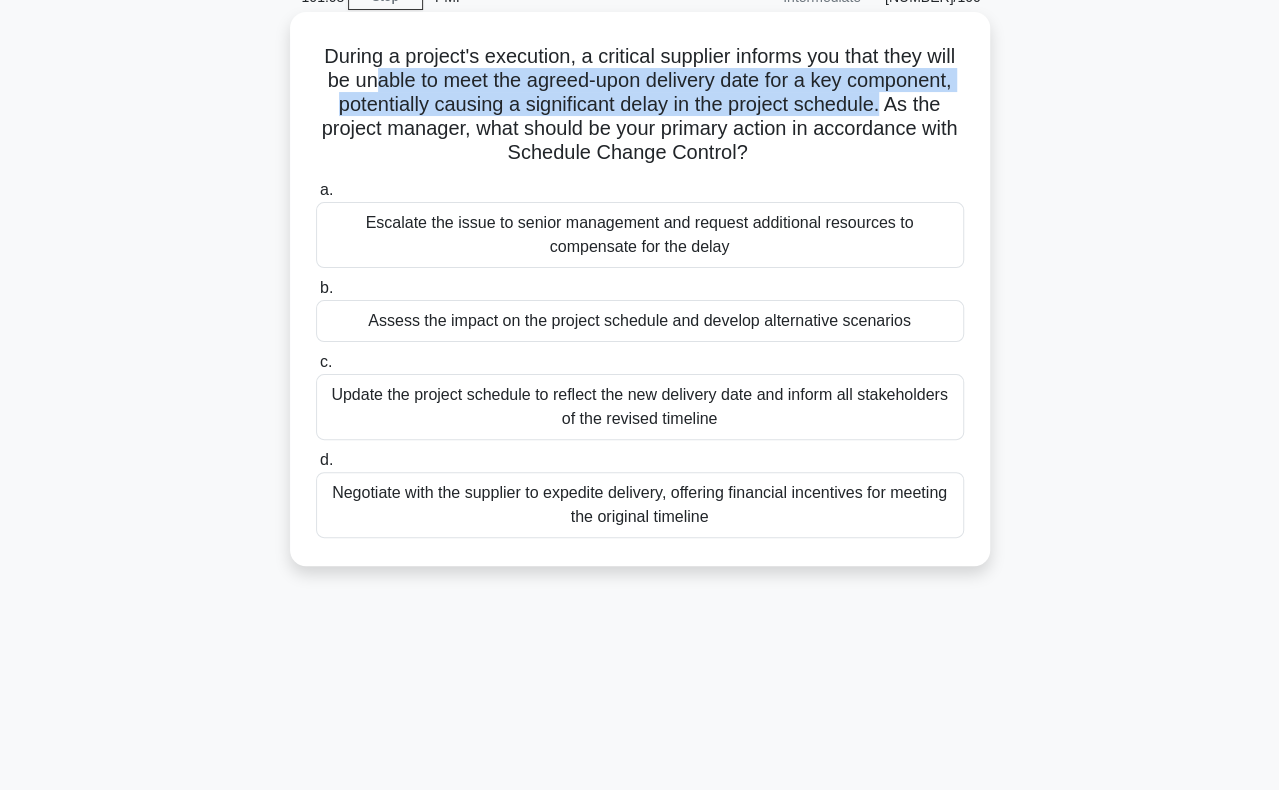 drag, startPoint x: 443, startPoint y: 89, endPoint x: 406, endPoint y: 127, distance: 53.037724 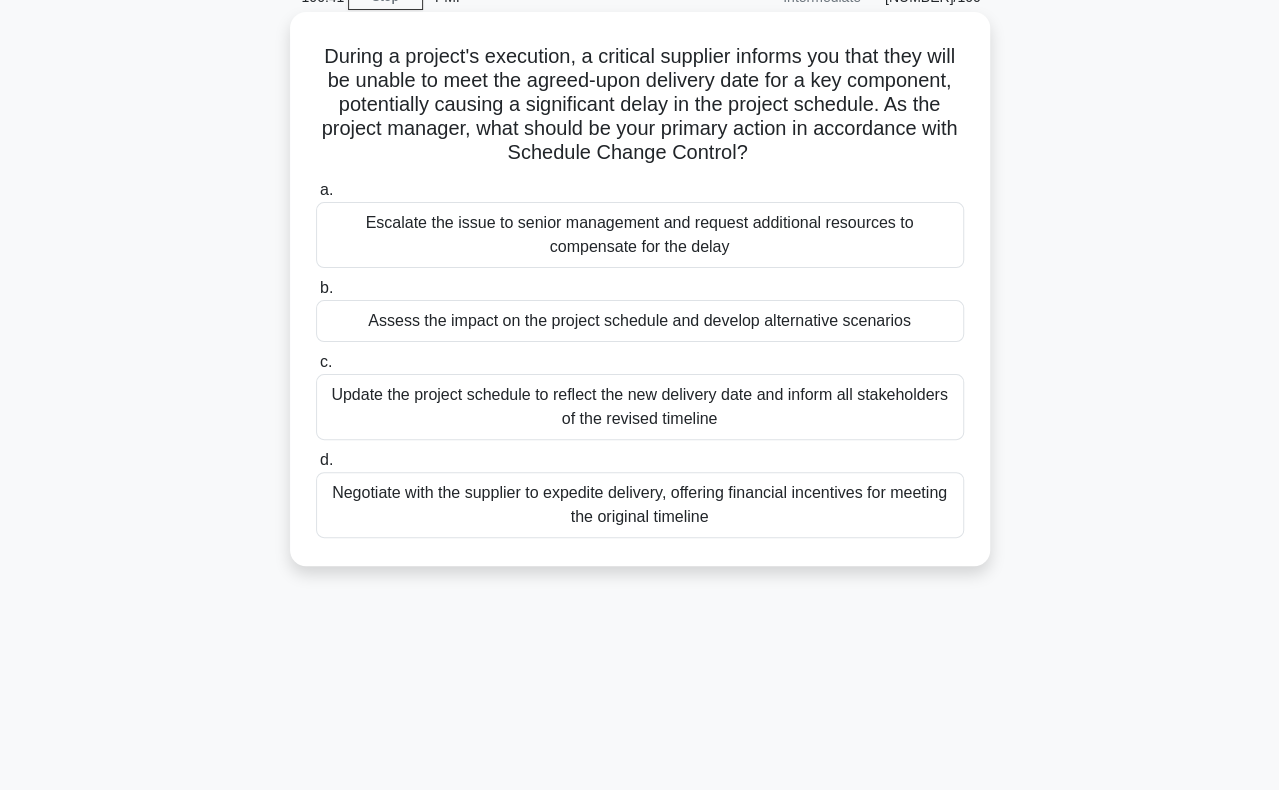 click on "Assess the impact on the project schedule and develop alternative scenarios" at bounding box center (640, 321) 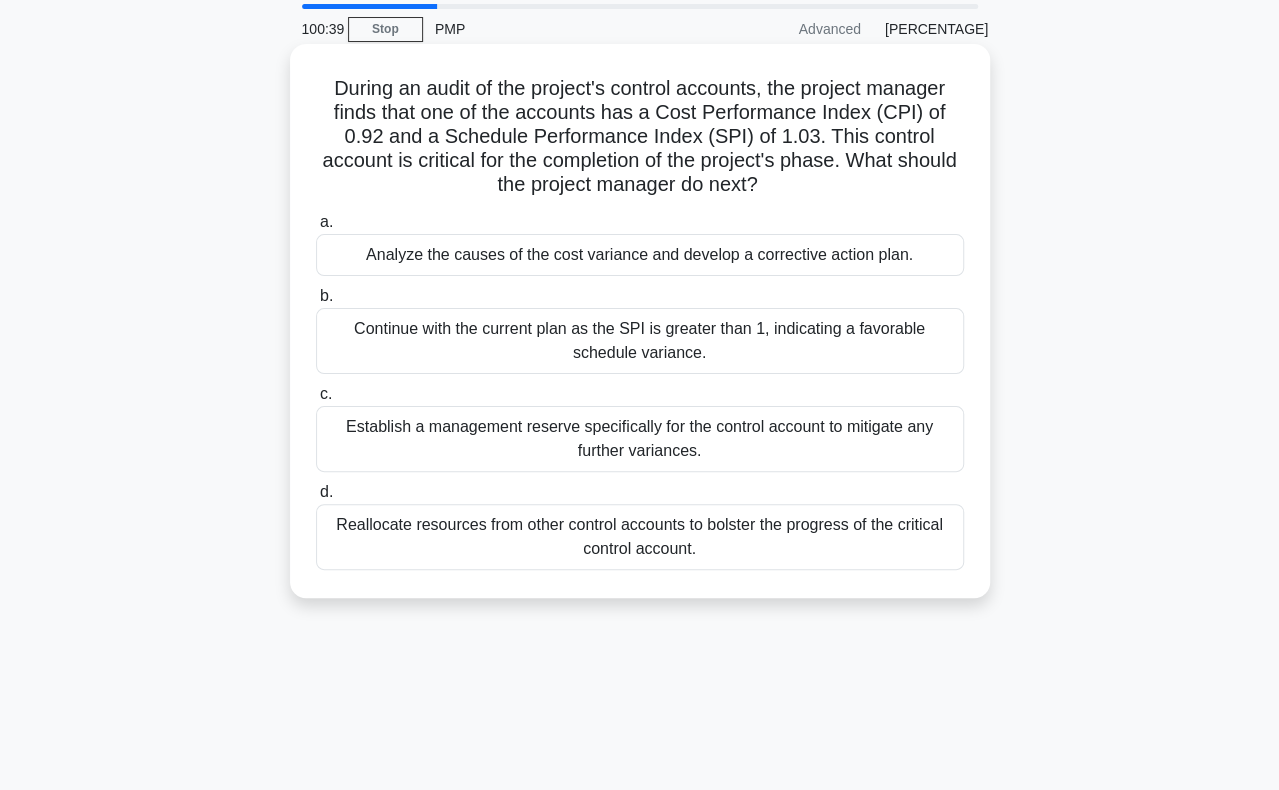 scroll, scrollTop: 100, scrollLeft: 0, axis: vertical 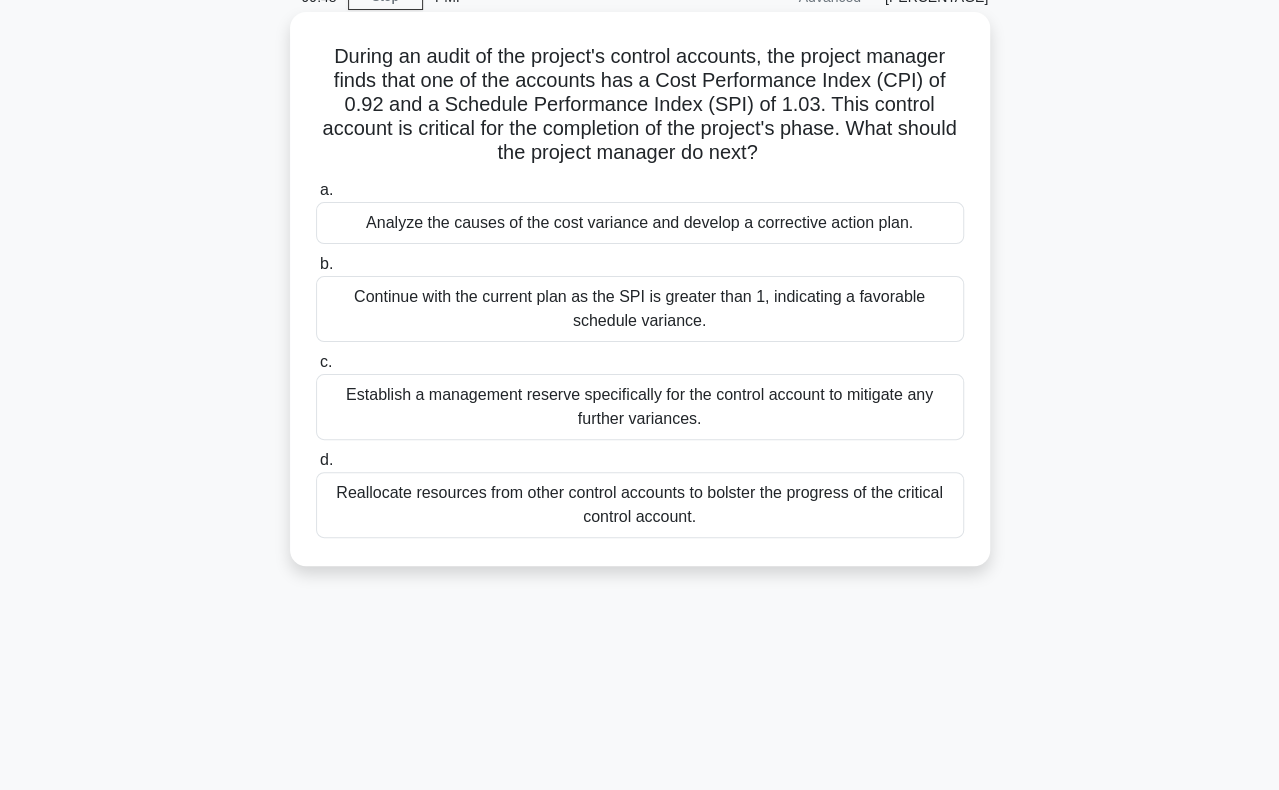click on "Analyze the causes of the cost variance and develop a corrective action plan." at bounding box center (640, 223) 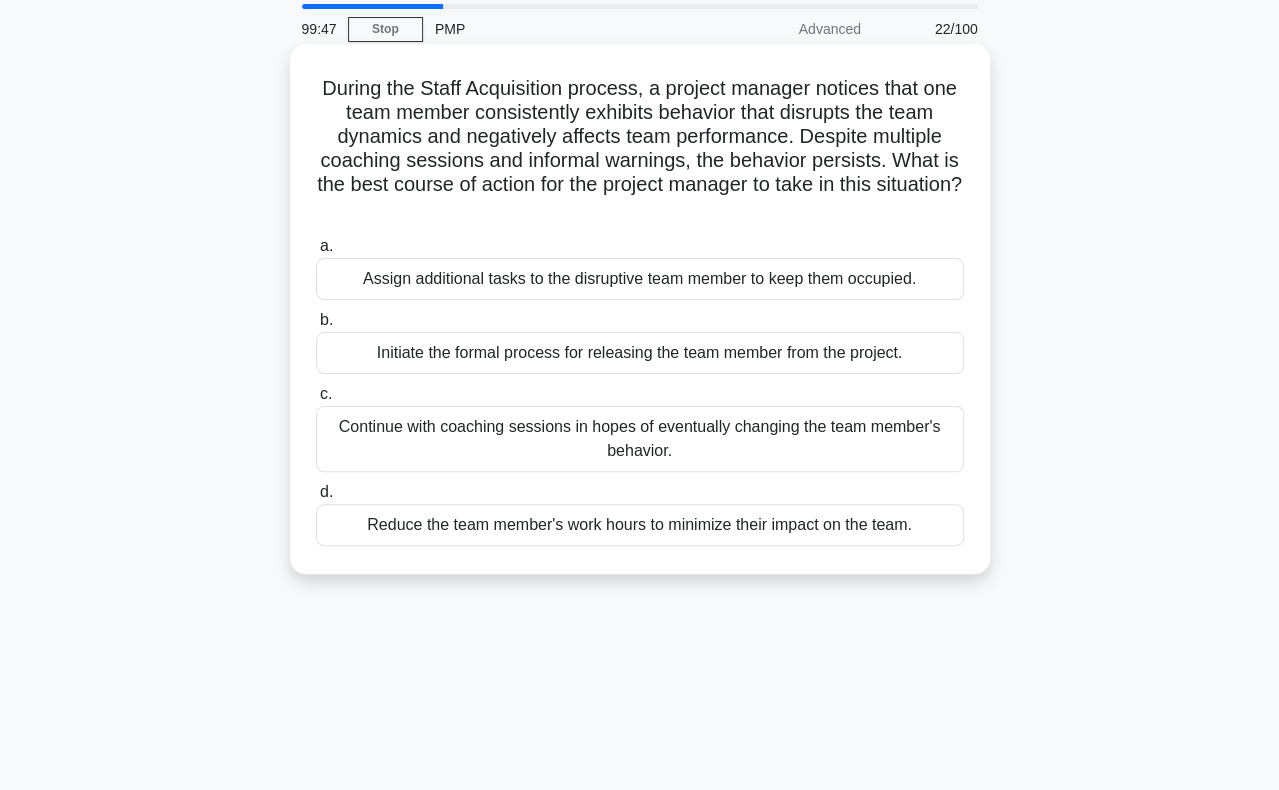 scroll, scrollTop: 100, scrollLeft: 0, axis: vertical 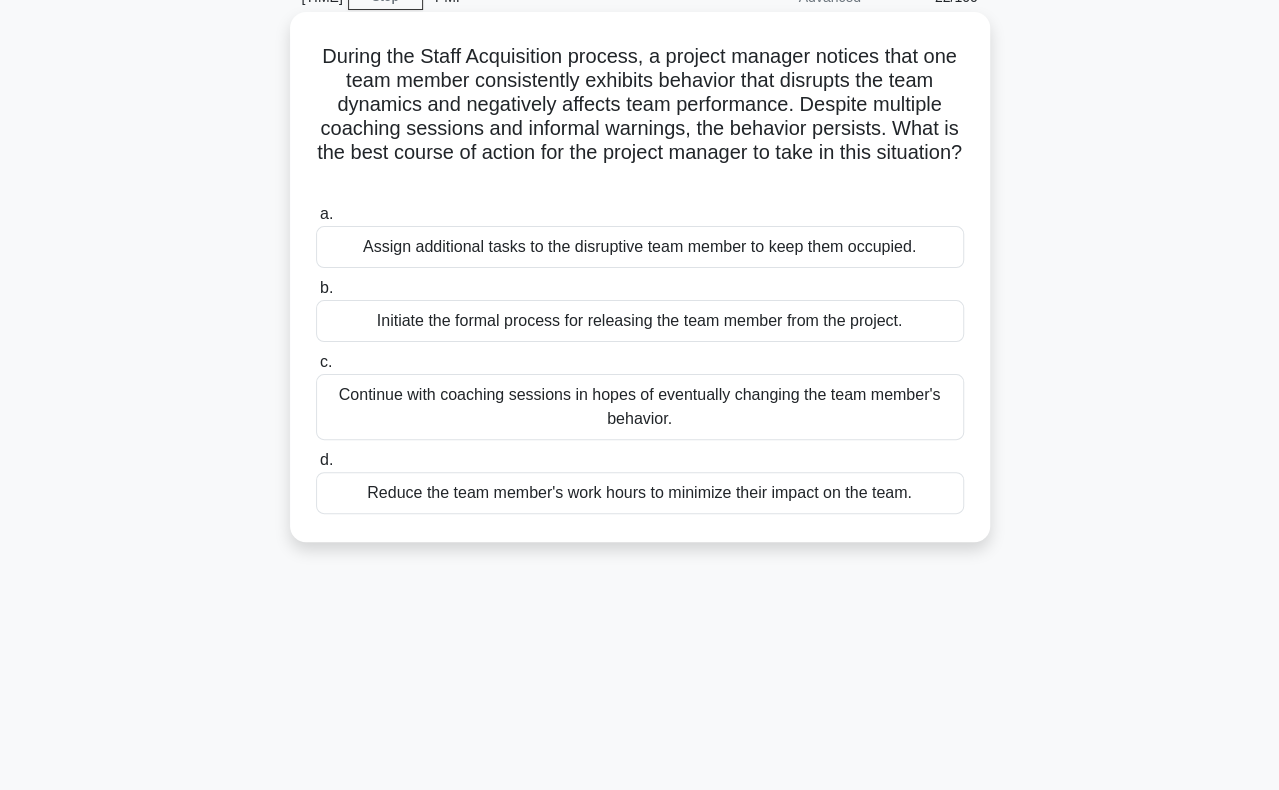 click on "Initiate the formal process for releasing the team member from the project." at bounding box center (640, 321) 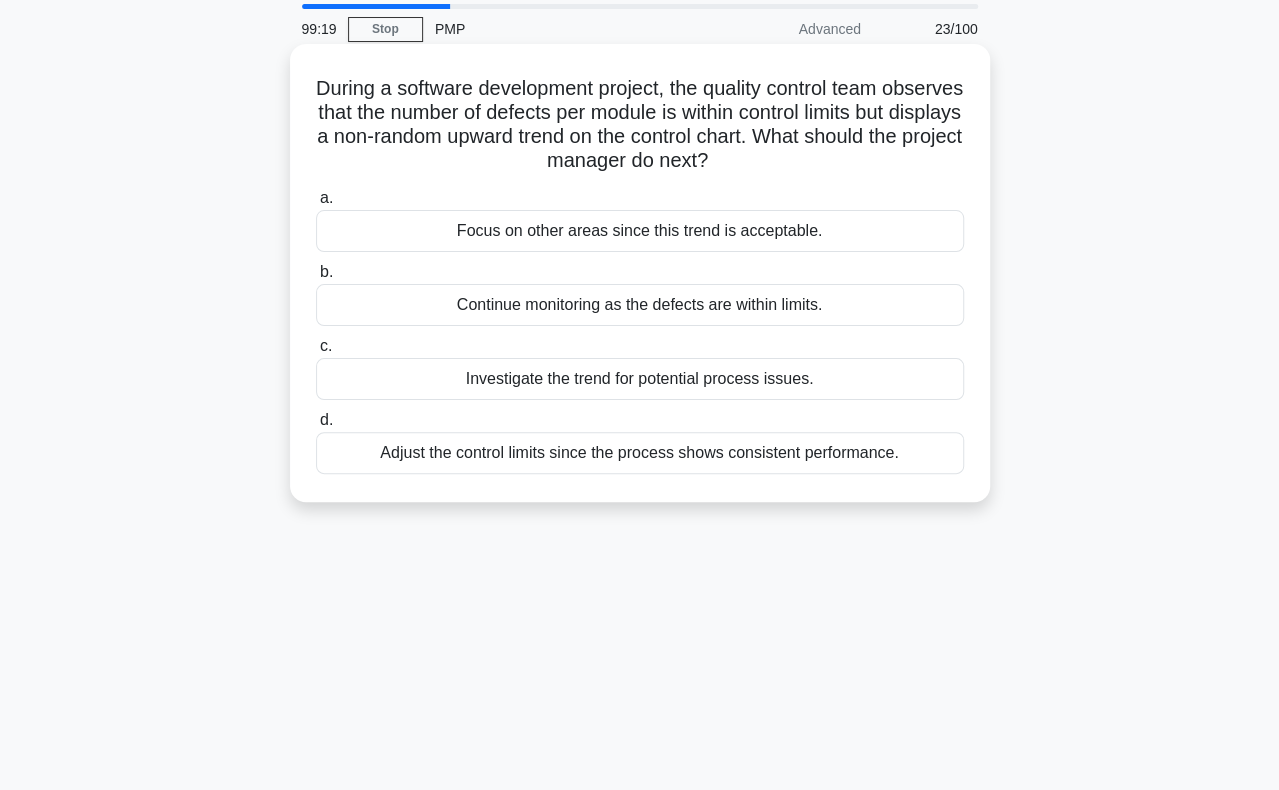 scroll, scrollTop: 100, scrollLeft: 0, axis: vertical 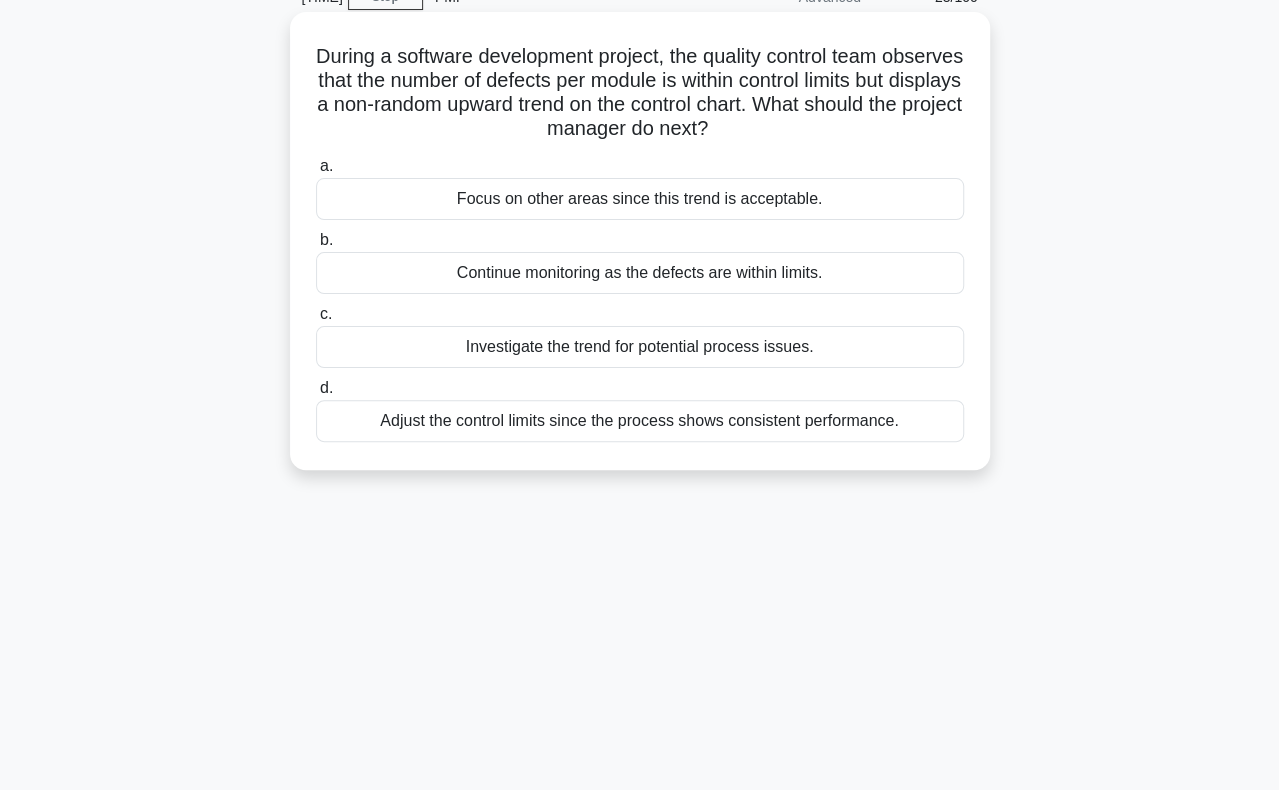 click on "During a software development project, the quality control team observes that the number of defects per module is within control limits but displays a non-random upward trend on the control chart. What should the project manager do next?" at bounding box center [640, 93] 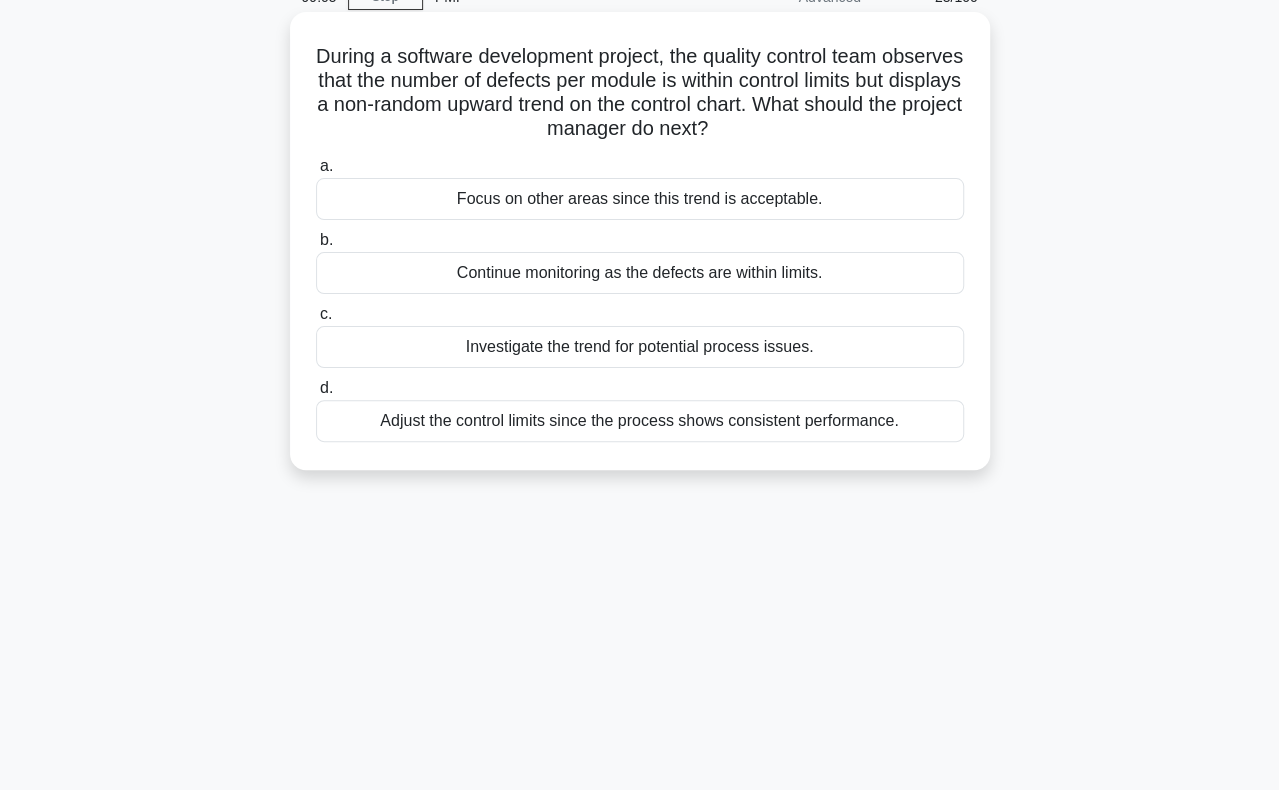 click on "During a software development project, the quality control team observes that the number of defects per module is within control limits but displays a non-random upward trend on the control chart. What should the project manager do next?" at bounding box center (640, 93) 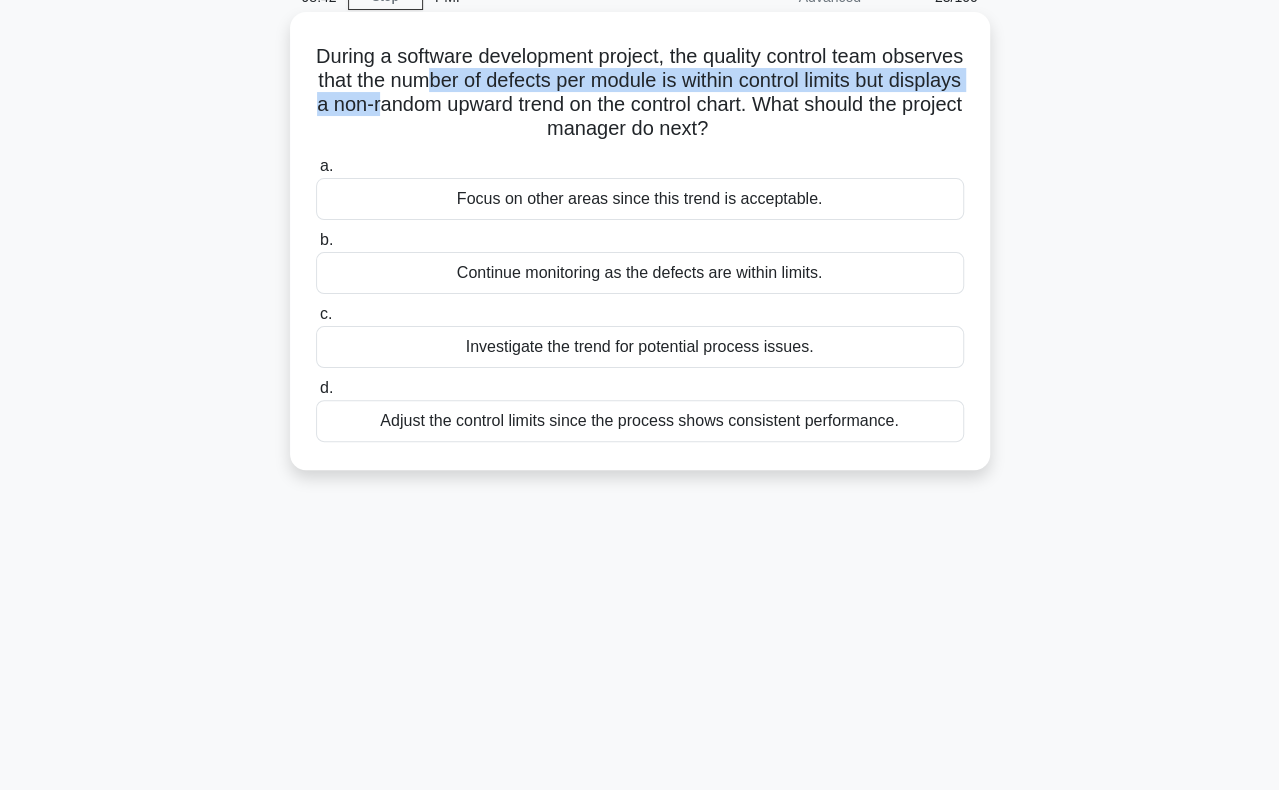 drag, startPoint x: 520, startPoint y: 87, endPoint x: 512, endPoint y: 109, distance: 23.409399 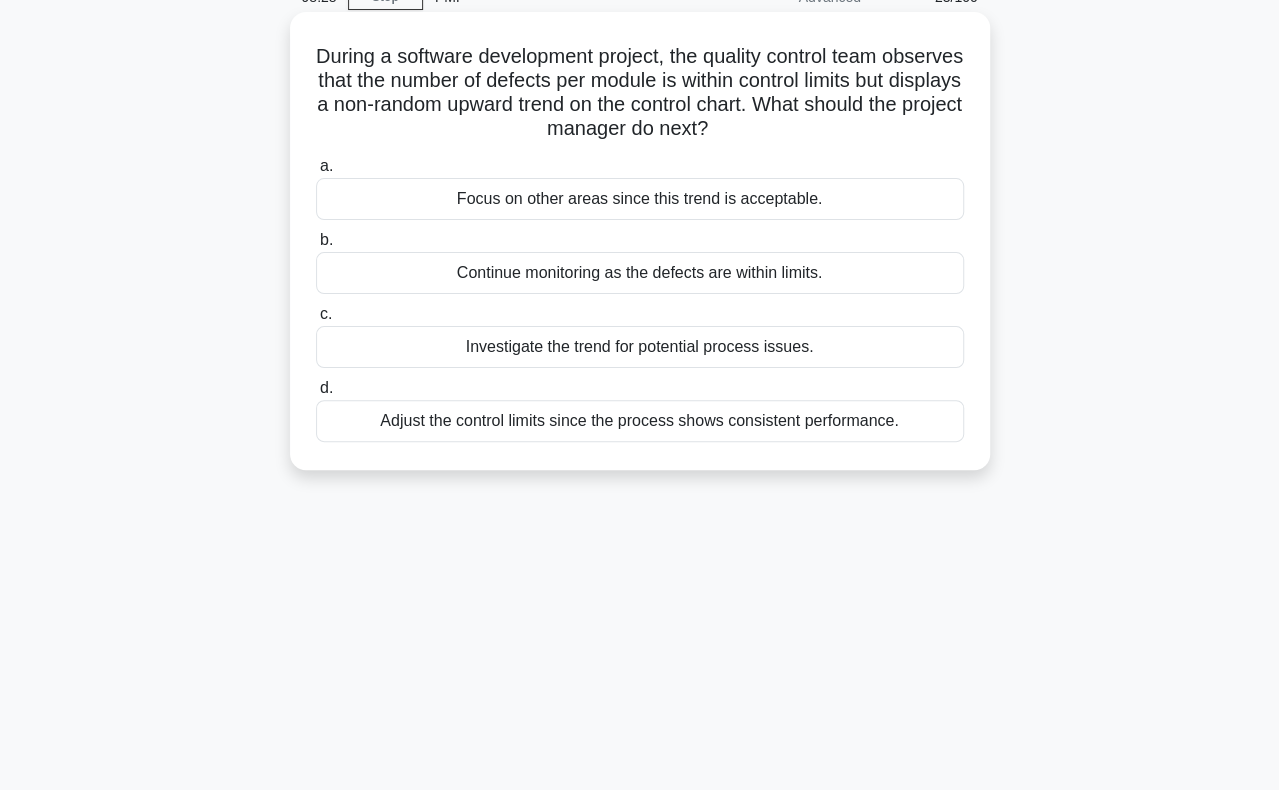 click on "Investigate the trend for potential process issues." at bounding box center [640, 347] 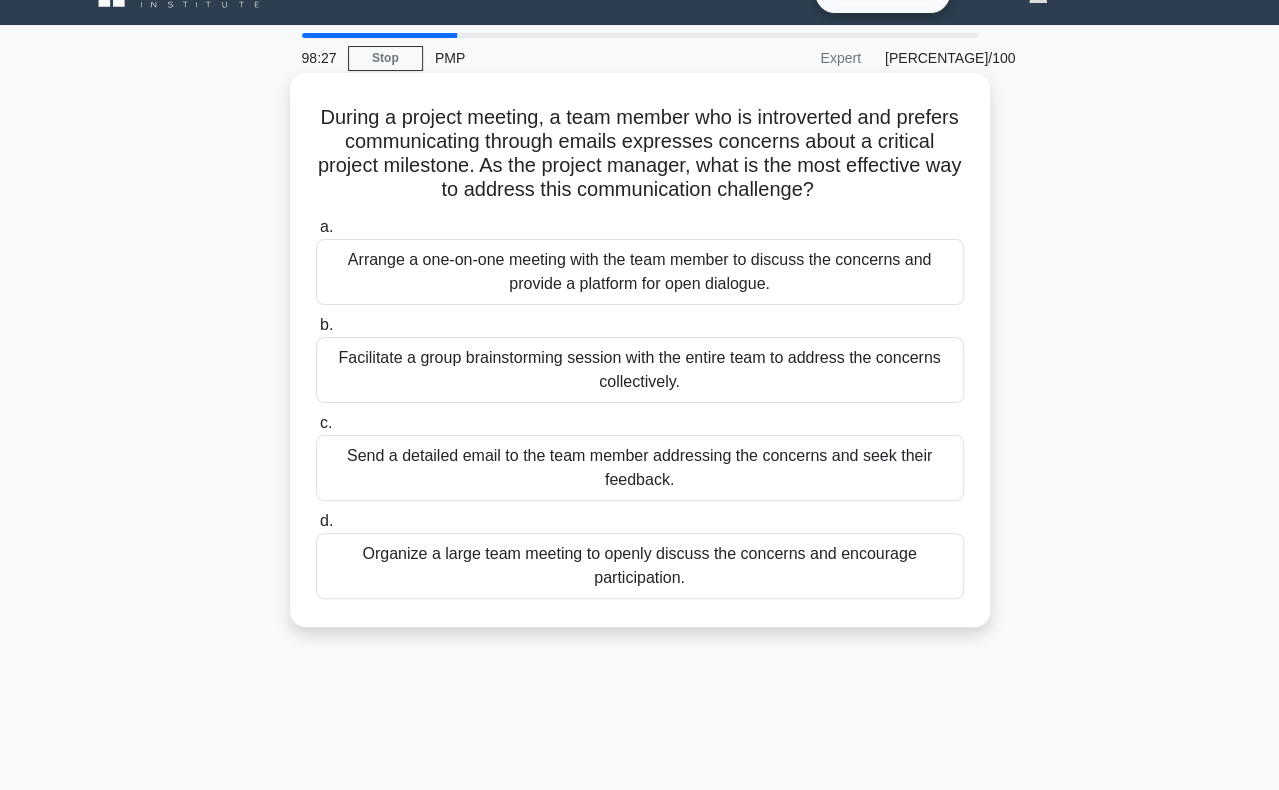 scroll, scrollTop: 100, scrollLeft: 0, axis: vertical 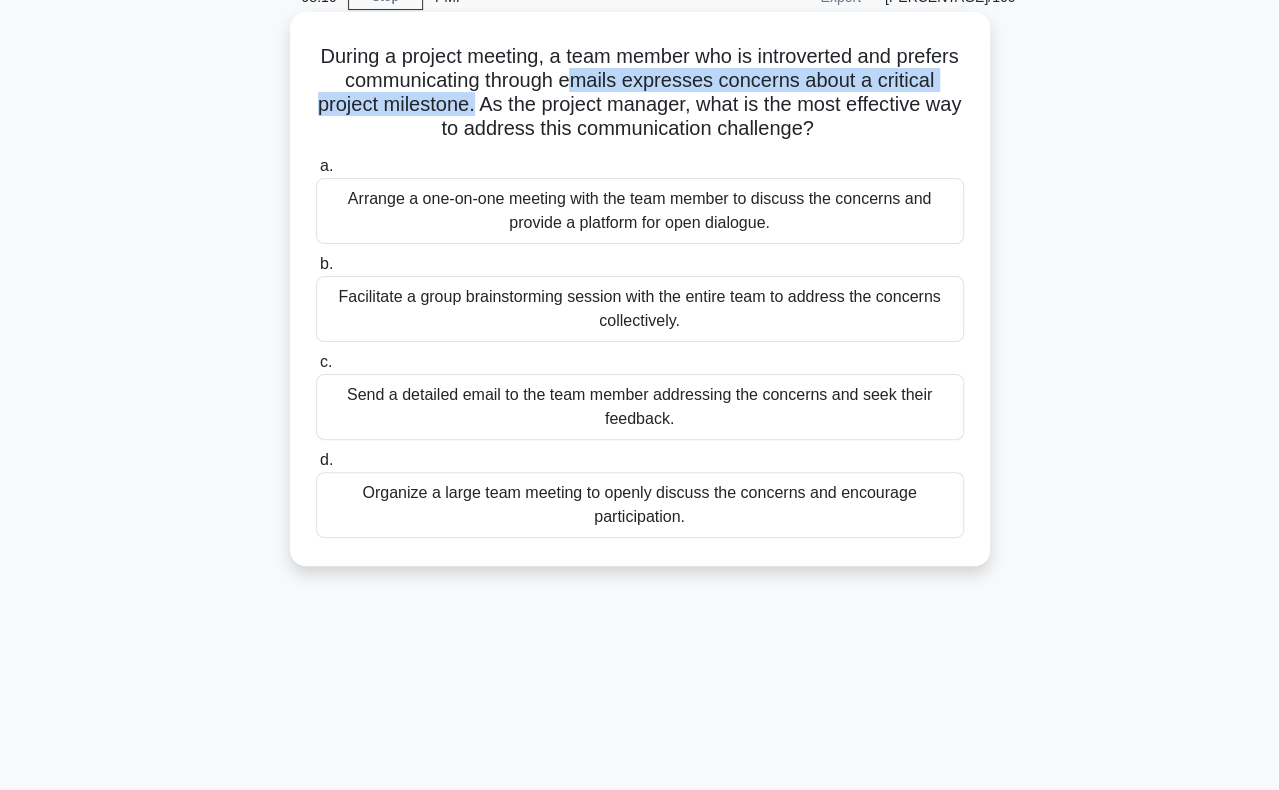 drag, startPoint x: 640, startPoint y: 83, endPoint x: 564, endPoint y: 100, distance: 77.87811 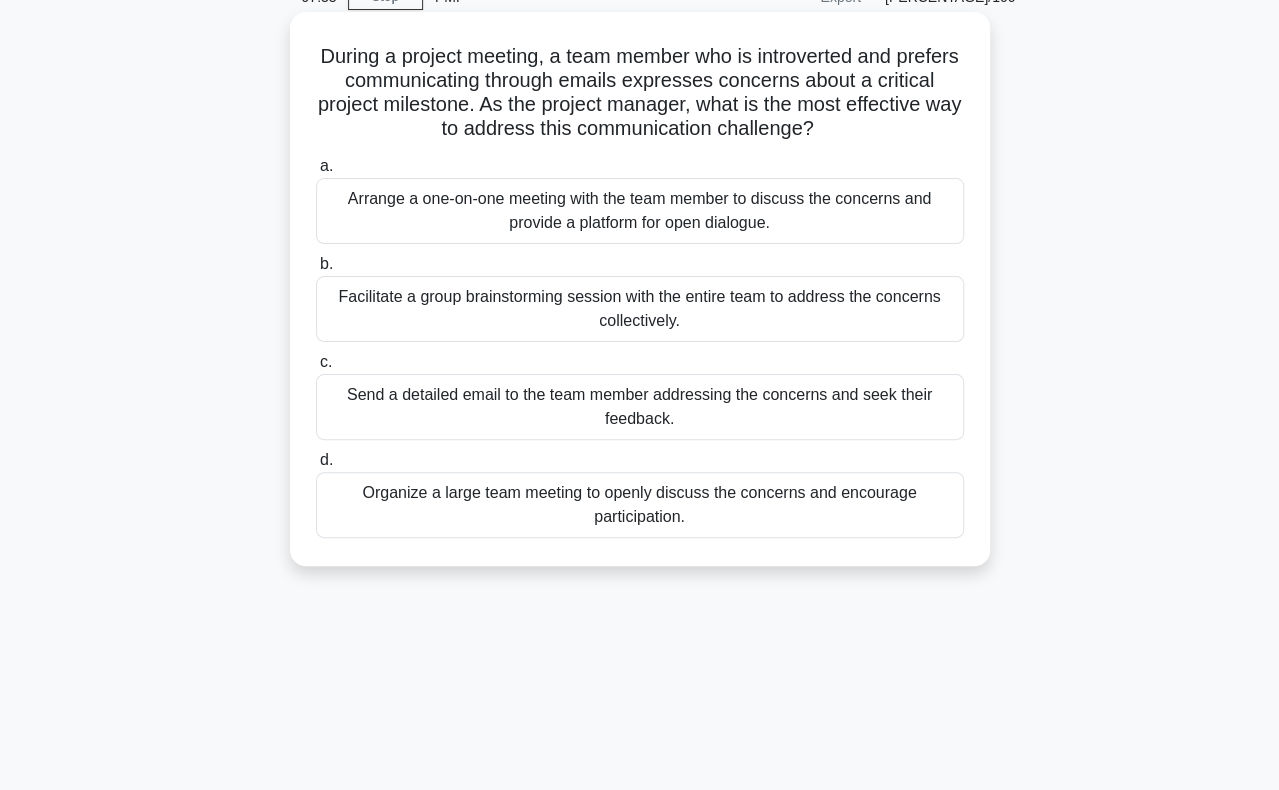 click on "Arrange a one-on-one meeting with the team member to discuss the concerns and provide a platform for open dialogue." at bounding box center [640, 211] 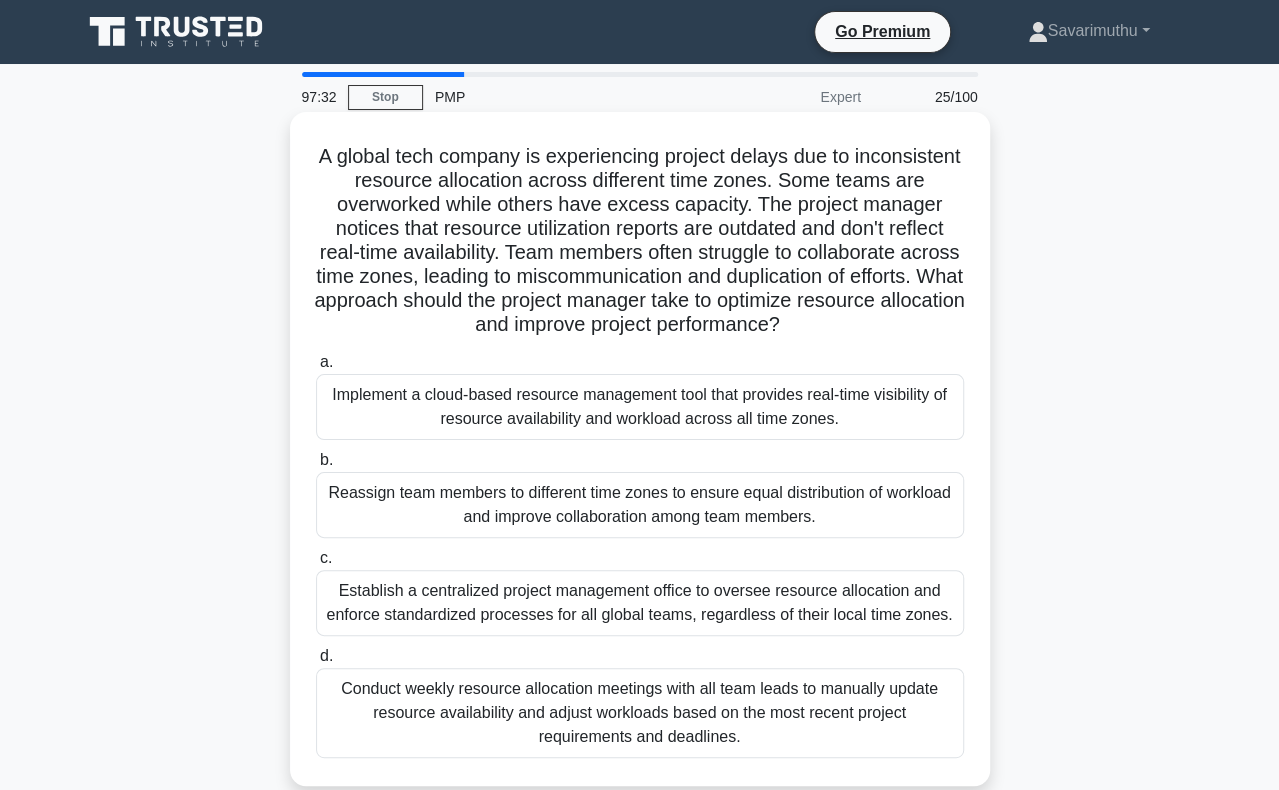 scroll, scrollTop: 100, scrollLeft: 0, axis: vertical 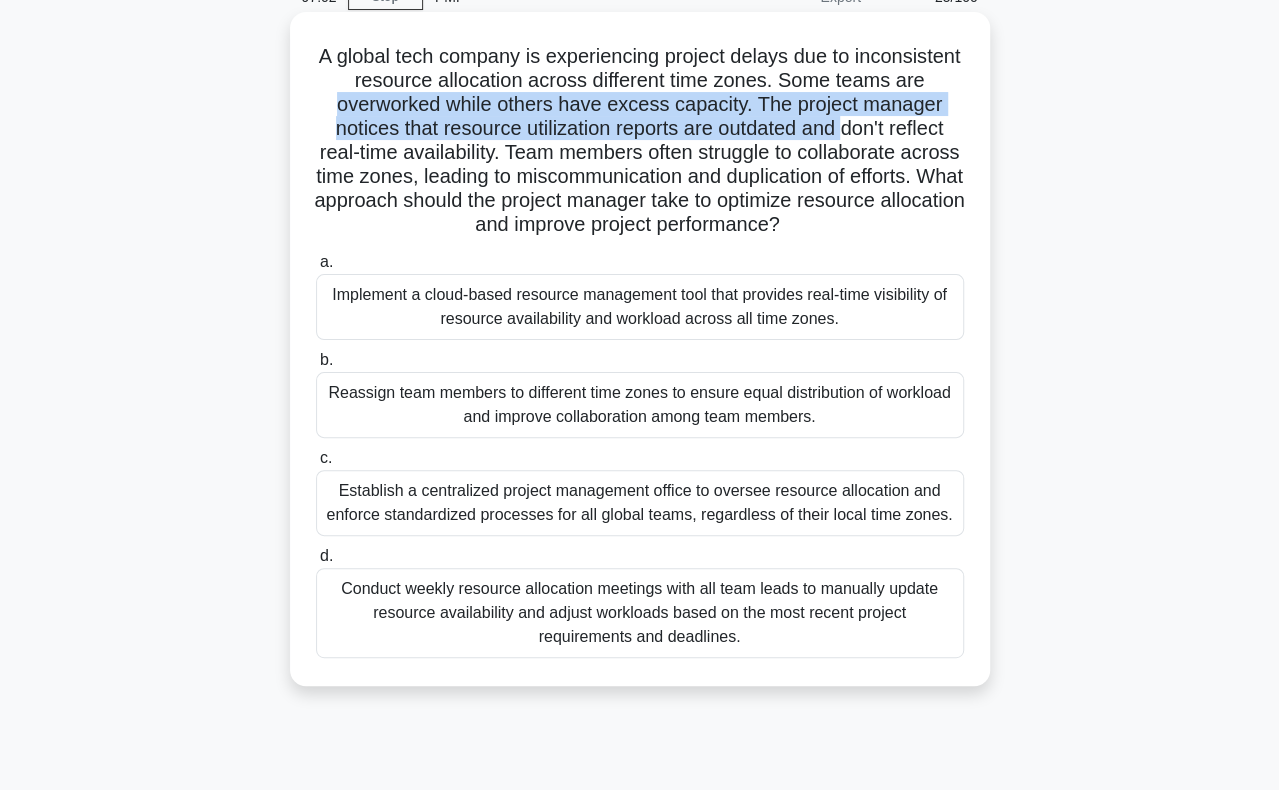 drag, startPoint x: 422, startPoint y: 104, endPoint x: 303, endPoint y: 148, distance: 126.873955 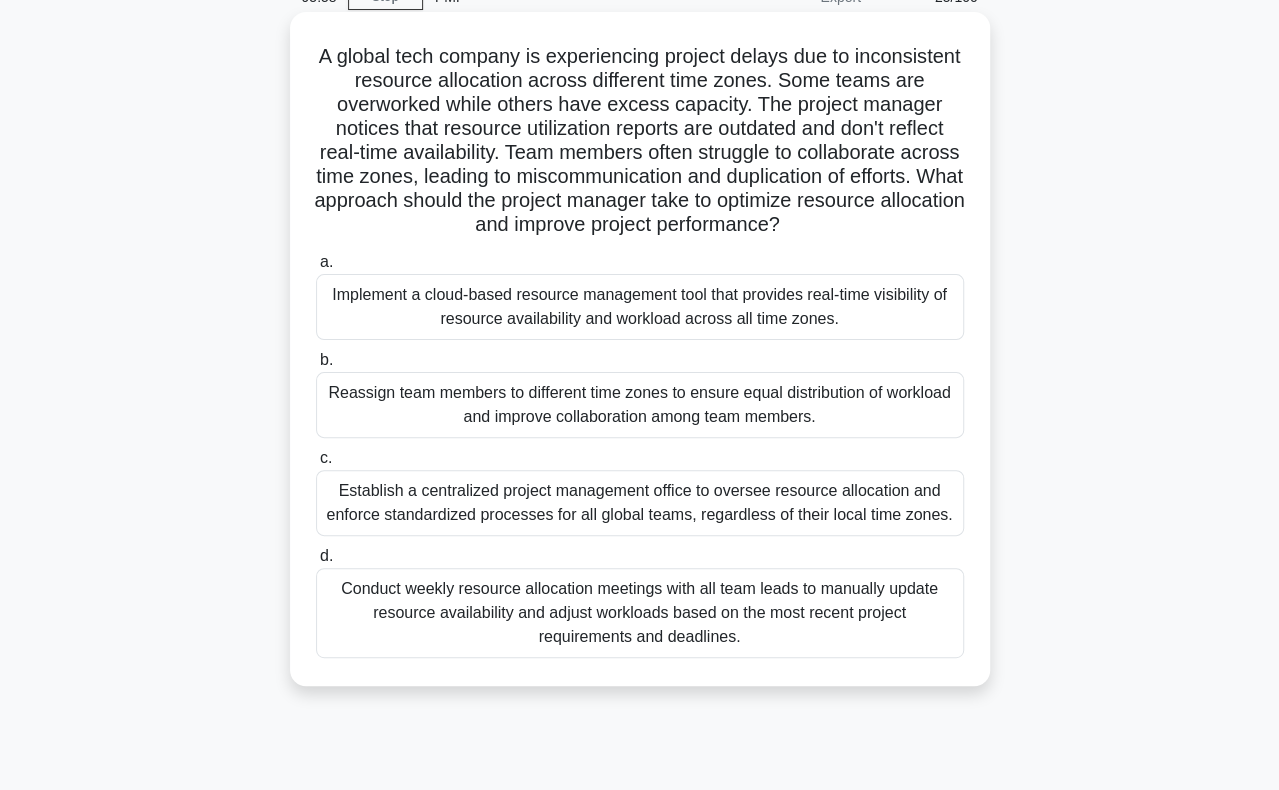 click on "Implement a cloud-based resource management tool that provides real-time visibility of resource availability and workload across all time zones." at bounding box center (640, 307) 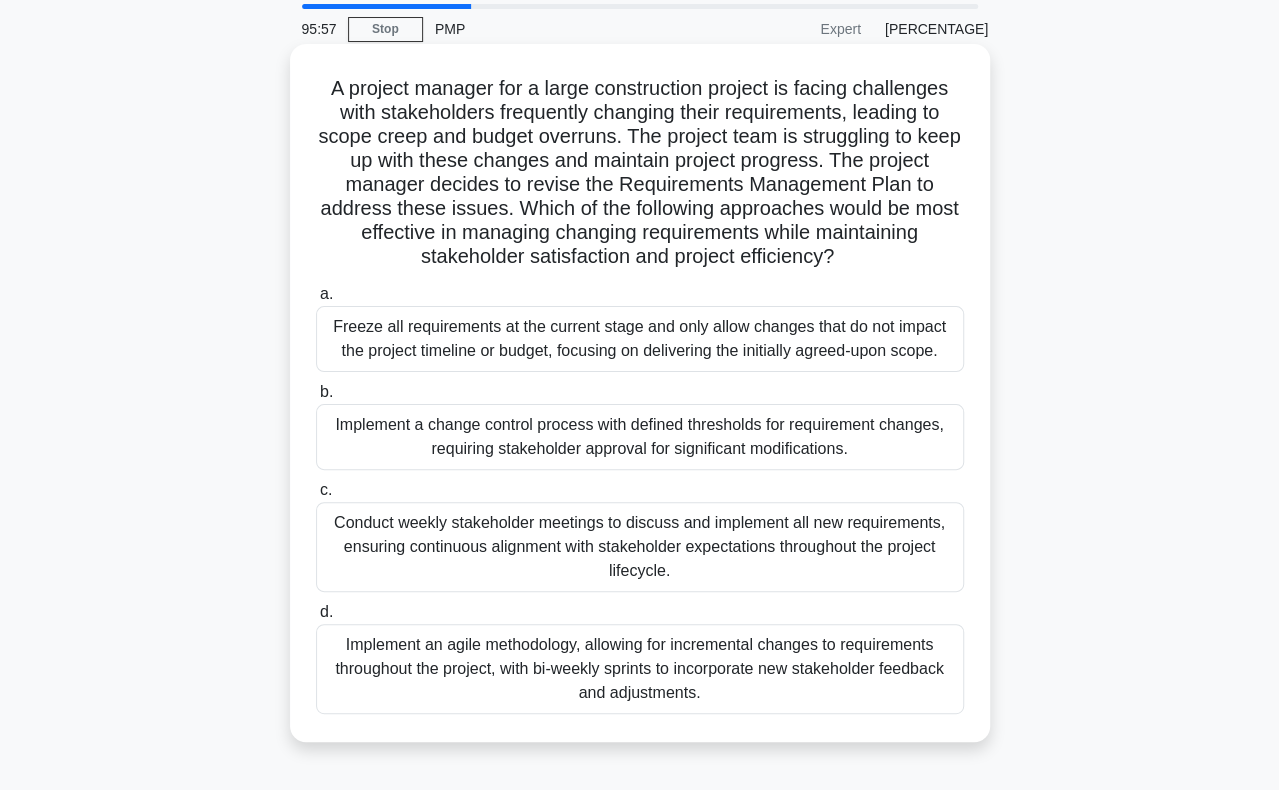 scroll, scrollTop: 100, scrollLeft: 0, axis: vertical 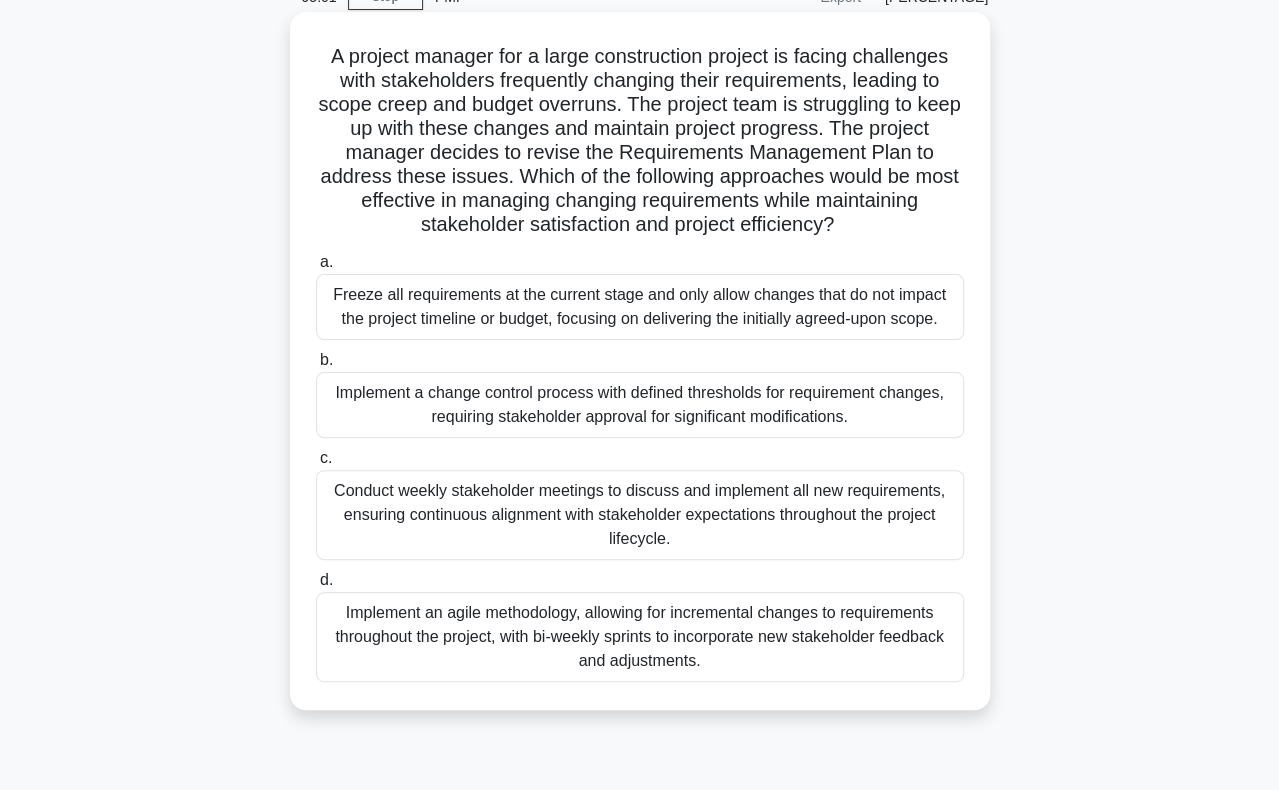 click on "A project manager for a large construction project is facing challenges with stakeholders frequently changing their requirements, leading to scope creep and budget overruns. The project team is struggling to keep up with these changes and maintain project progress. The project manager decides to revise the Requirements Management Plan to address these issues. Which of the following approaches would be most effective in managing changing requirements while maintaining stakeholder satisfaction and project efficiency?
.spinner_0XTQ{transform-origin:center;animation:spinner_y6GP .75s linear infinite}@keyframes spinner_y6GP{100%{transform:rotate(360deg)}}" at bounding box center (640, 141) 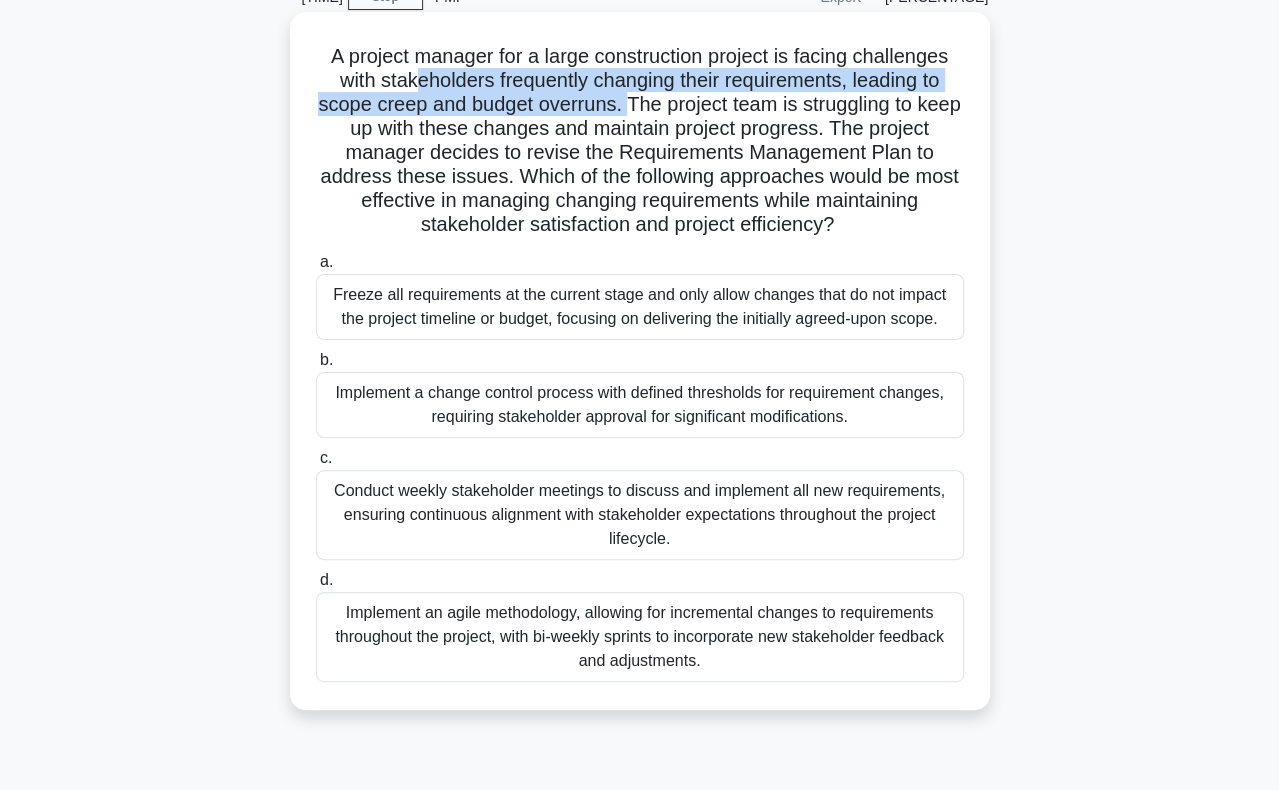drag, startPoint x: 407, startPoint y: 77, endPoint x: 648, endPoint y: 105, distance: 242.62111 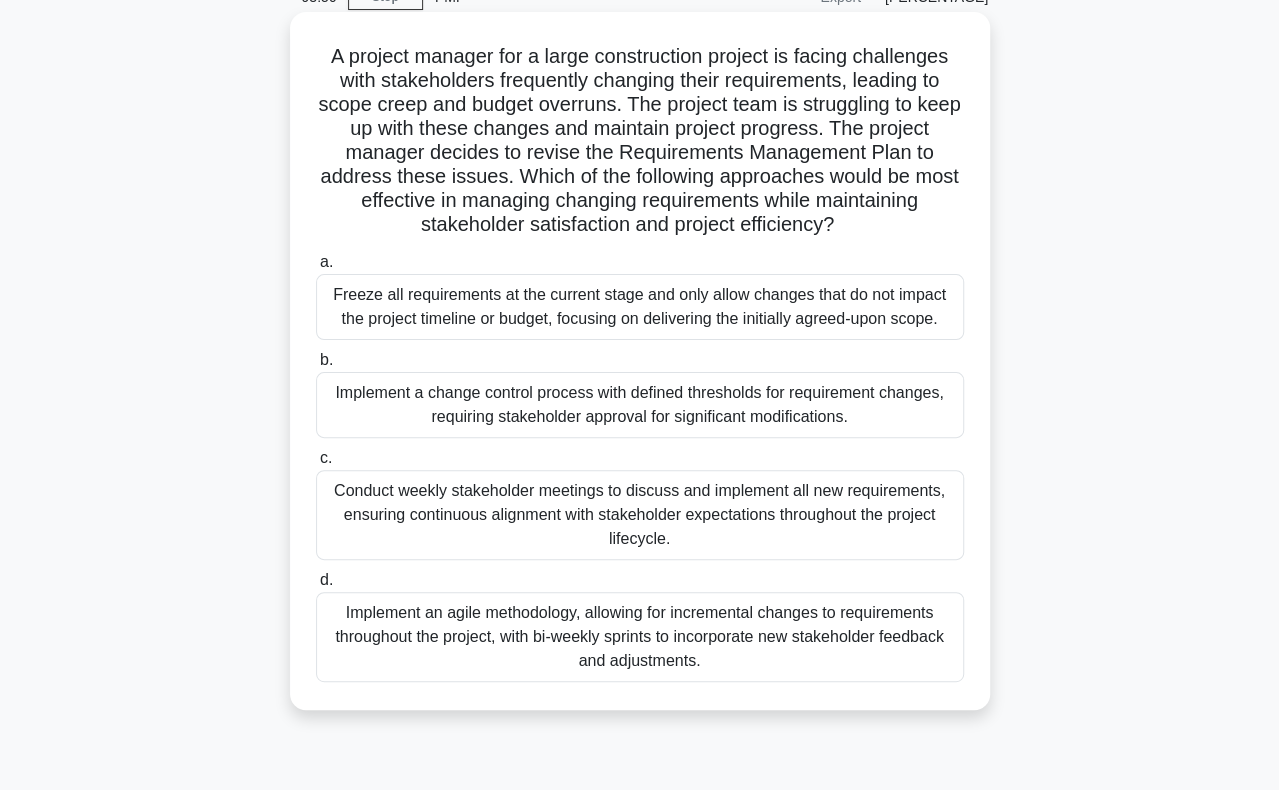 click on "Implement an agile methodology, allowing for incremental changes to requirements throughout the project, with bi-weekly sprints to incorporate new stakeholder feedback and adjustments." at bounding box center (640, 637) 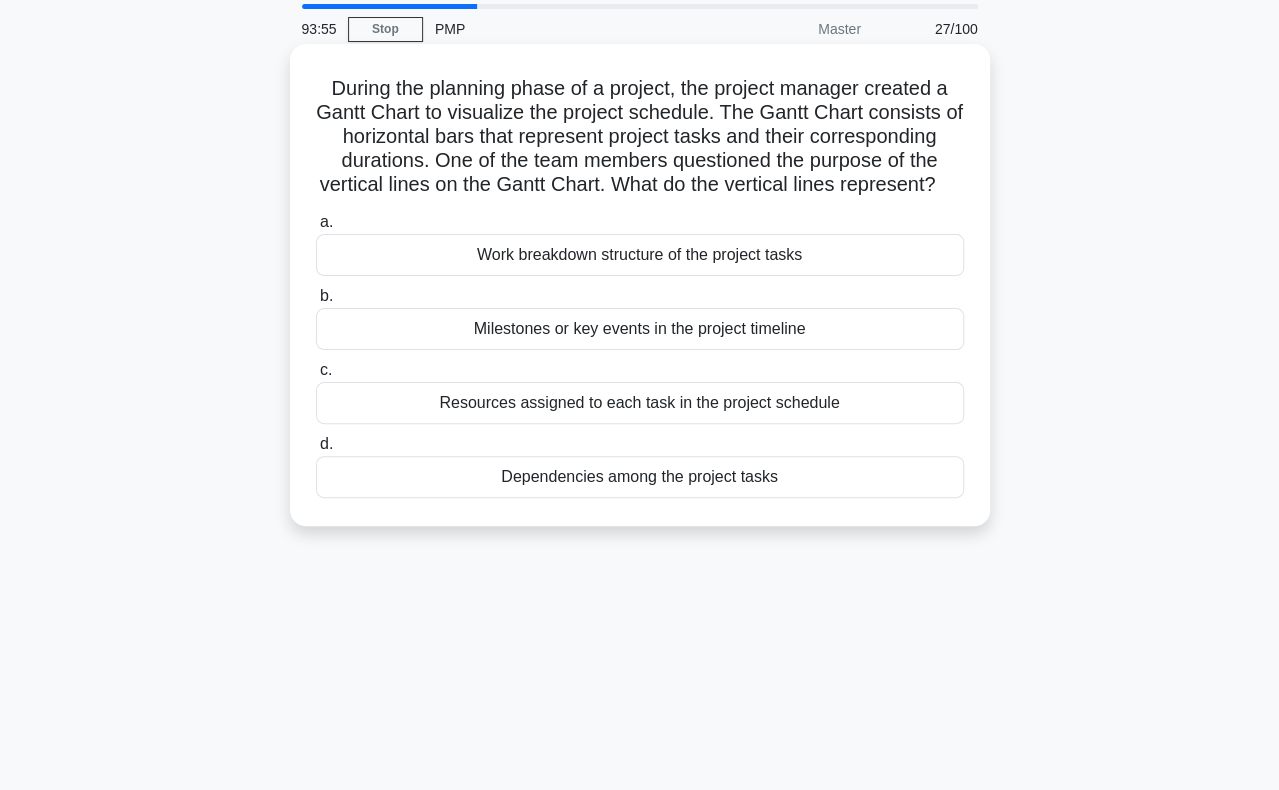 scroll, scrollTop: 100, scrollLeft: 0, axis: vertical 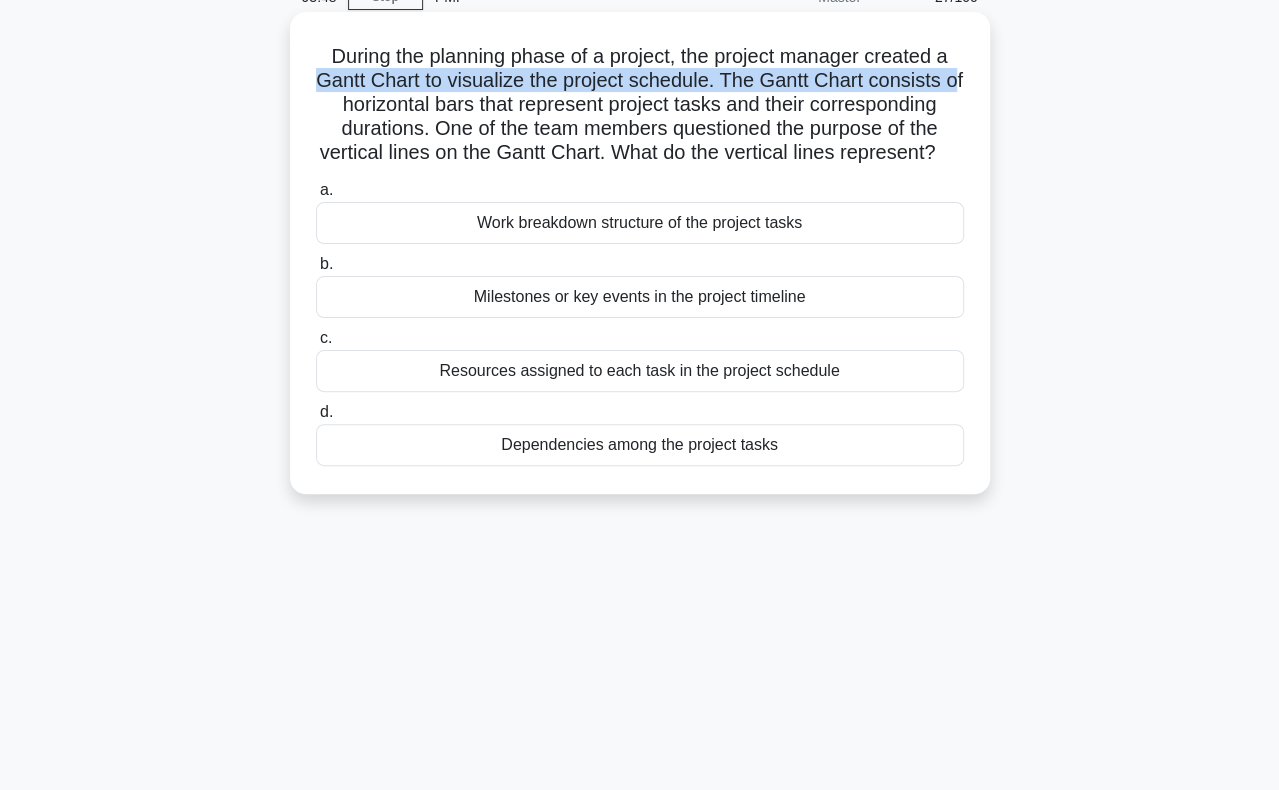 drag, startPoint x: 326, startPoint y: 81, endPoint x: 332, endPoint y: 109, distance: 28.635643 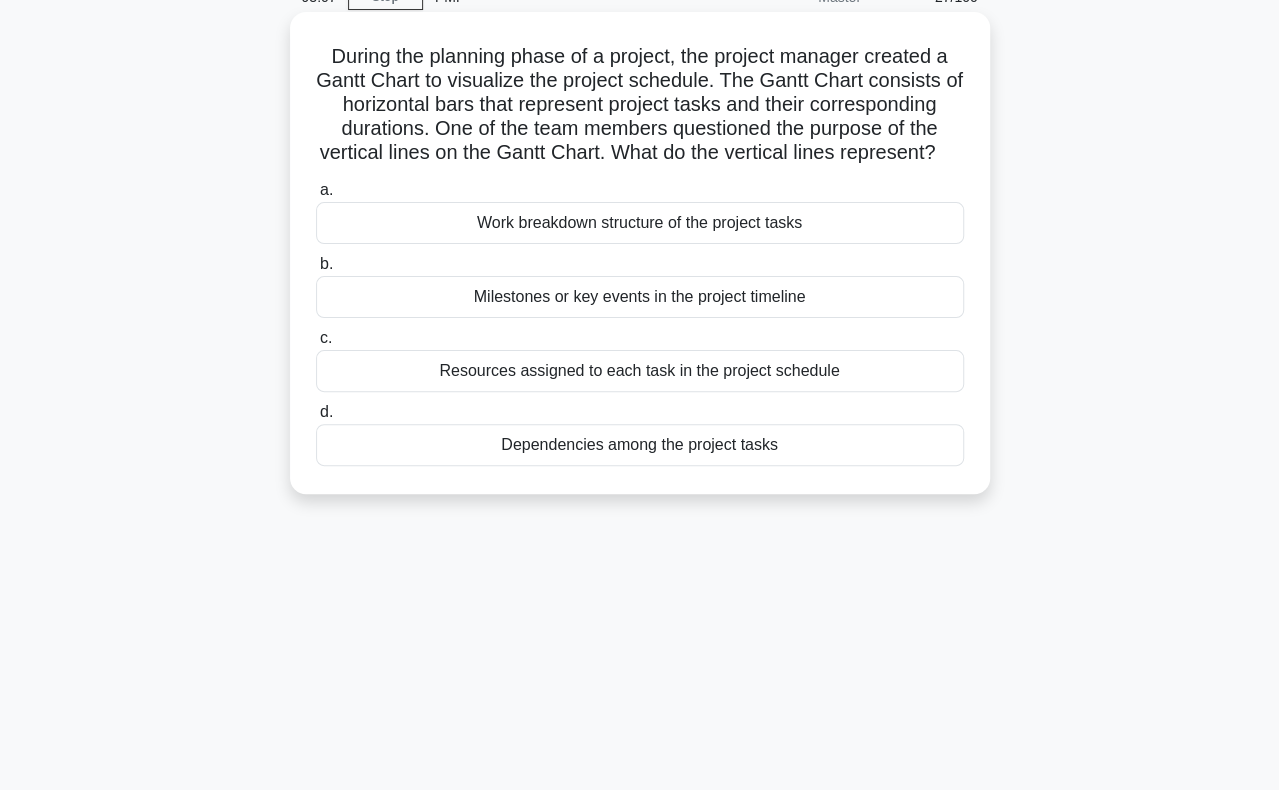 click on "Dependencies among the project tasks" at bounding box center [640, 445] 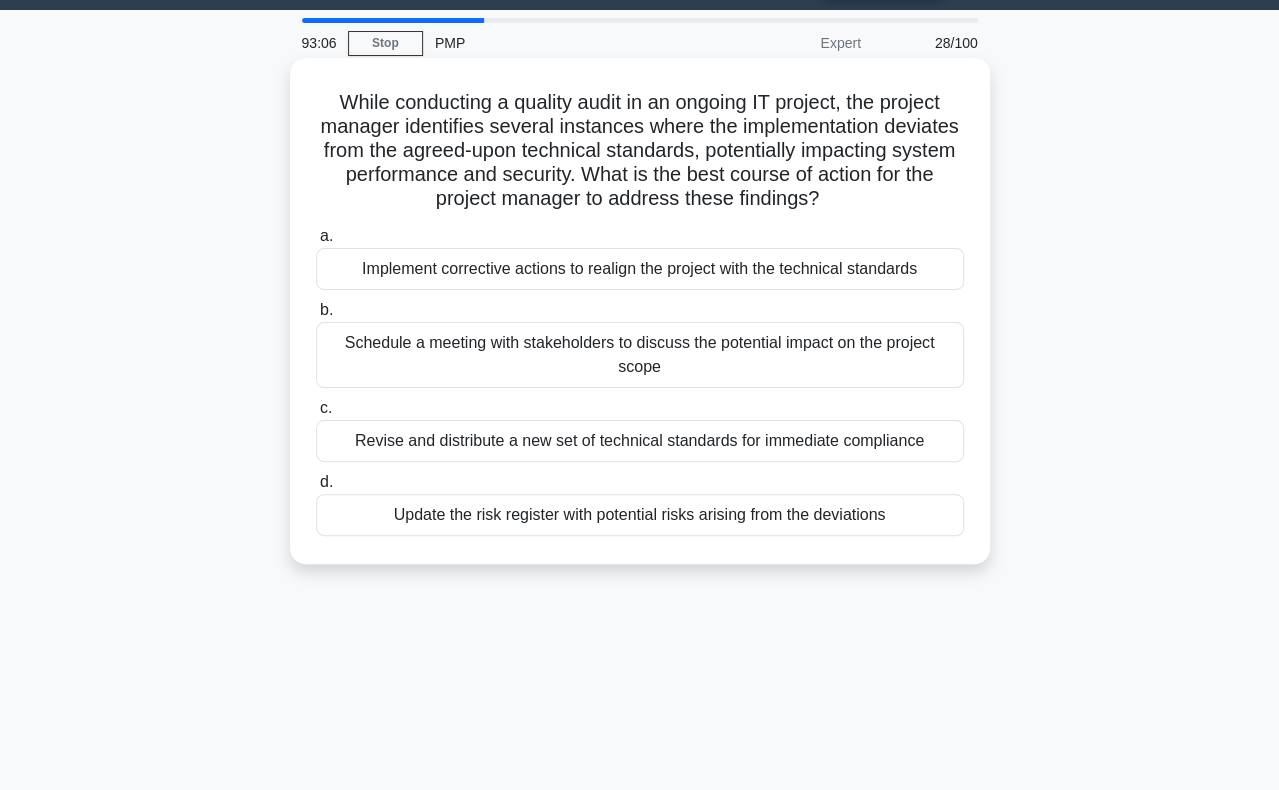 scroll, scrollTop: 100, scrollLeft: 0, axis: vertical 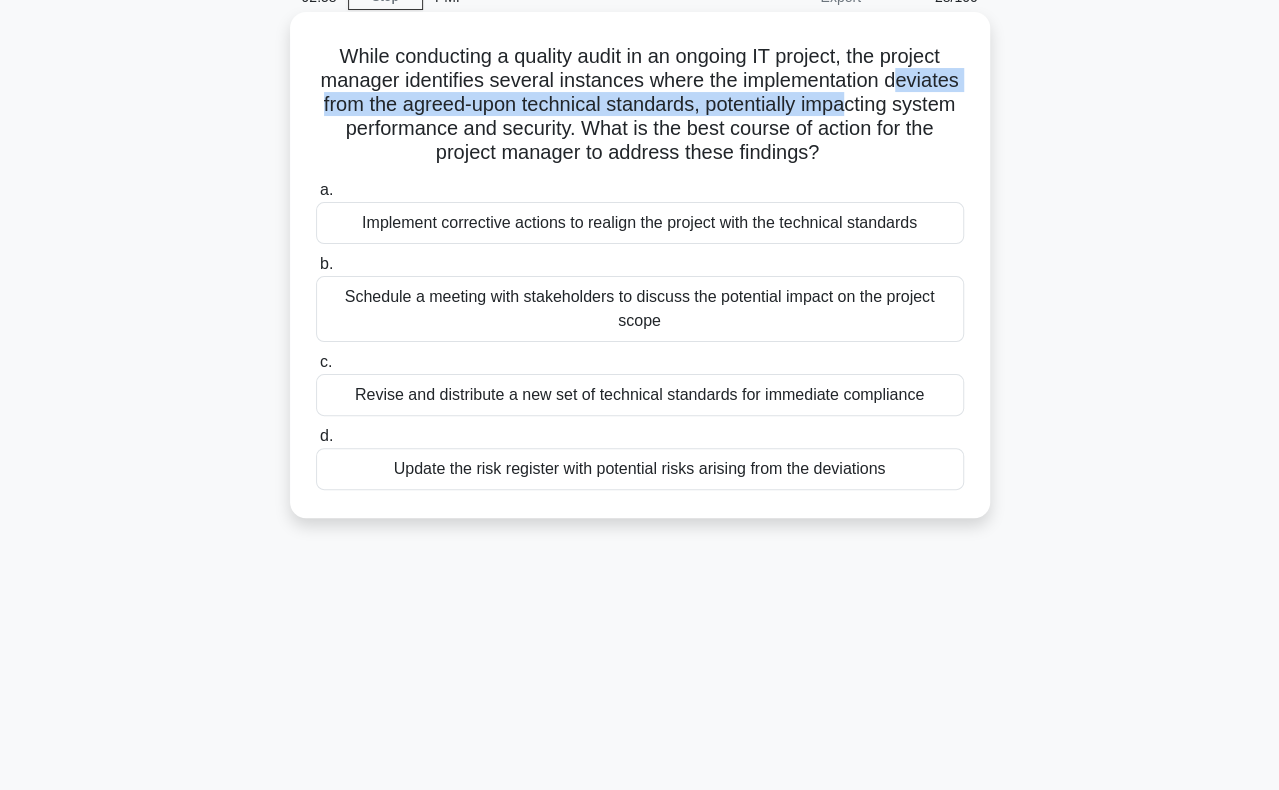 drag, startPoint x: 371, startPoint y: 105, endPoint x: 367, endPoint y: 121, distance: 16.492422 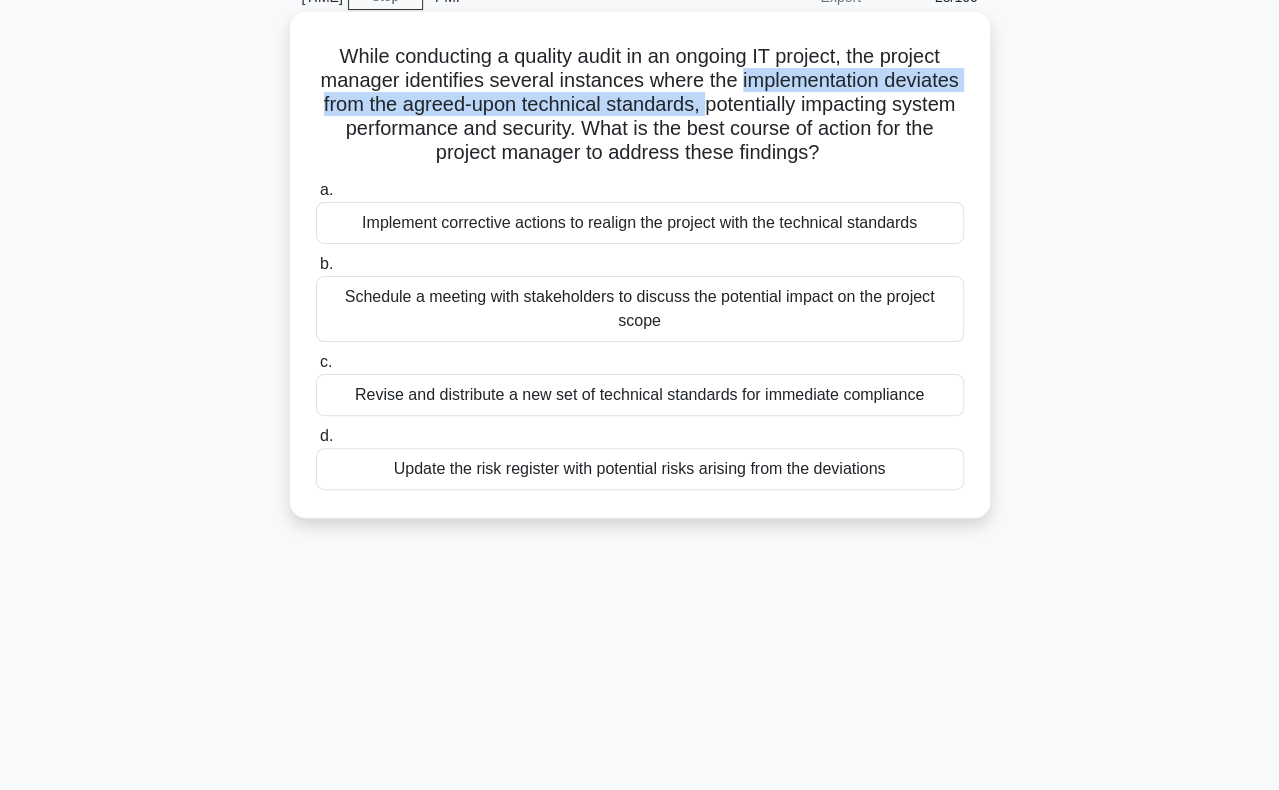 drag, startPoint x: 781, startPoint y: 87, endPoint x: 829, endPoint y: 111, distance: 53.66563 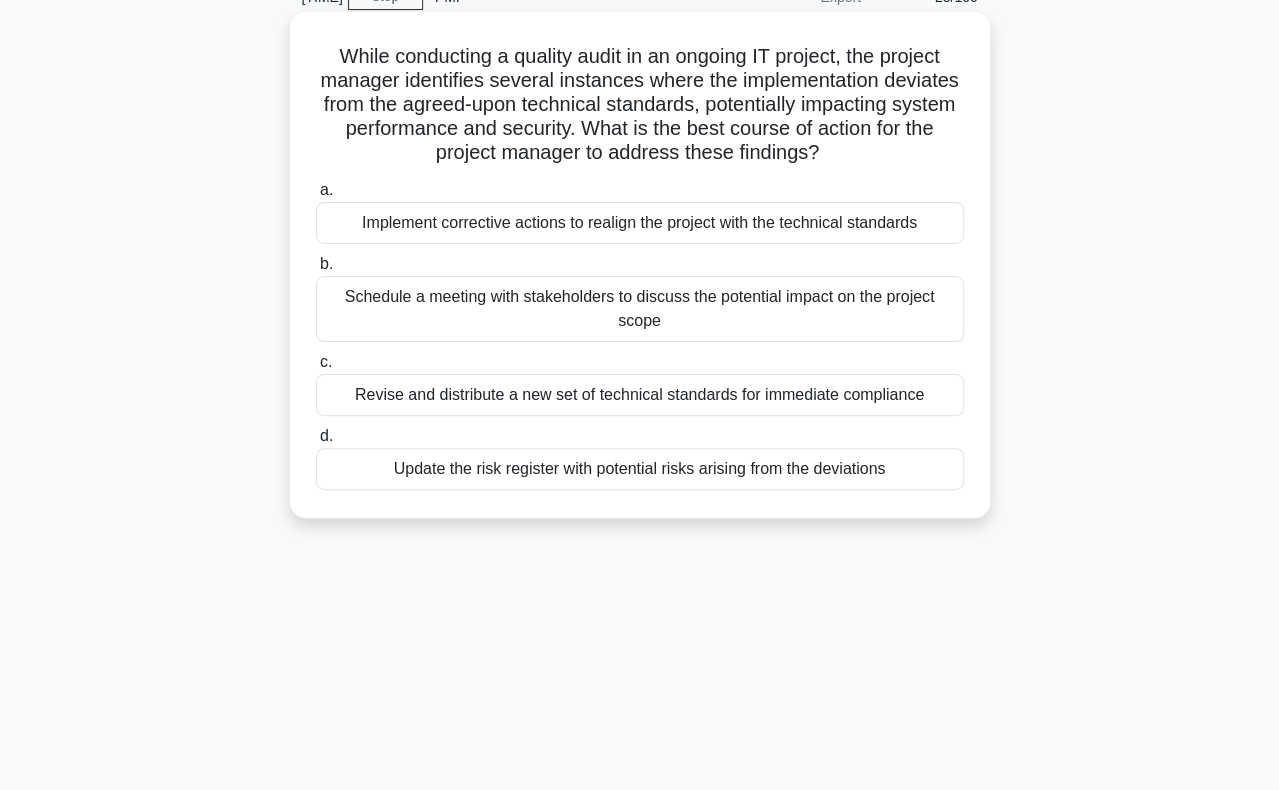 click on "Update the risk register with potential risks arising from the deviations" at bounding box center [640, 469] 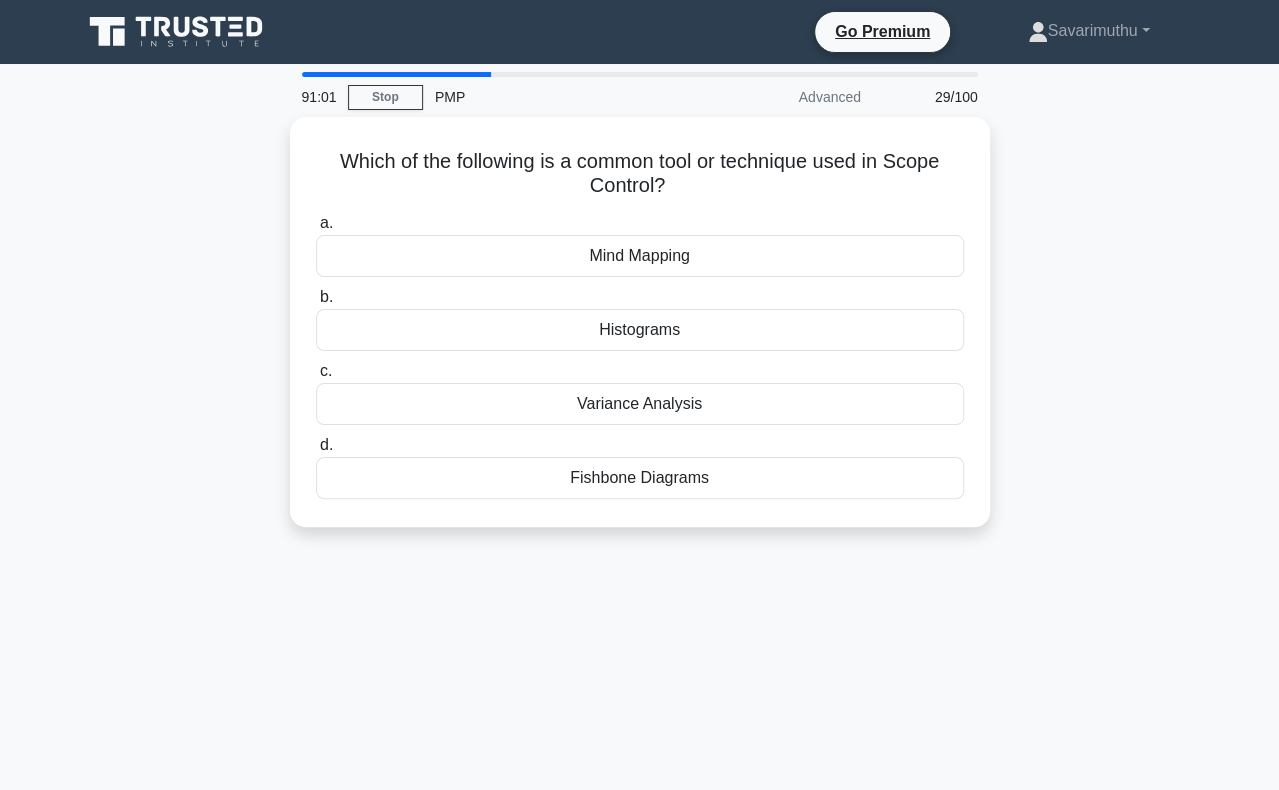 scroll, scrollTop: 100, scrollLeft: 0, axis: vertical 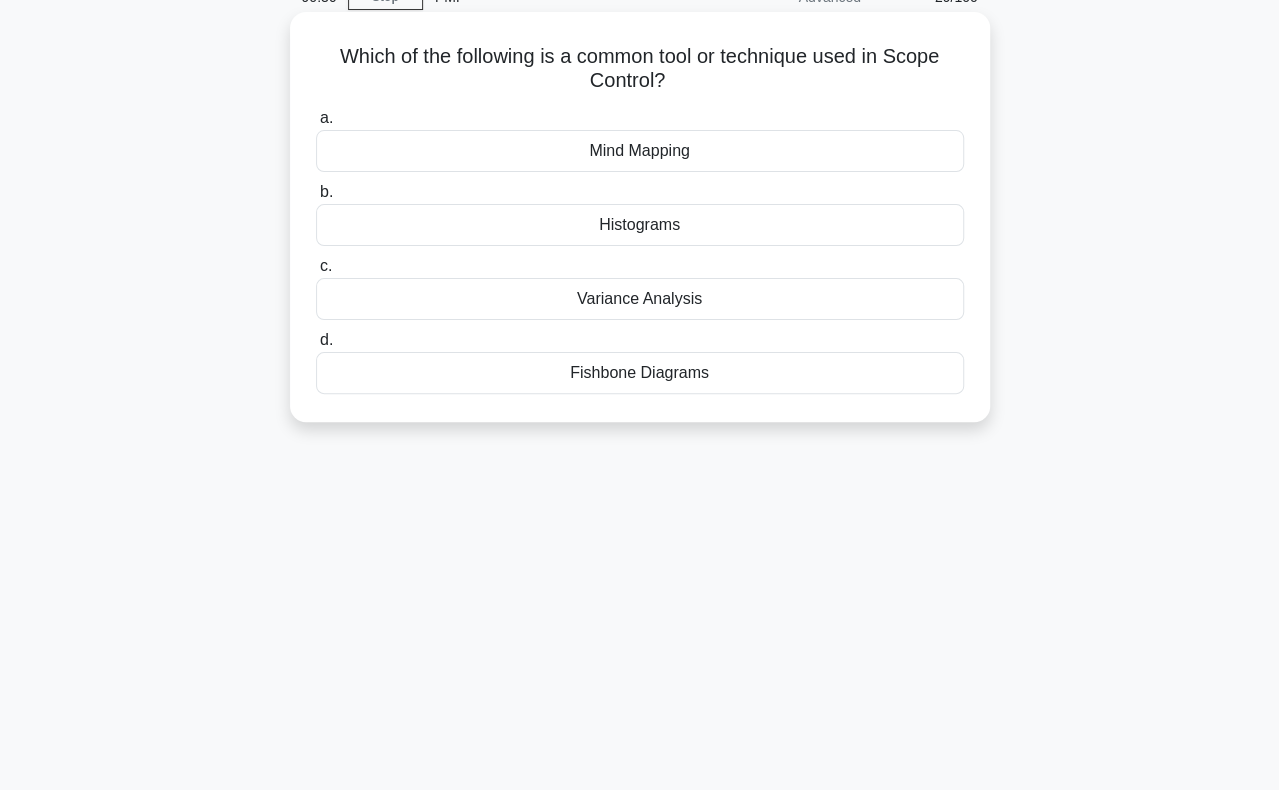 click on "Variance Analysis" at bounding box center [640, 299] 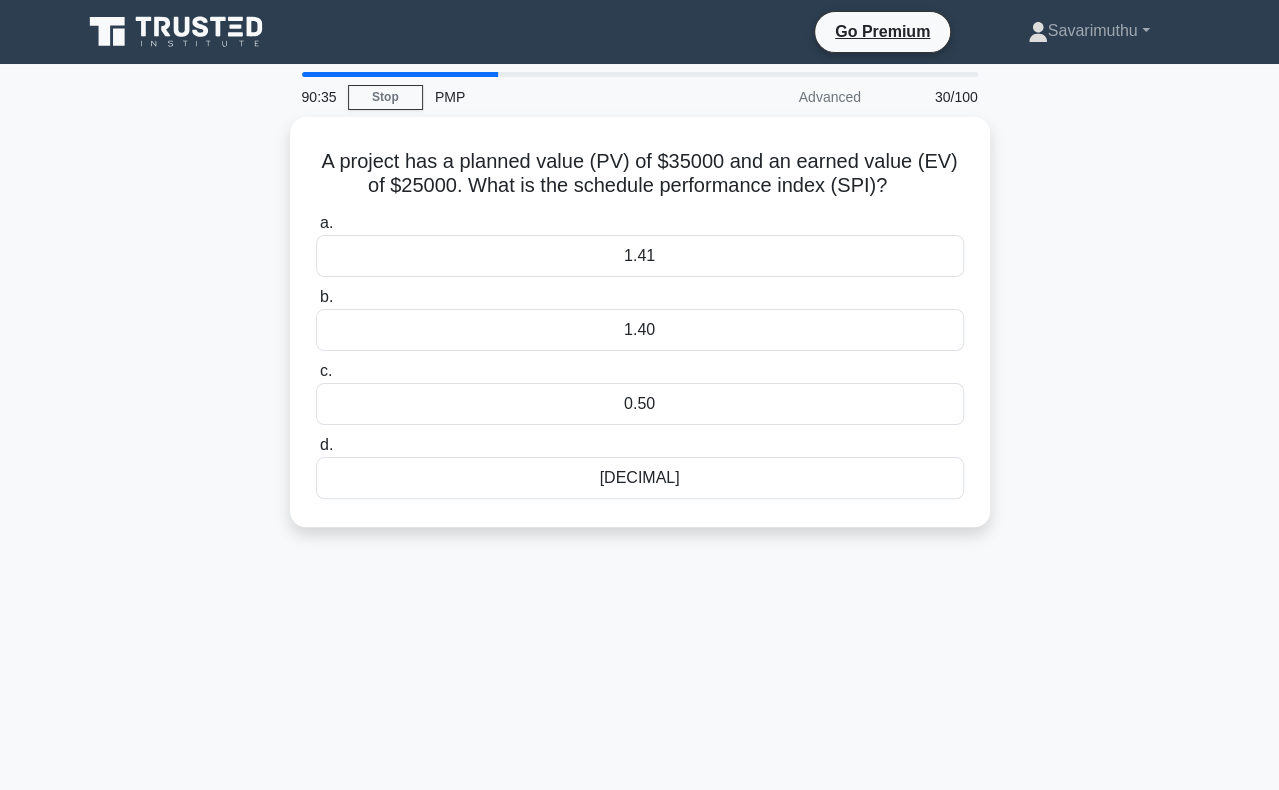 scroll, scrollTop: 100, scrollLeft: 0, axis: vertical 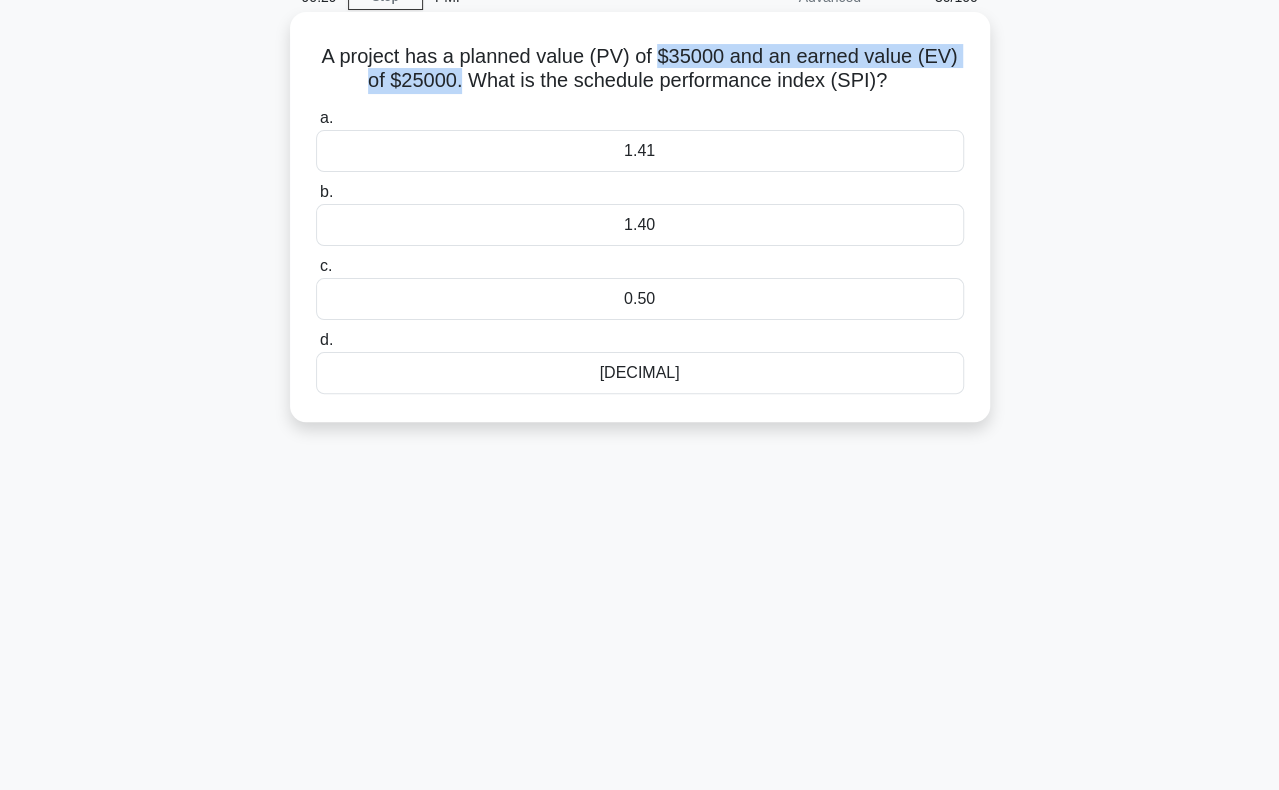 drag, startPoint x: 658, startPoint y: 55, endPoint x: 458, endPoint y: 90, distance: 203.0394 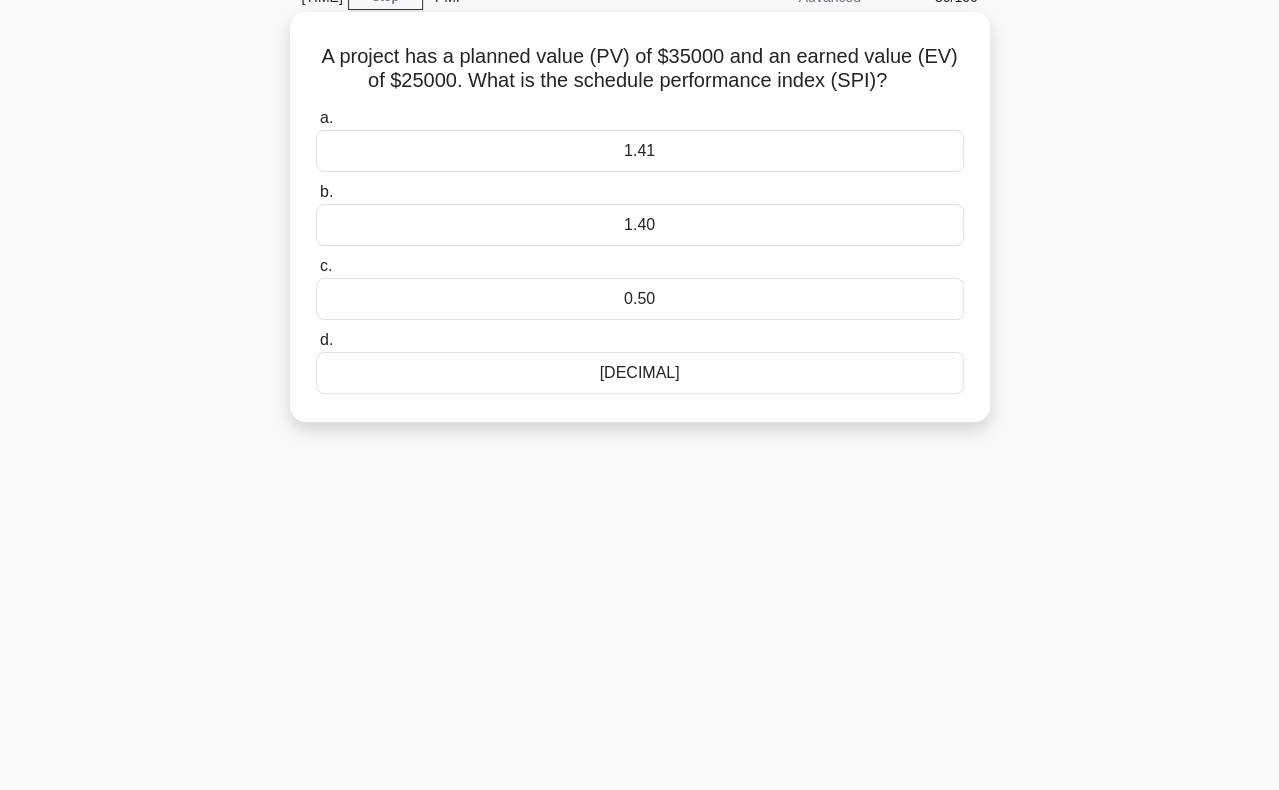 click on "[DECIMAL]" at bounding box center [640, 373] 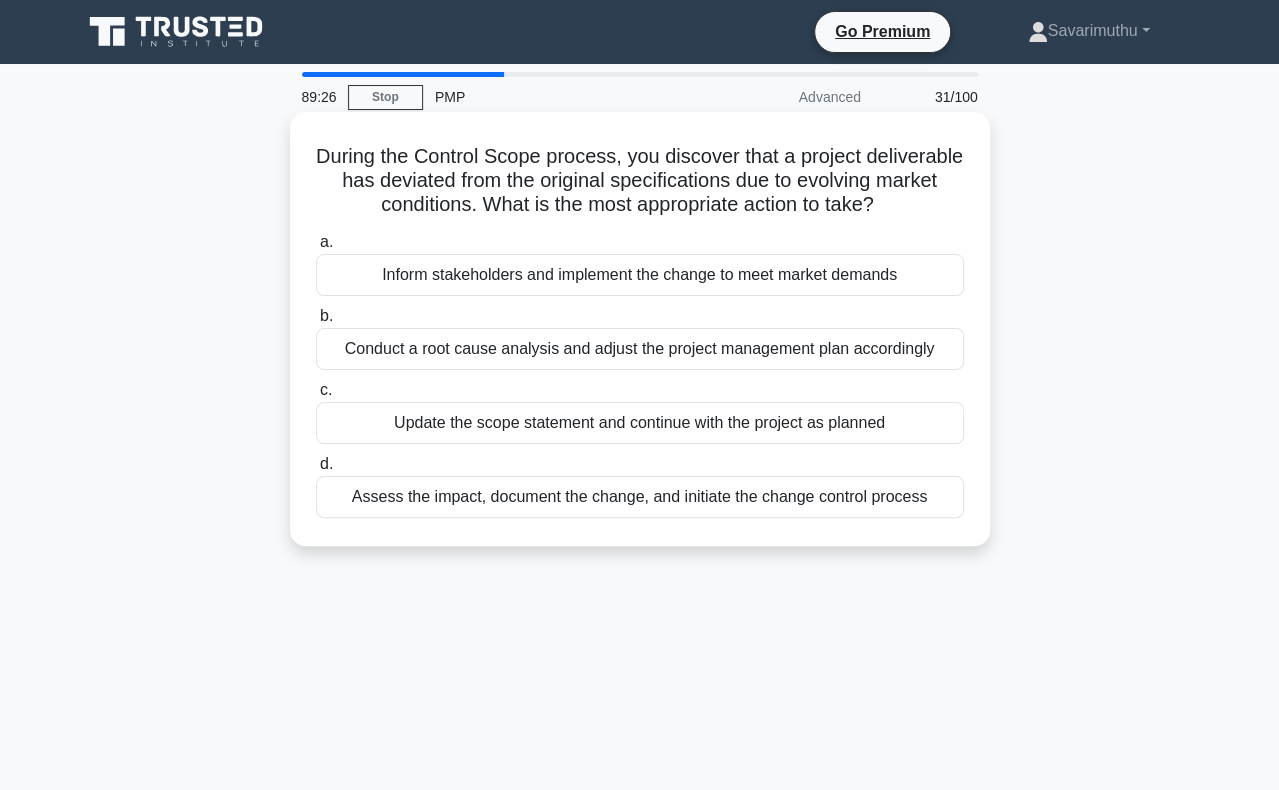 scroll, scrollTop: 100, scrollLeft: 0, axis: vertical 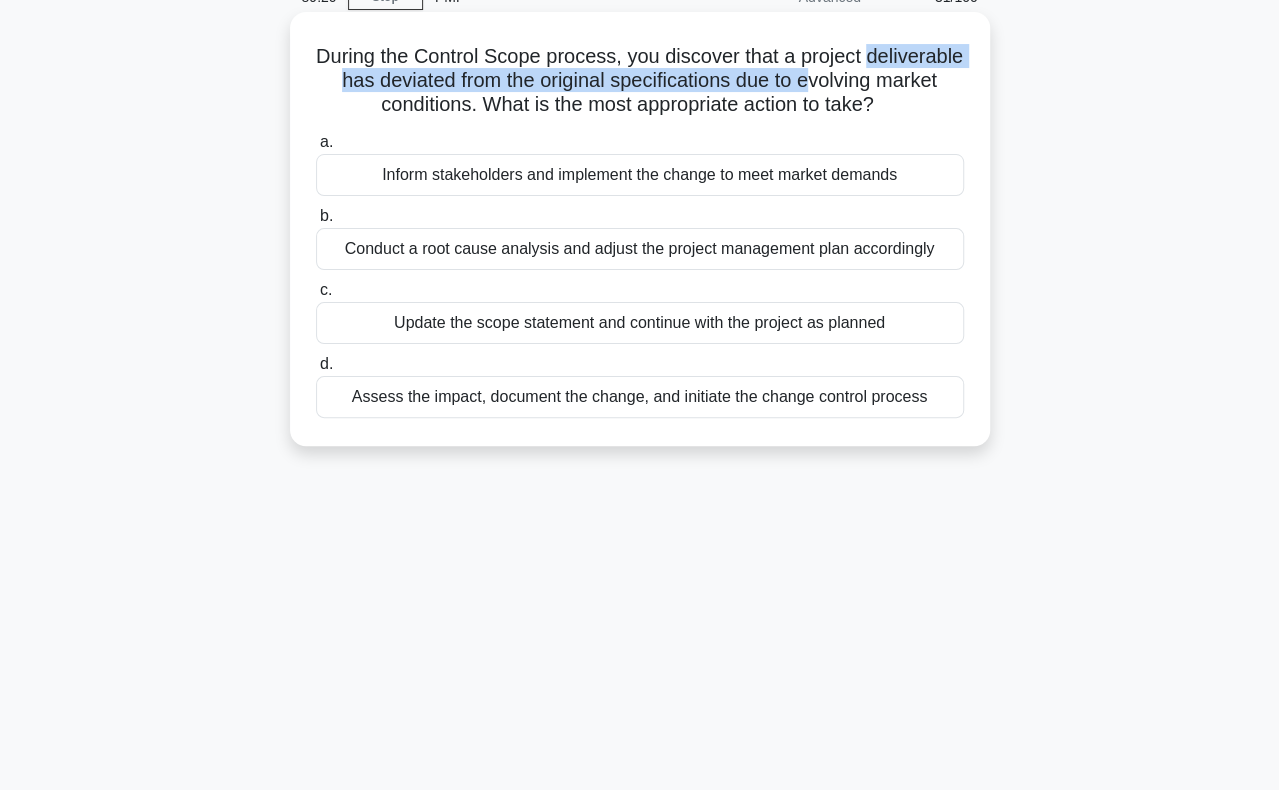 drag, startPoint x: 350, startPoint y: 79, endPoint x: 340, endPoint y: 98, distance: 21.470911 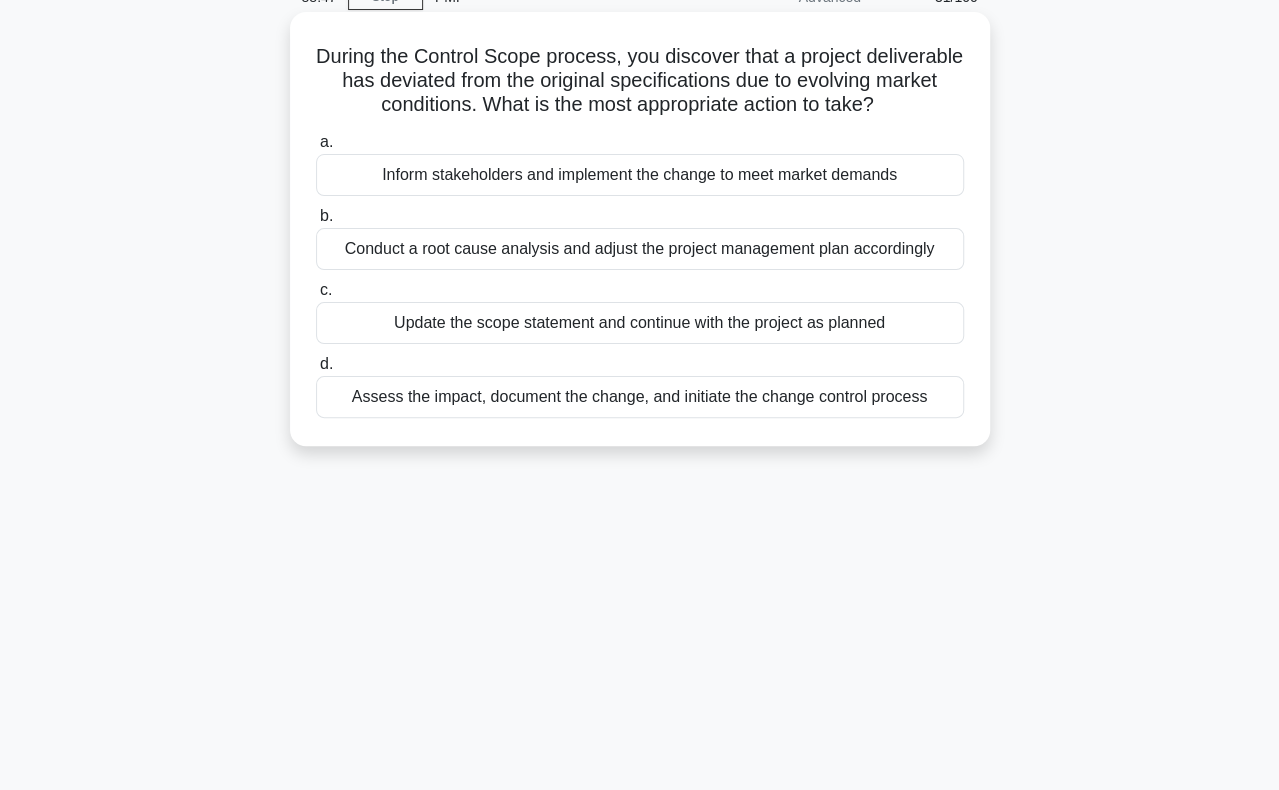 click on "Conduct a root cause analysis and adjust the project management plan accordingly" at bounding box center [640, 249] 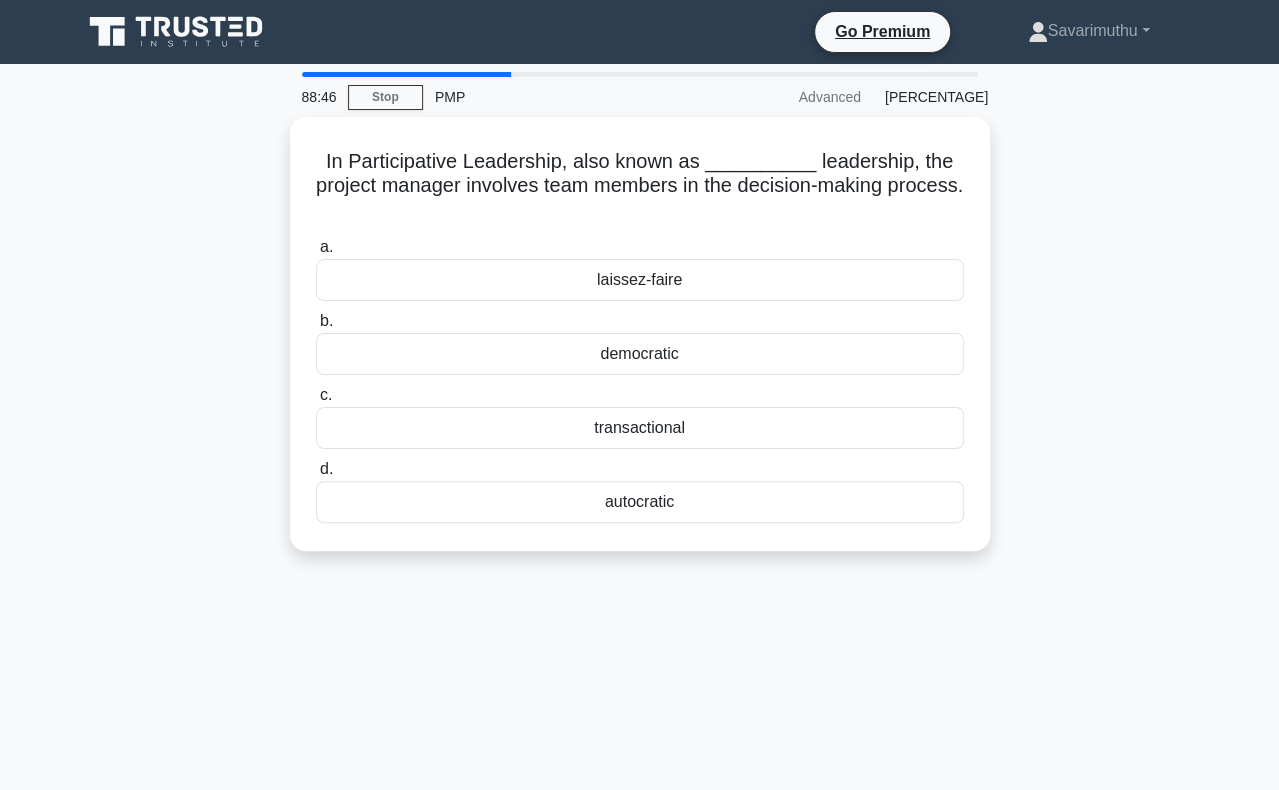 scroll, scrollTop: 100, scrollLeft: 0, axis: vertical 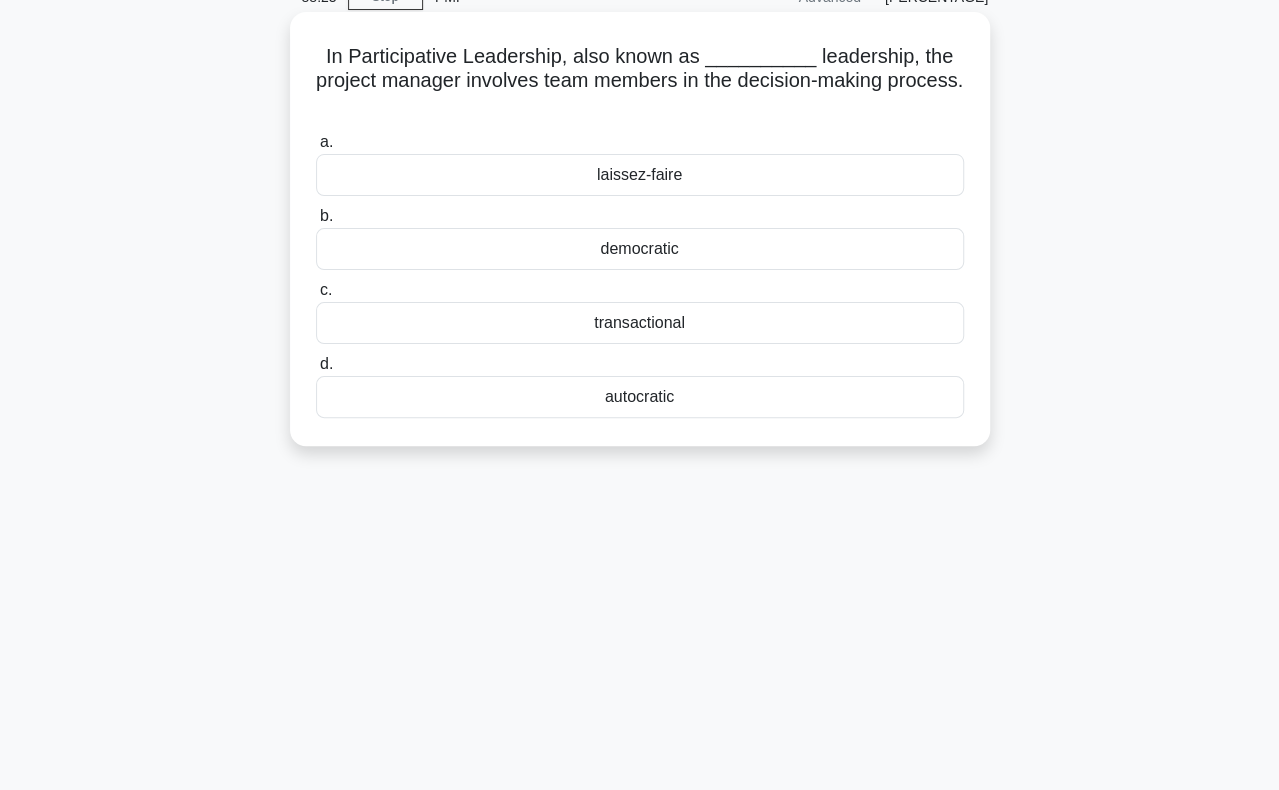 click on "In Participative Leadership, also known as __________ leadership, the project manager involves team members in the decision-making process.
.spinner_0XTQ{transform-origin:center;animation:spinner_y6GP .75s linear infinite}@keyframes spinner_y6GP{100%{transform:rotate(360deg)}}" at bounding box center (640, 81) 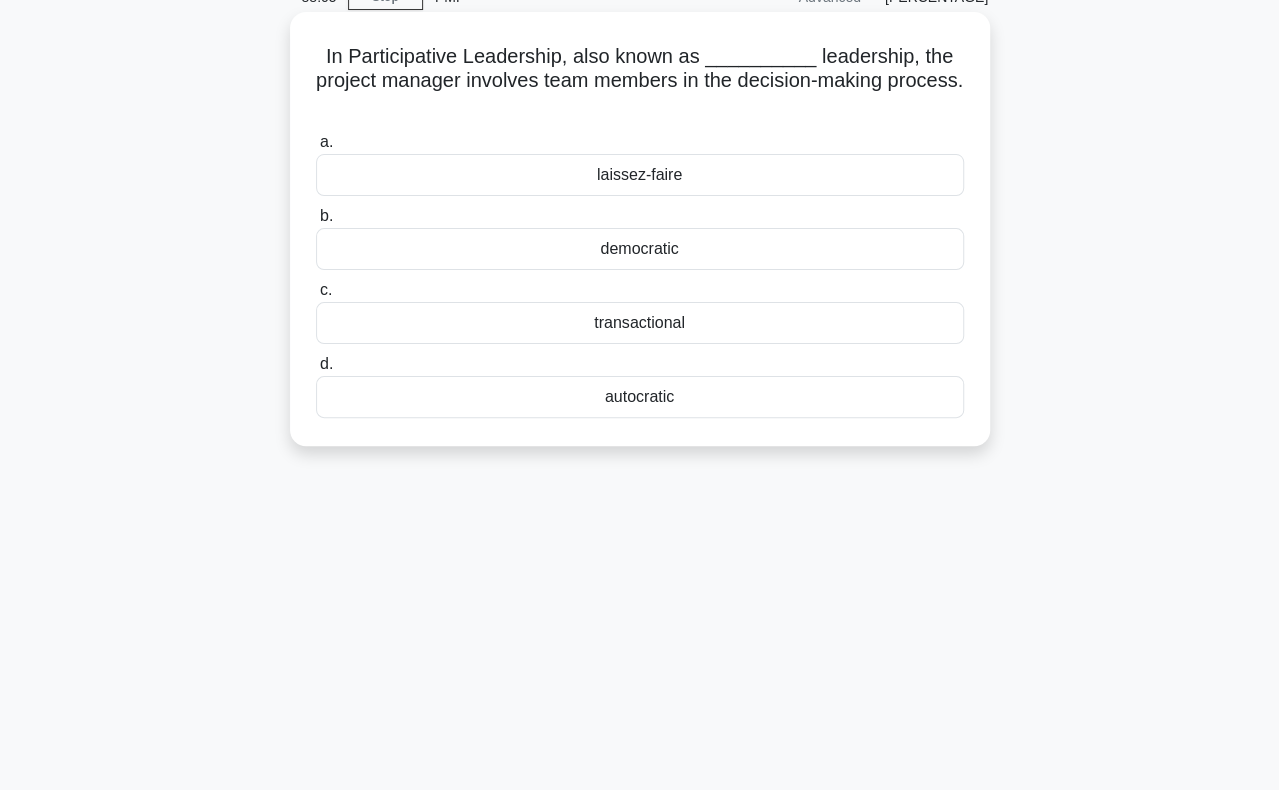 click on "democratic" at bounding box center [640, 249] 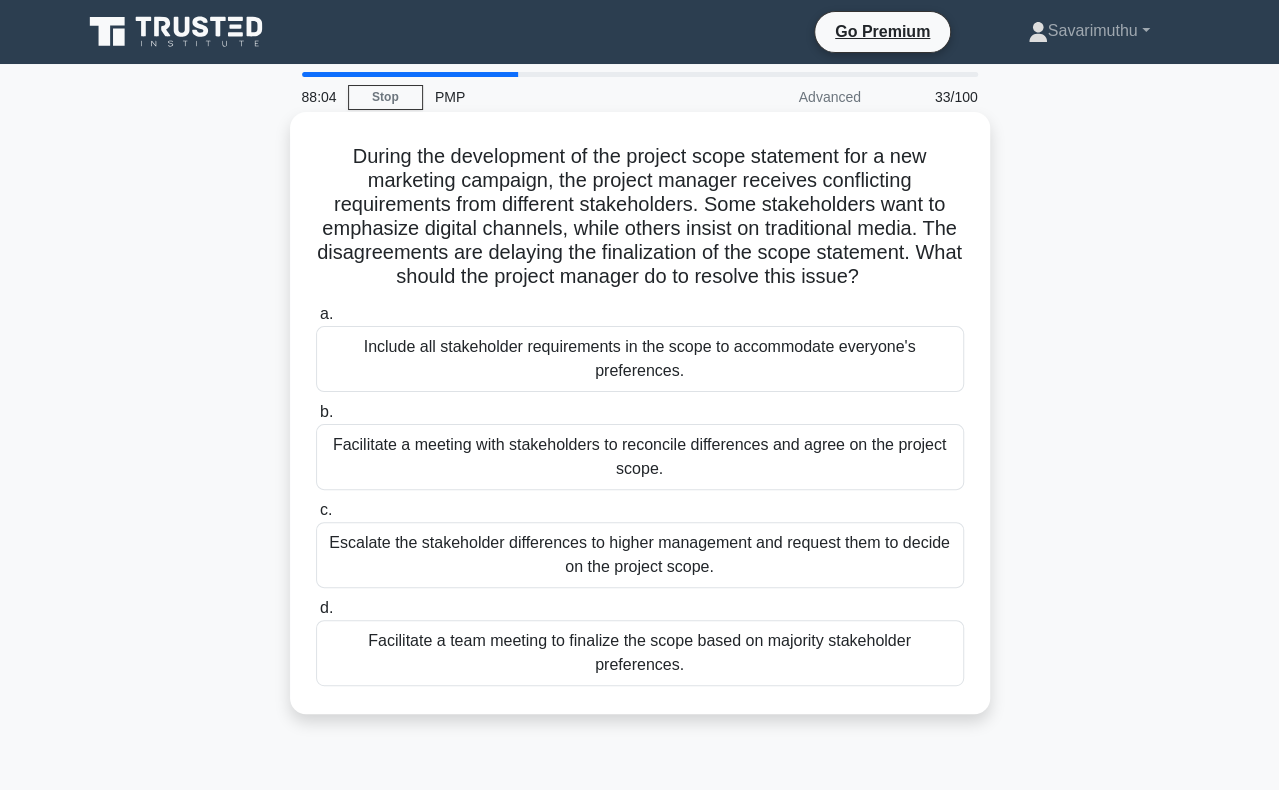scroll, scrollTop: 100, scrollLeft: 0, axis: vertical 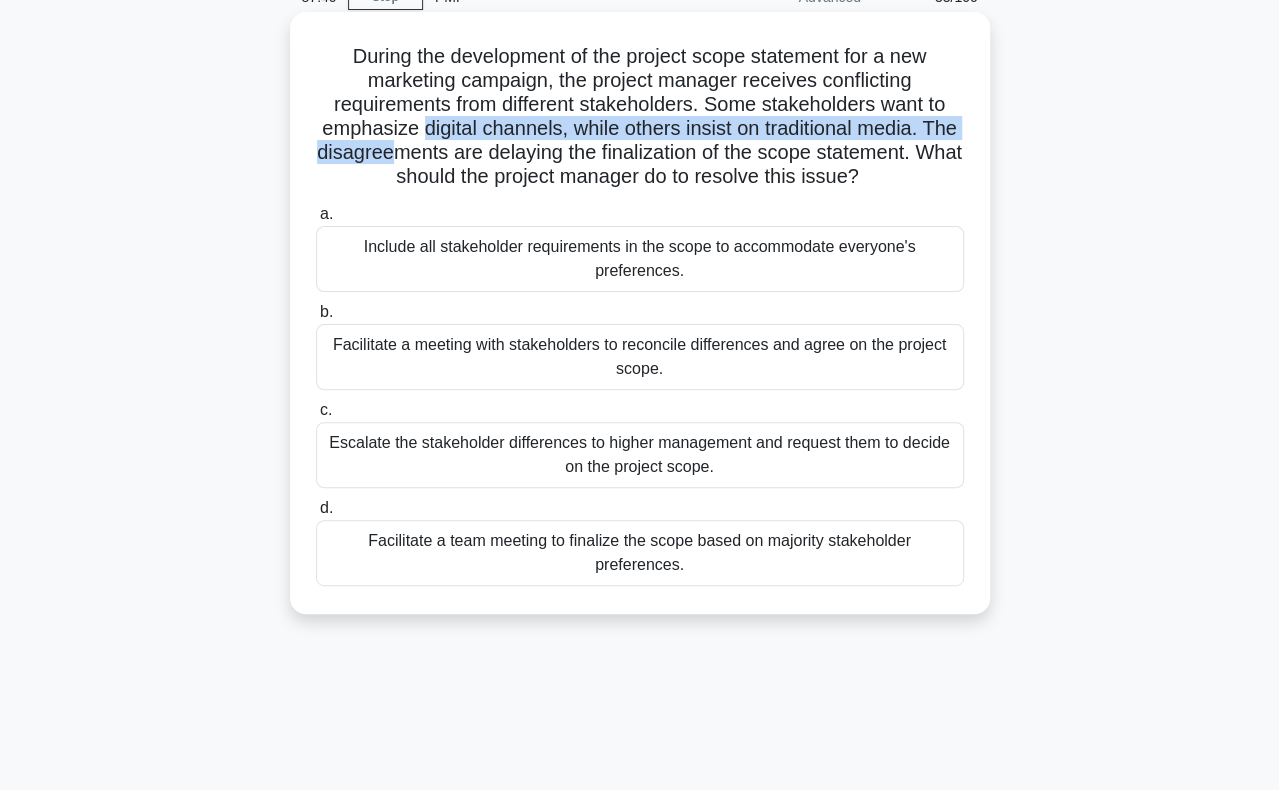 drag, startPoint x: 413, startPoint y: 135, endPoint x: 420, endPoint y: 153, distance: 19.313208 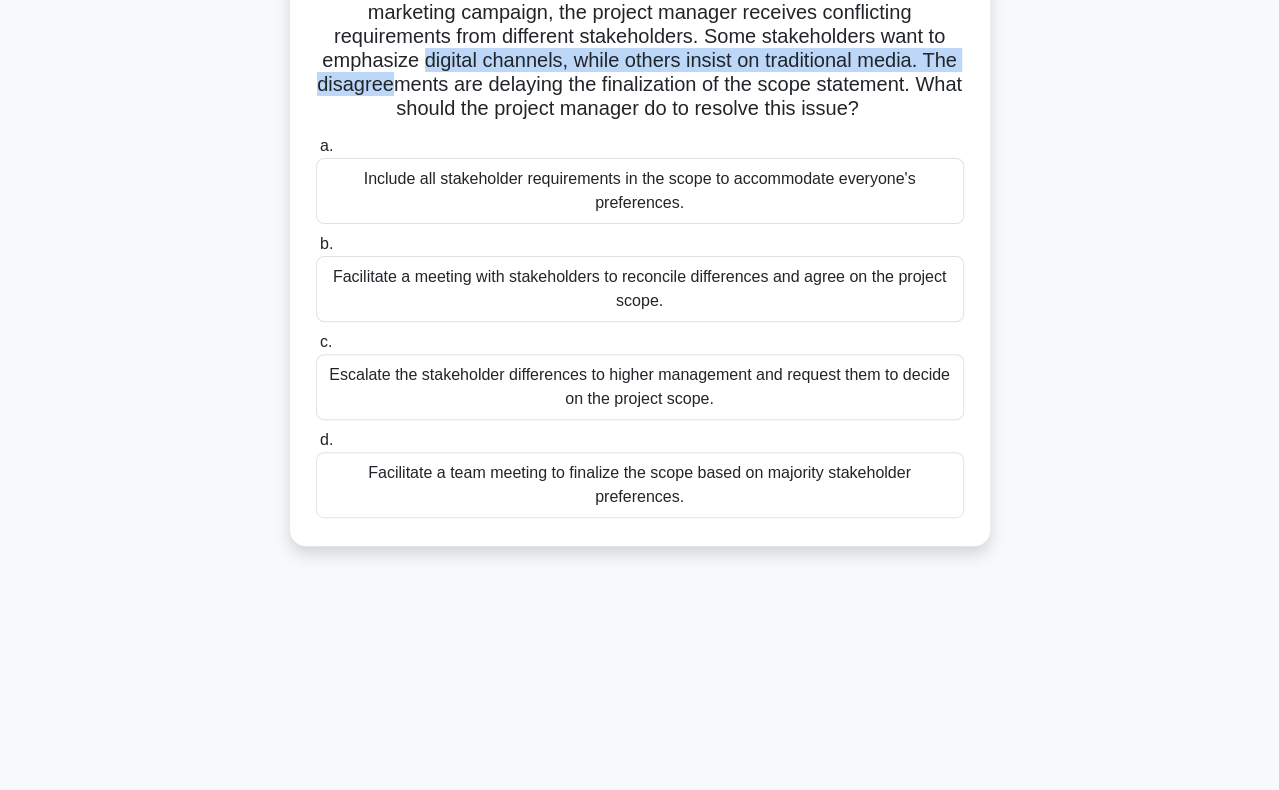 scroll, scrollTop: 200, scrollLeft: 0, axis: vertical 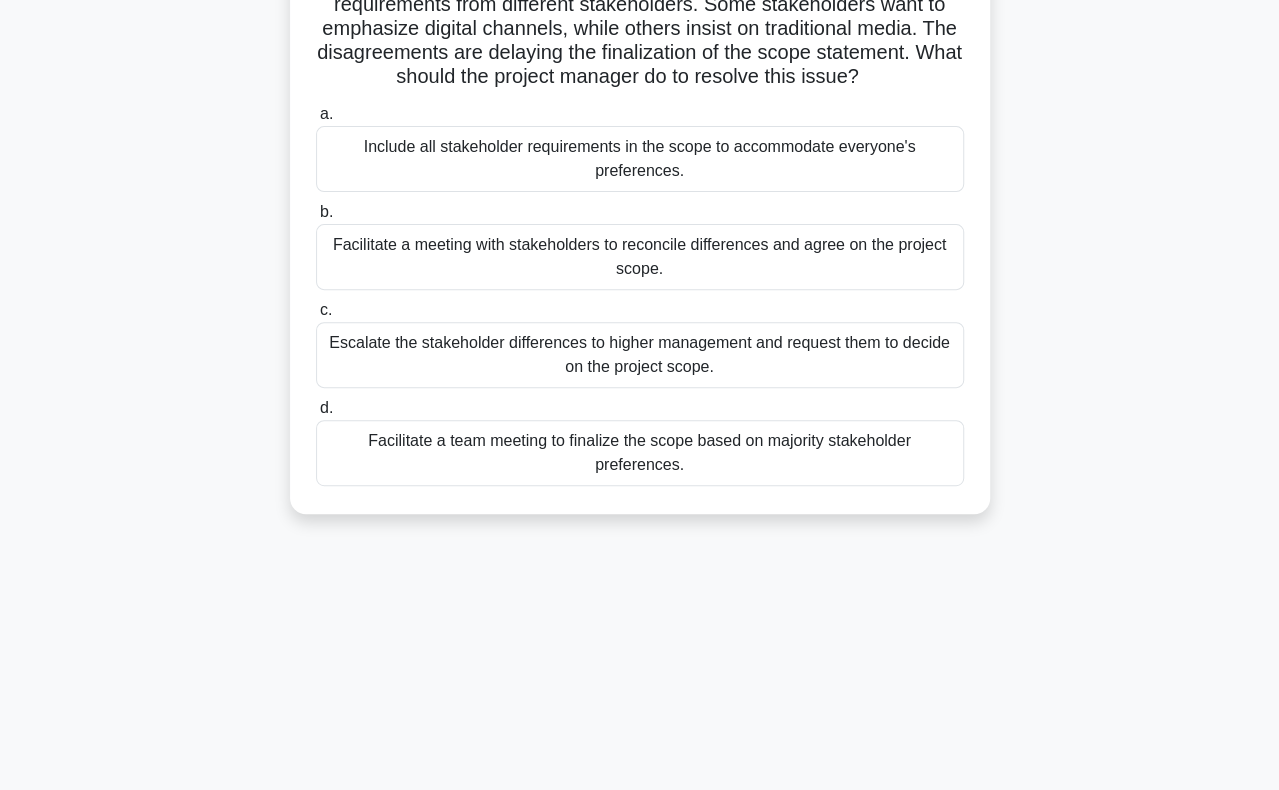 click on "Facilitate a meeting with stakeholders to reconcile differences and agree on the project scope." at bounding box center (640, 257) 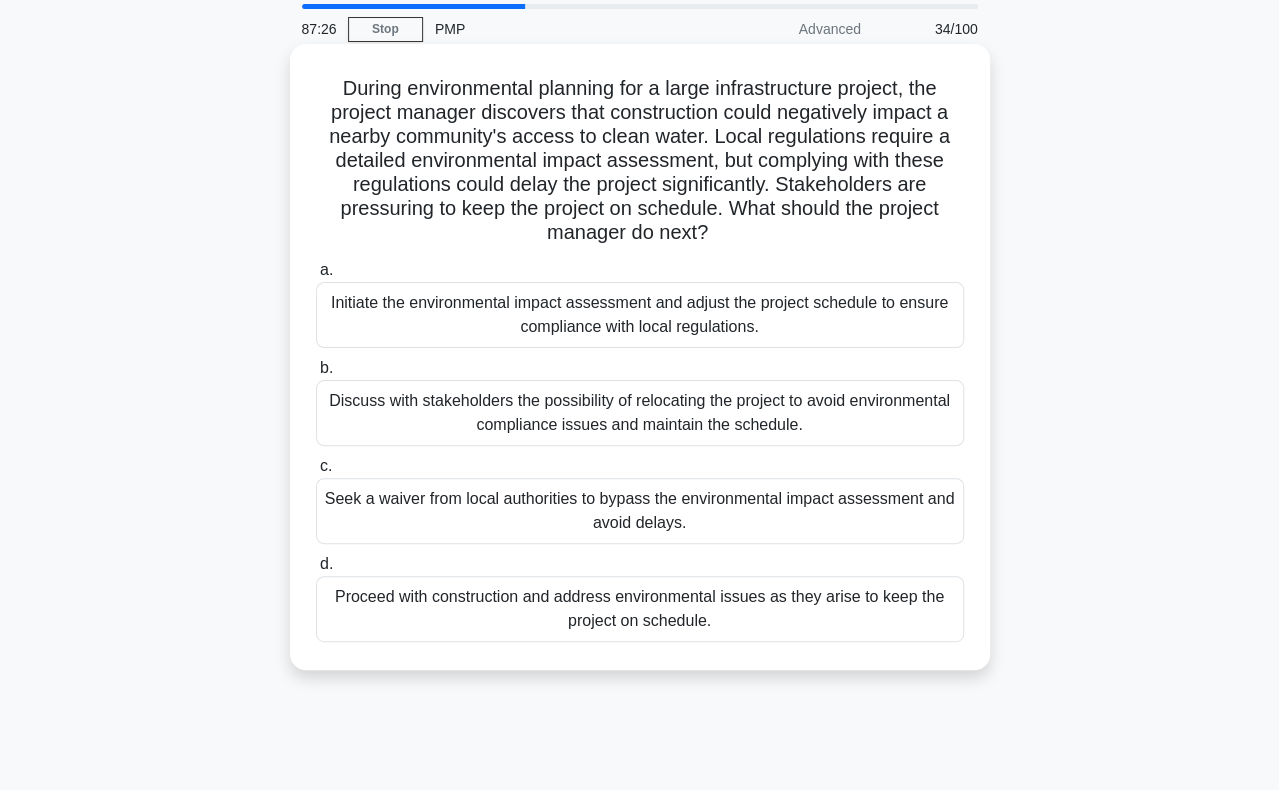 scroll, scrollTop: 100, scrollLeft: 0, axis: vertical 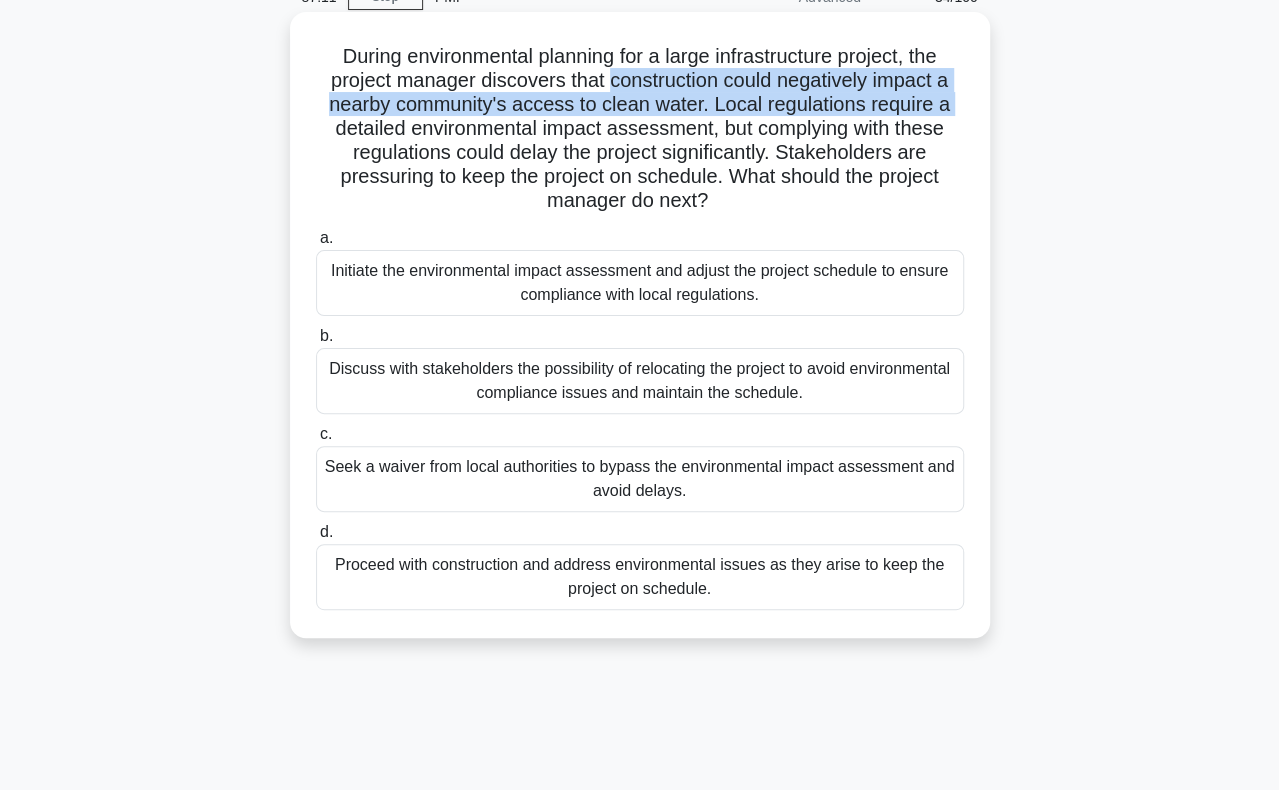 drag, startPoint x: 606, startPoint y: 83, endPoint x: 329, endPoint y: 125, distance: 280.16602 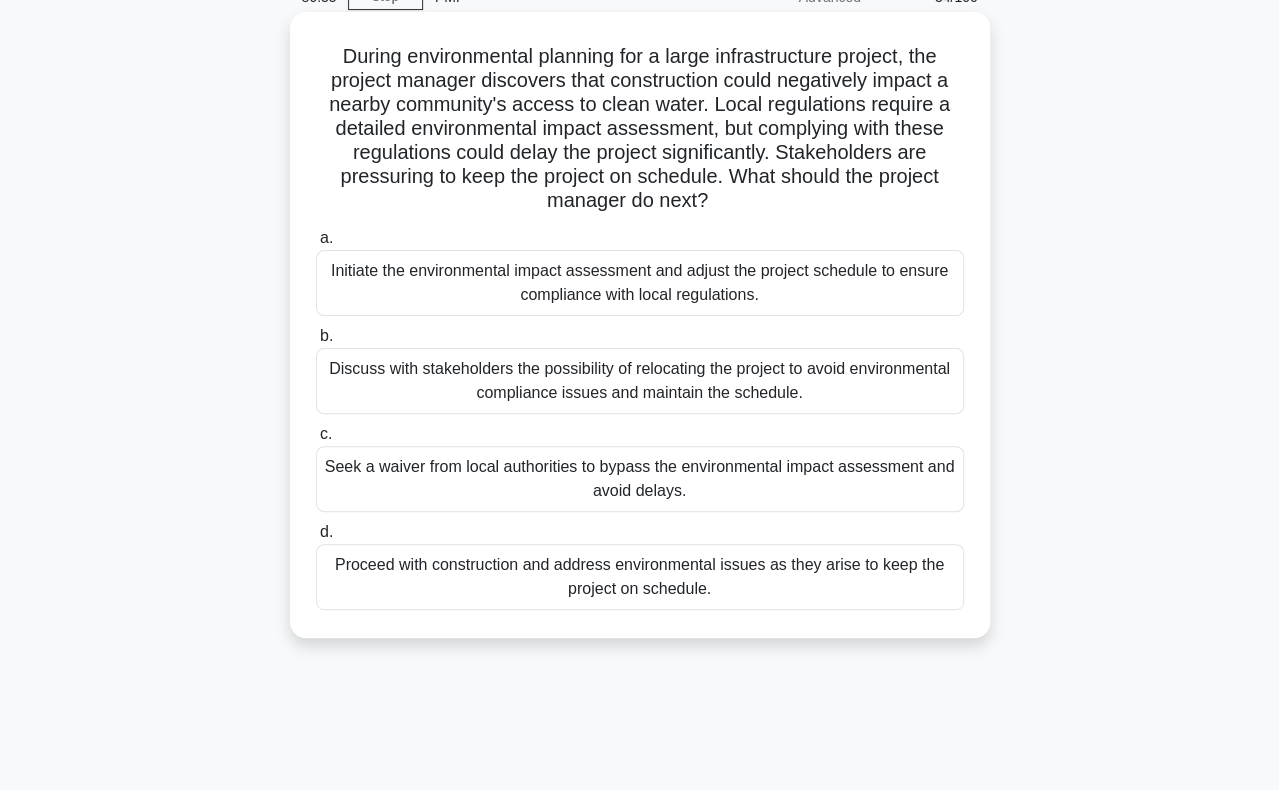 click on "Initiate the environmental impact assessment and adjust the project schedule to ensure compliance with local regulations." at bounding box center [640, 283] 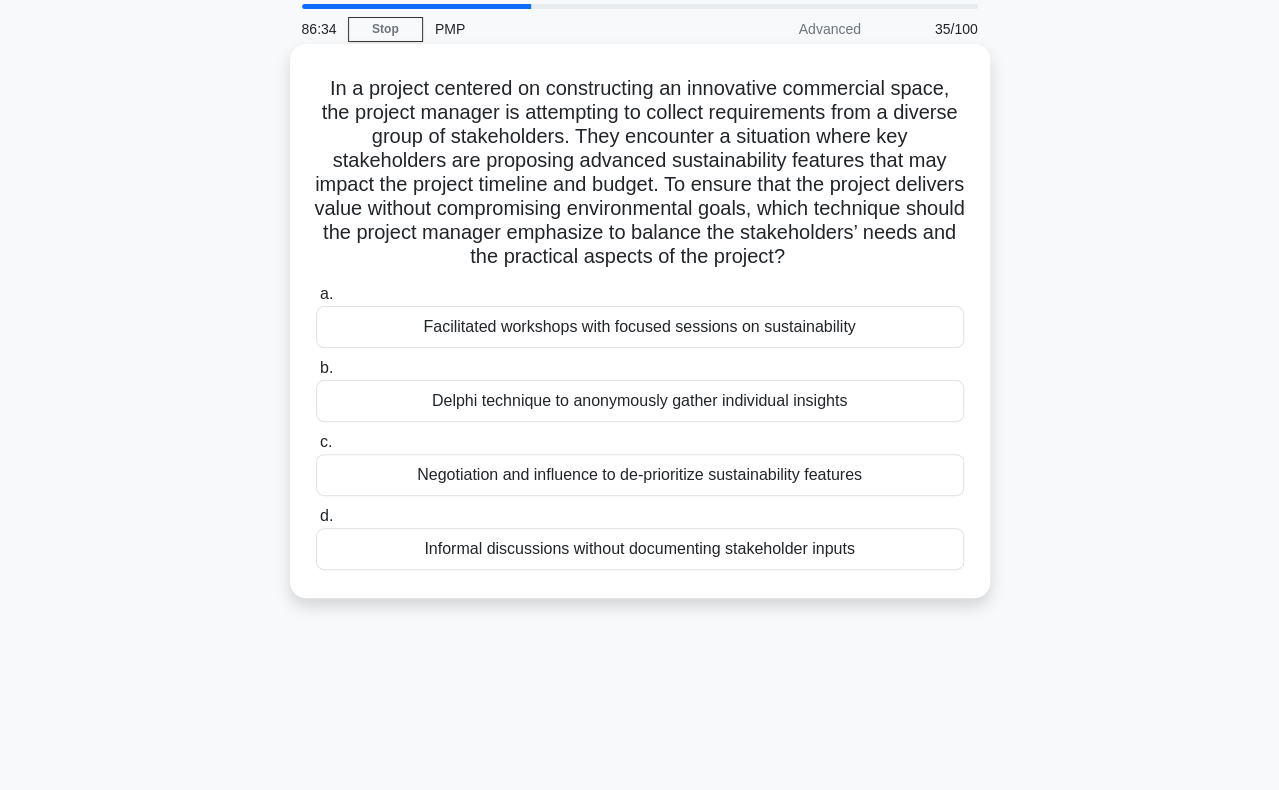 scroll, scrollTop: 100, scrollLeft: 0, axis: vertical 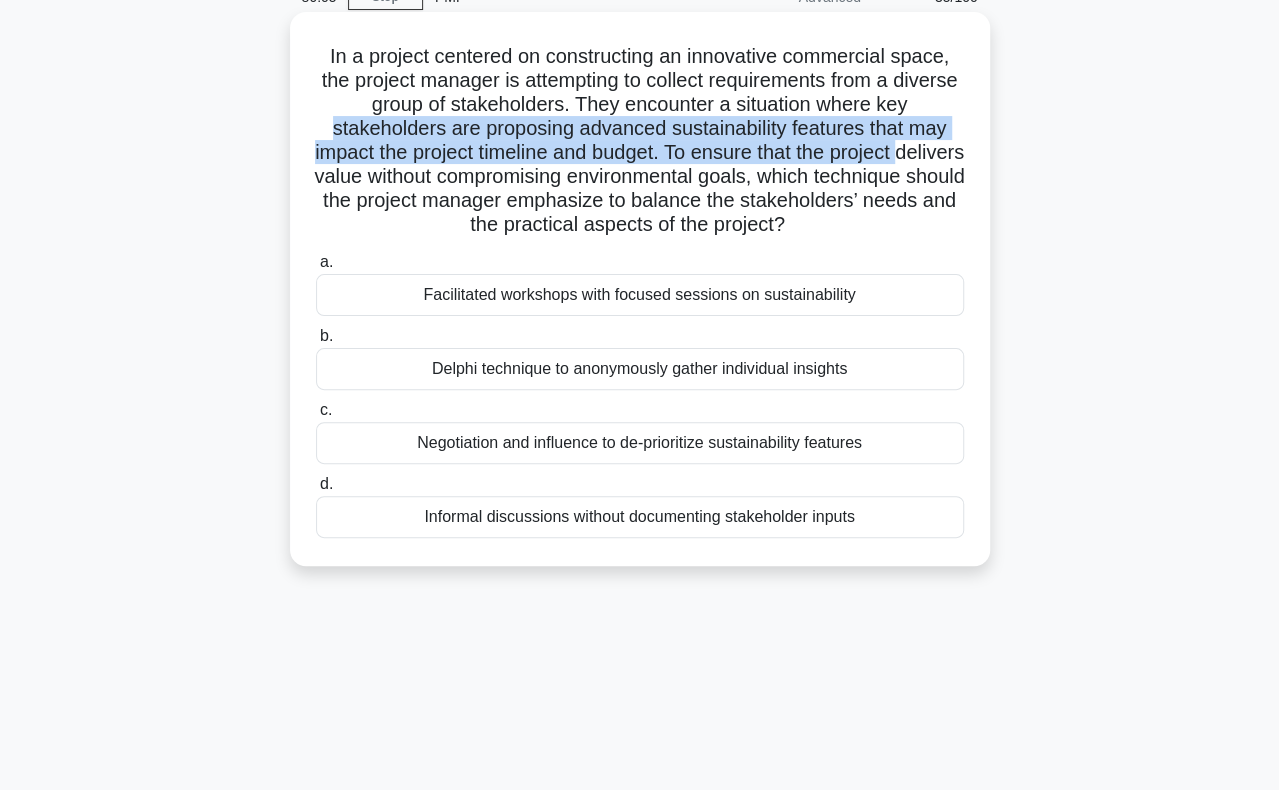drag, startPoint x: 327, startPoint y: 131, endPoint x: 348, endPoint y: 168, distance: 42.544094 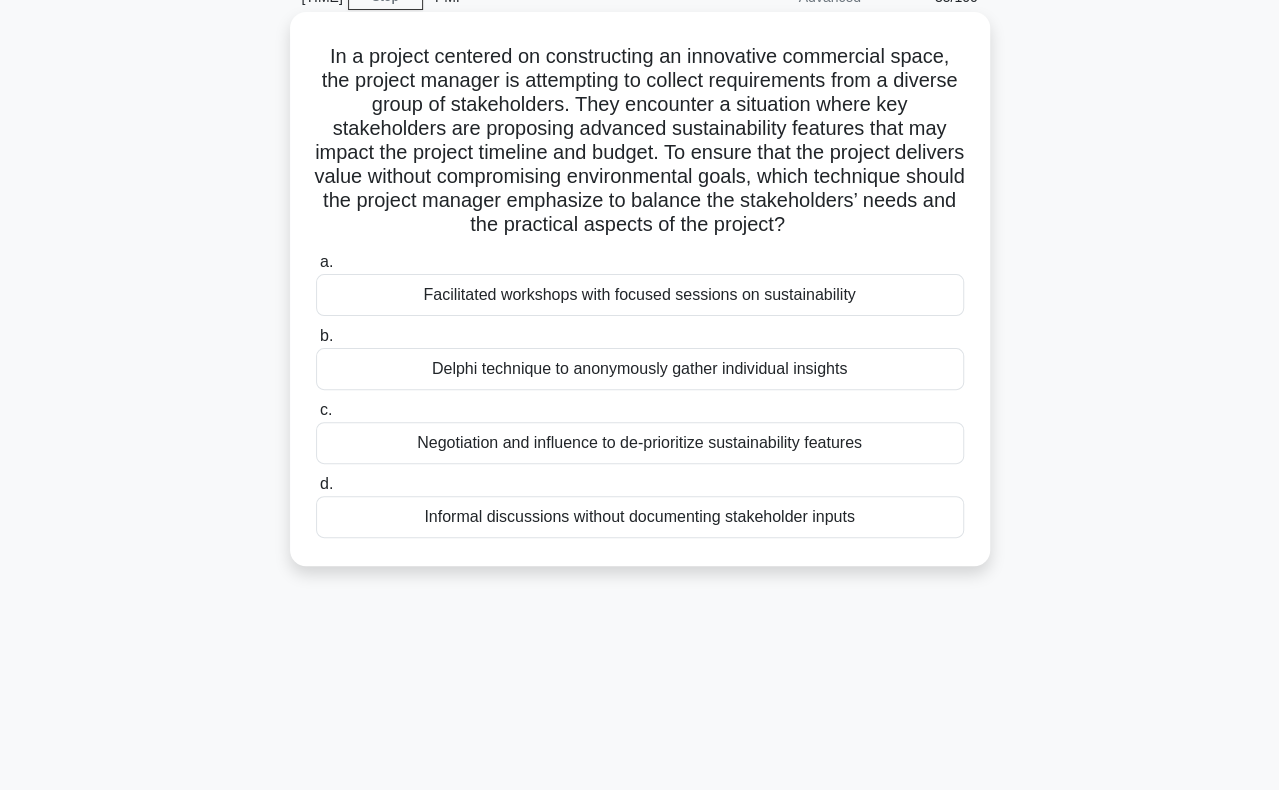 click on "Facilitated workshops with focused sessions on sustainability" at bounding box center (640, 295) 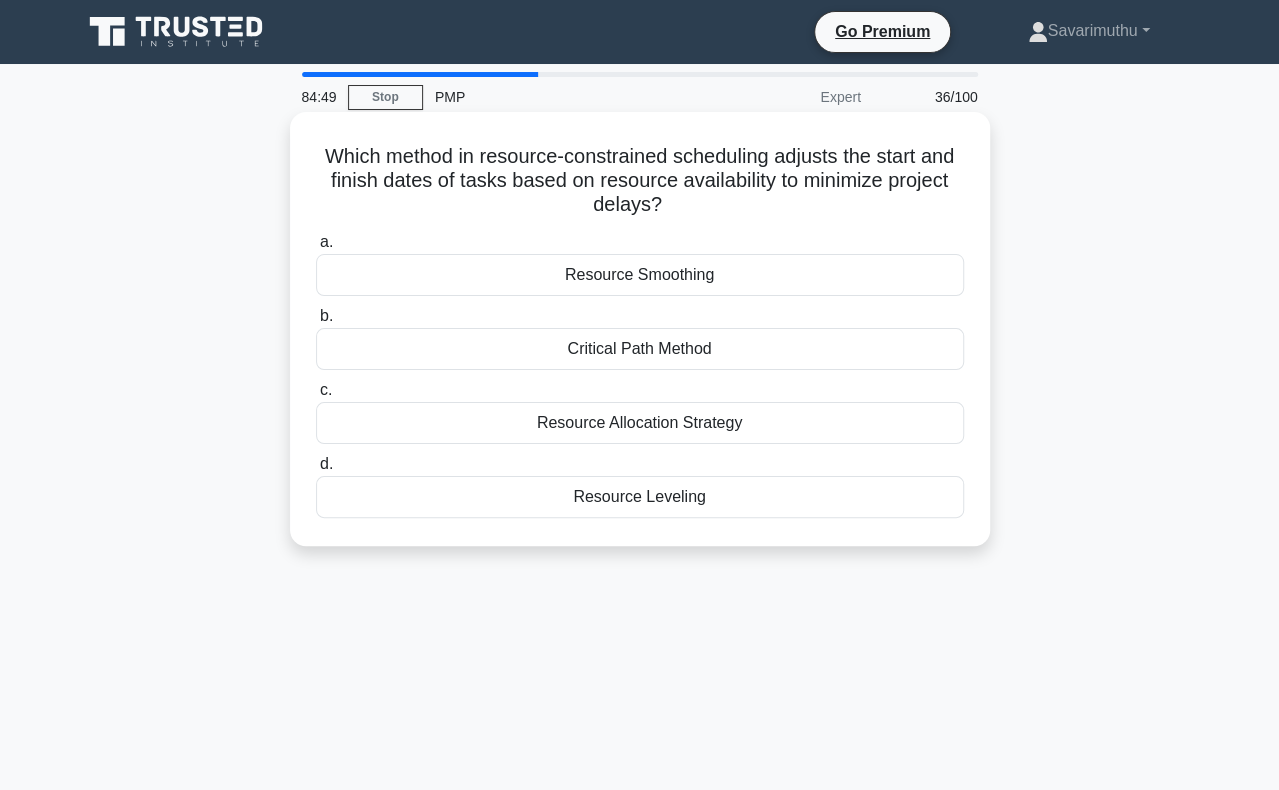 scroll, scrollTop: 100, scrollLeft: 0, axis: vertical 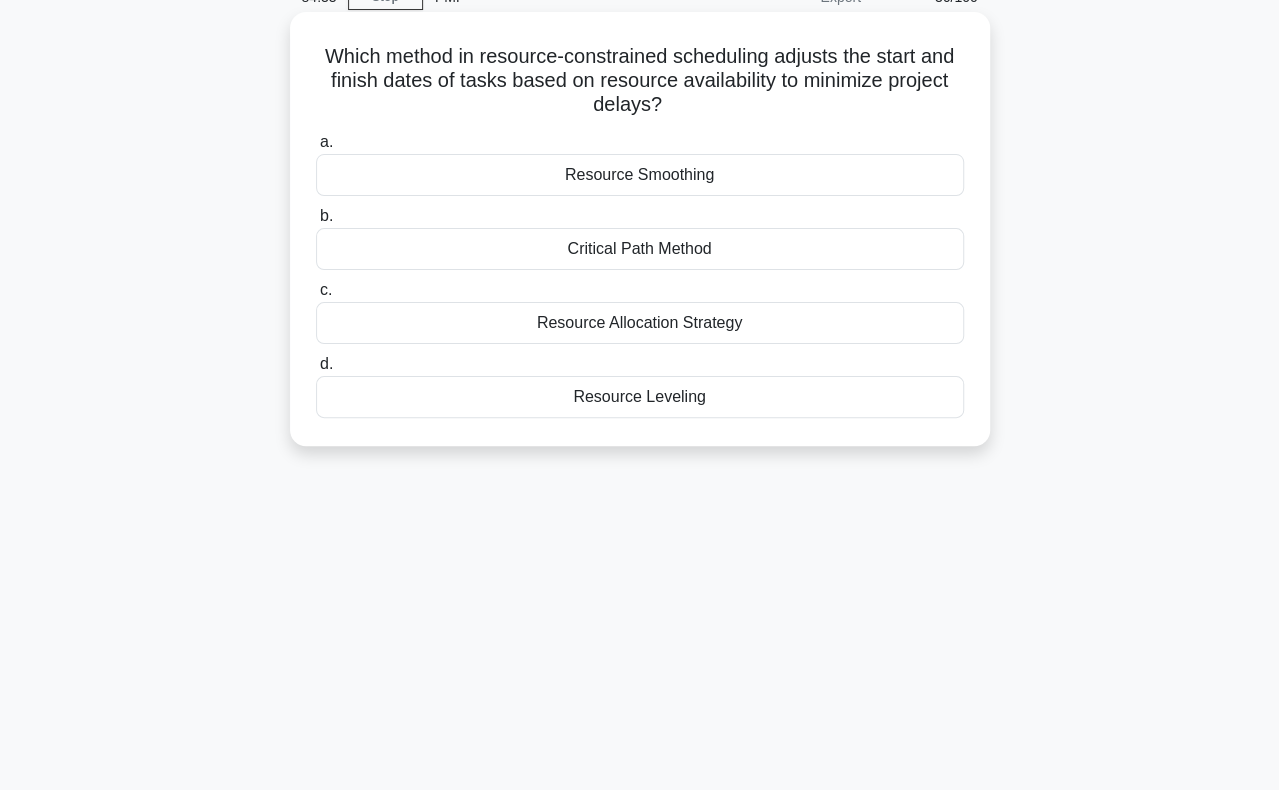 click on "Resource Leveling" at bounding box center [640, 397] 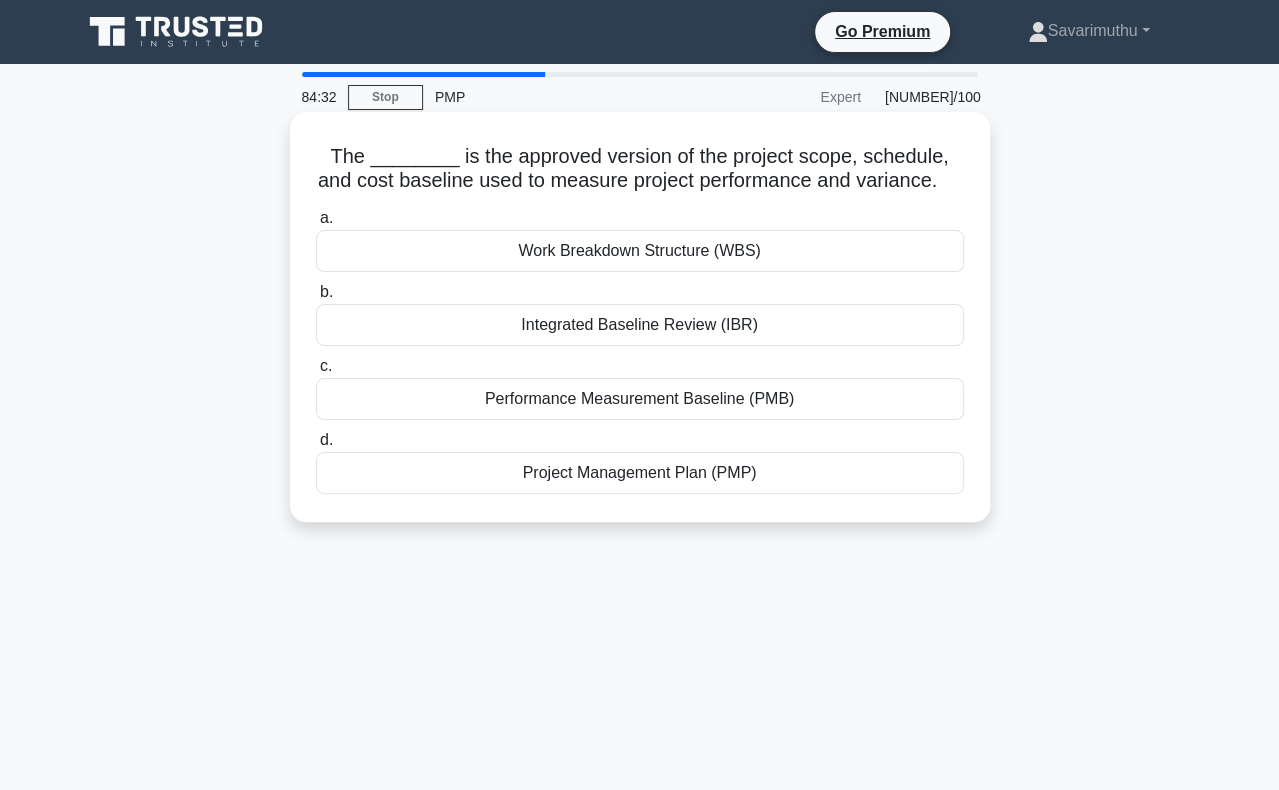 scroll, scrollTop: 100, scrollLeft: 0, axis: vertical 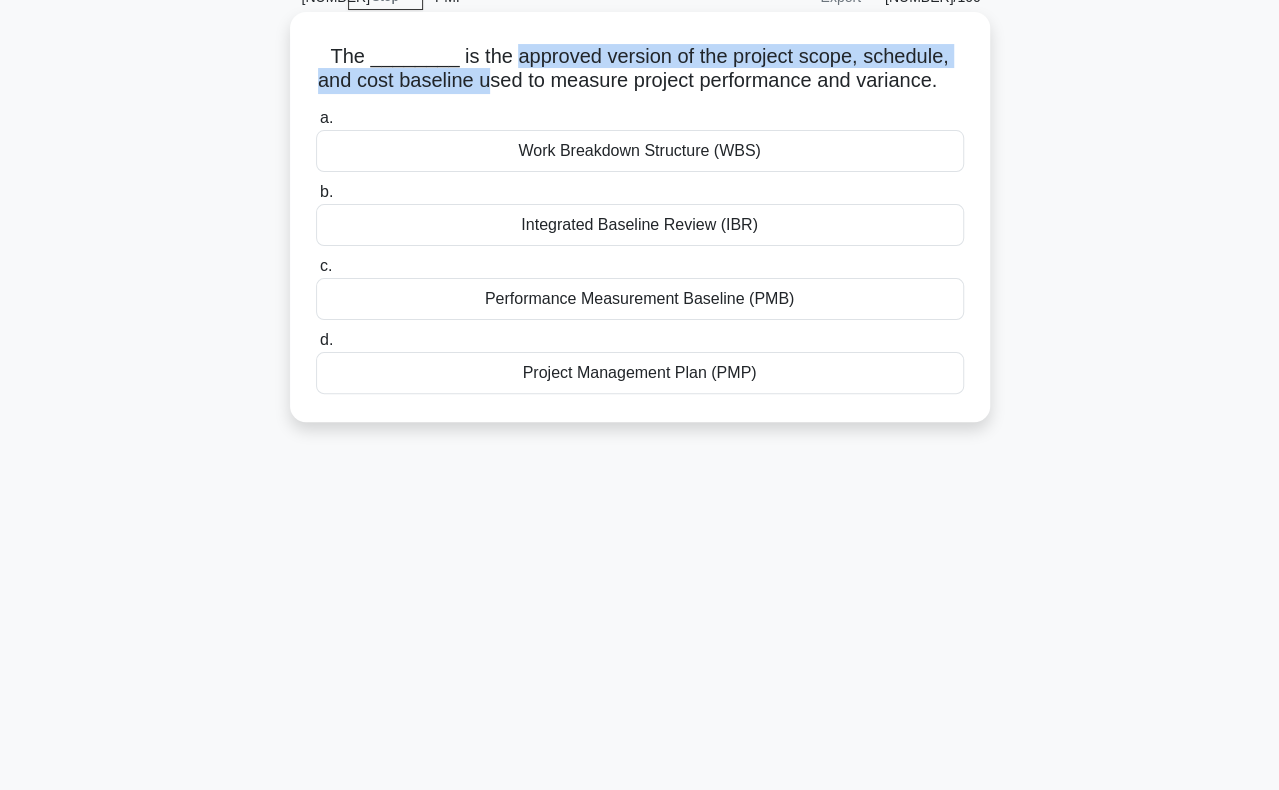 drag, startPoint x: 482, startPoint y: 61, endPoint x: 466, endPoint y: 87, distance: 30.528675 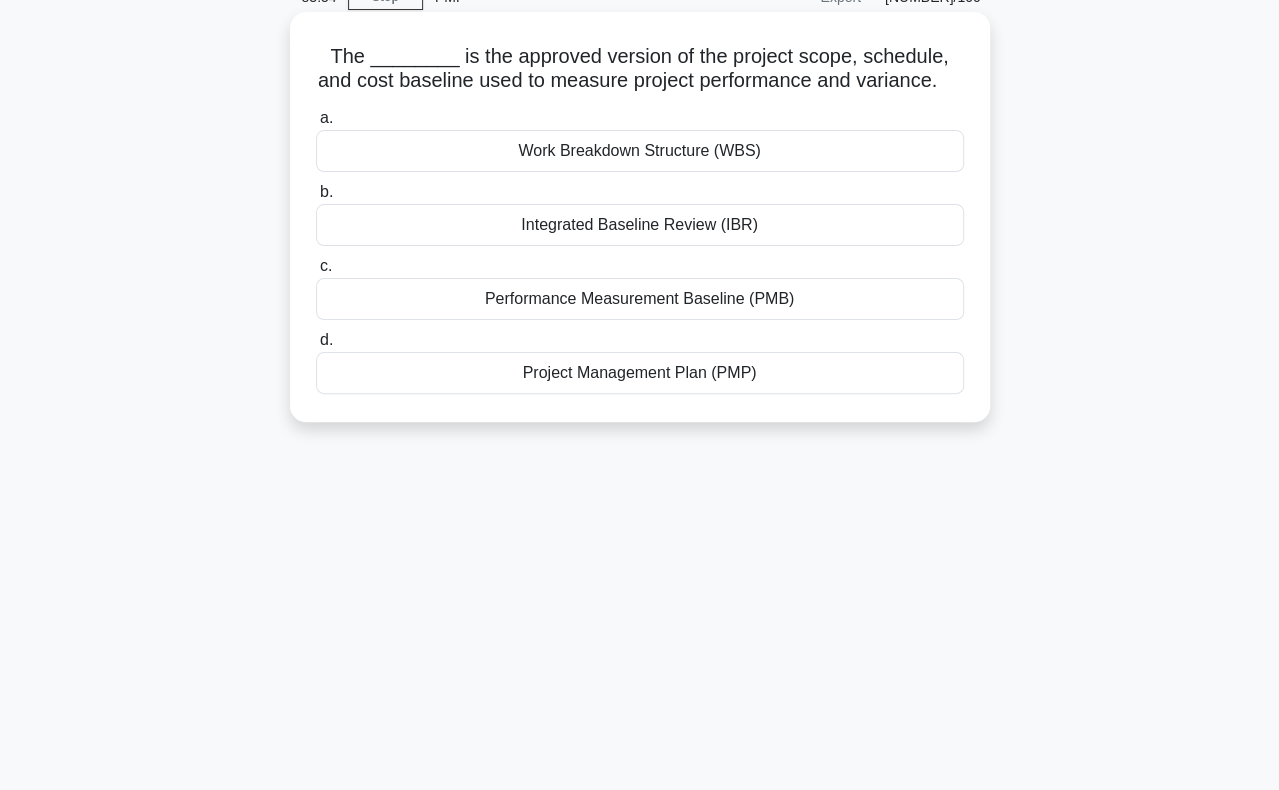 click on "Performance Measurement Baseline (PMB)" at bounding box center (640, 299) 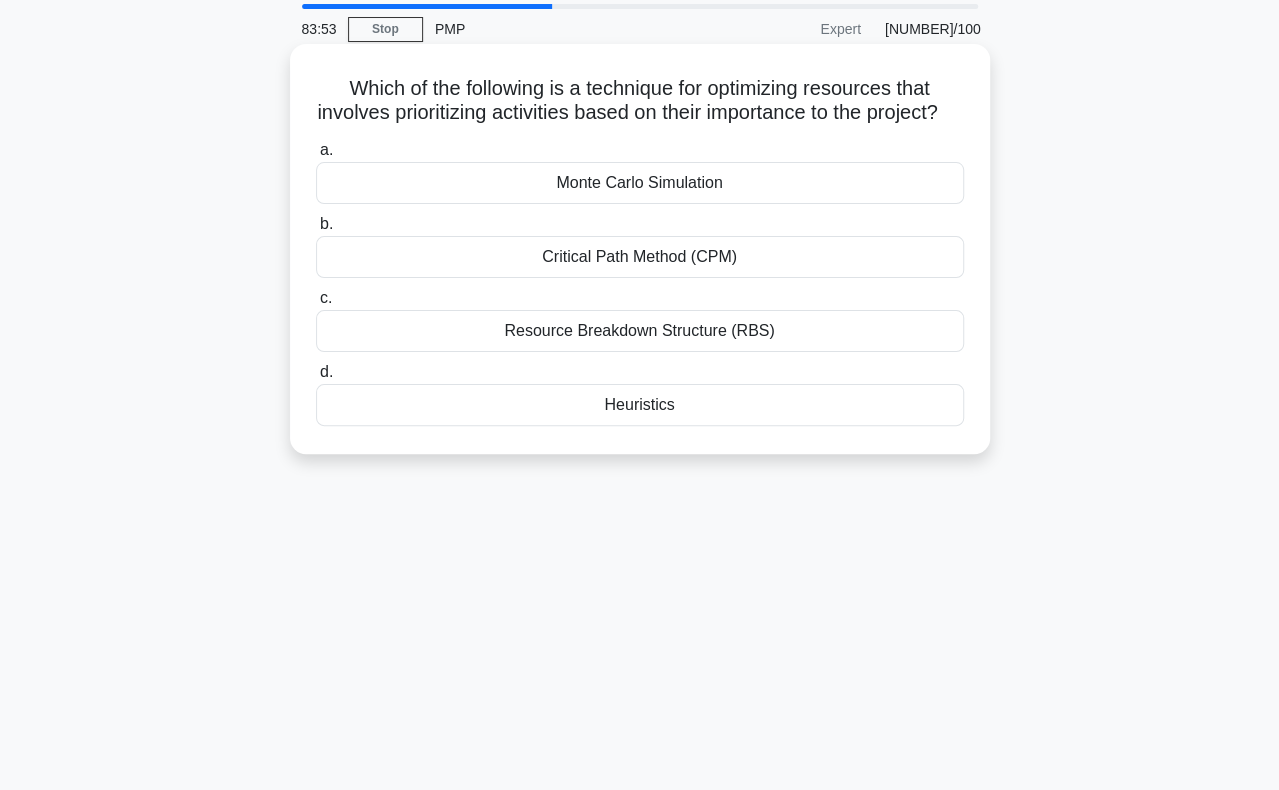 scroll, scrollTop: 100, scrollLeft: 0, axis: vertical 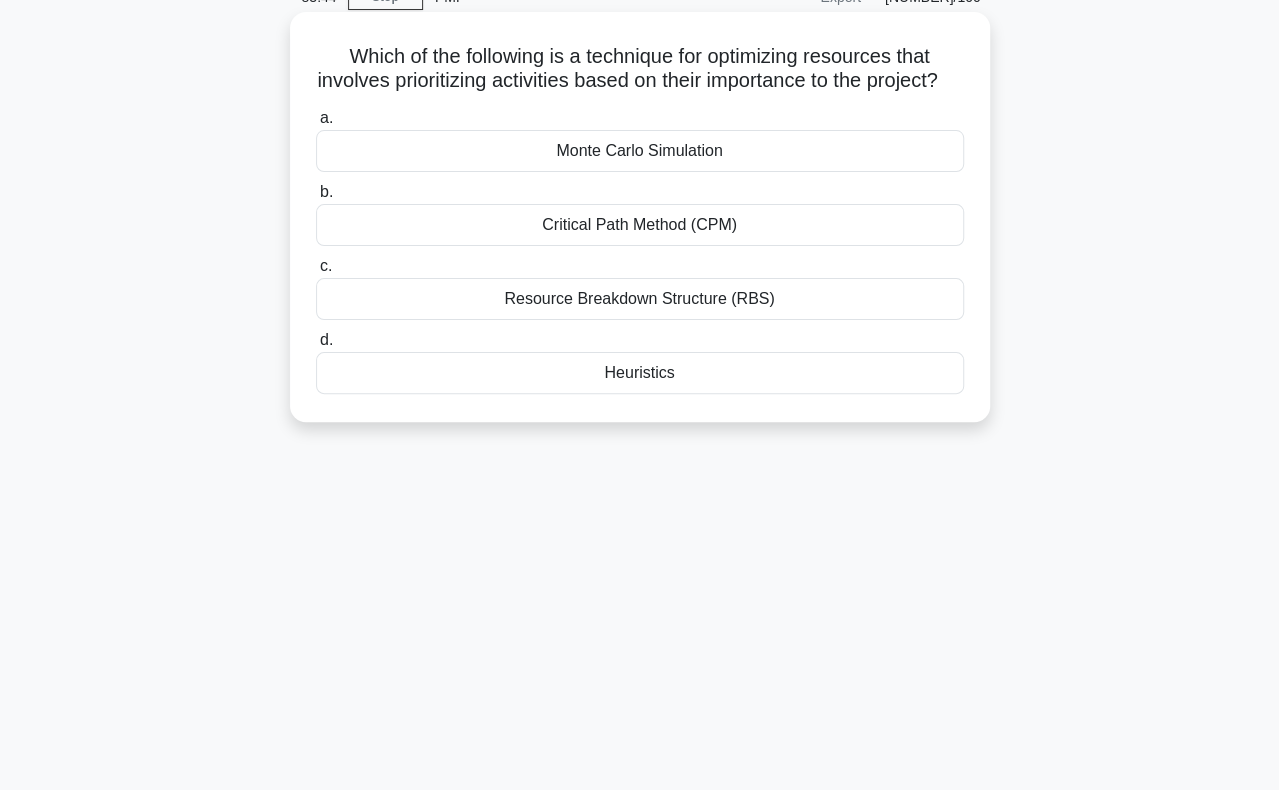 drag, startPoint x: 392, startPoint y: 81, endPoint x: 406, endPoint y: 101, distance: 24.41311 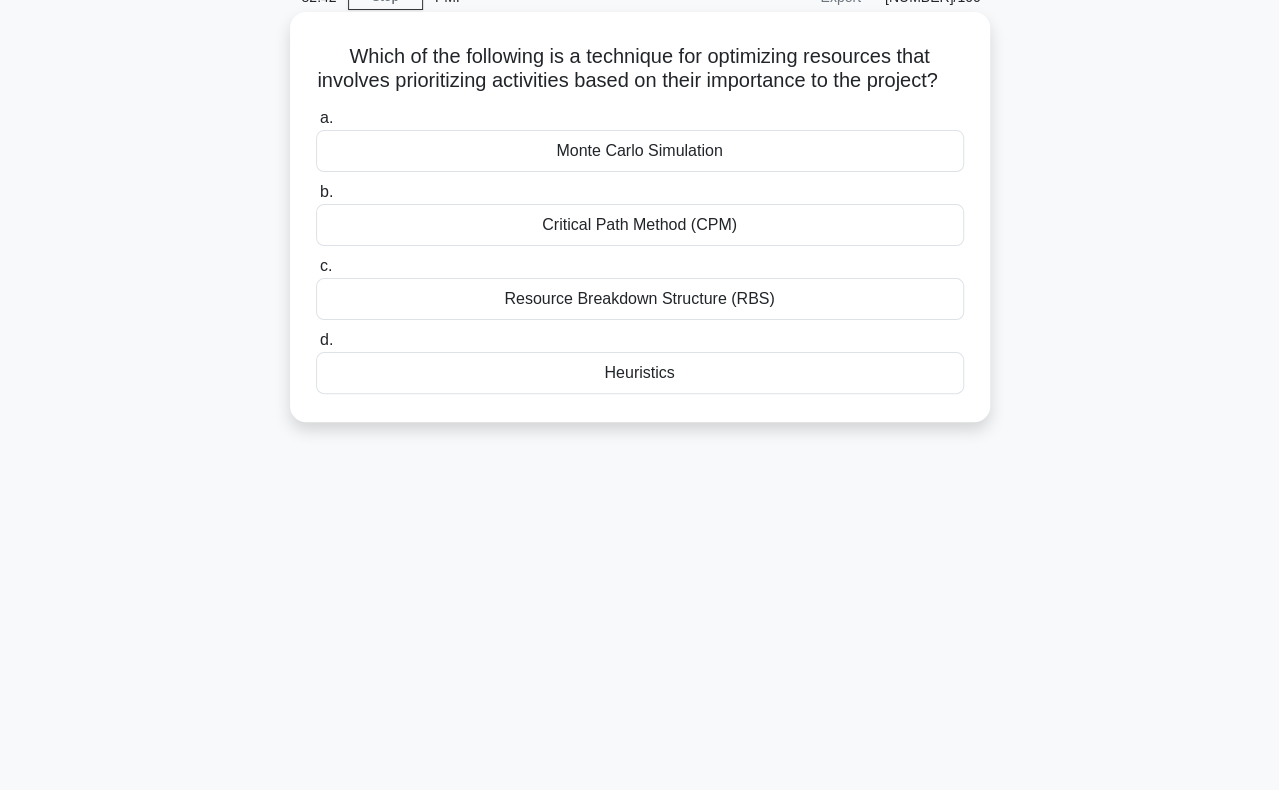 click on "Critical Path Method (CPM)" at bounding box center (640, 225) 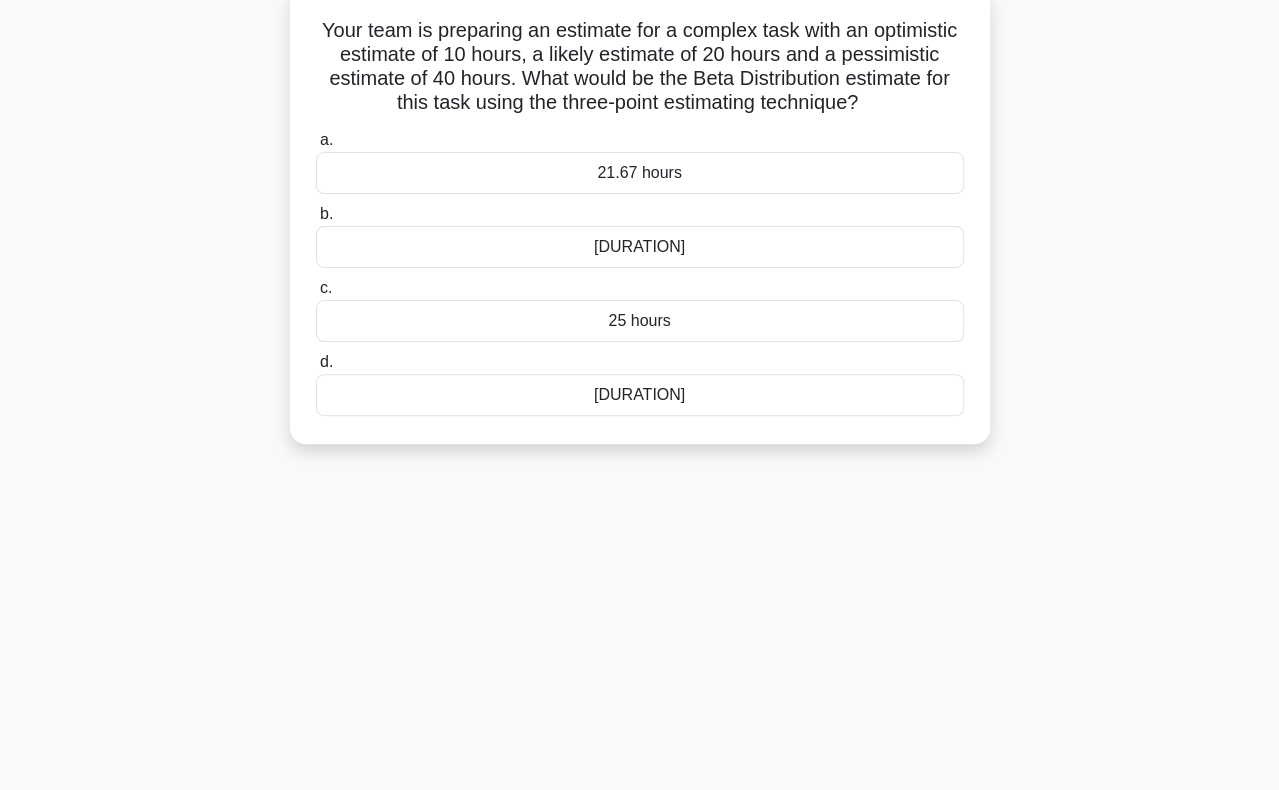 scroll, scrollTop: 100, scrollLeft: 0, axis: vertical 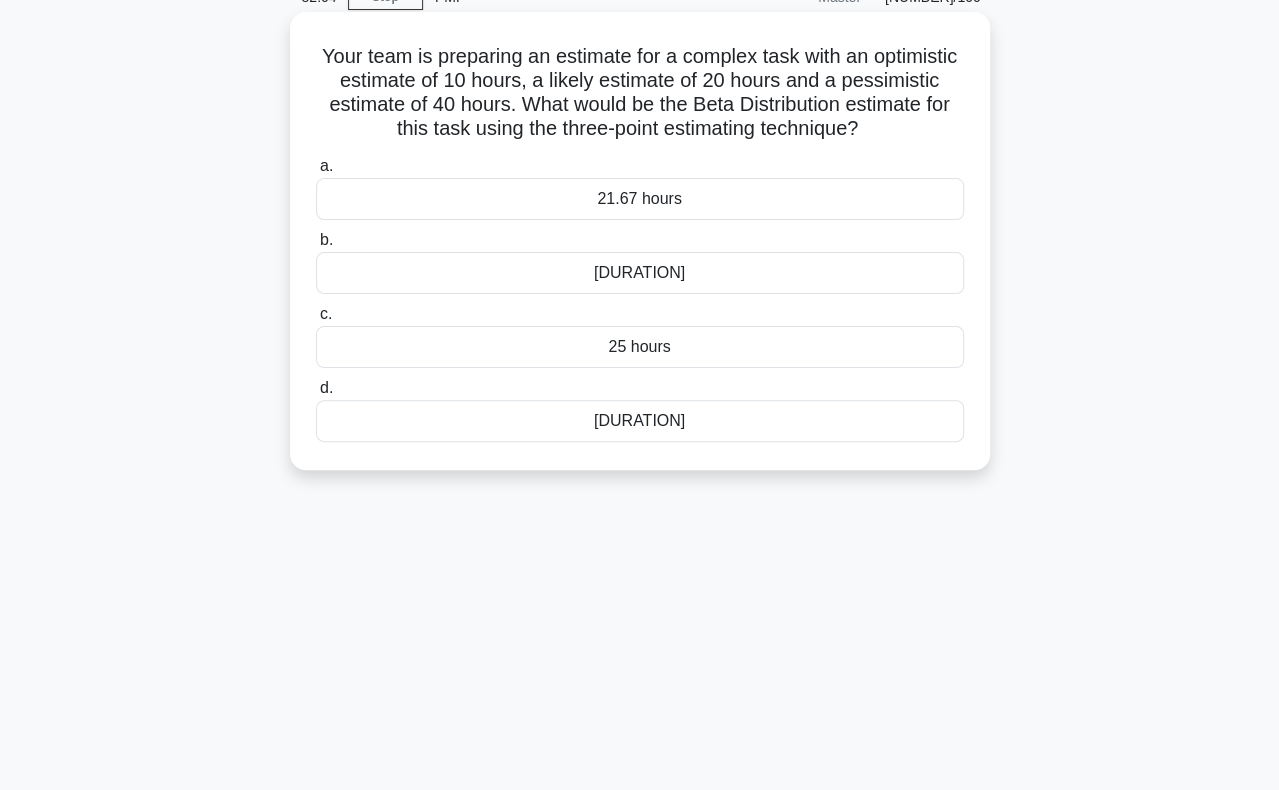 click on "21.67 hours" at bounding box center [640, 199] 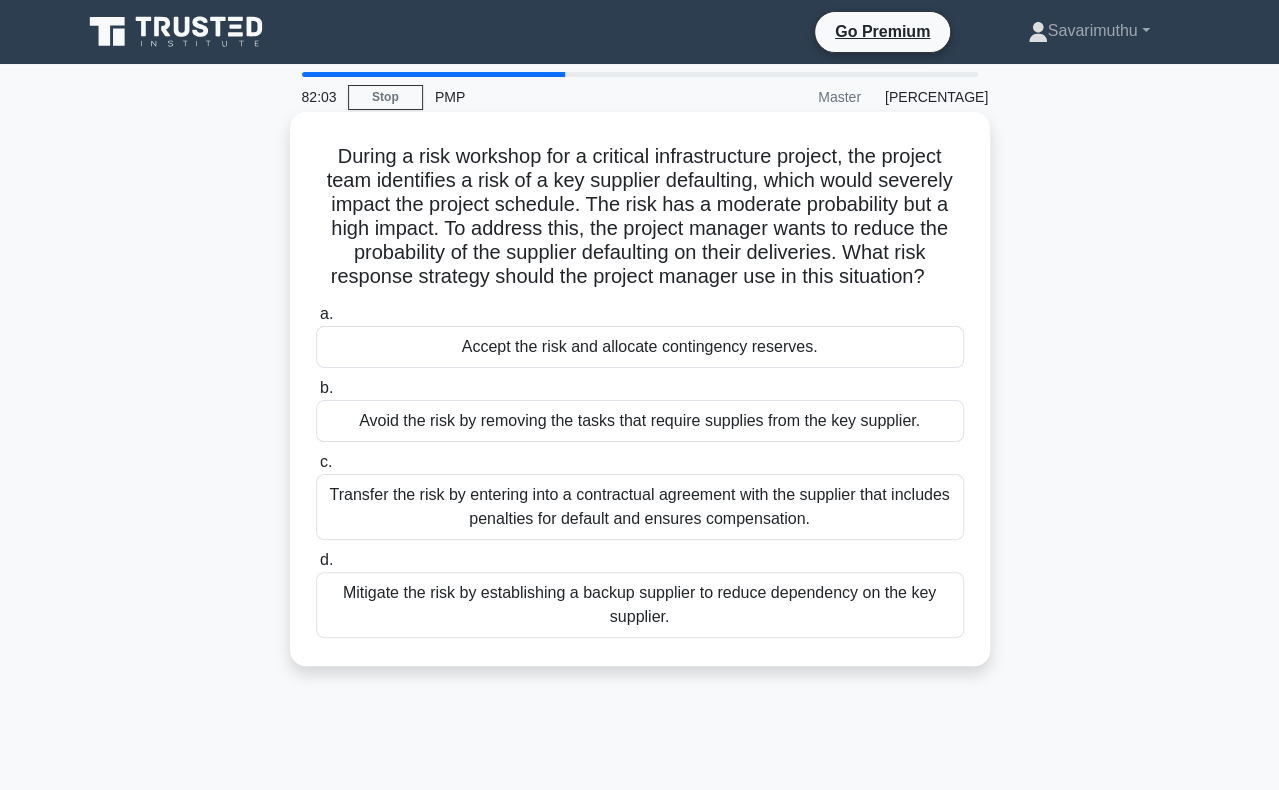 scroll, scrollTop: 100, scrollLeft: 0, axis: vertical 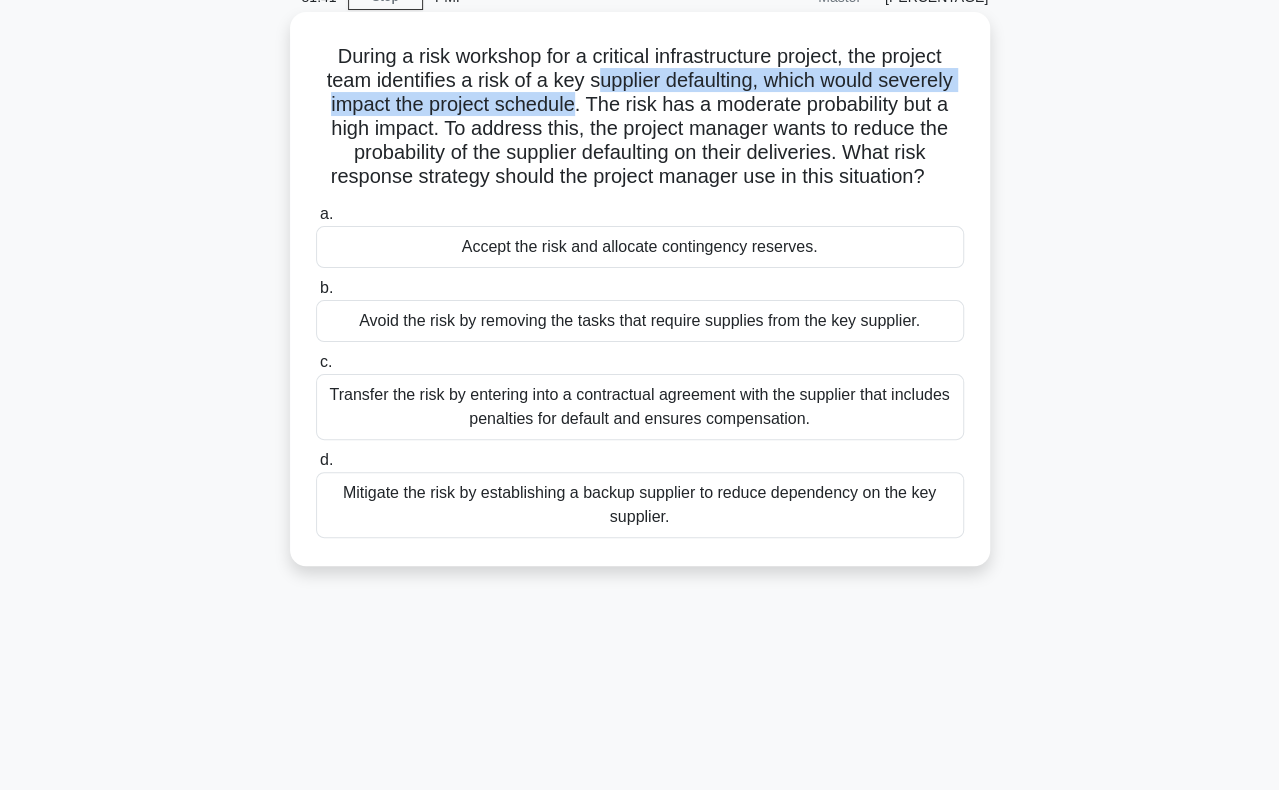drag, startPoint x: 598, startPoint y: 80, endPoint x: 573, endPoint y: 107, distance: 36.796738 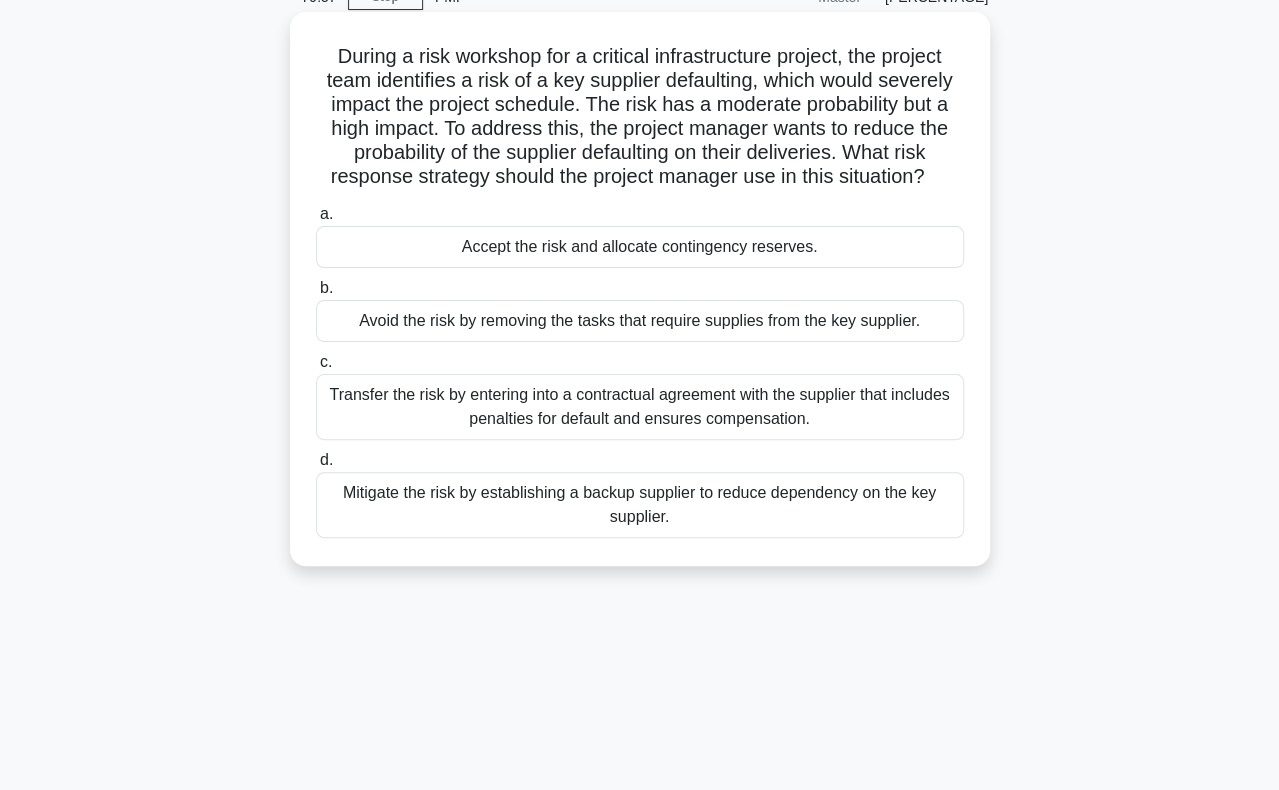 click on "Mitigate the risk by establishing a backup supplier to reduce dependency on the key supplier." at bounding box center [640, 505] 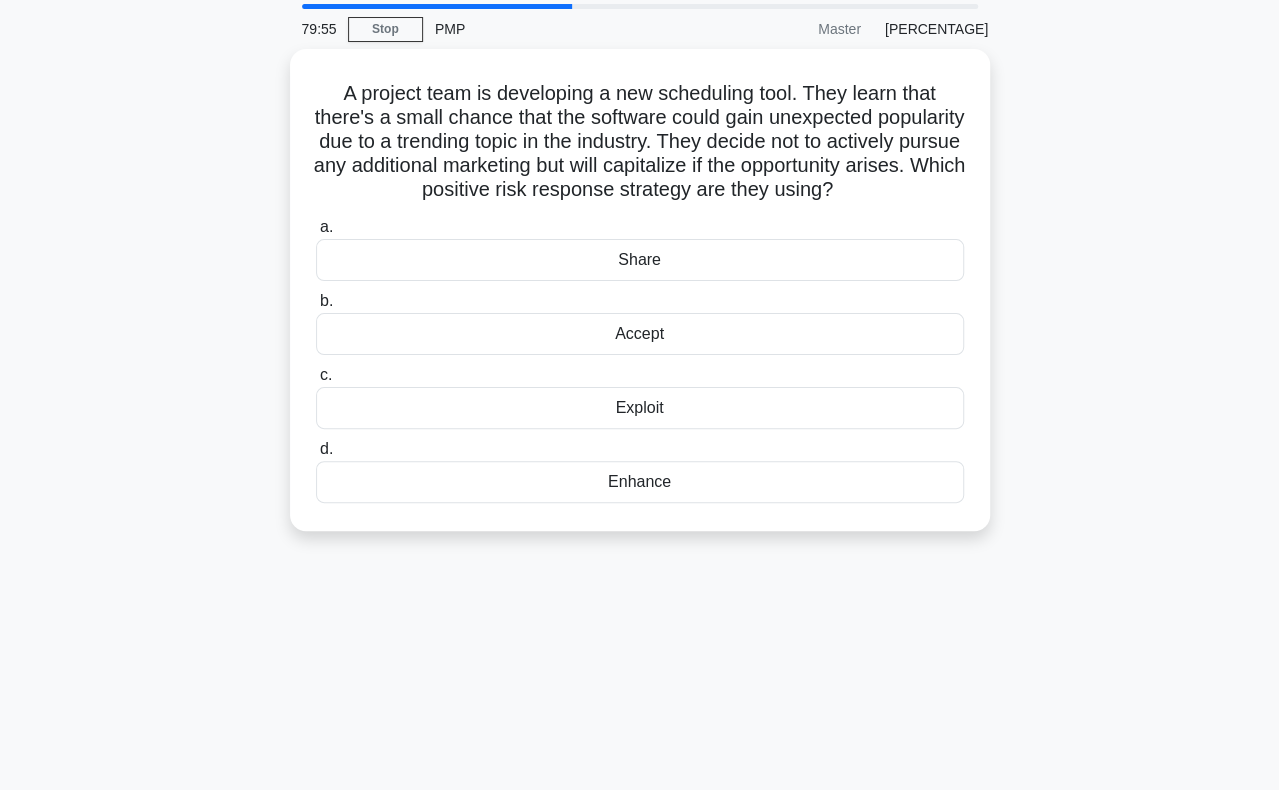 scroll, scrollTop: 100, scrollLeft: 0, axis: vertical 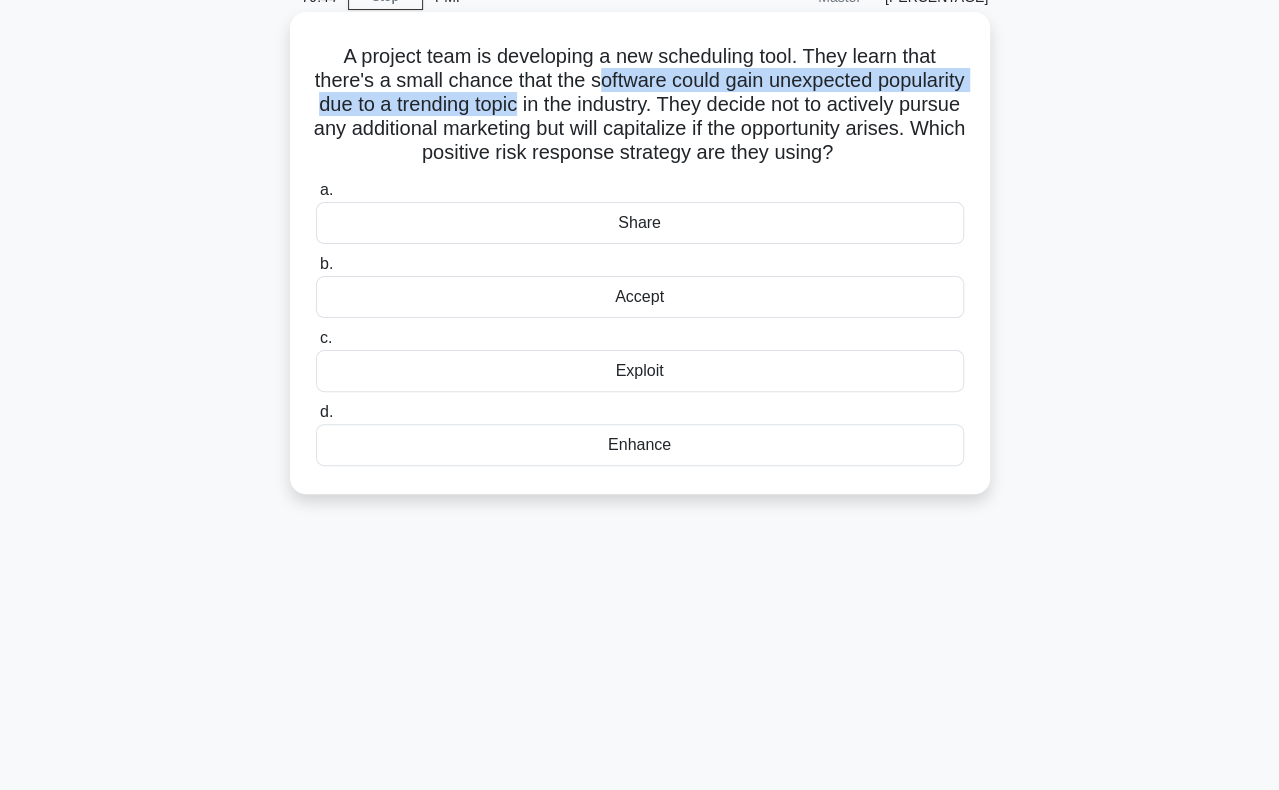 drag, startPoint x: 644, startPoint y: 85, endPoint x: 636, endPoint y: 101, distance: 17.888544 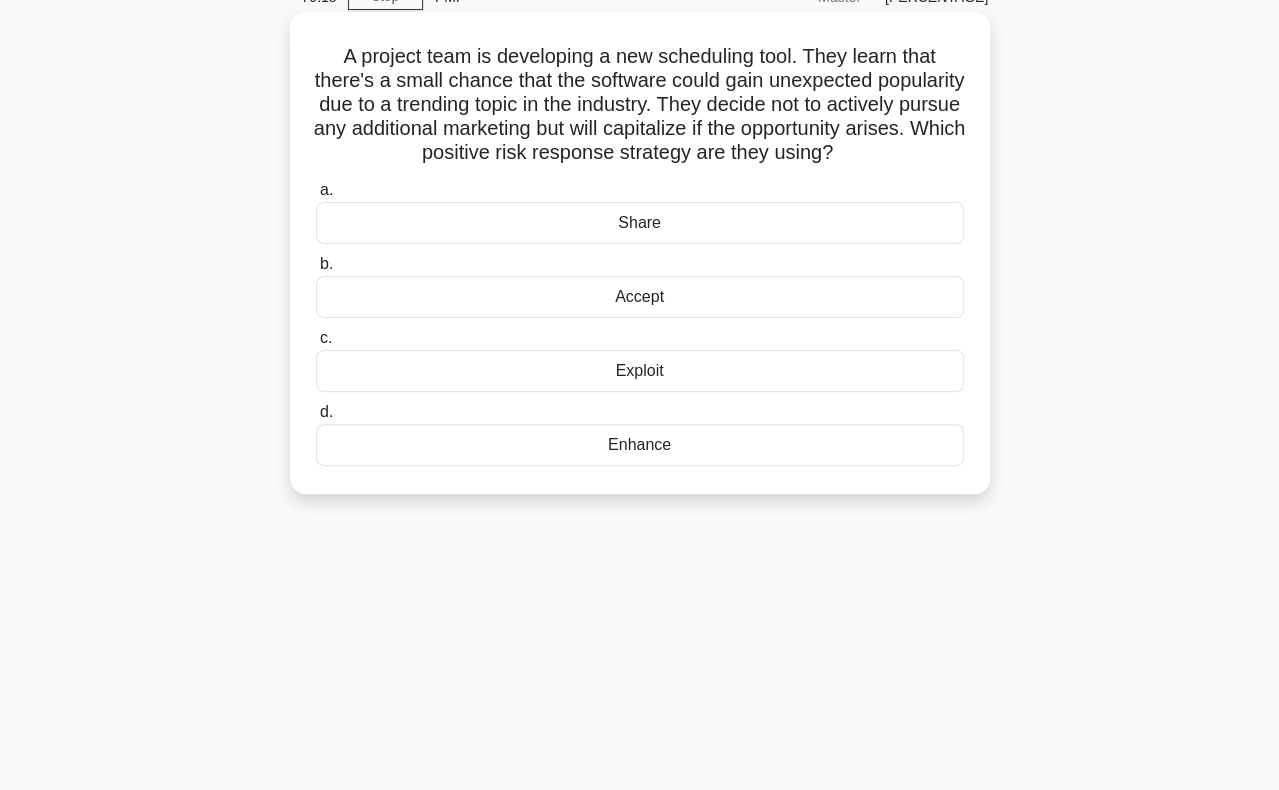 click on "Accept" at bounding box center [640, 297] 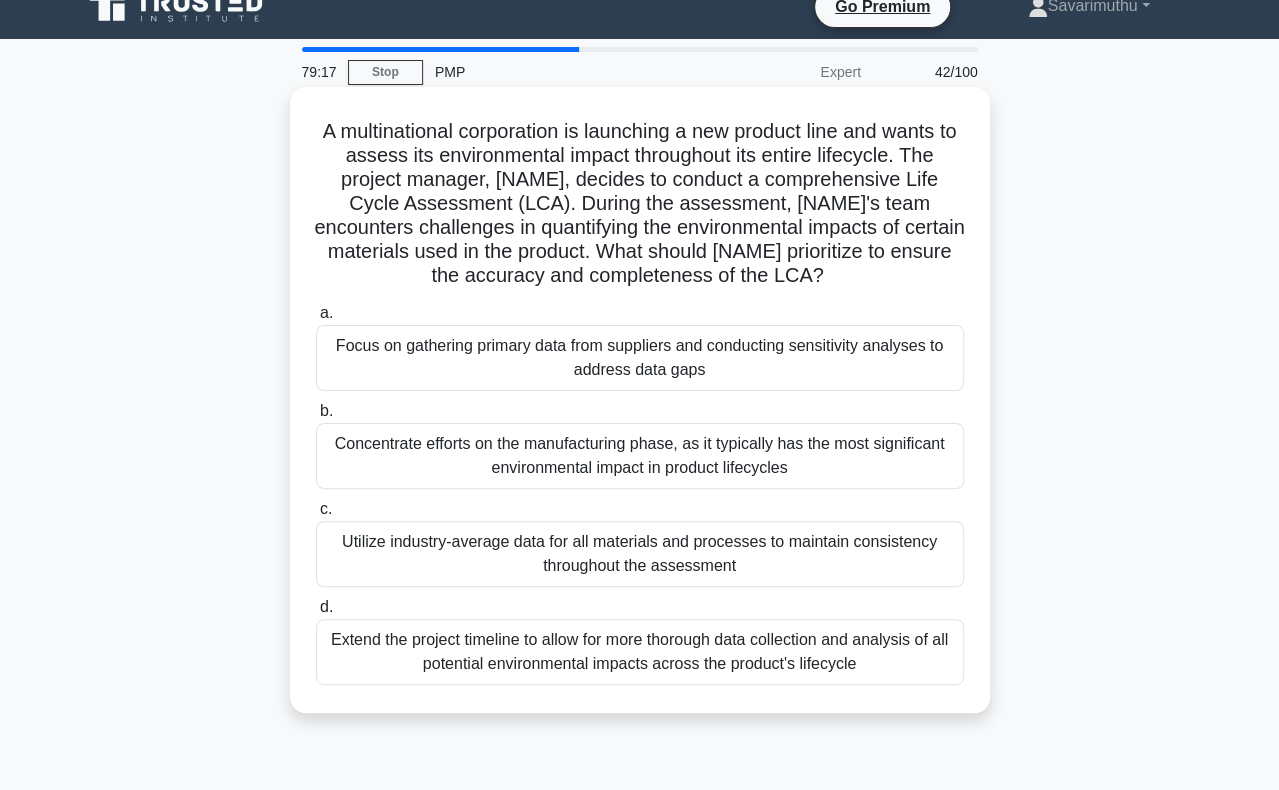 scroll, scrollTop: 100, scrollLeft: 0, axis: vertical 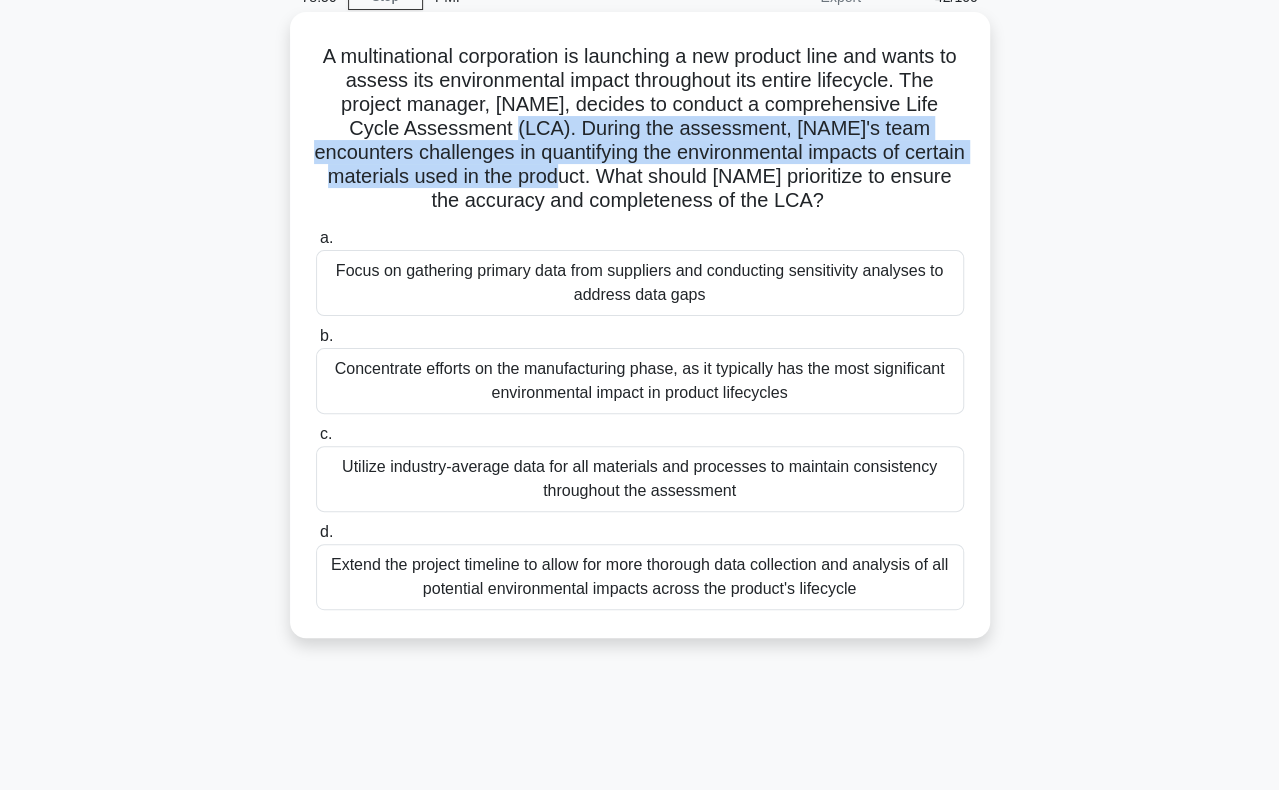 drag, startPoint x: 467, startPoint y: 127, endPoint x: 586, endPoint y: 177, distance: 129.0775 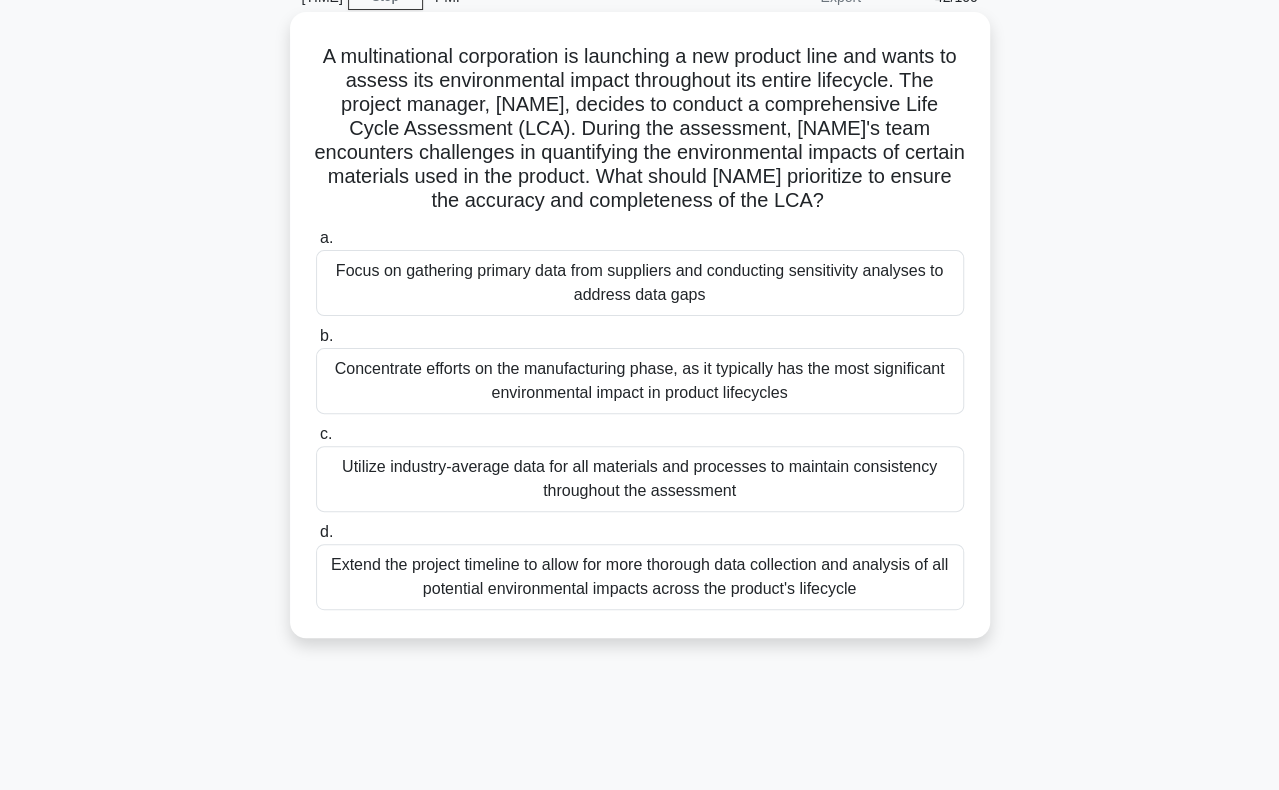 click on "Focus on gathering primary data from suppliers and conducting sensitivity analyses to address data gaps" at bounding box center [640, 283] 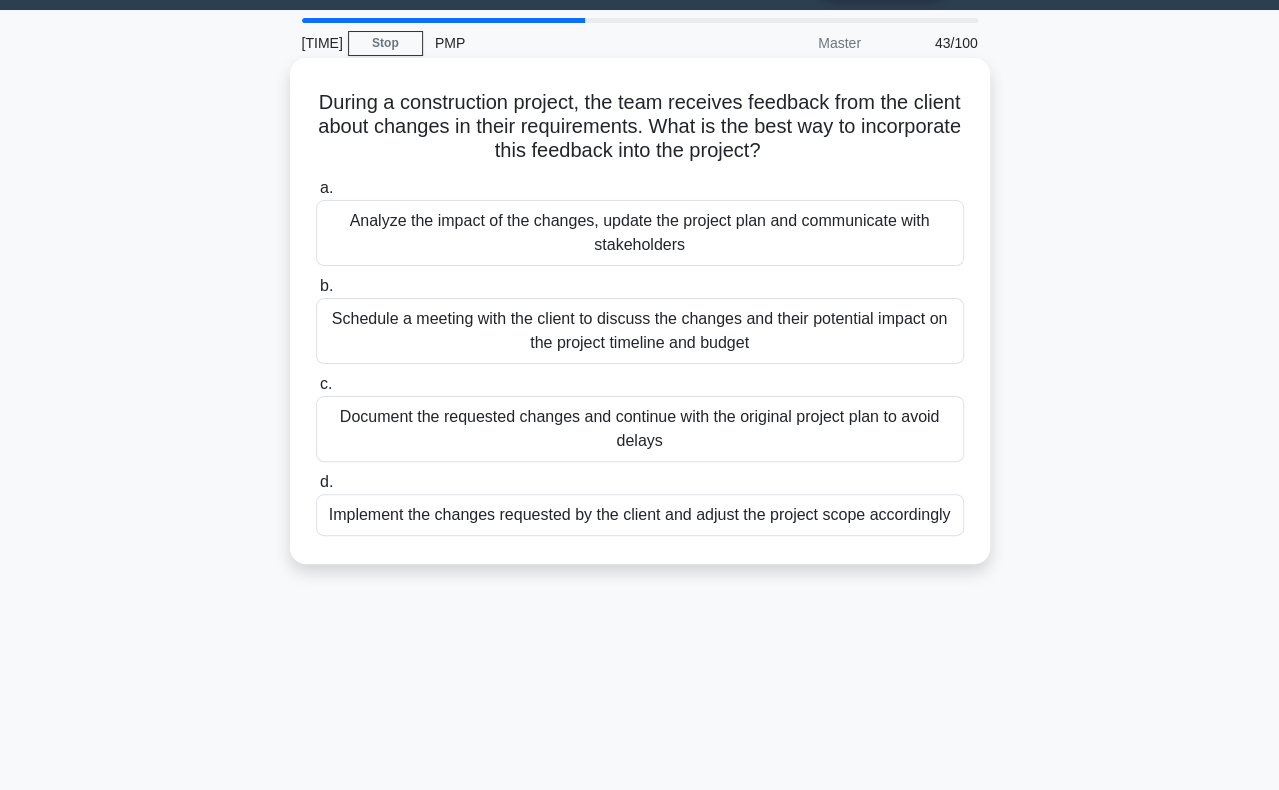 scroll, scrollTop: 100, scrollLeft: 0, axis: vertical 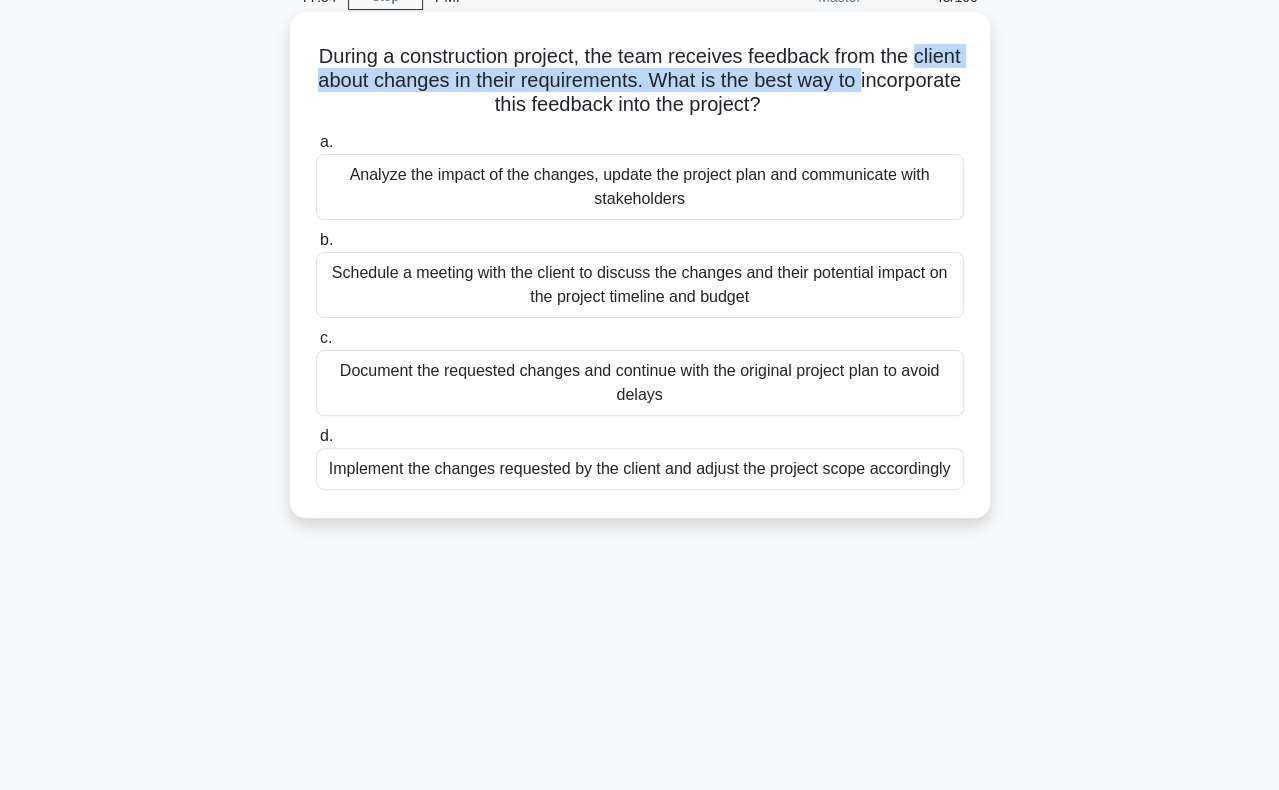 drag, startPoint x: 338, startPoint y: 83, endPoint x: 340, endPoint y: 97, distance: 14.142136 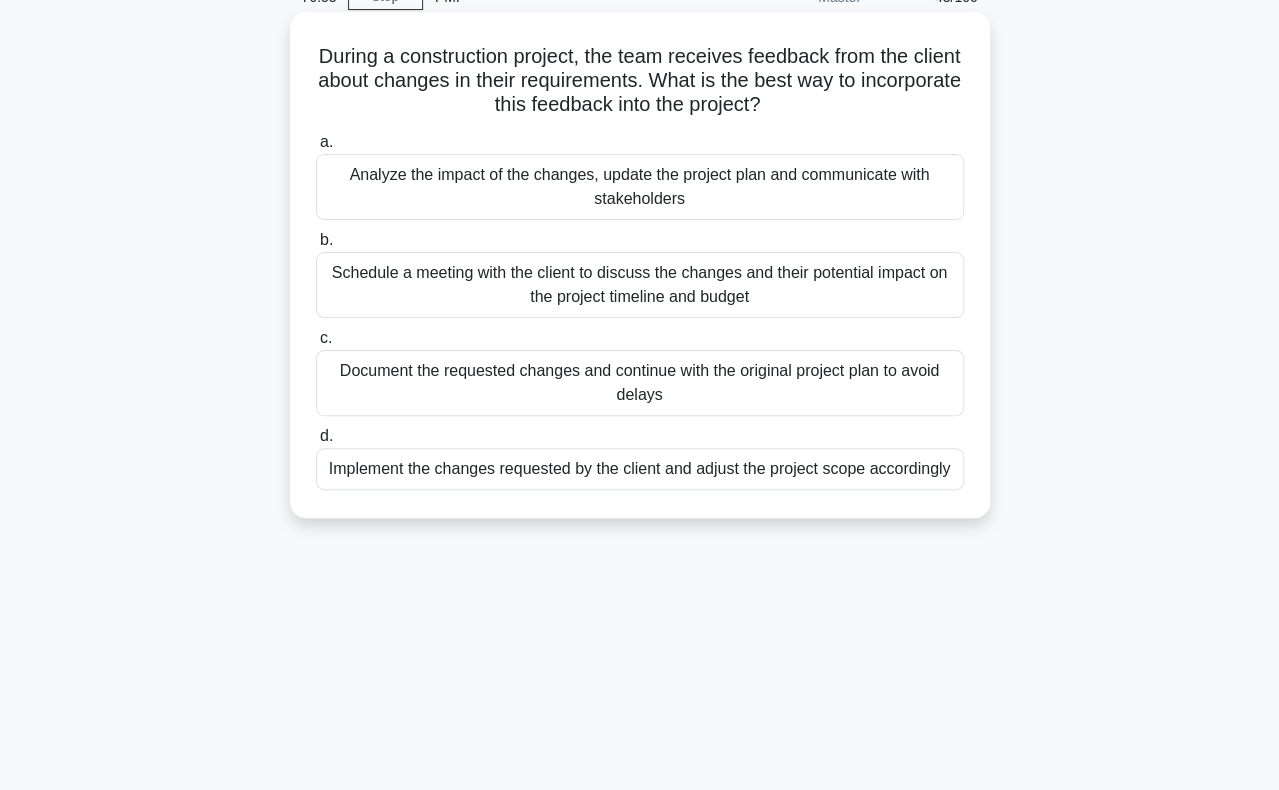 click on "Analyze the impact of the changes, update the project plan and communicate with stakeholders" at bounding box center [640, 187] 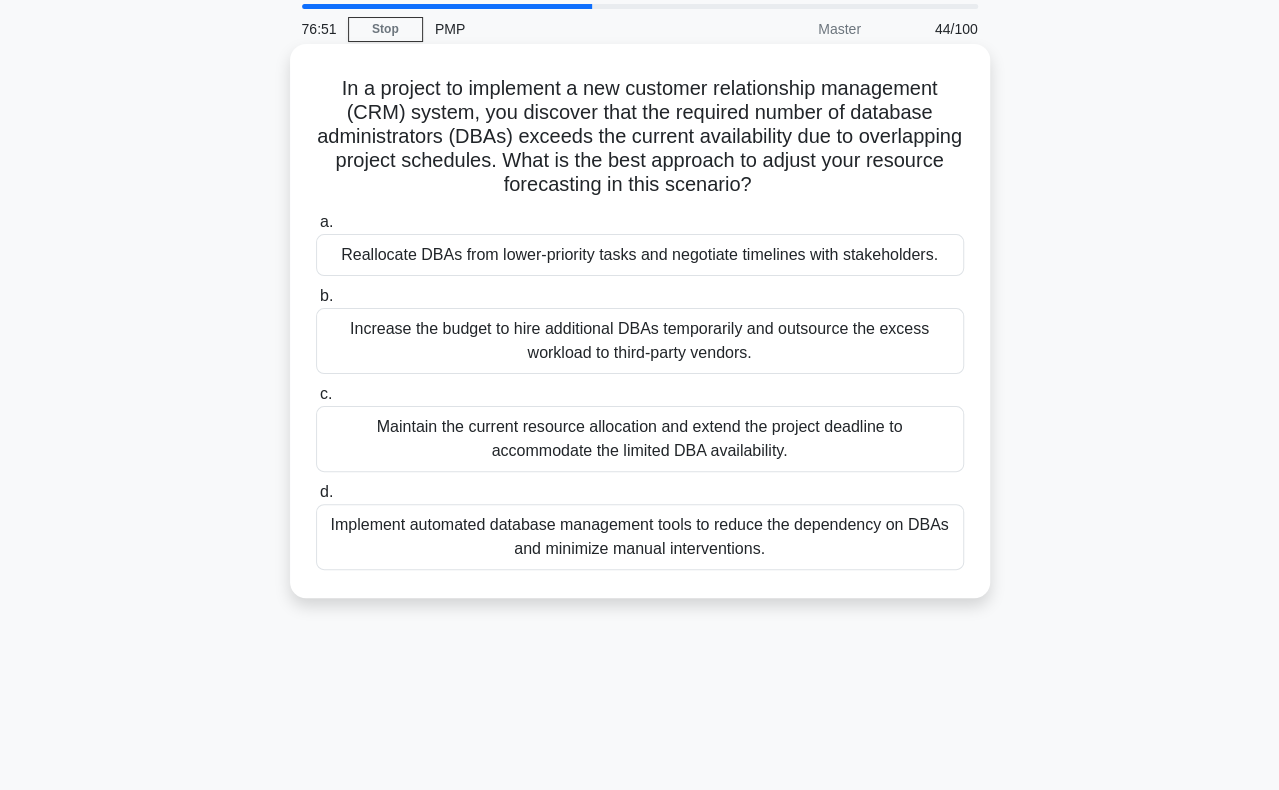 scroll, scrollTop: 100, scrollLeft: 0, axis: vertical 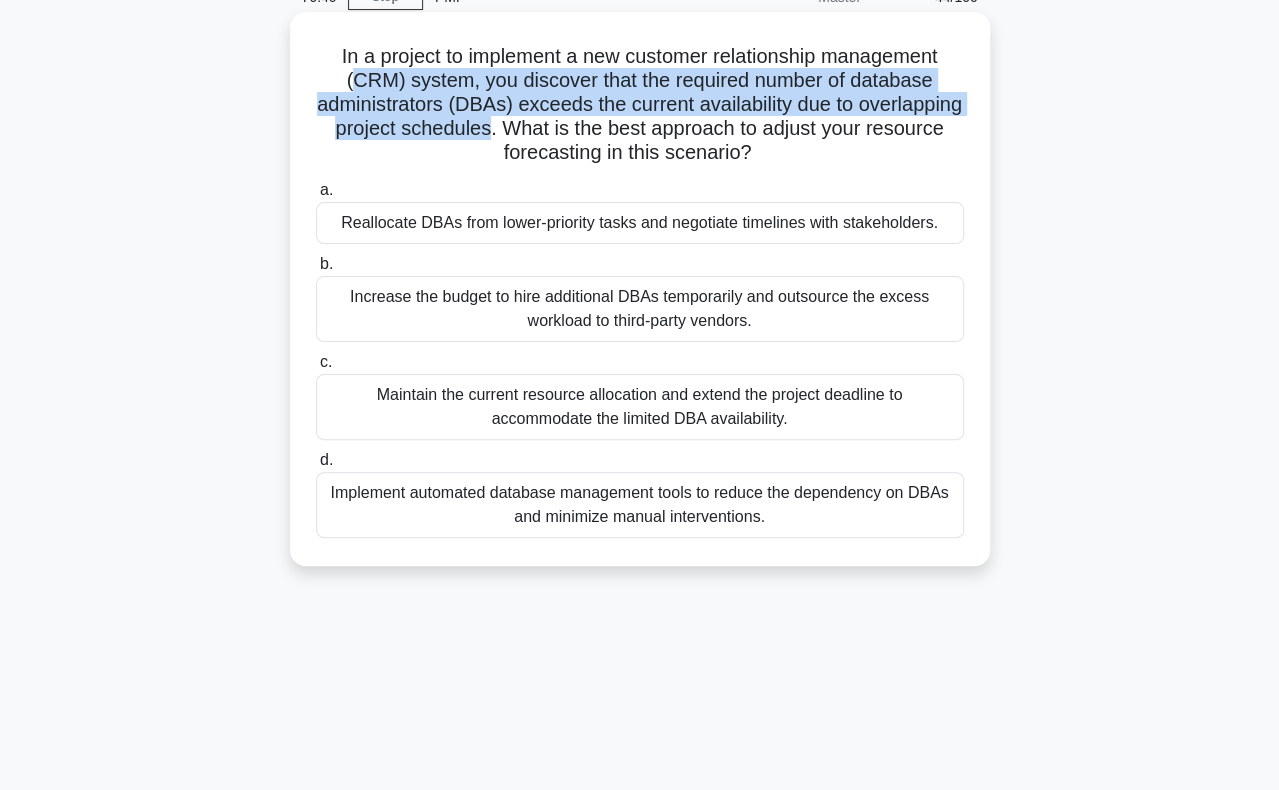 drag, startPoint x: 346, startPoint y: 82, endPoint x: 586, endPoint y: 123, distance: 243.4769 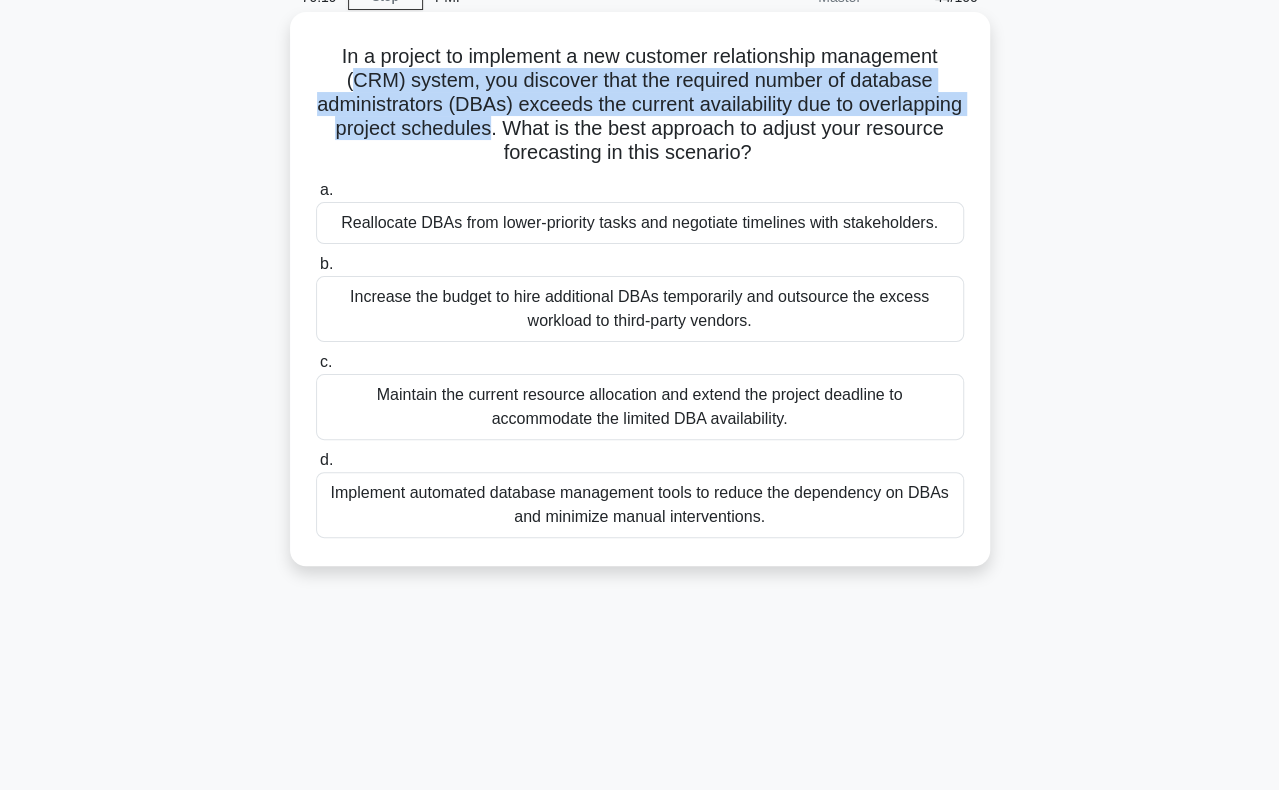 click on "In a project to implement a new customer relationship management (CRM) system, you discover that the required number of database administrators (DBAs) exceeds the current availability due to overlapping project schedules. What is the best approach to adjust your resource forecasting in this scenario?
.spinner_0XTQ{transform-origin:center;animation:spinner_y6GP .75s linear infinite}@keyframes spinner_y6GP{100%{transform:rotate(360deg)}}" at bounding box center (640, 105) 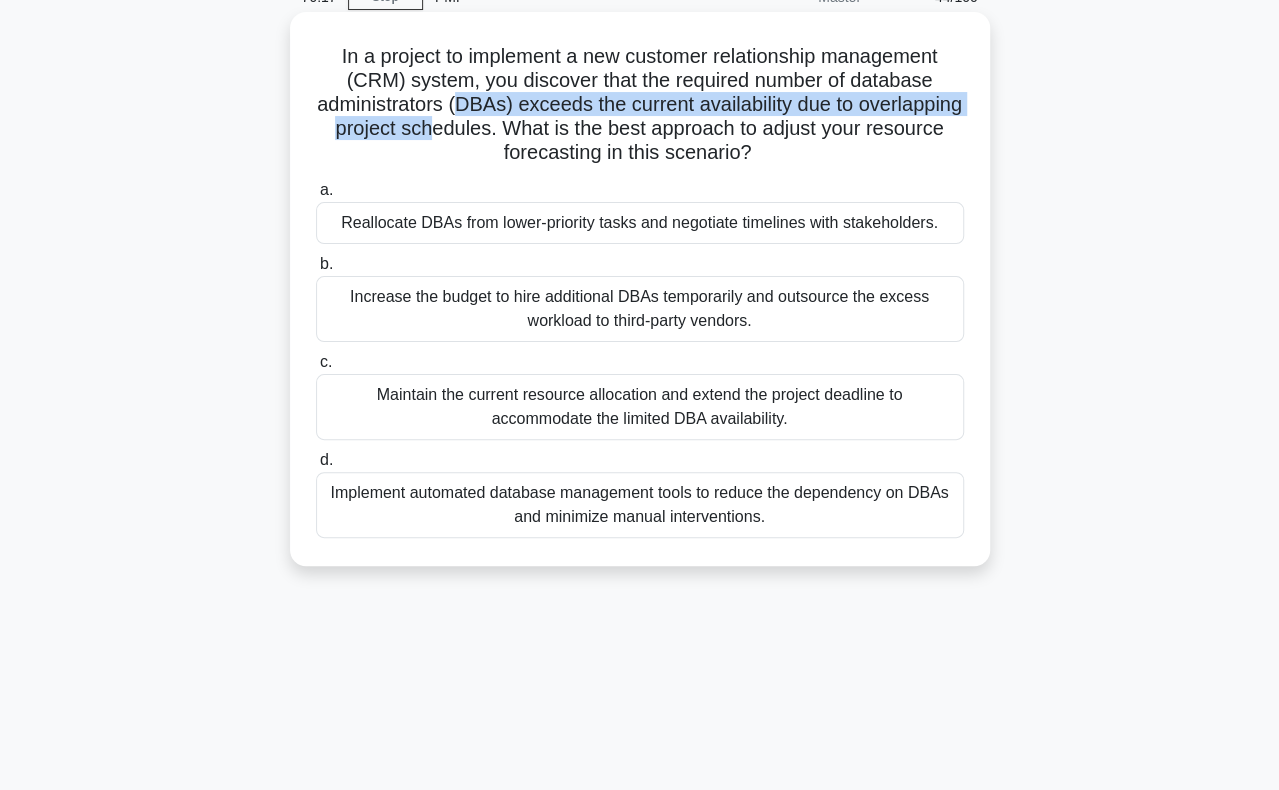 drag, startPoint x: 510, startPoint y: 107, endPoint x: 521, endPoint y: 133, distance: 28.231188 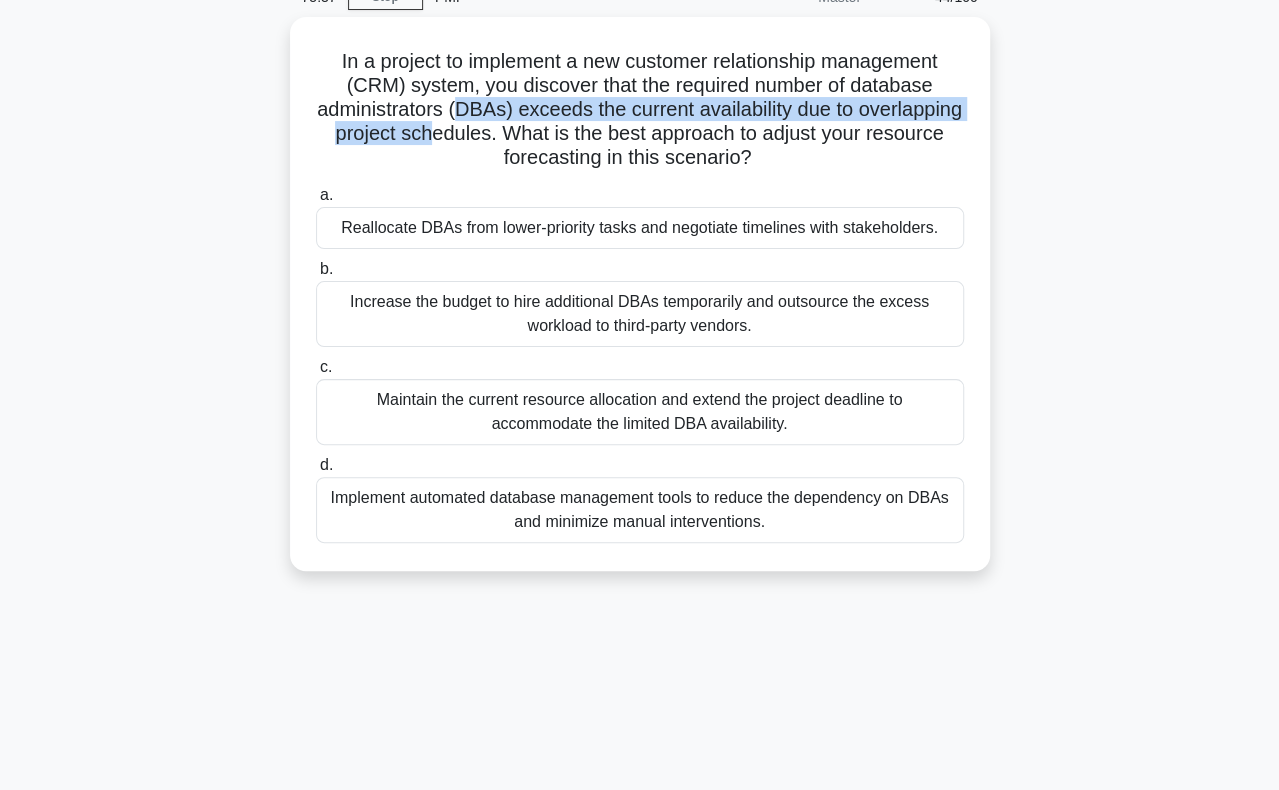 drag, startPoint x: 516, startPoint y: 495, endPoint x: 562, endPoint y: 598, distance: 112.805145 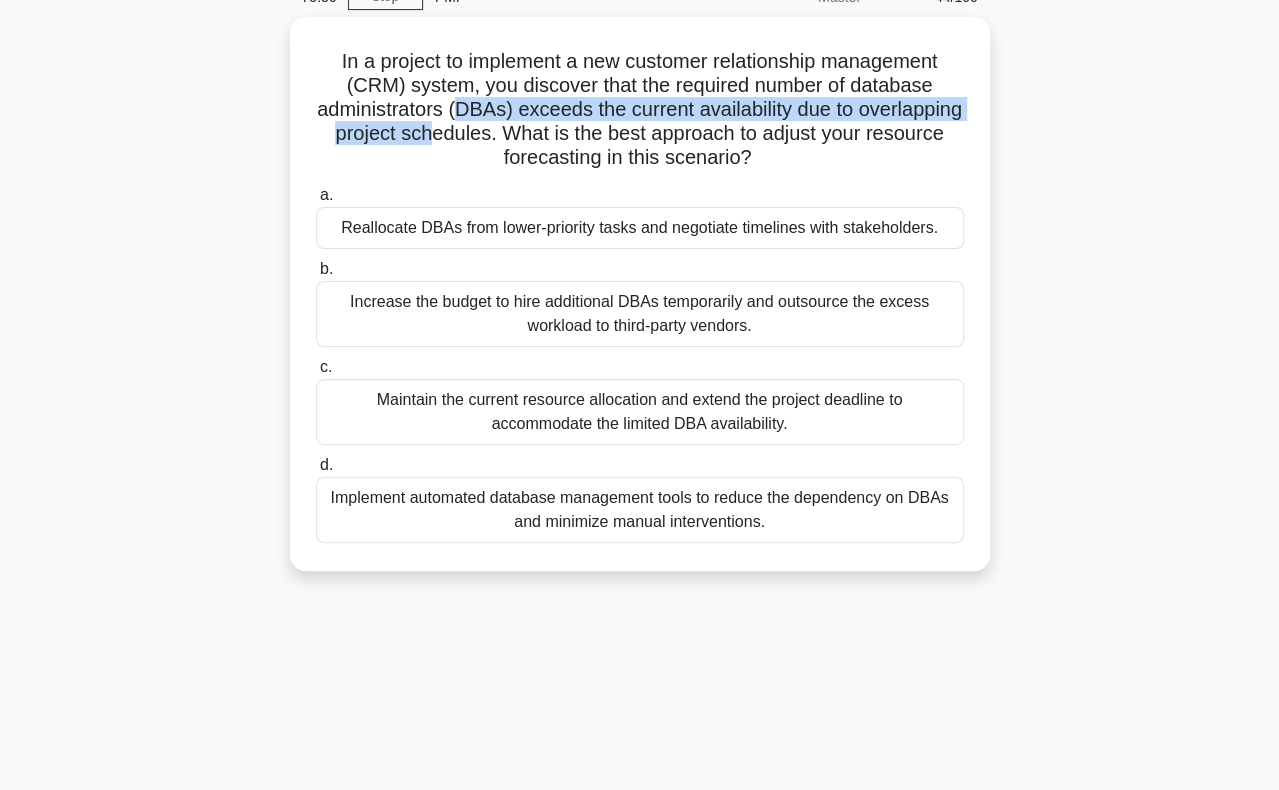 click on "In a project to implement a new customer relationship management (CRM) system, you discover that the required number of database administrators (DBAs) exceeds the current availability due to overlapping project schedules. What is the best approach to adjust your resource forecasting in this scenario?" at bounding box center [640, 472] 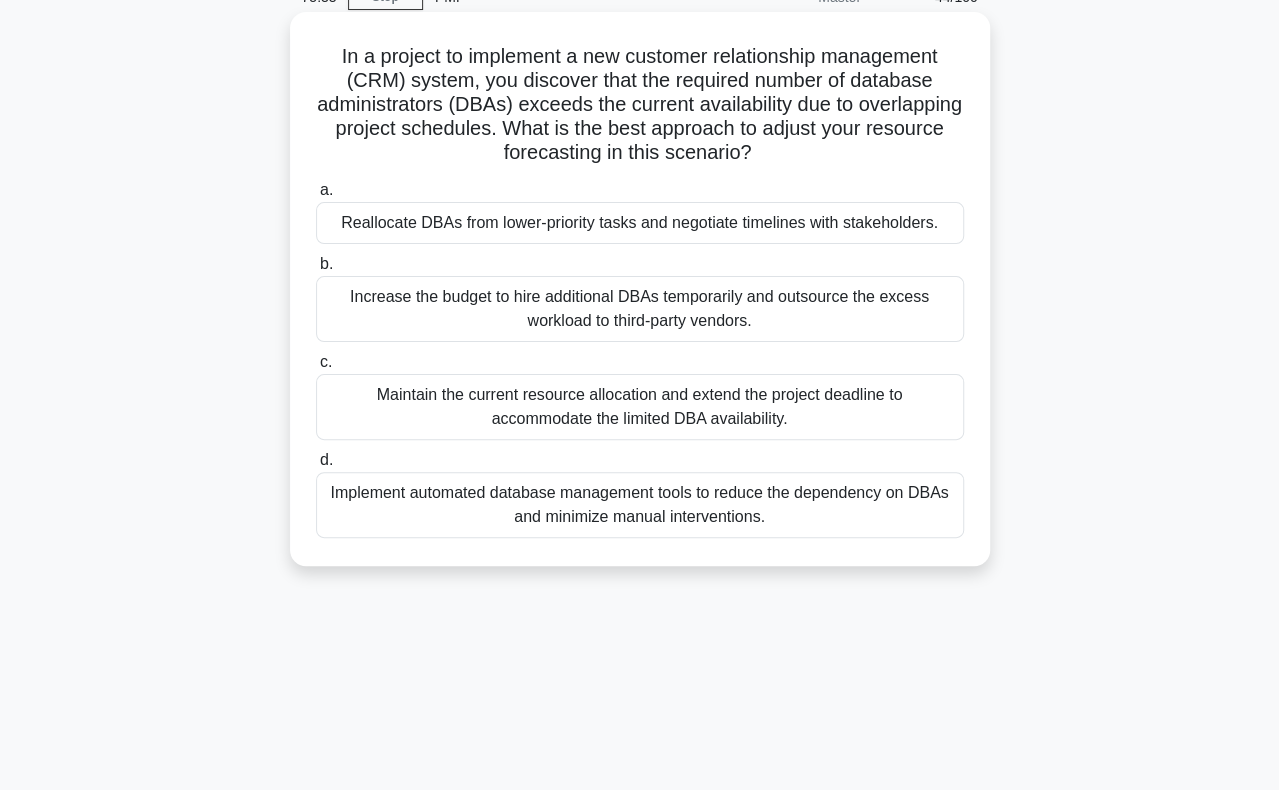 click on "Reallocate DBAs from lower-priority tasks and negotiate timelines with stakeholders." at bounding box center [640, 223] 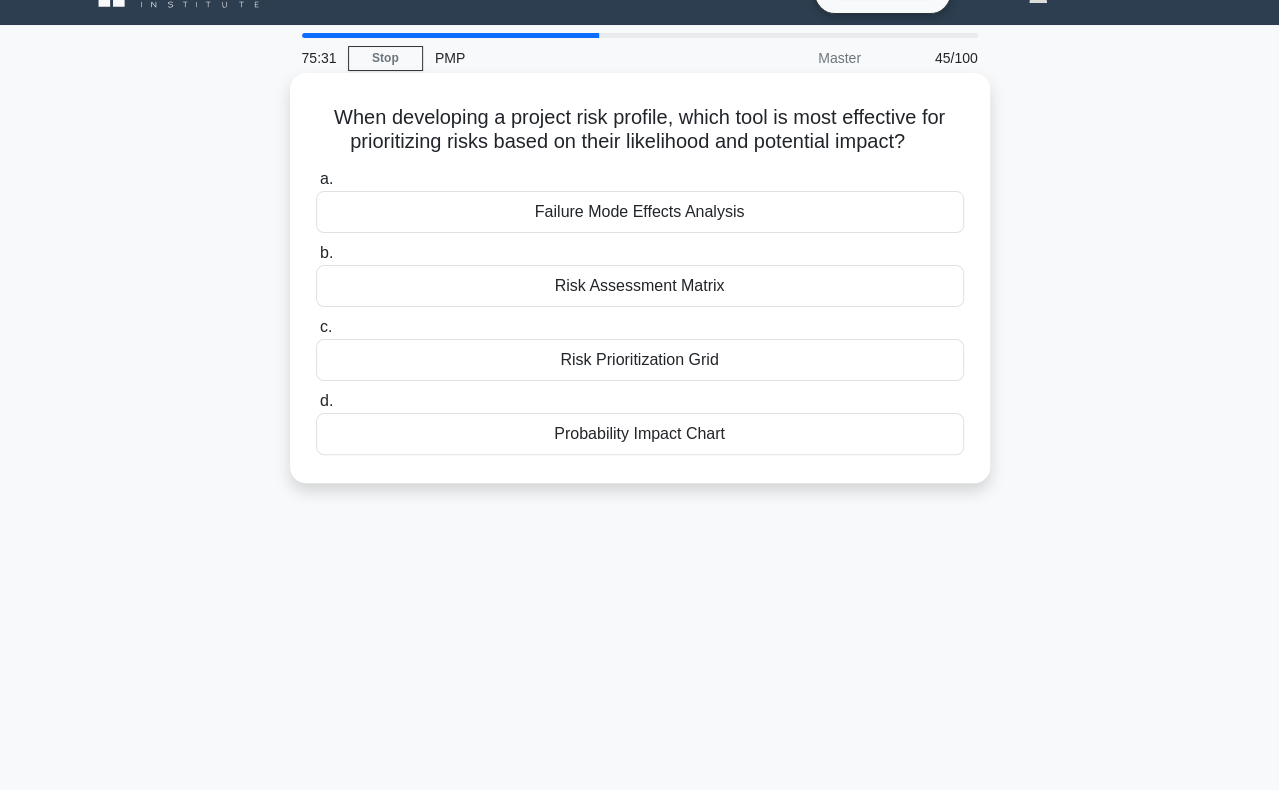 scroll, scrollTop: 100, scrollLeft: 0, axis: vertical 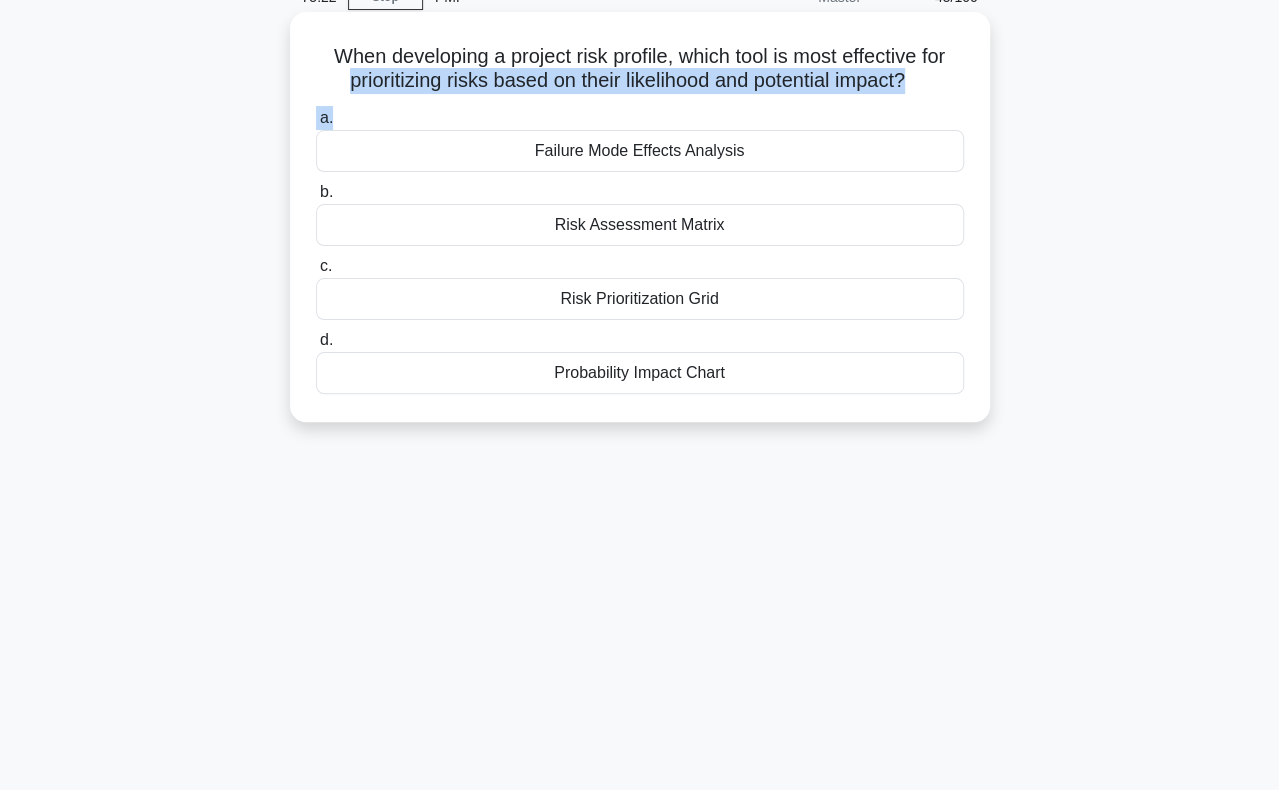 drag, startPoint x: 336, startPoint y: 85, endPoint x: 390, endPoint y: 100, distance: 56.044624 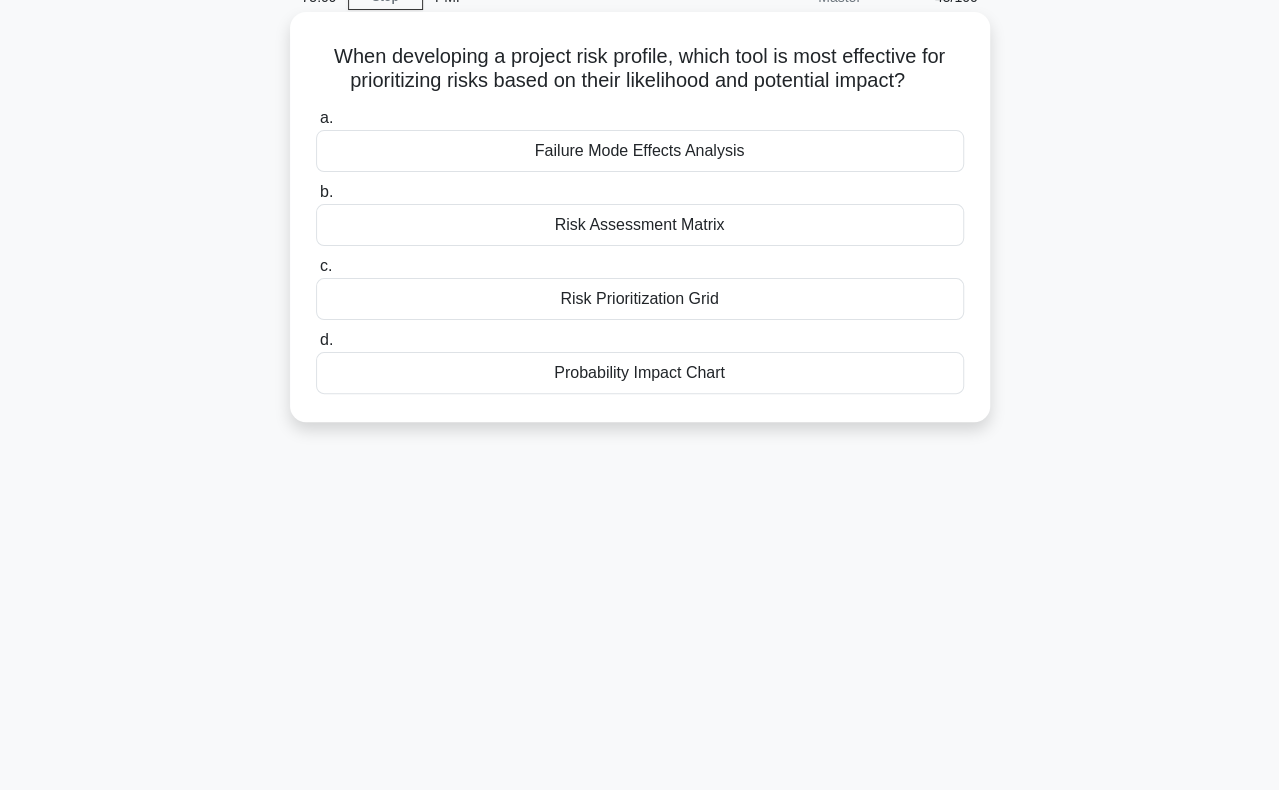 click on "Probability Impact Chart" at bounding box center [640, 373] 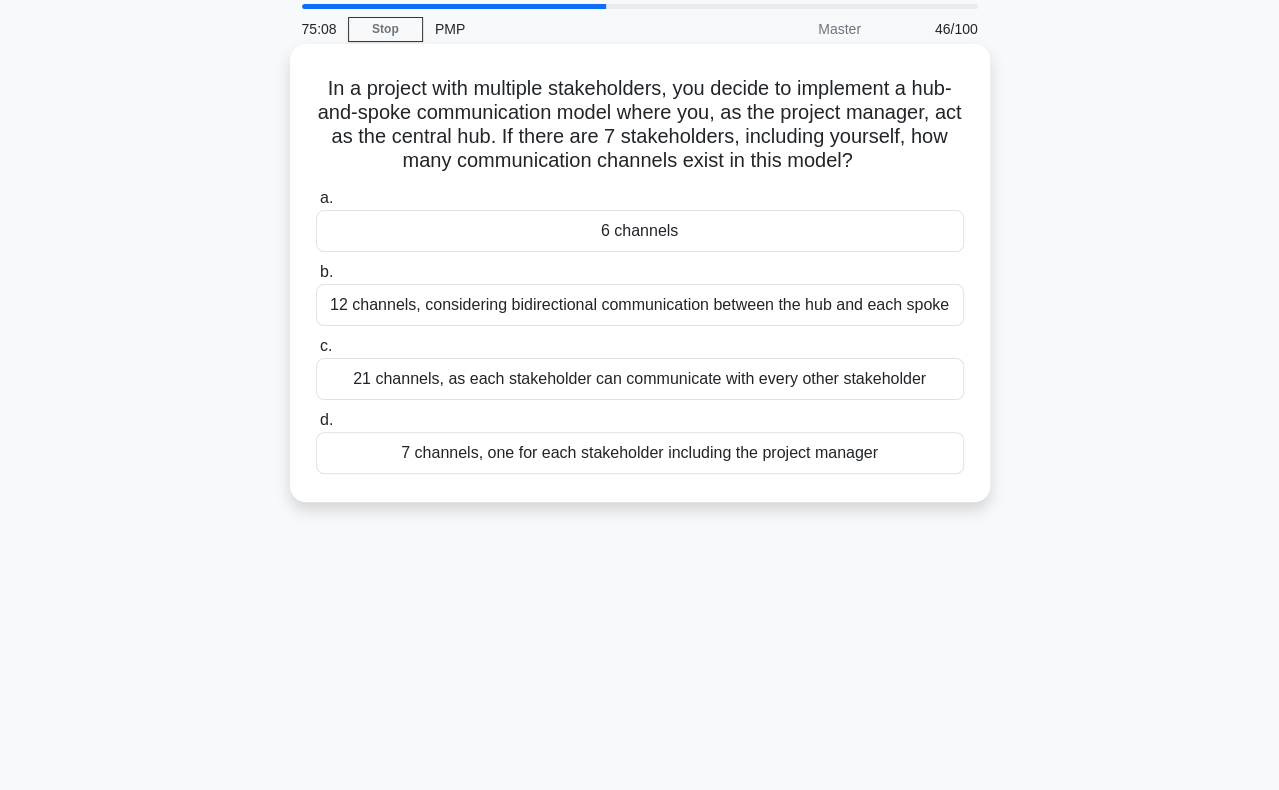 scroll, scrollTop: 100, scrollLeft: 0, axis: vertical 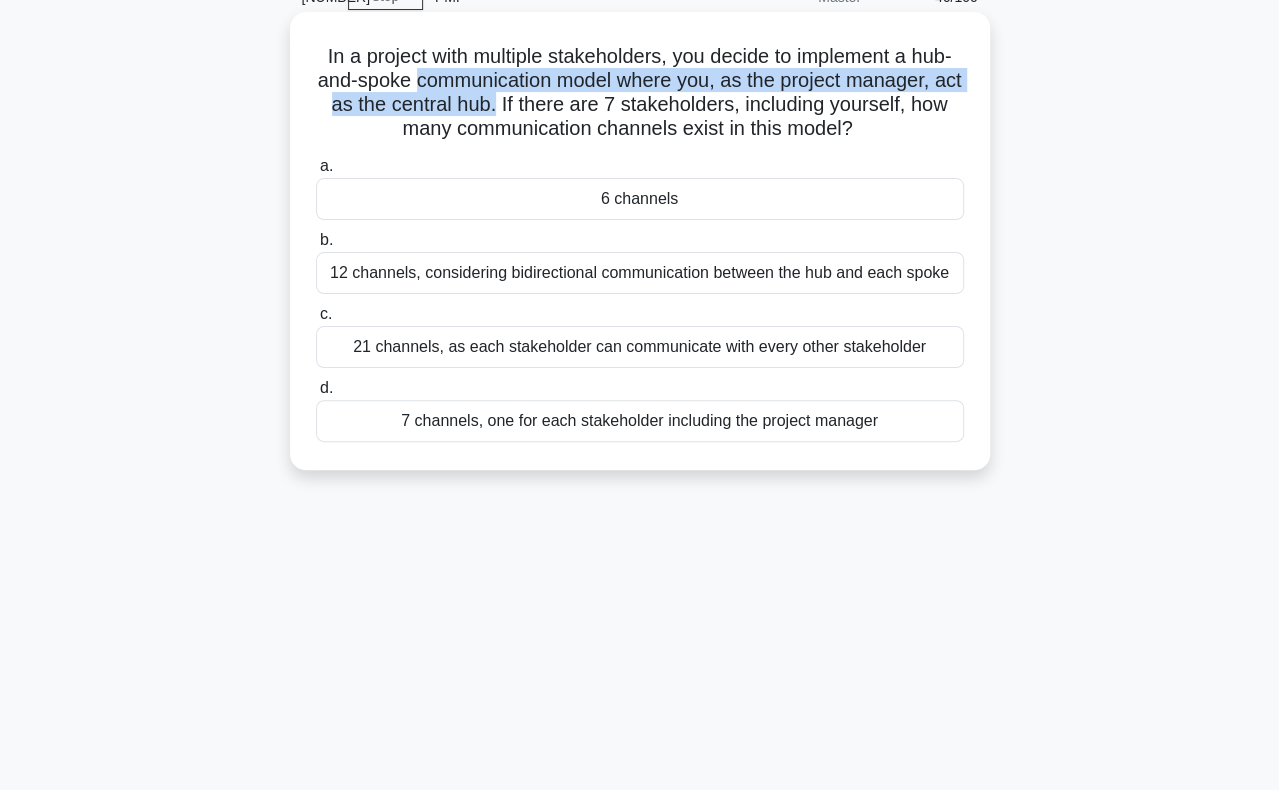 drag, startPoint x: 442, startPoint y: 84, endPoint x: 530, endPoint y: 106, distance: 90.70832 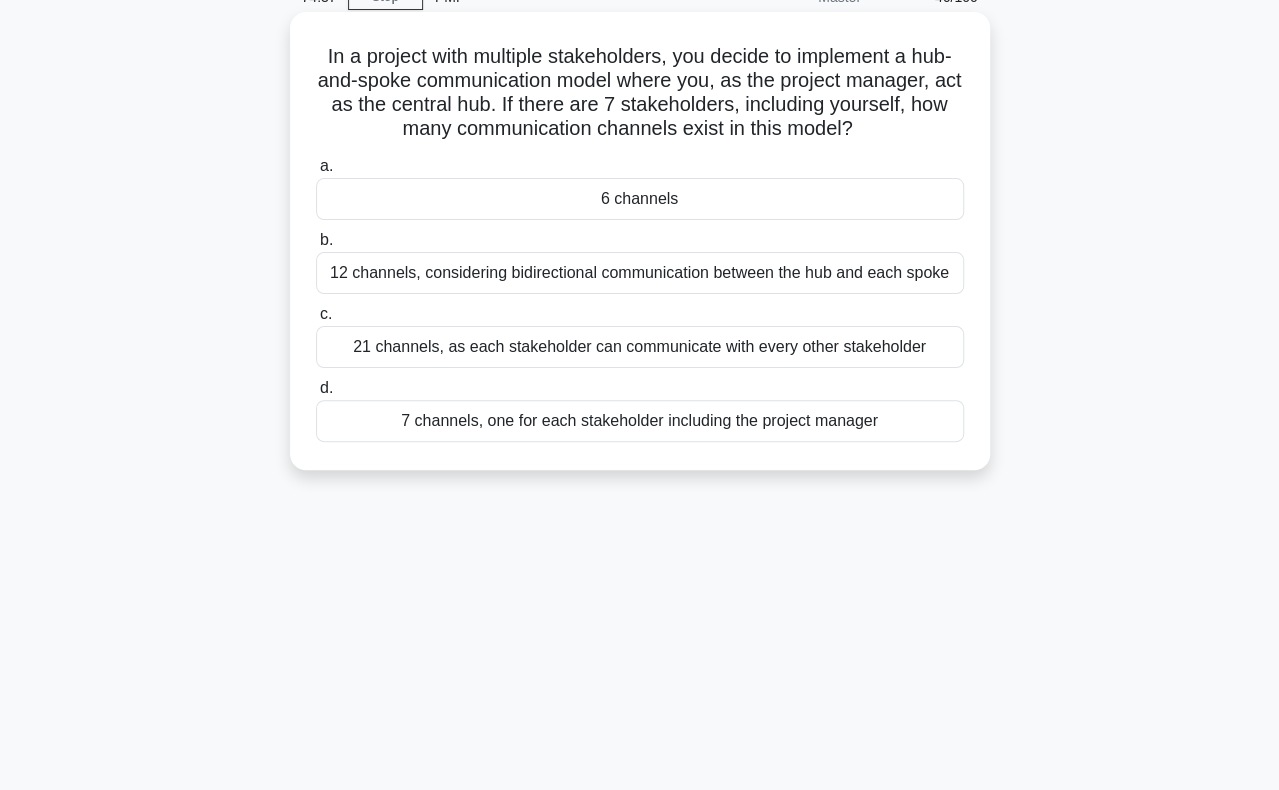 click on "21 channels, as each stakeholder can communicate with every other stakeholder" at bounding box center (640, 347) 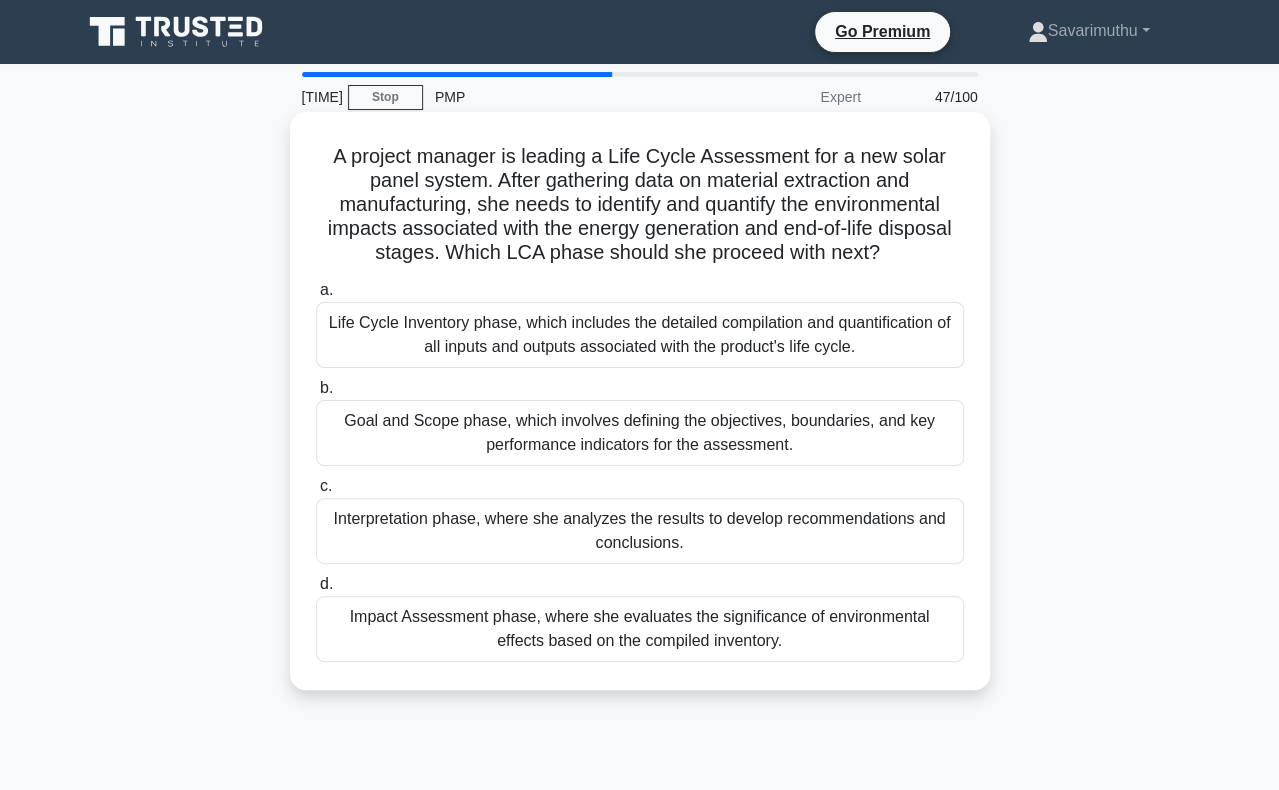 scroll, scrollTop: 100, scrollLeft: 0, axis: vertical 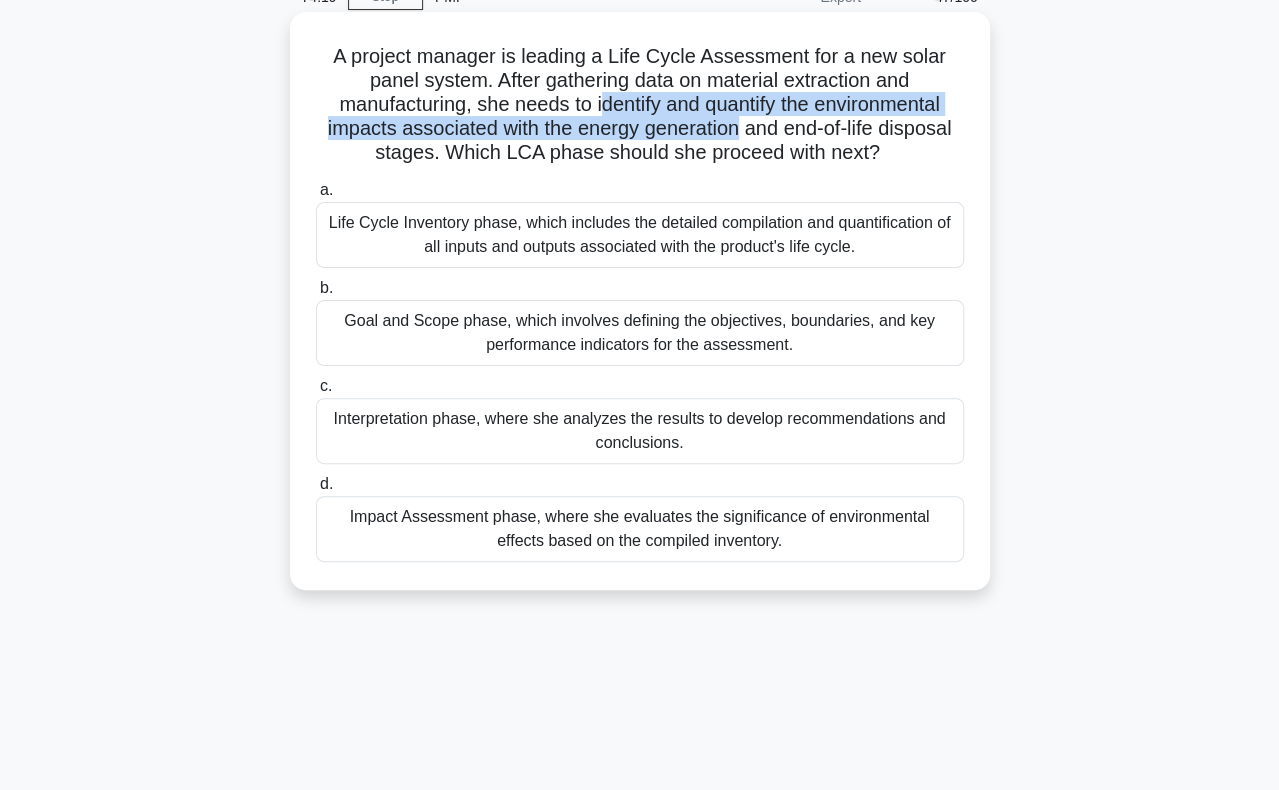 drag, startPoint x: 596, startPoint y: 102, endPoint x: 740, endPoint y: 119, distance: 145 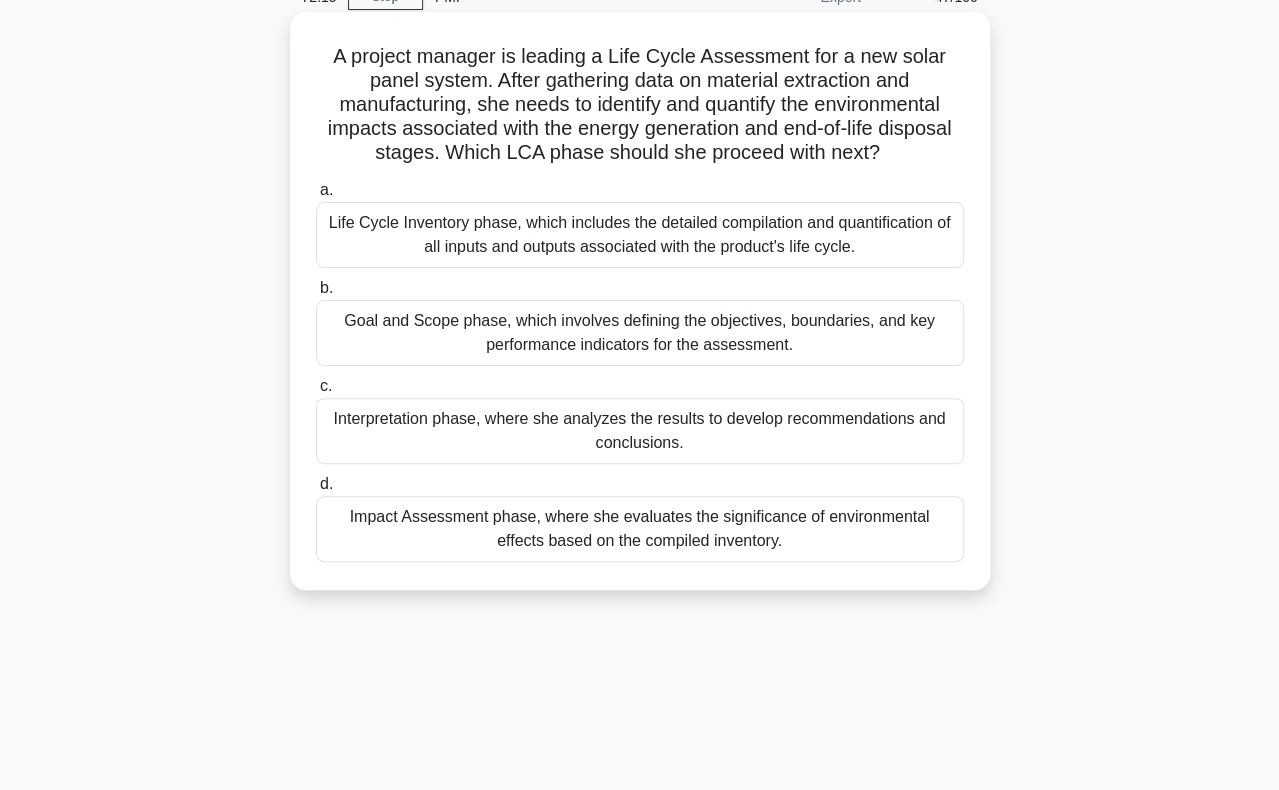 click on "Impact Assessment phase, where she evaluates the significance of environmental effects based on the compiled inventory." at bounding box center [640, 529] 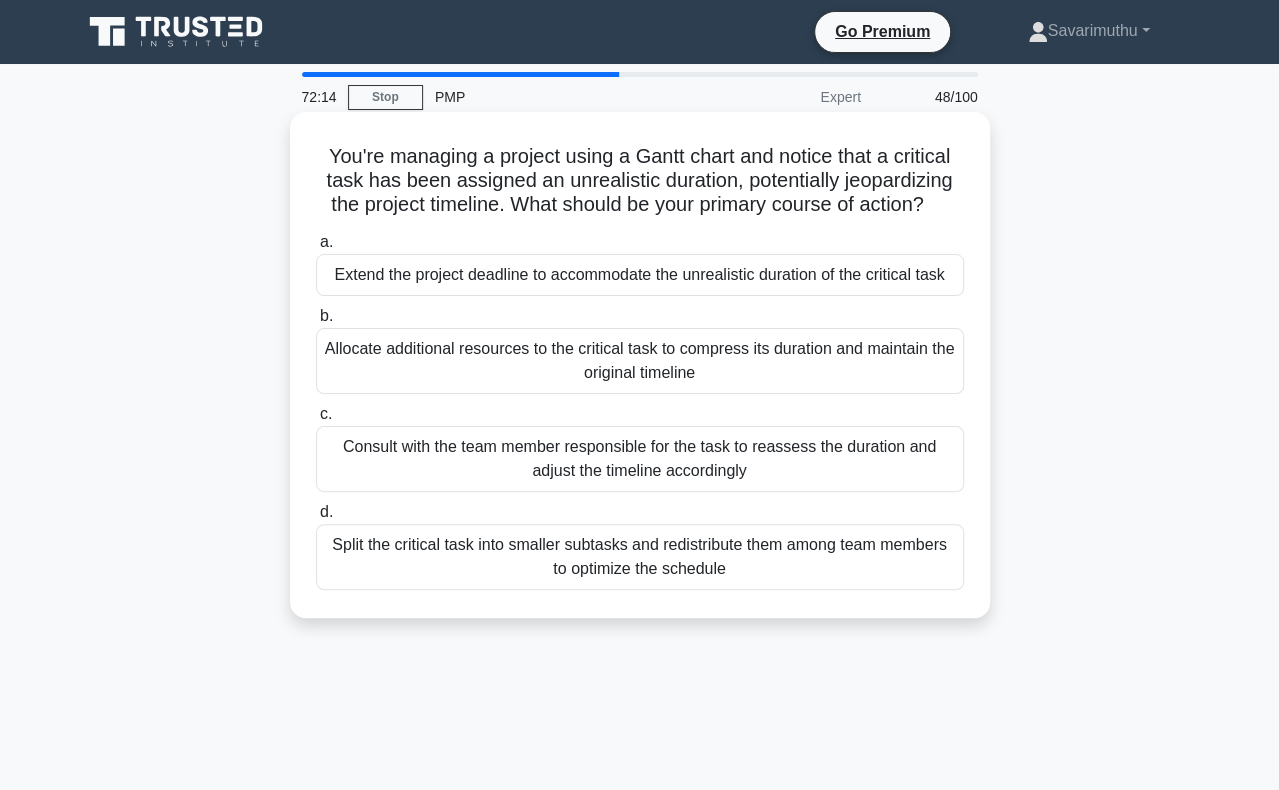 scroll, scrollTop: 100, scrollLeft: 0, axis: vertical 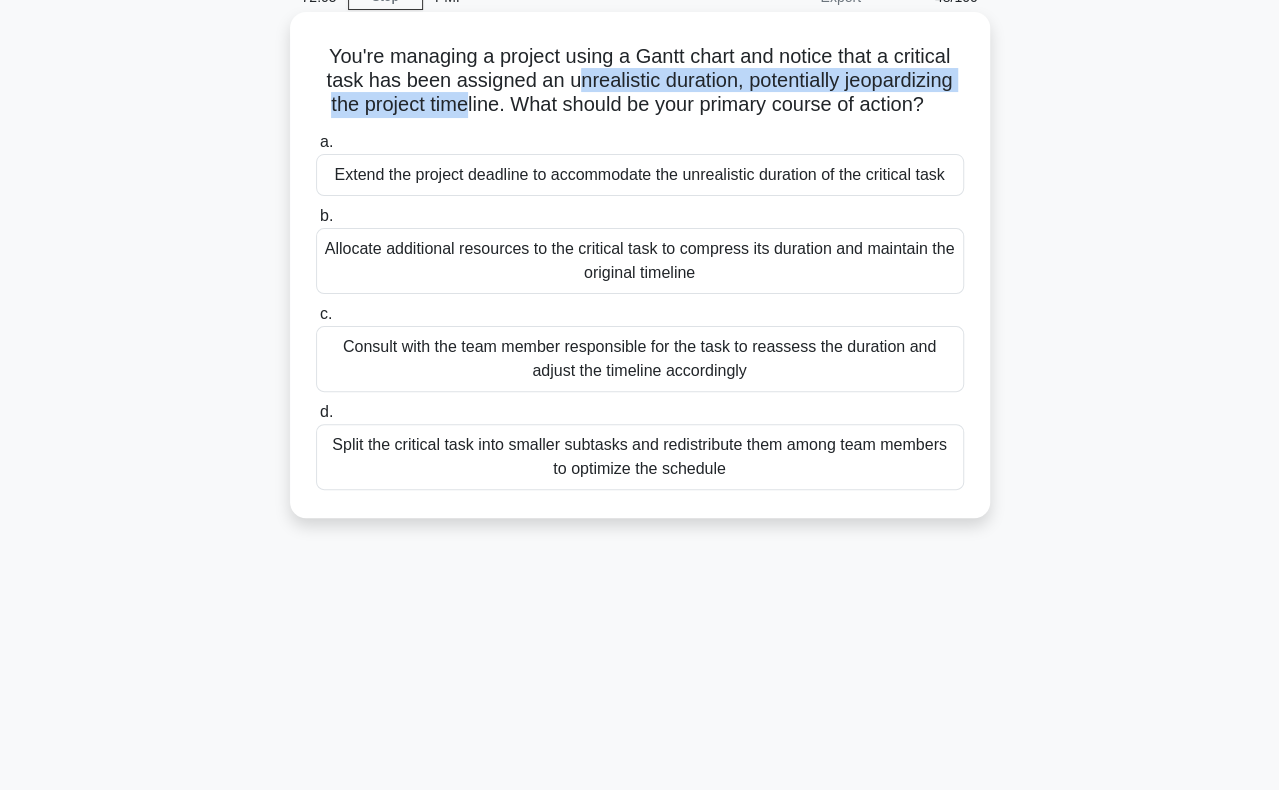 drag, startPoint x: 568, startPoint y: 86, endPoint x: 464, endPoint y: 95, distance: 104.388695 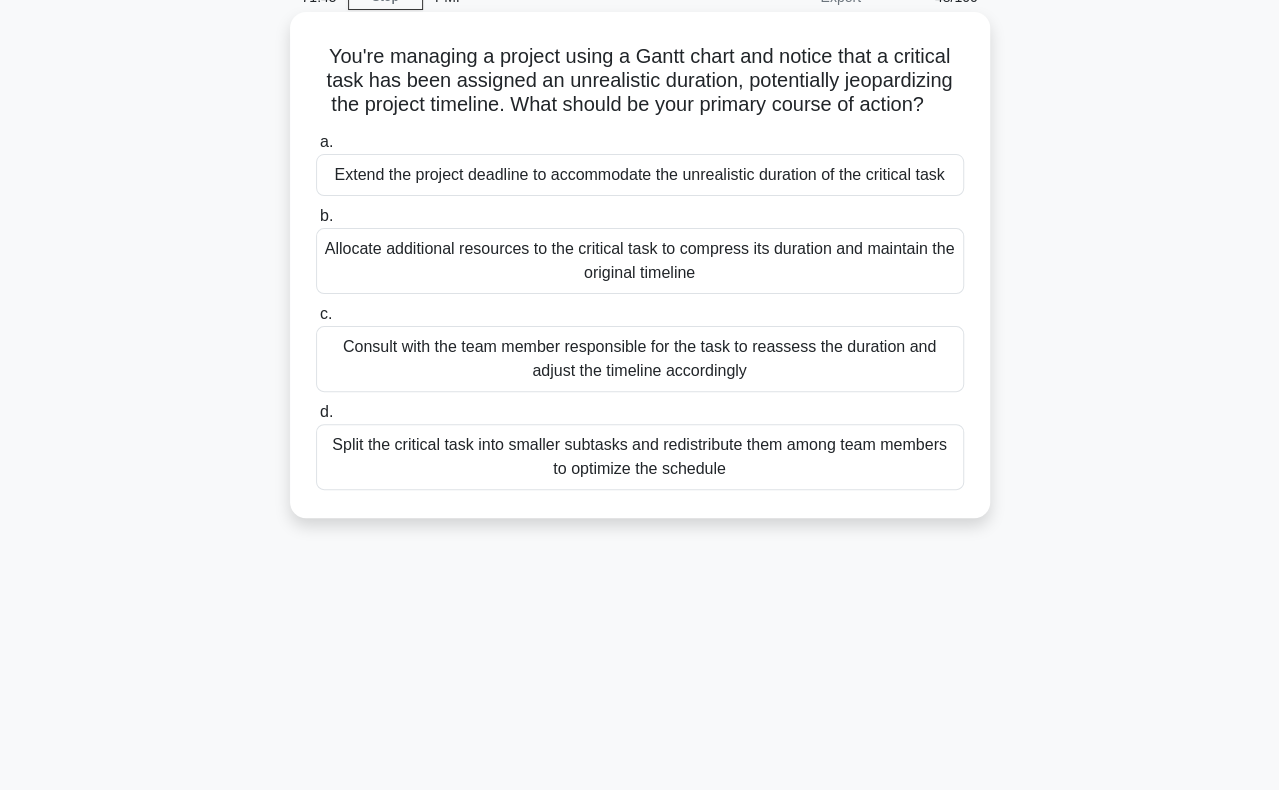 click on "Consult with the team member responsible for the task to reassess the duration and adjust the timeline accordingly" at bounding box center [640, 359] 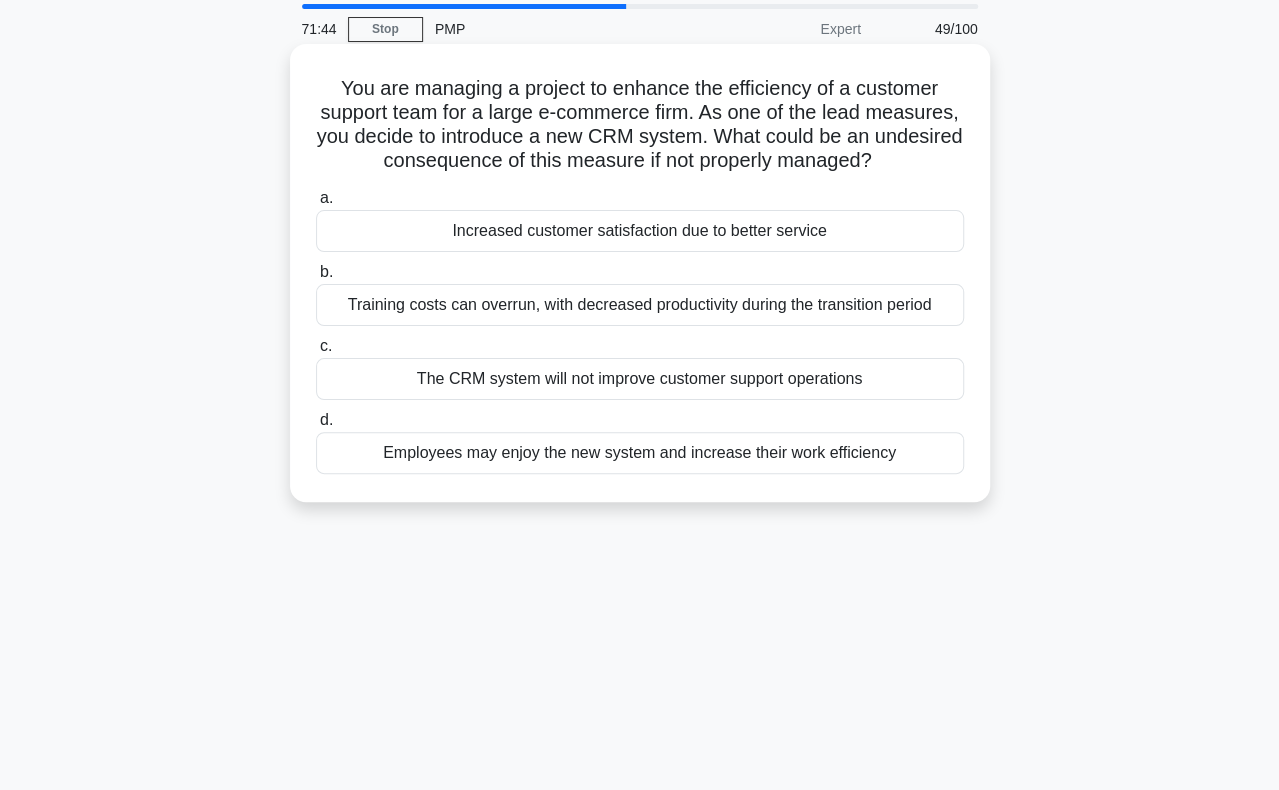 scroll, scrollTop: 100, scrollLeft: 0, axis: vertical 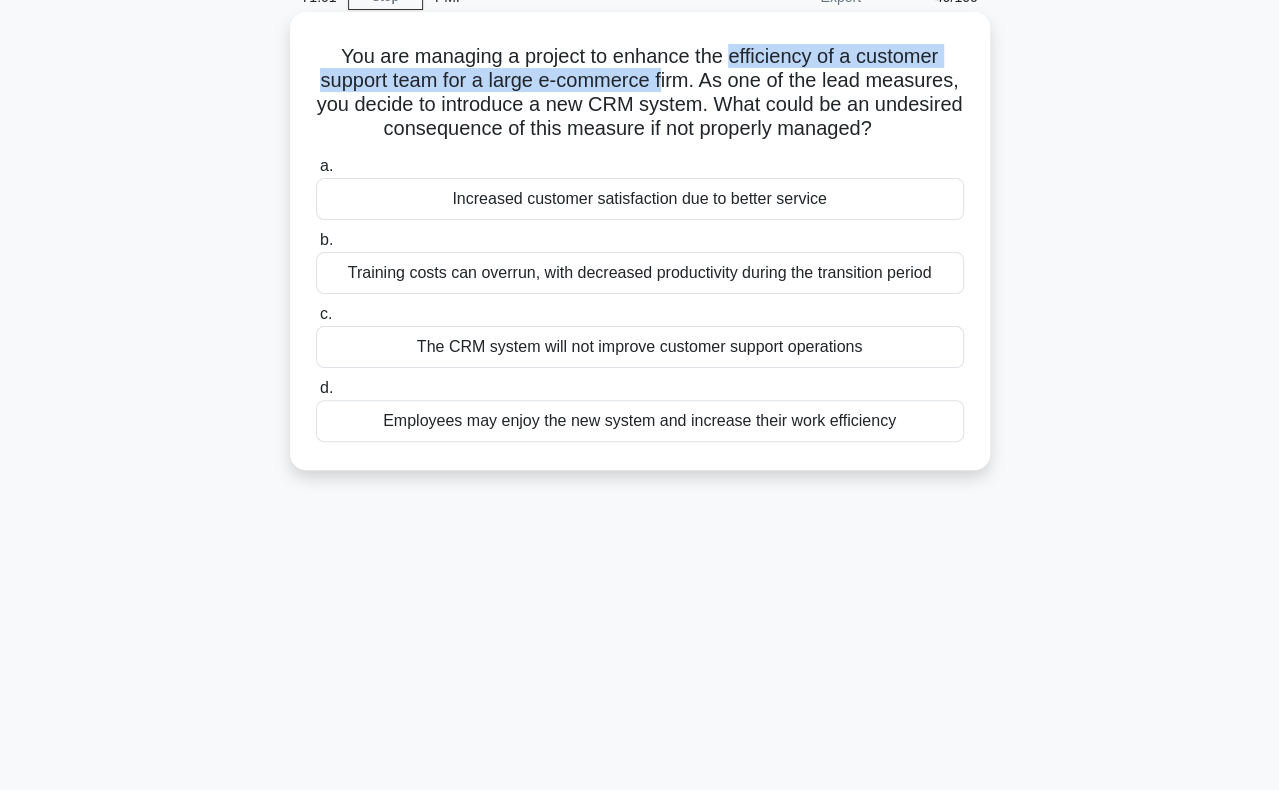drag, startPoint x: 729, startPoint y: 53, endPoint x: 713, endPoint y: 73, distance: 25.612497 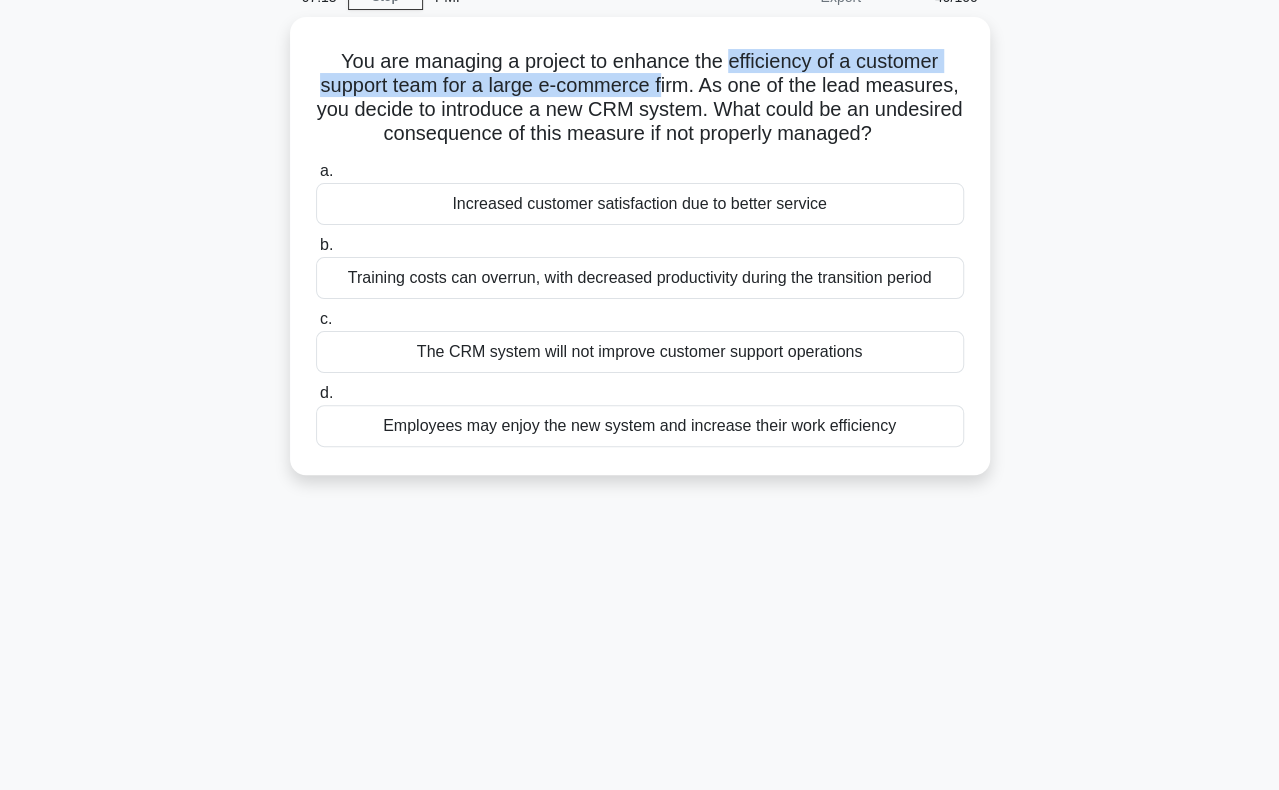 scroll, scrollTop: 0, scrollLeft: 0, axis: both 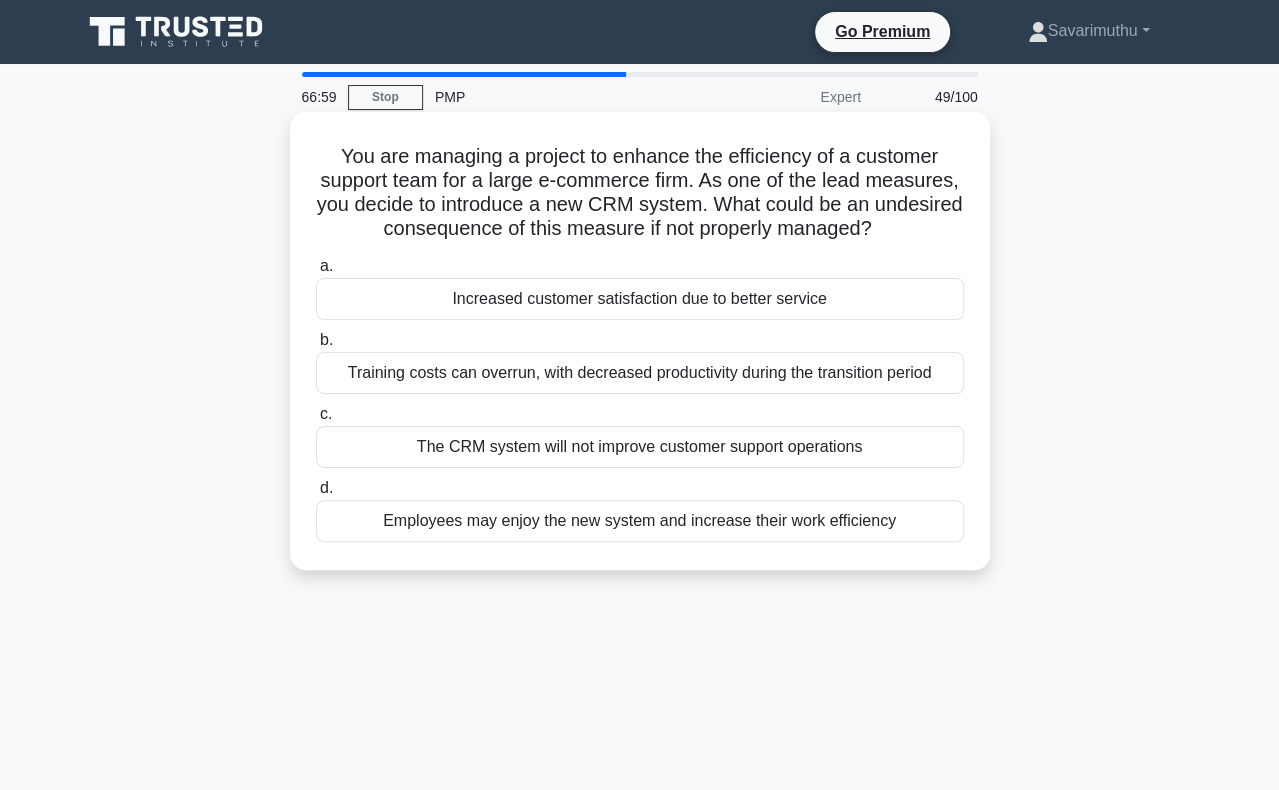 click on "Increased customer satisfaction due to better service" at bounding box center (640, 299) 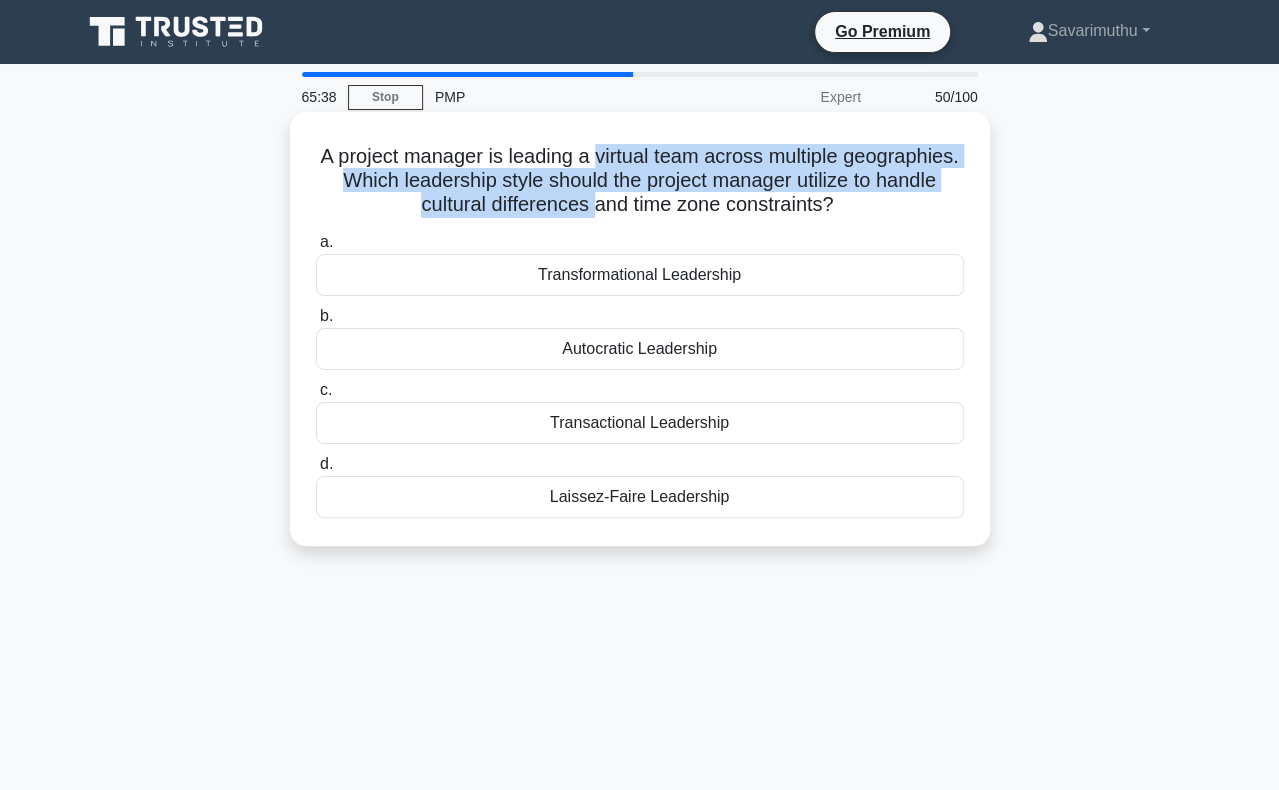 drag, startPoint x: 654, startPoint y: 149, endPoint x: 641, endPoint y: 199, distance: 51.662365 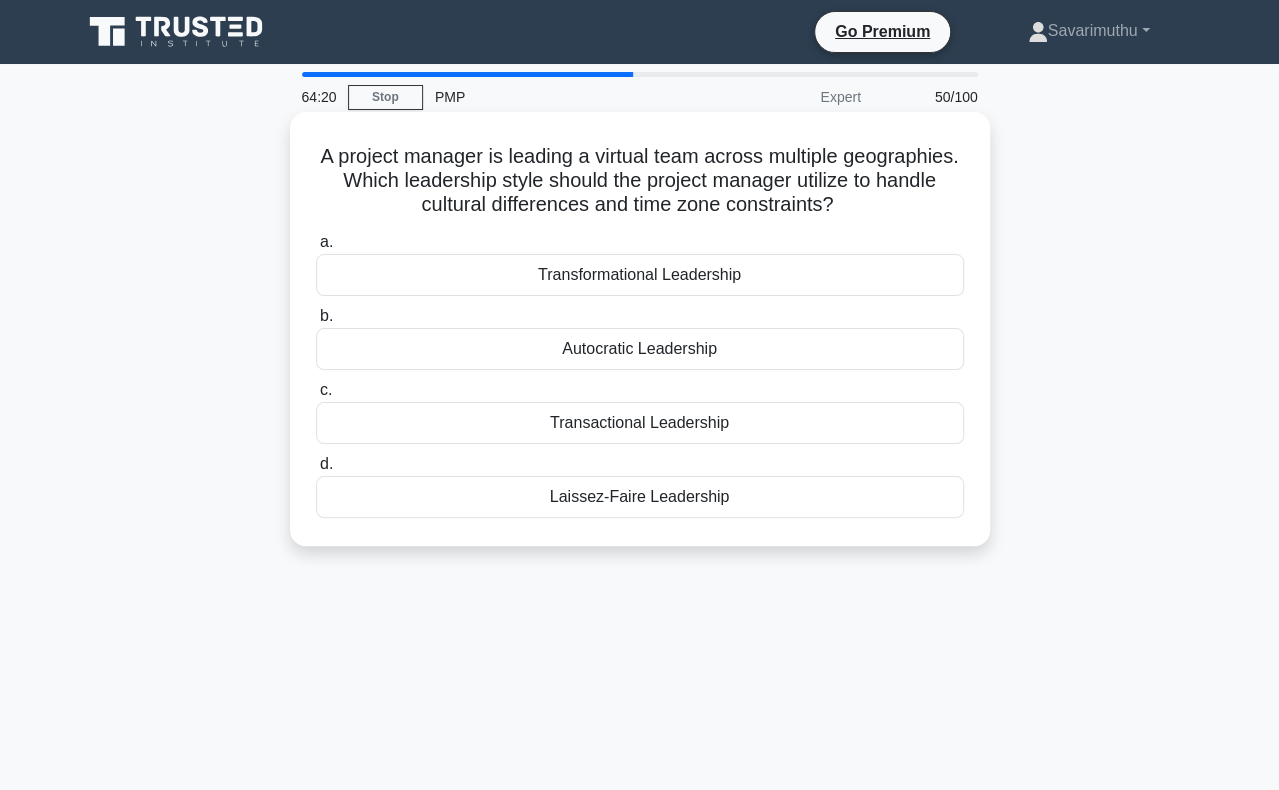 click on "Transactional Leadership" at bounding box center (640, 423) 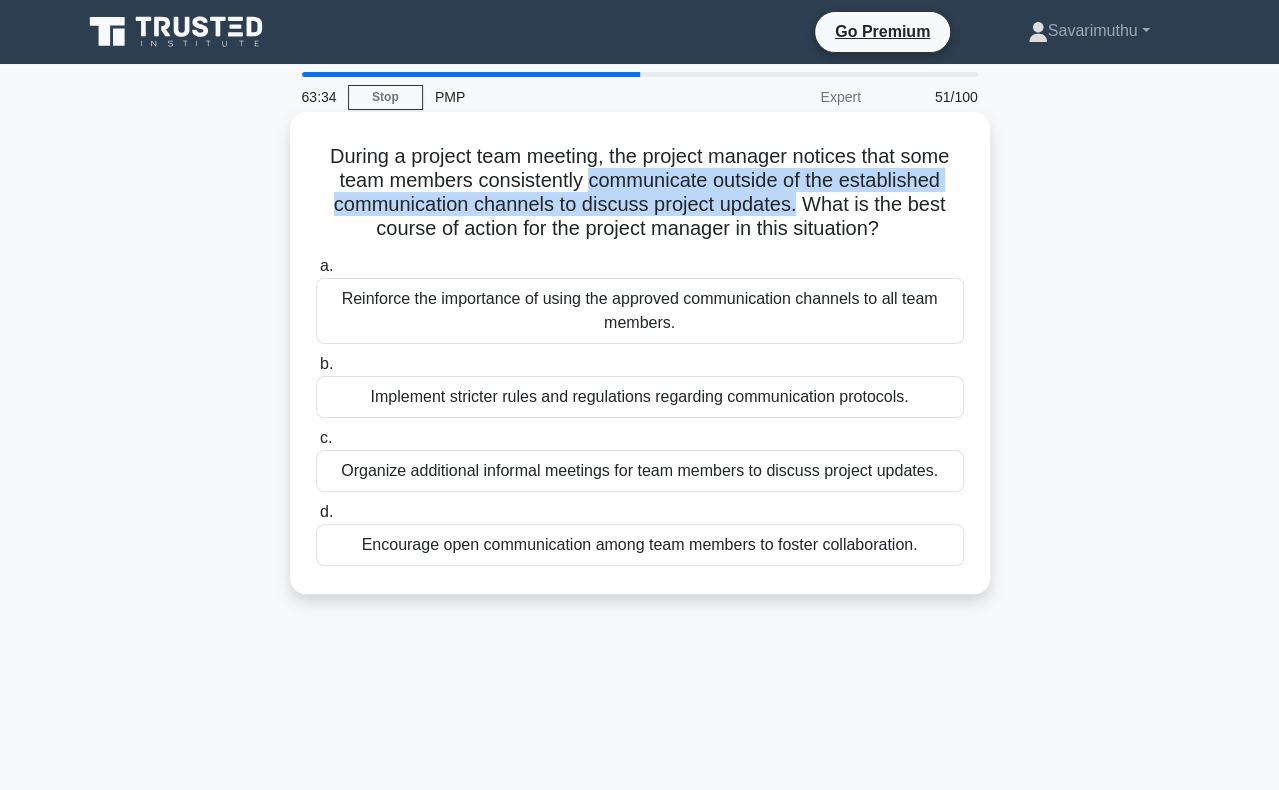 drag, startPoint x: 585, startPoint y: 179, endPoint x: 797, endPoint y: 213, distance: 214.7091 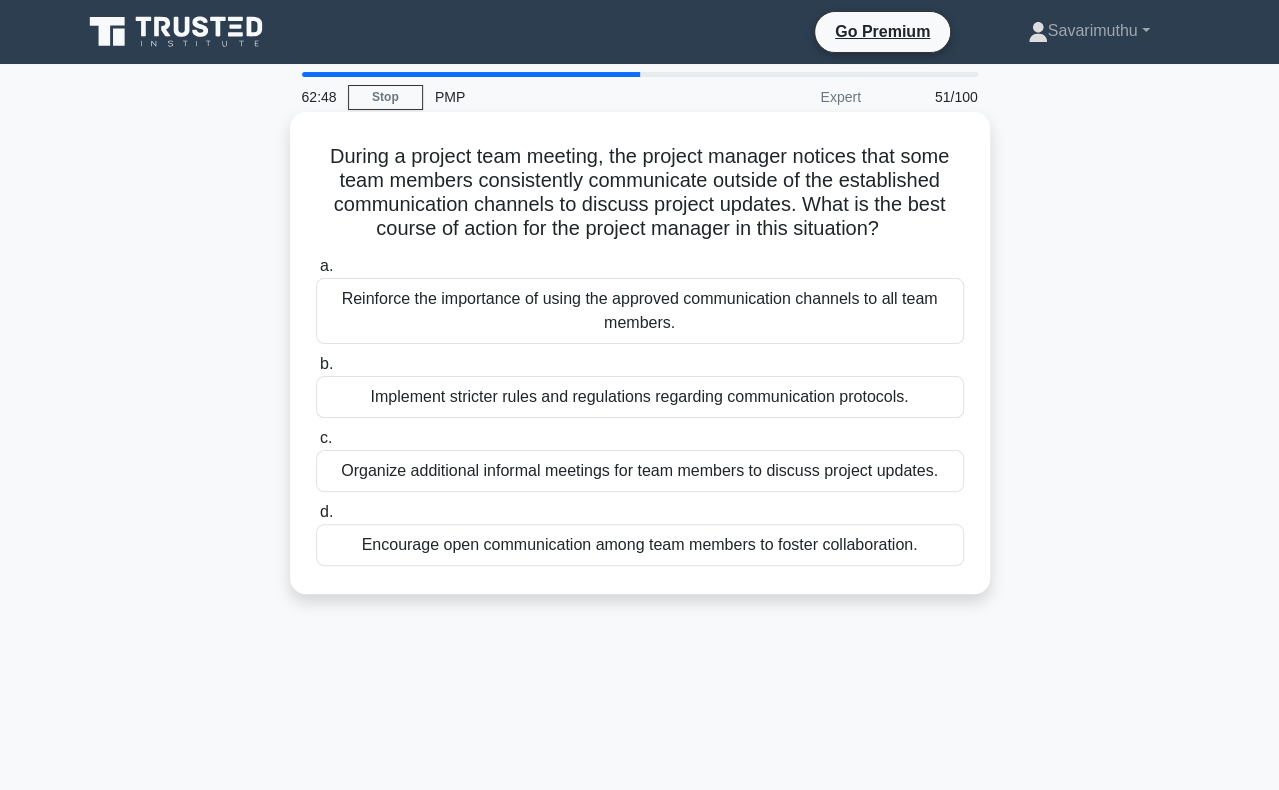click on "Encourage open communication among team members to foster collaboration." at bounding box center (640, 545) 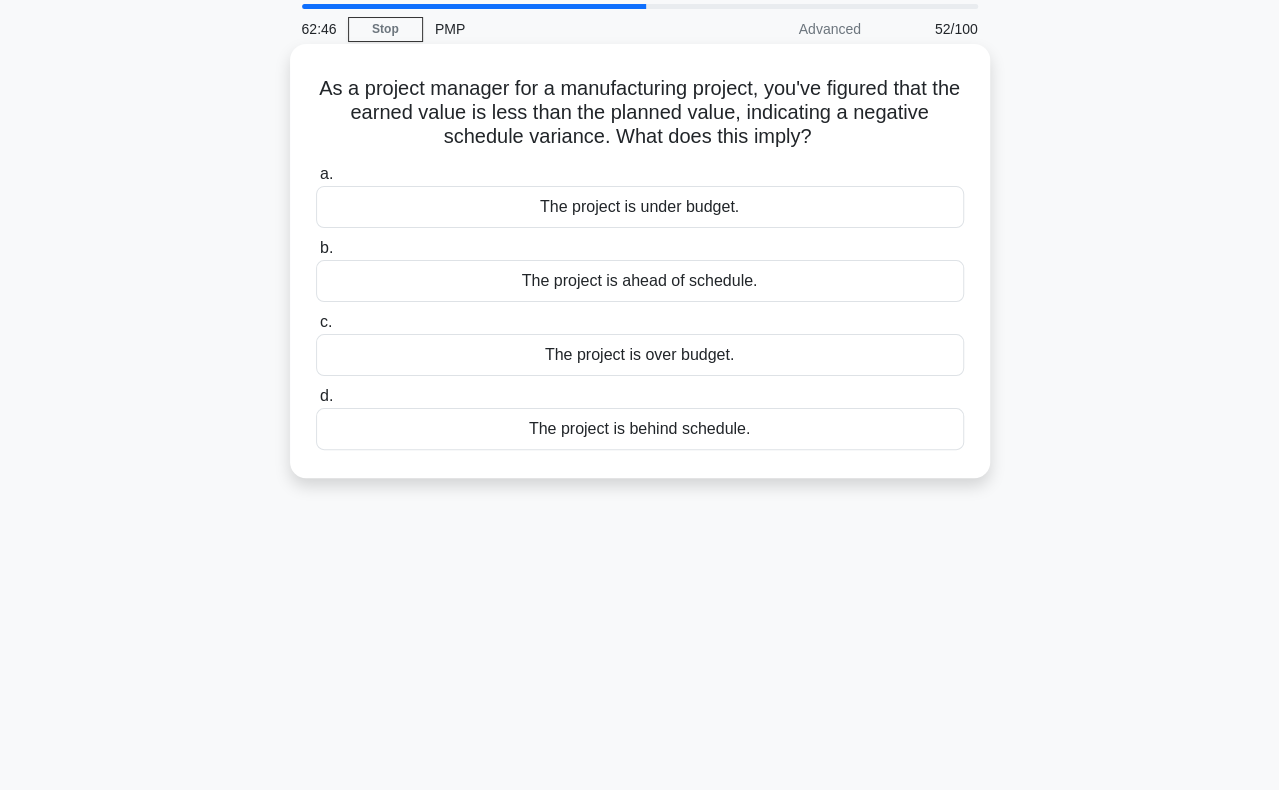 scroll, scrollTop: 100, scrollLeft: 0, axis: vertical 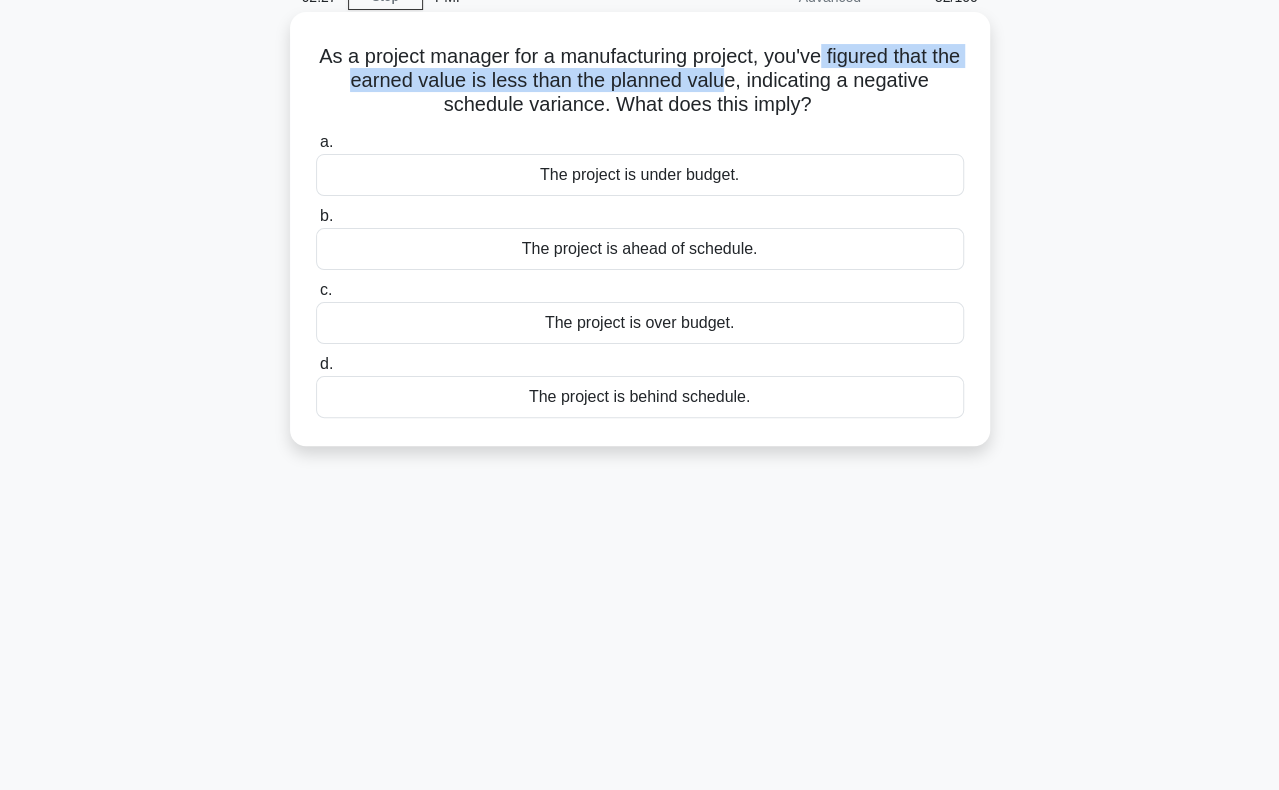 drag, startPoint x: 842, startPoint y: 55, endPoint x: 740, endPoint y: 76, distance: 104.13933 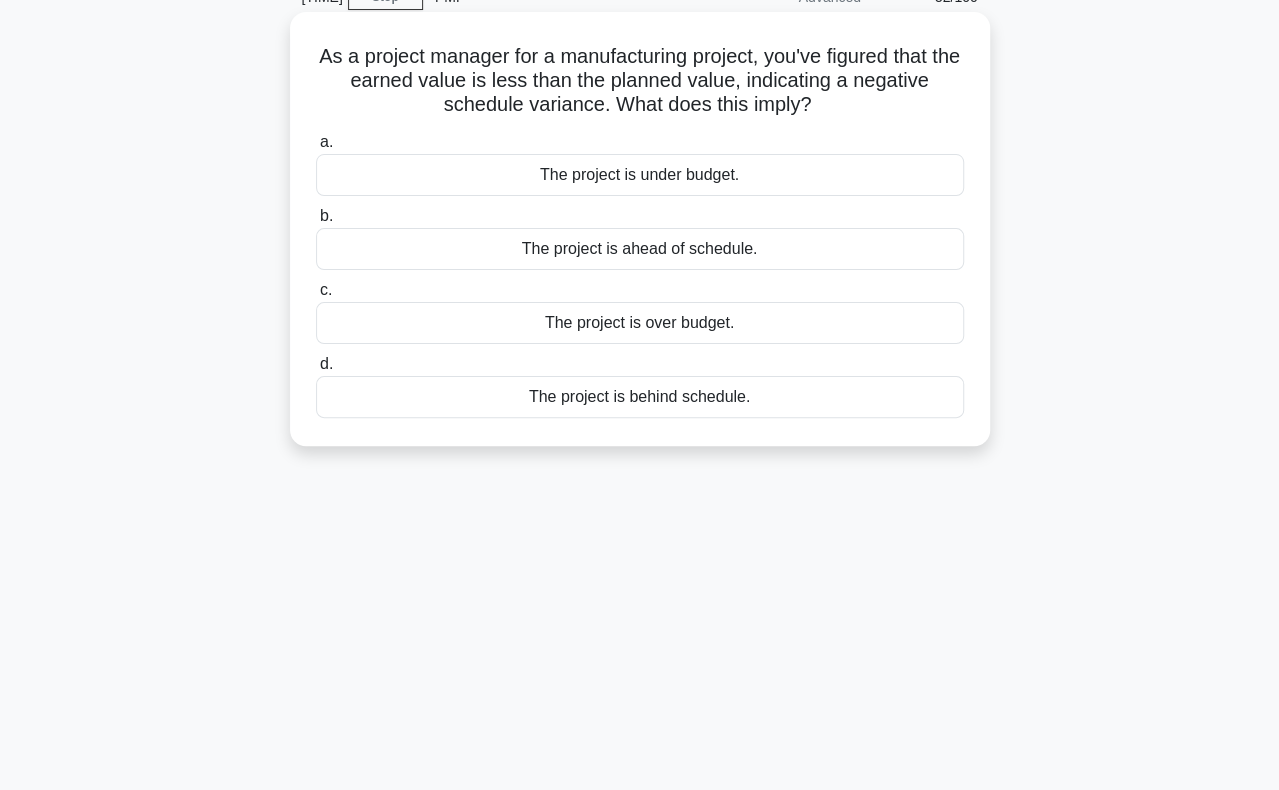 click on "The project is behind schedule." at bounding box center (640, 397) 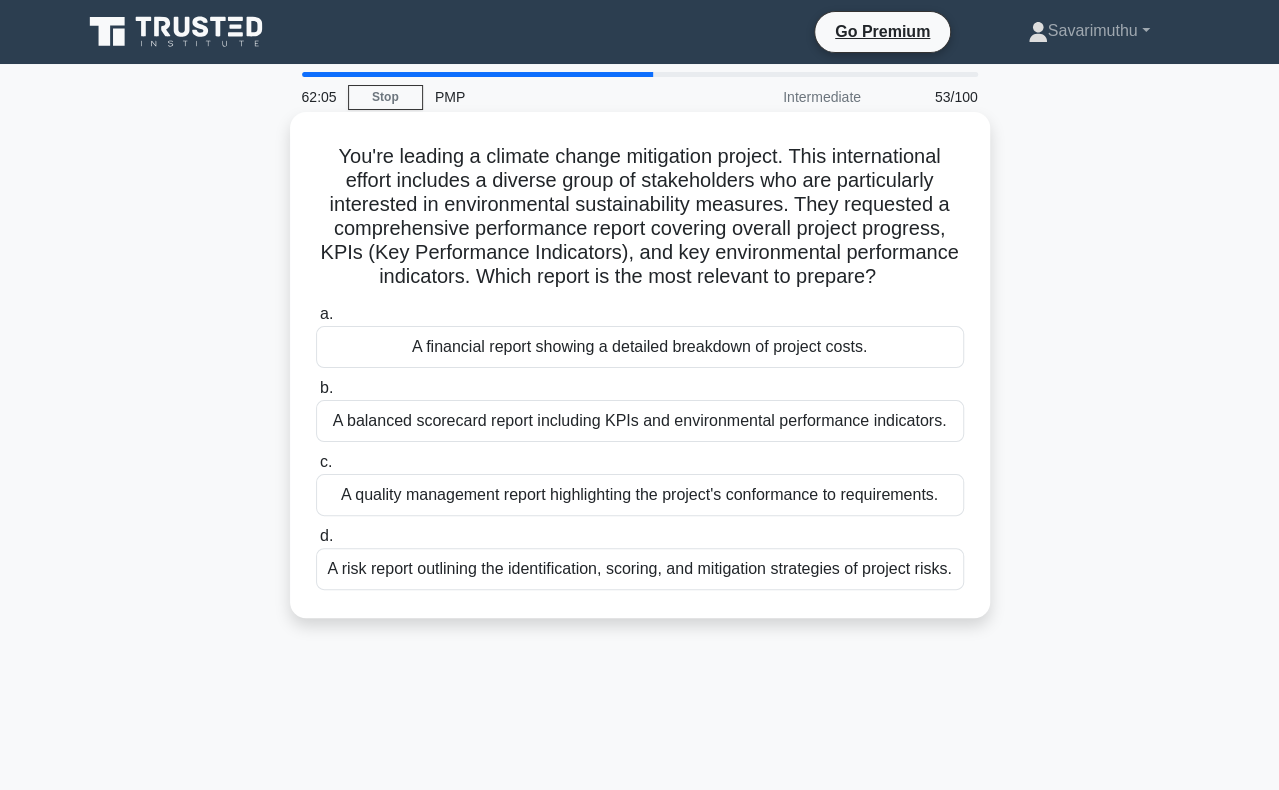 scroll, scrollTop: 100, scrollLeft: 0, axis: vertical 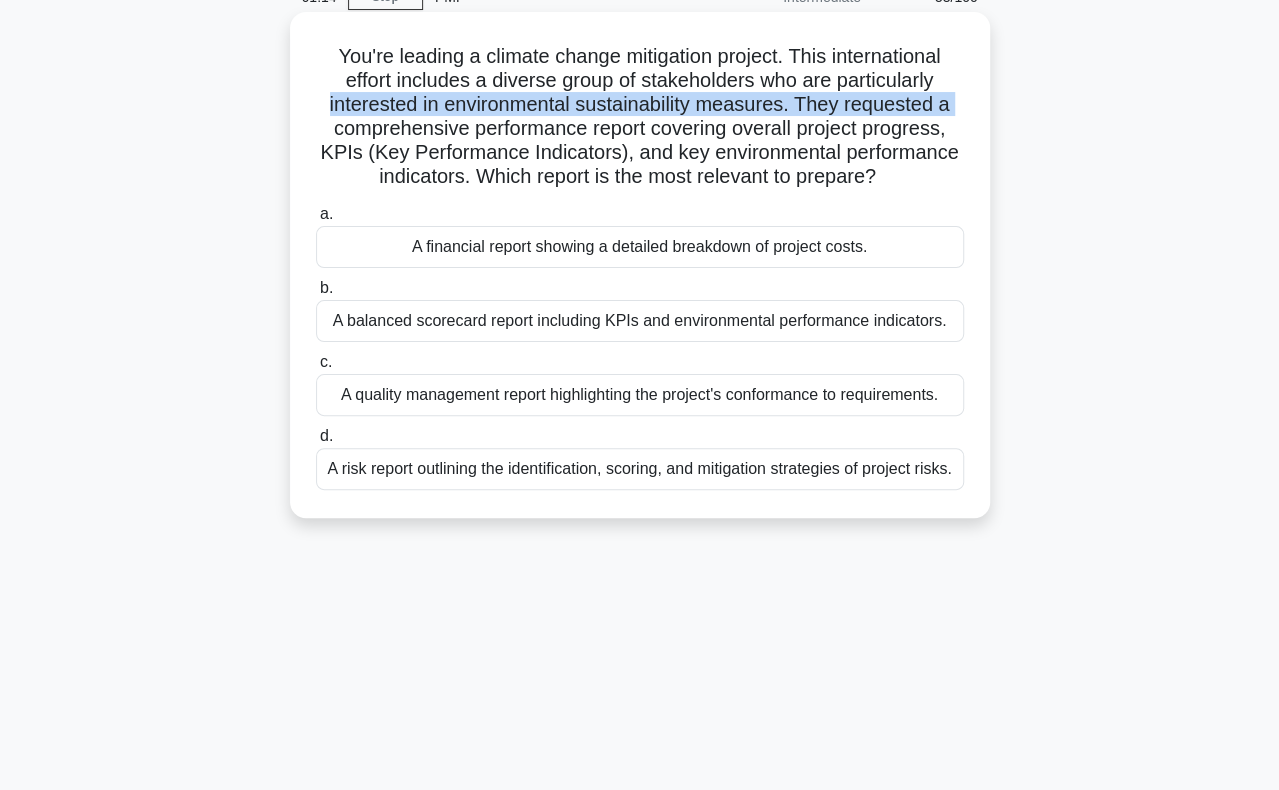 drag, startPoint x: 326, startPoint y: 103, endPoint x: 324, endPoint y: 125, distance: 22.090721 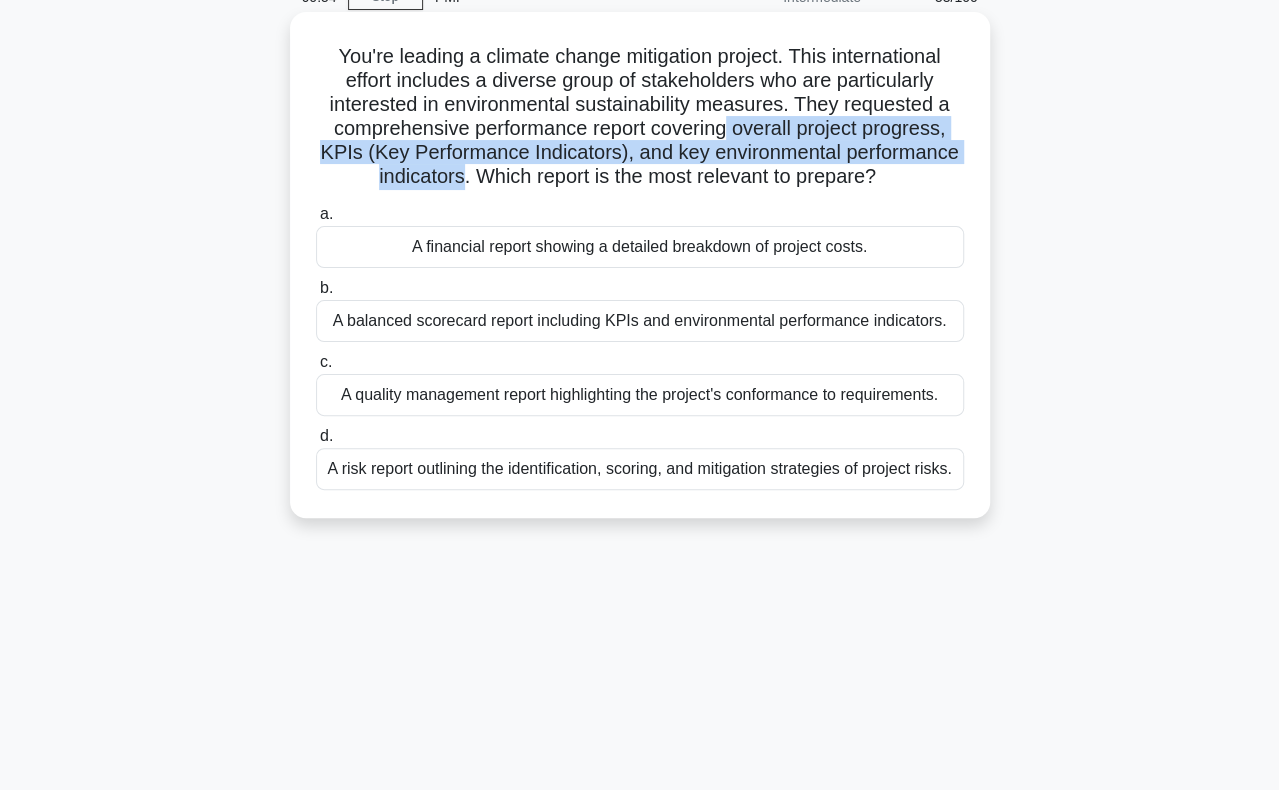 drag, startPoint x: 732, startPoint y: 129, endPoint x: 456, endPoint y: 189, distance: 282.44644 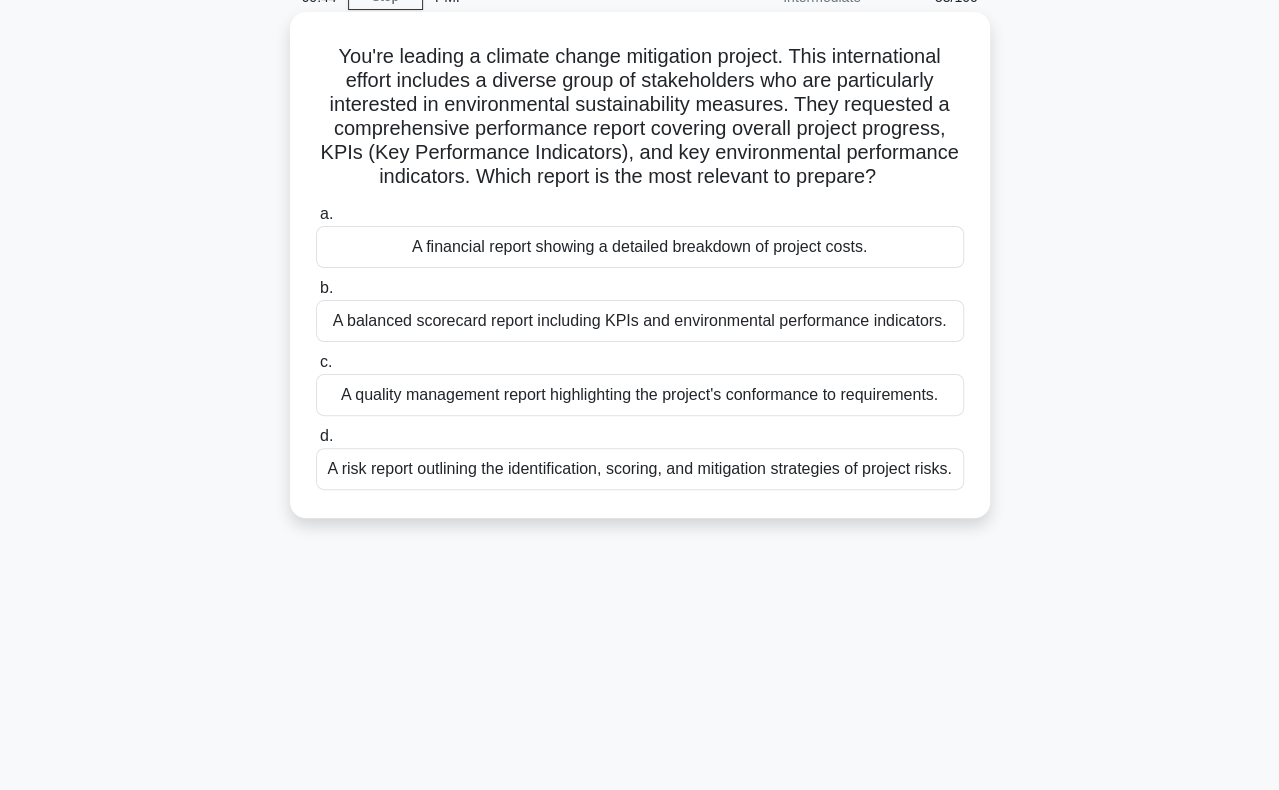 click on "A balanced scorecard report including KPIs and environmental performance indicators." at bounding box center (640, 321) 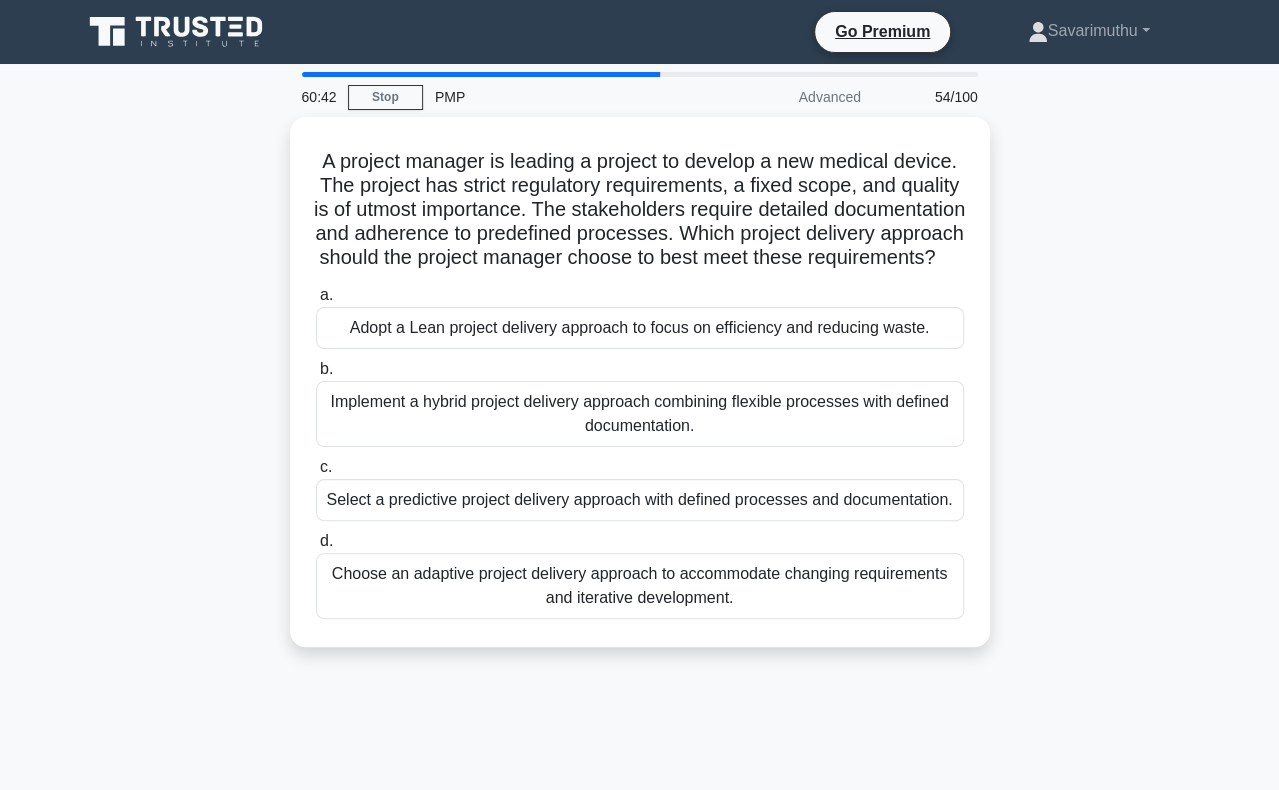 scroll, scrollTop: 100, scrollLeft: 0, axis: vertical 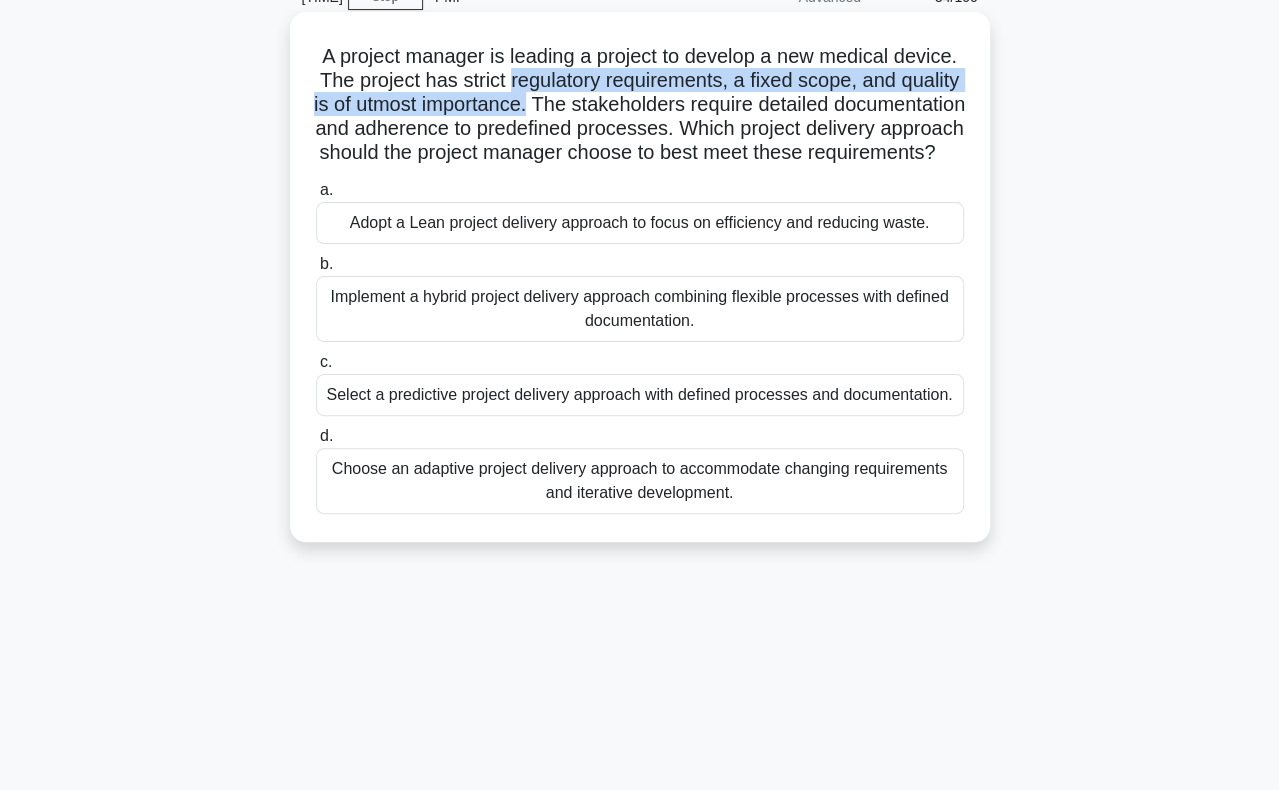 drag, startPoint x: 542, startPoint y: 85, endPoint x: 628, endPoint y: 101, distance: 87.47571 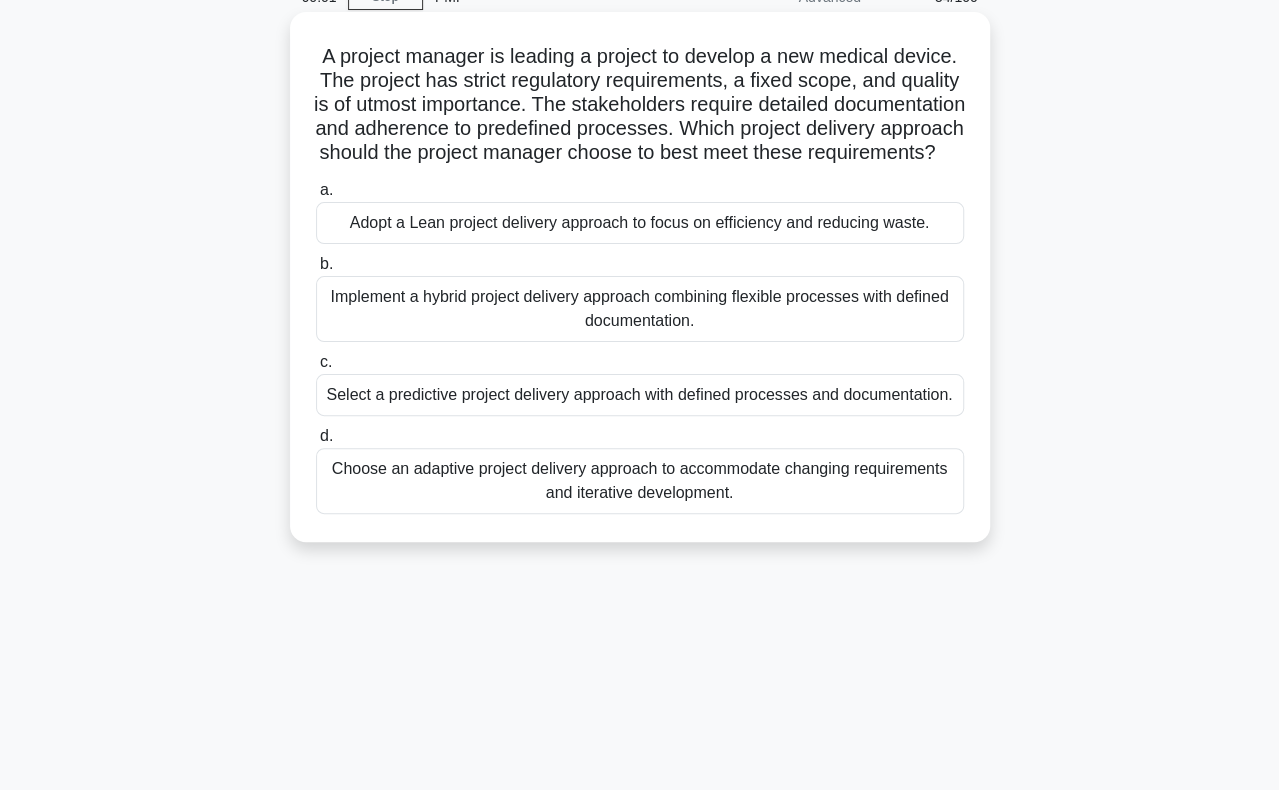 click on "Select a predictive project delivery approach with defined processes and documentation." at bounding box center (640, 395) 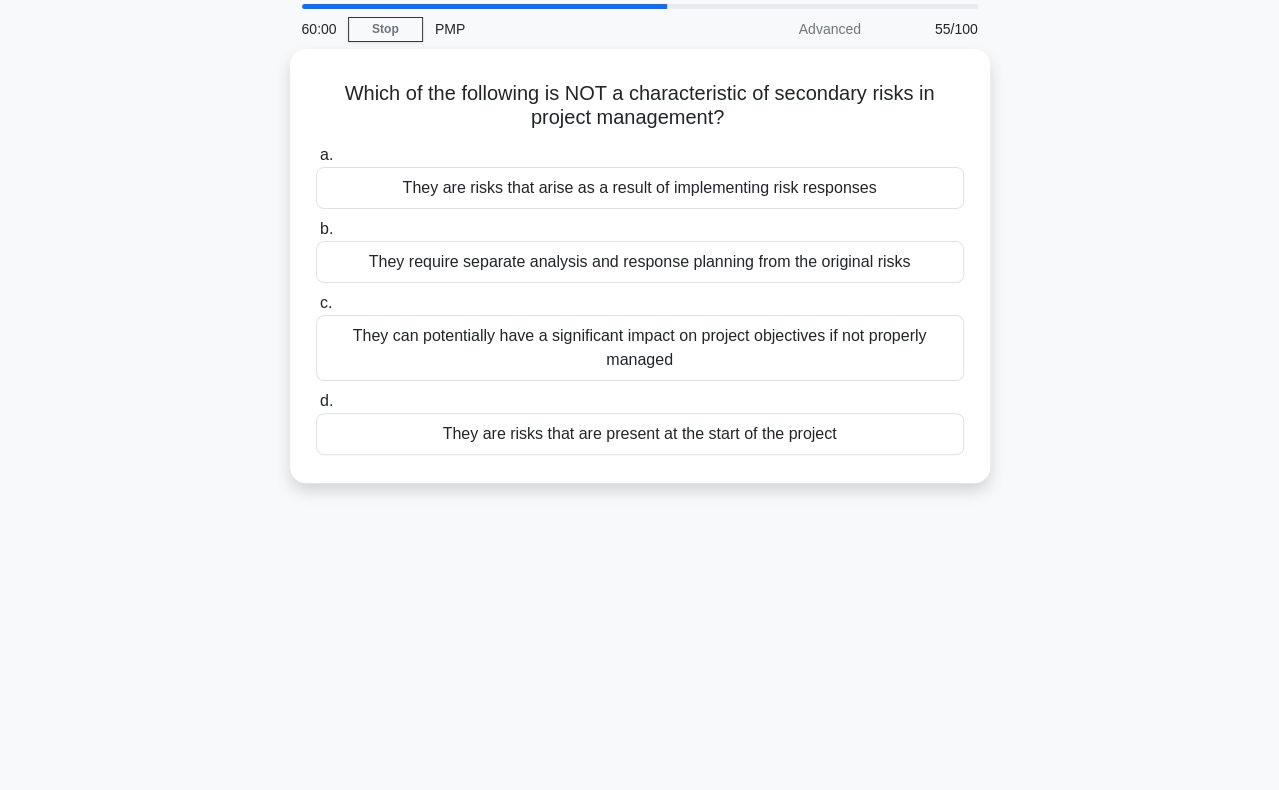 scroll, scrollTop: 100, scrollLeft: 0, axis: vertical 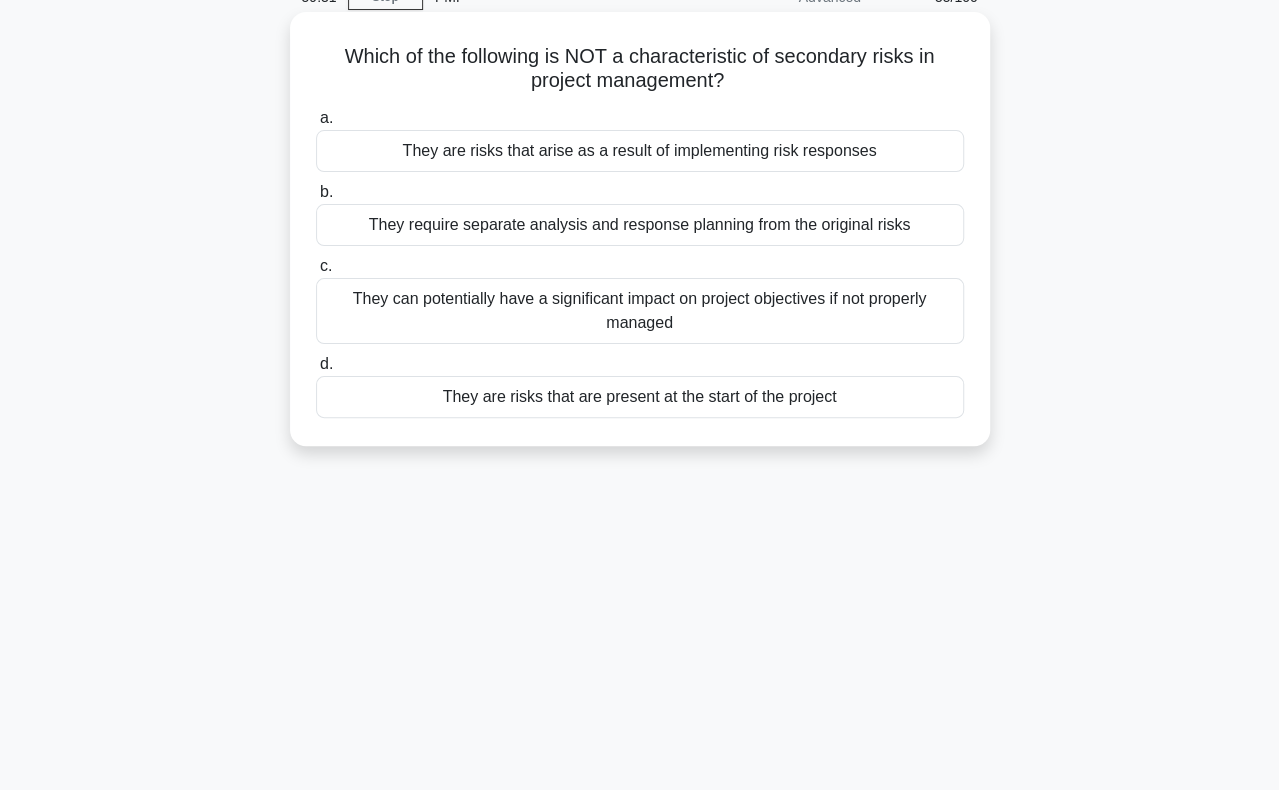 click on "They are risks that are present at the start of the project" at bounding box center (640, 397) 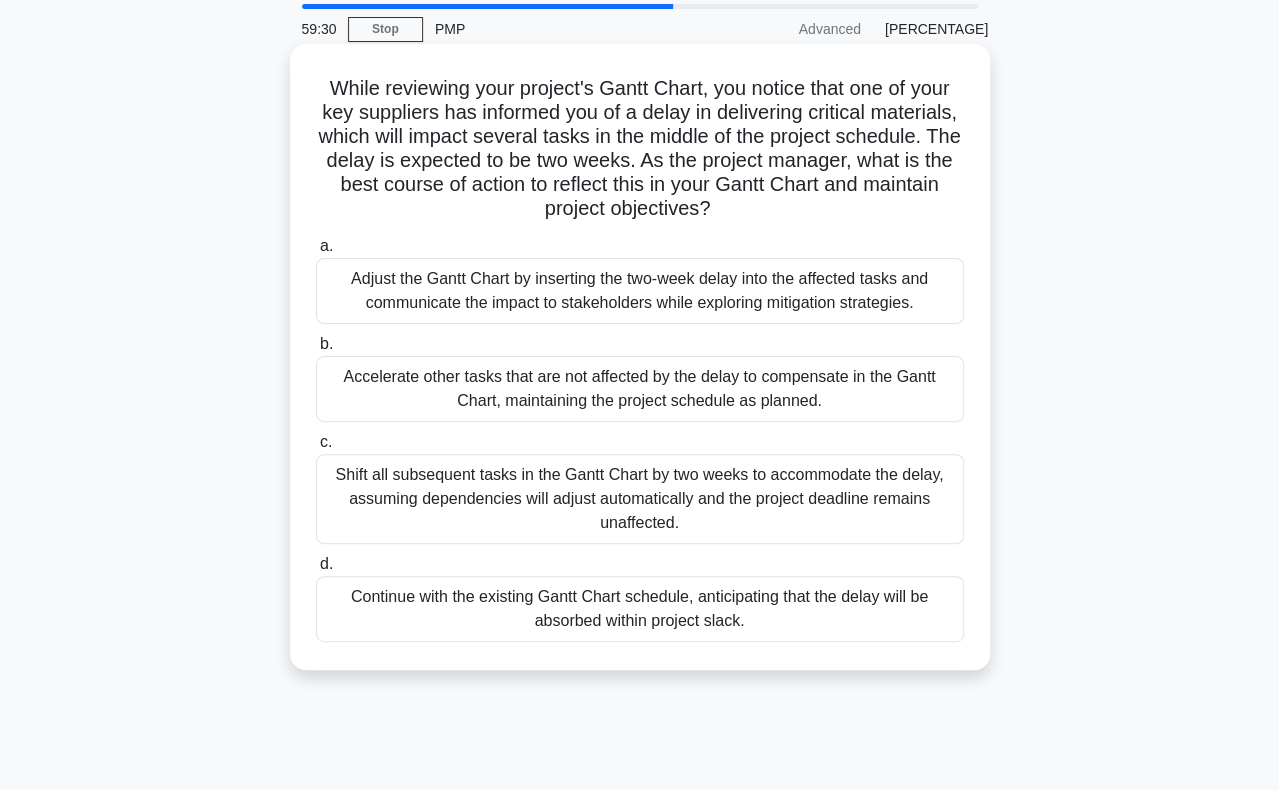 scroll, scrollTop: 100, scrollLeft: 0, axis: vertical 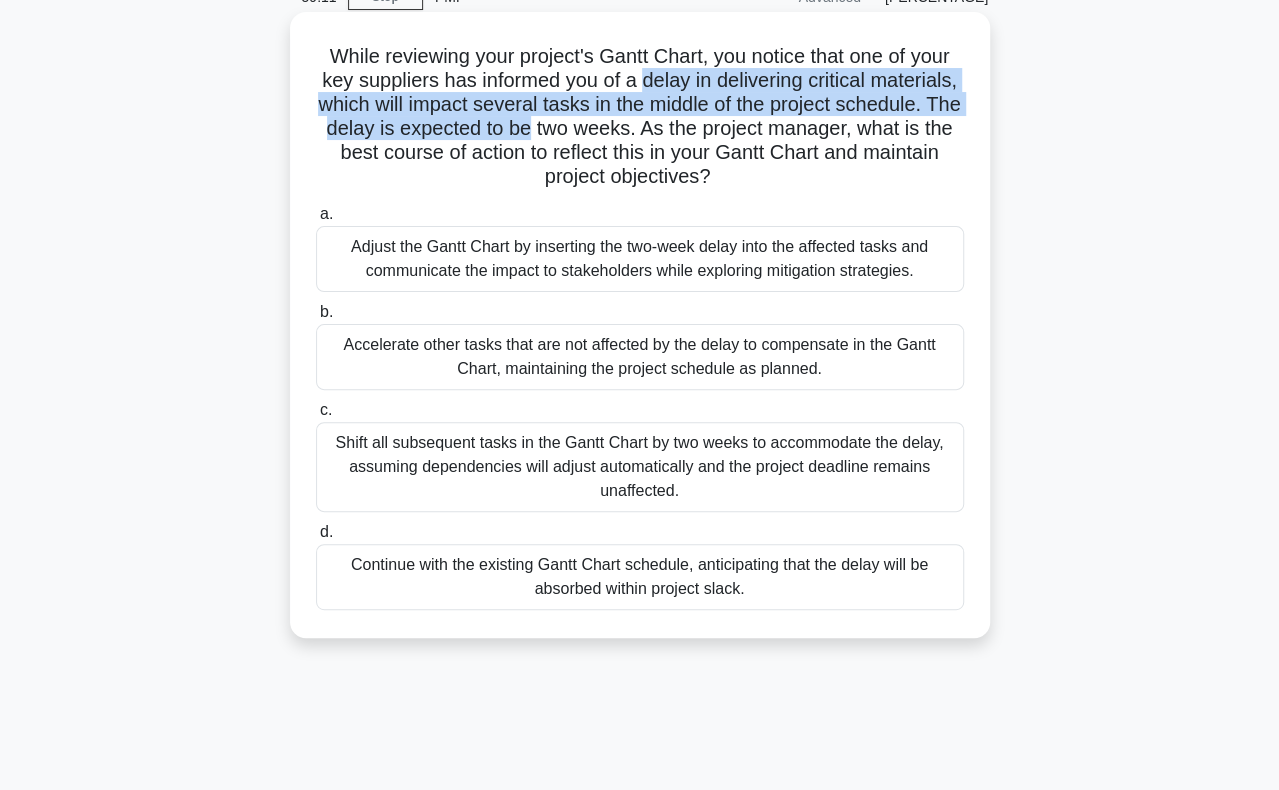 drag, startPoint x: 690, startPoint y: 82, endPoint x: 692, endPoint y: 126, distance: 44.04543 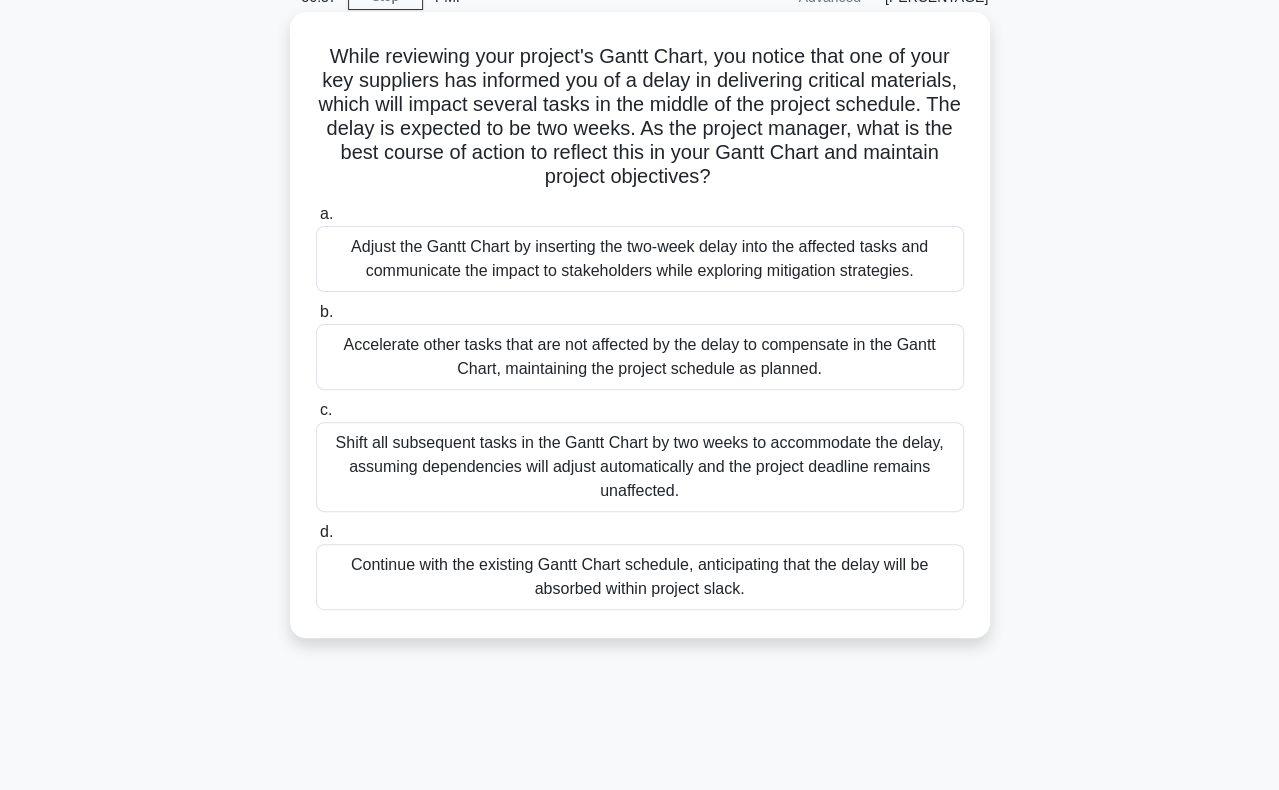 click on "Adjust the Gantt Chart by inserting the two-week delay into the affected tasks and communicate the impact to stakeholders while exploring mitigation strategies." at bounding box center (640, 259) 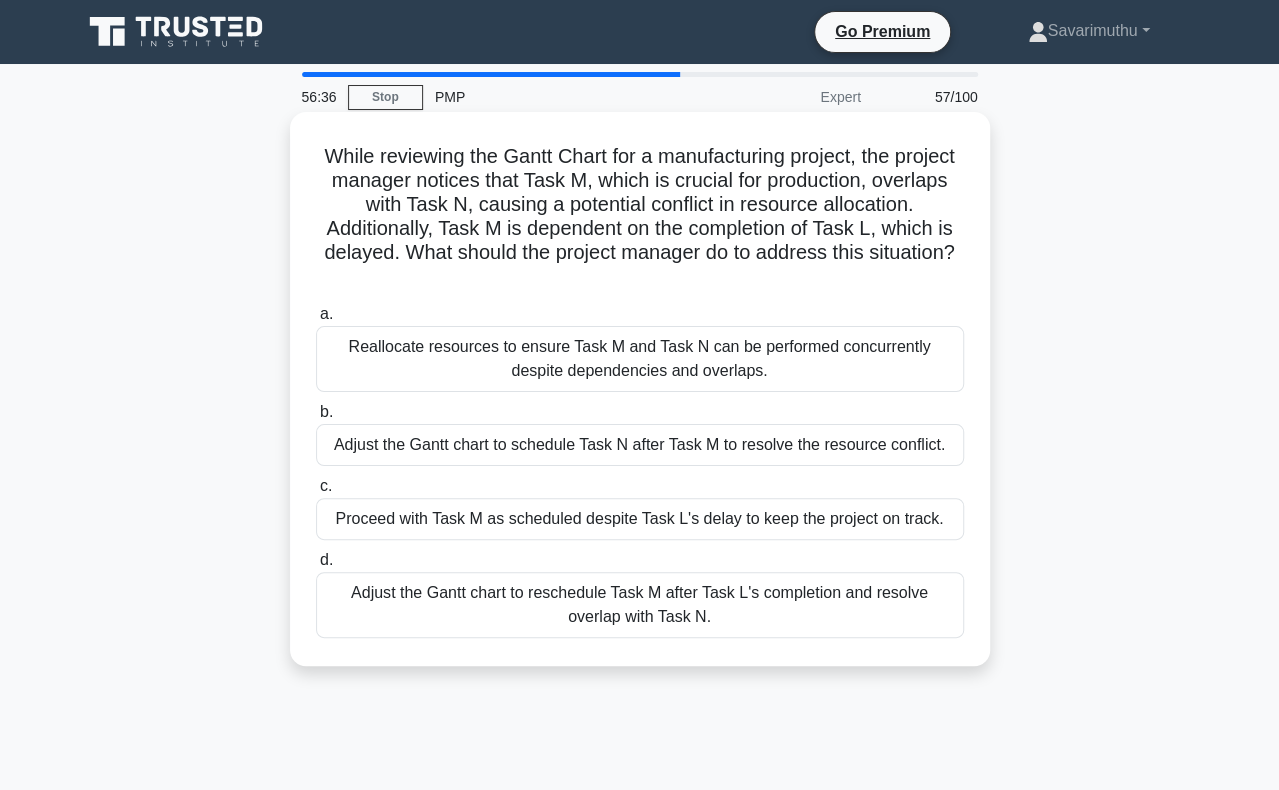 scroll, scrollTop: 100, scrollLeft: 0, axis: vertical 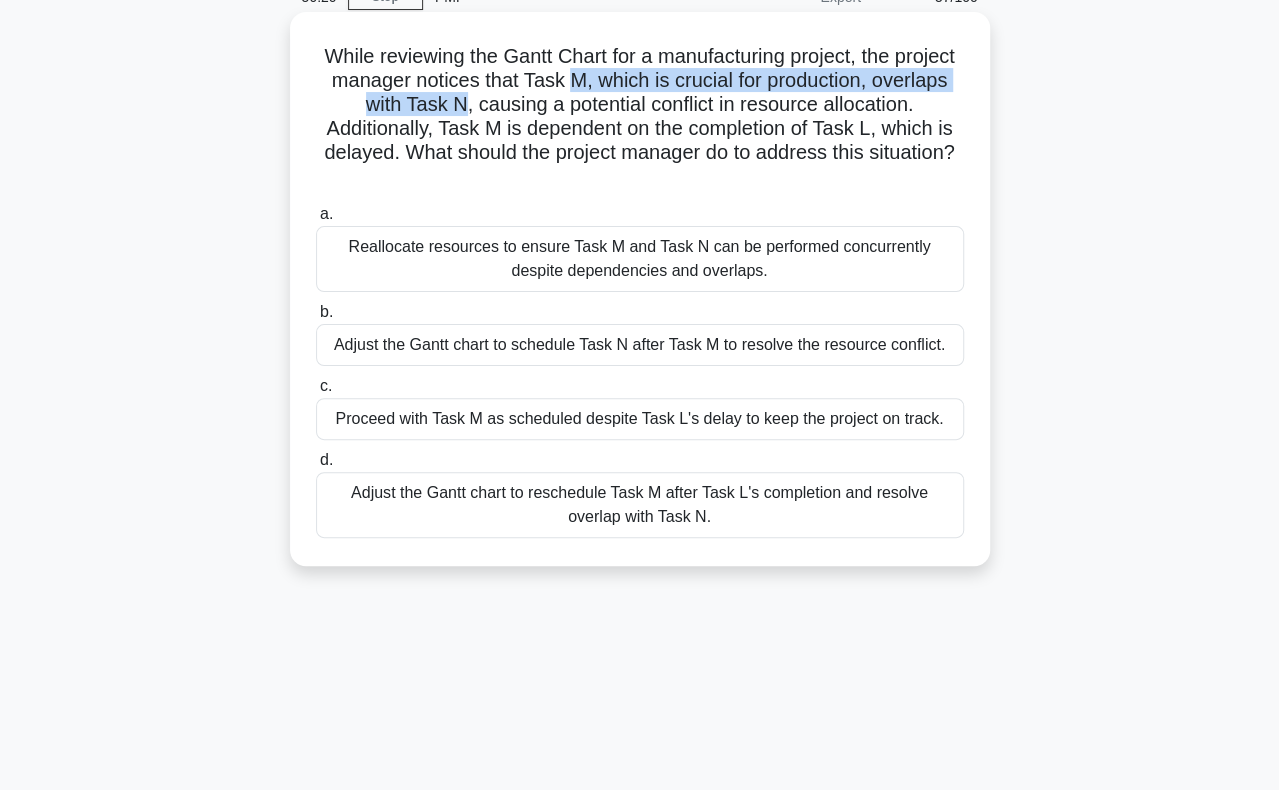 drag, startPoint x: 648, startPoint y: 77, endPoint x: 498, endPoint y: 104, distance: 152.41063 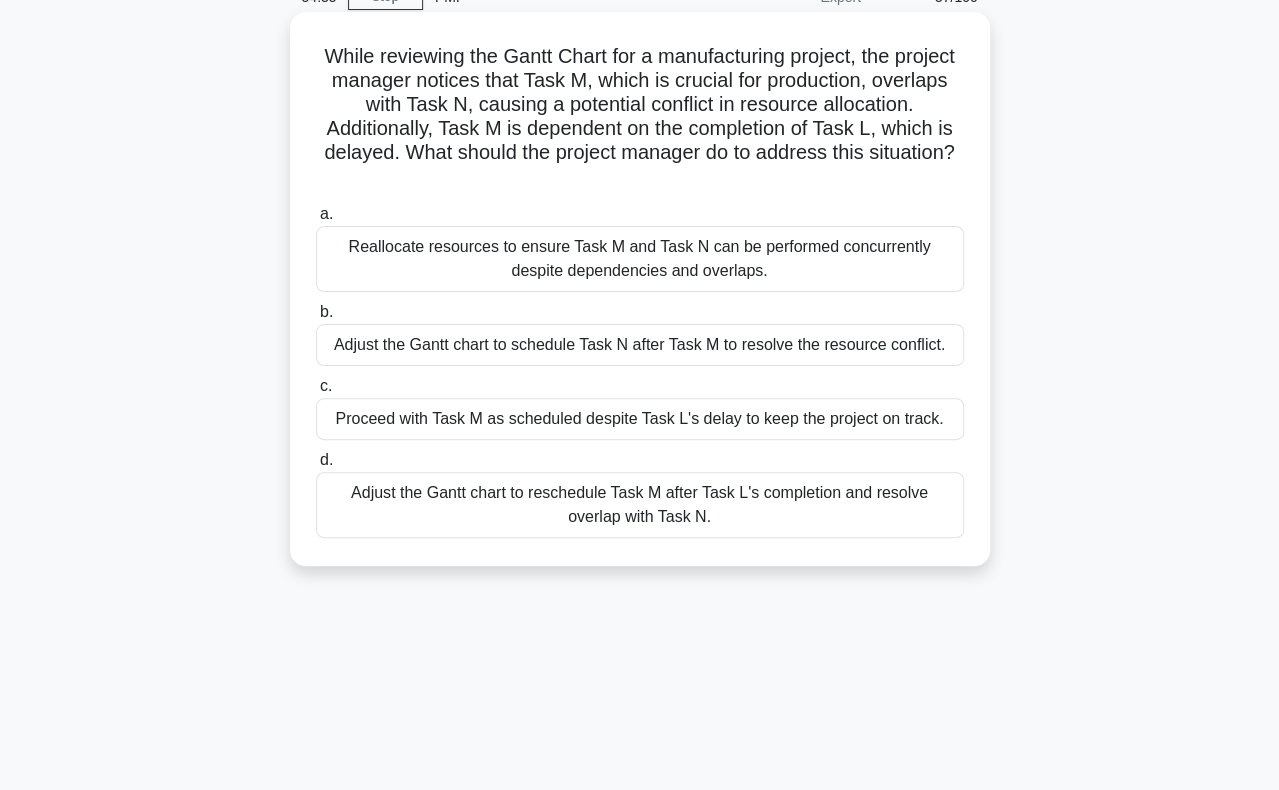 click on "Adjust the Gantt chart to reschedule Task M after Task L's completion and resolve overlap with Task N." at bounding box center (640, 505) 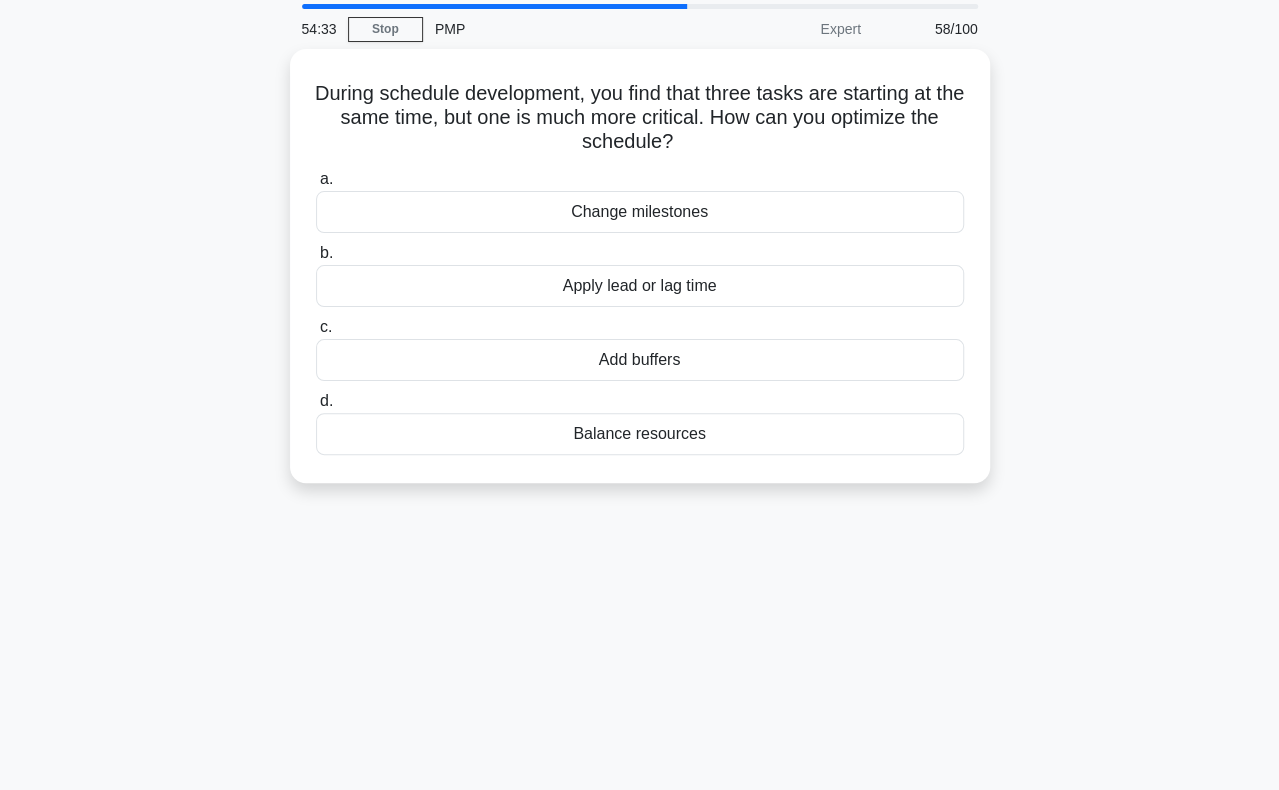 scroll, scrollTop: 100, scrollLeft: 0, axis: vertical 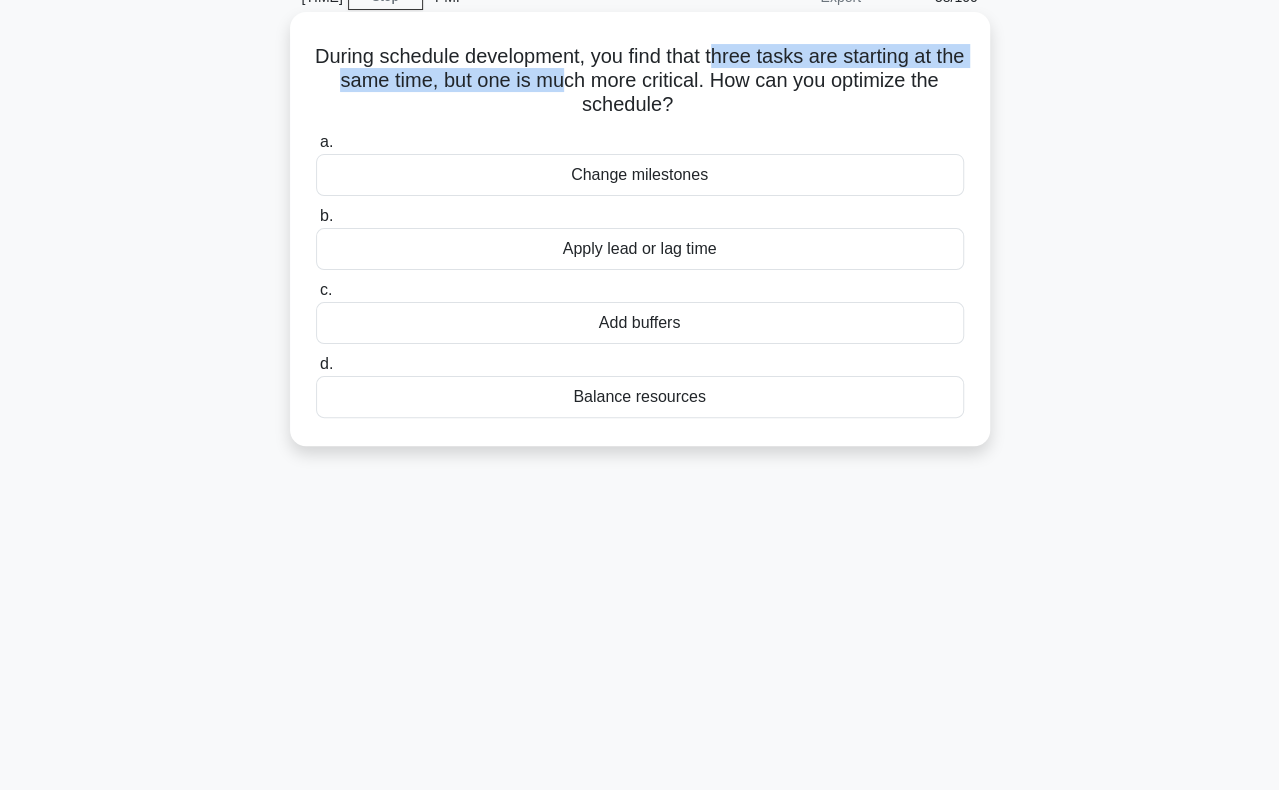 drag, startPoint x: 731, startPoint y: 60, endPoint x: 580, endPoint y: 73, distance: 151.55856 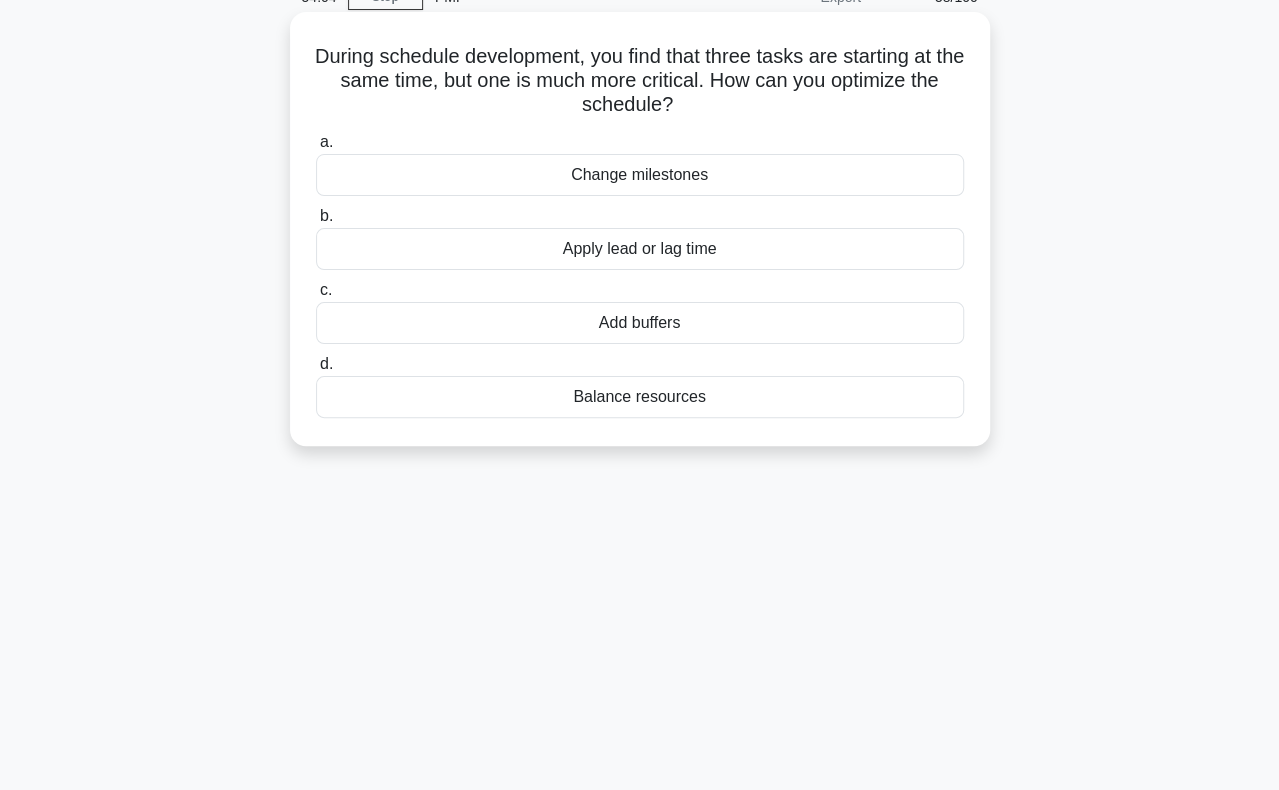 click on "Balance resources" at bounding box center (640, 397) 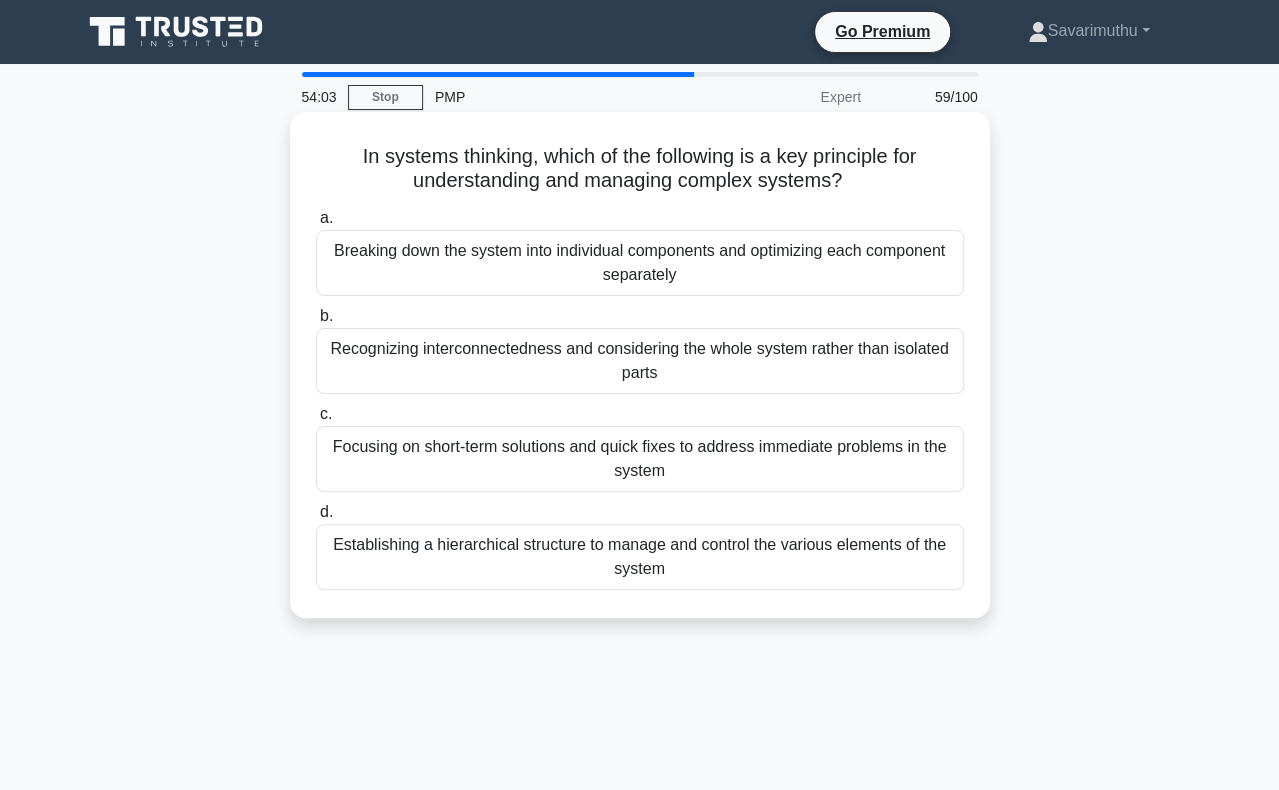 scroll, scrollTop: 100, scrollLeft: 0, axis: vertical 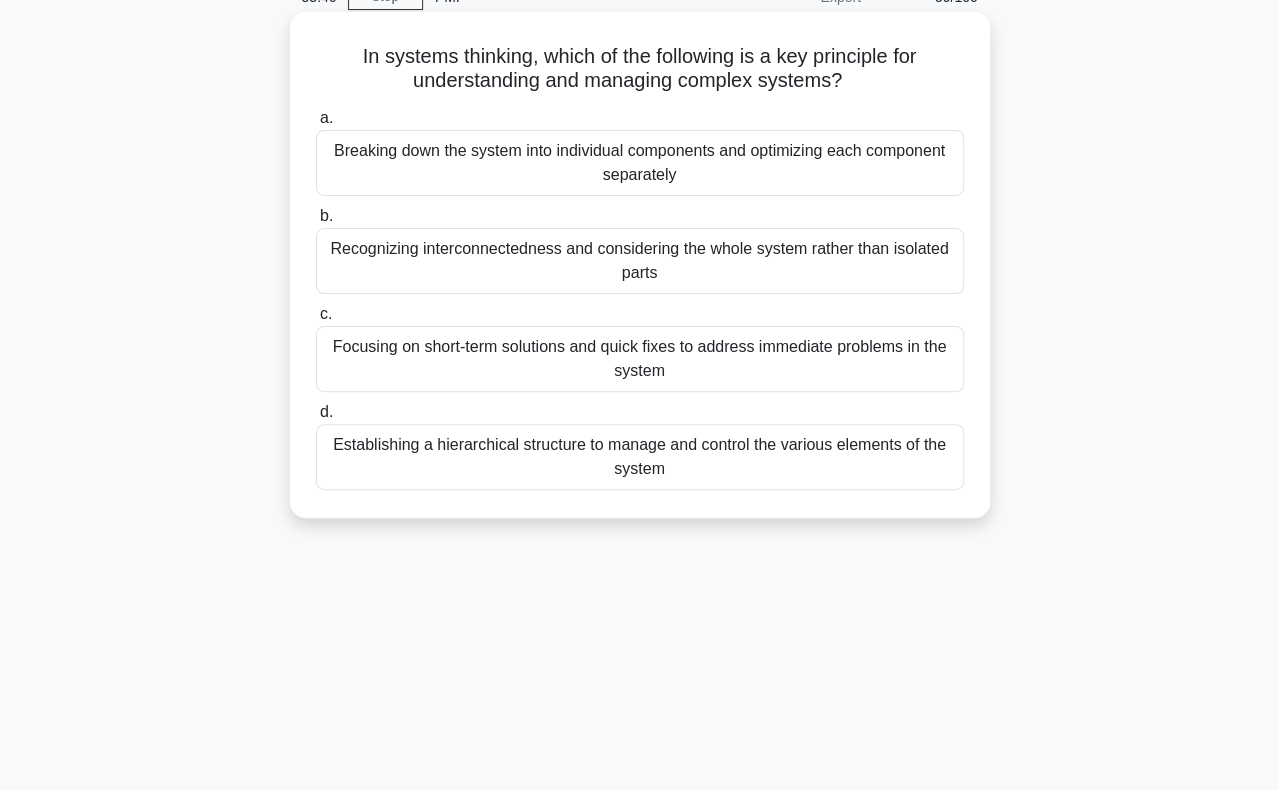 click on "Recognizing interconnectedness and considering the whole system rather than isolated parts" at bounding box center [640, 261] 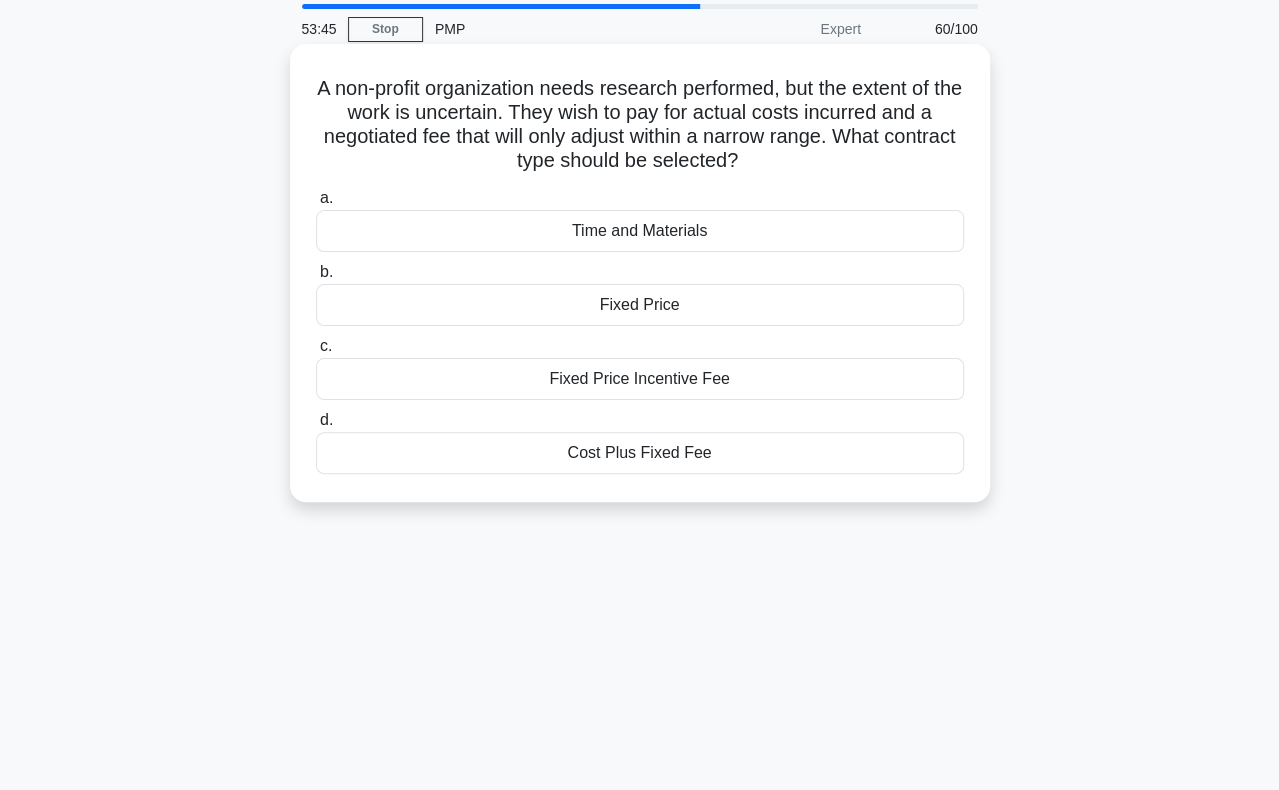 scroll, scrollTop: 100, scrollLeft: 0, axis: vertical 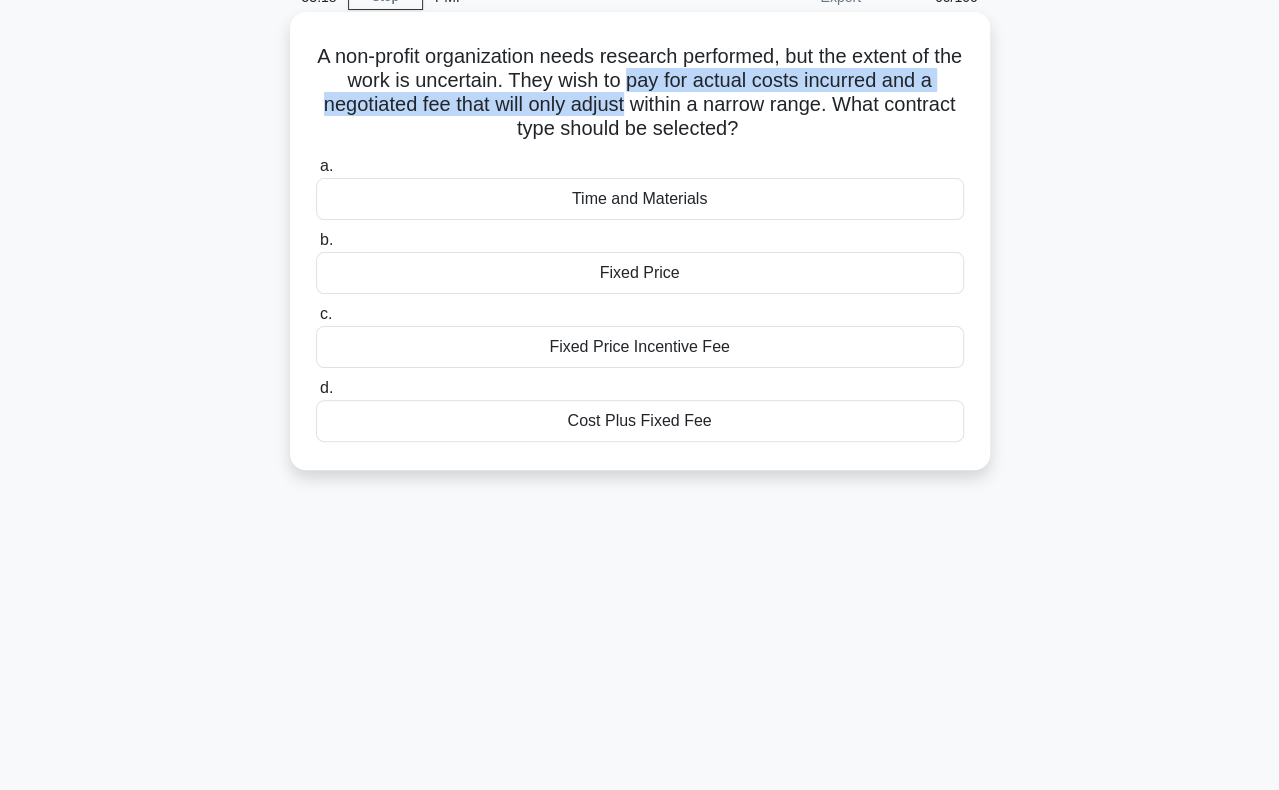 drag, startPoint x: 643, startPoint y: 86, endPoint x: 667, endPoint y: 101, distance: 28.301943 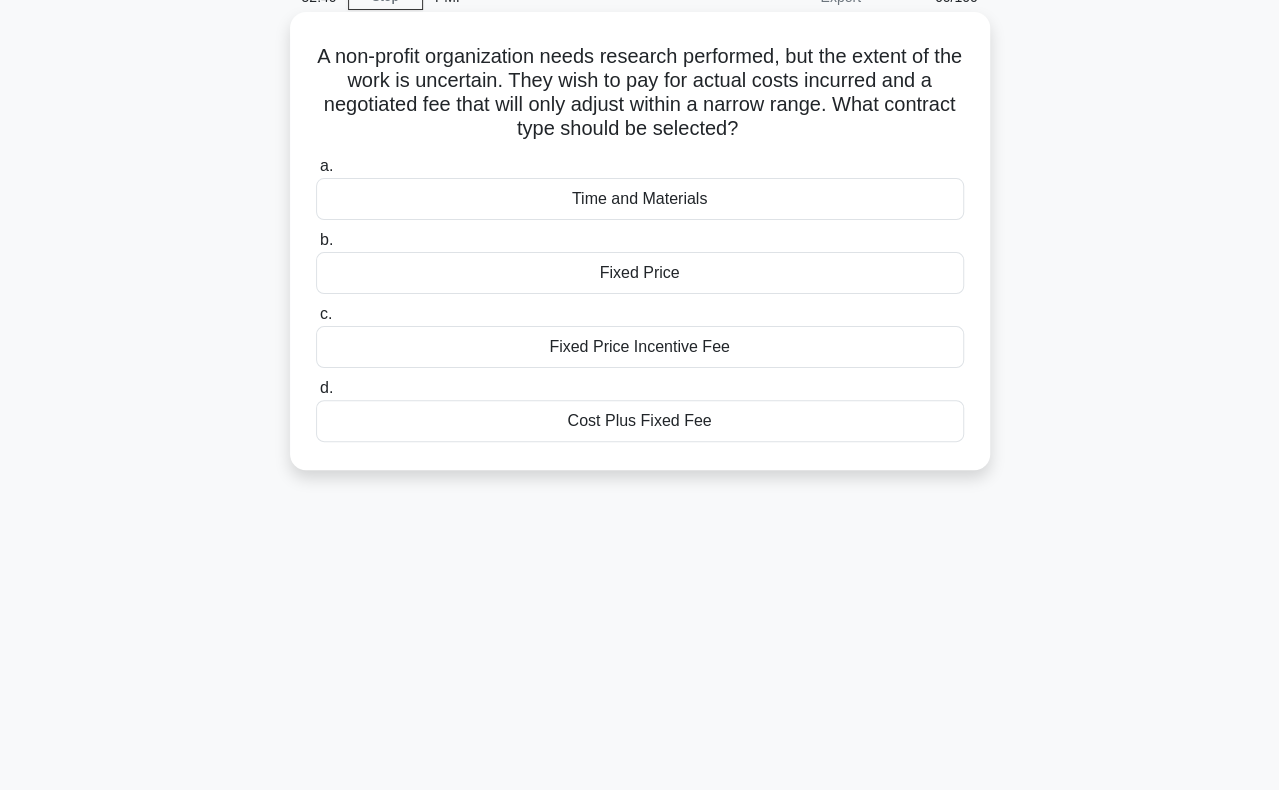 click on "Cost Plus Fixed Fee" at bounding box center (640, 421) 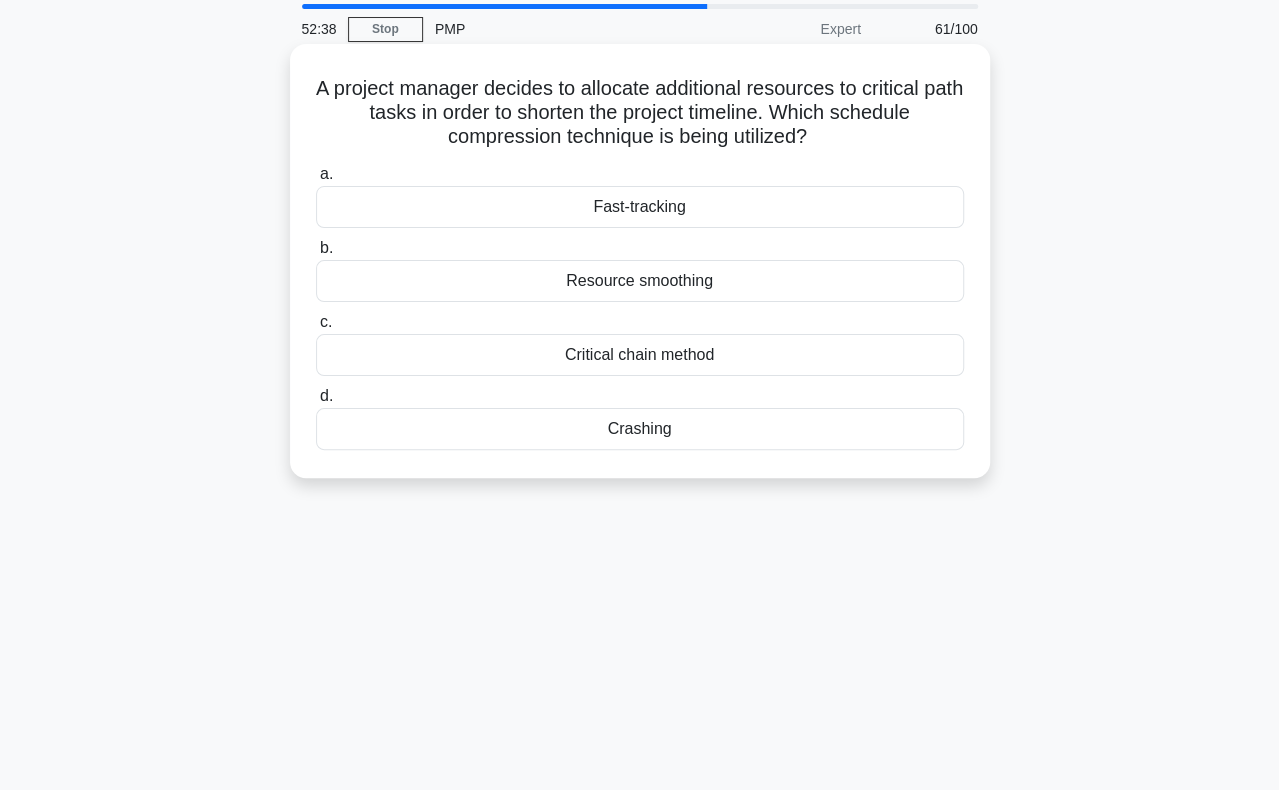 scroll, scrollTop: 100, scrollLeft: 0, axis: vertical 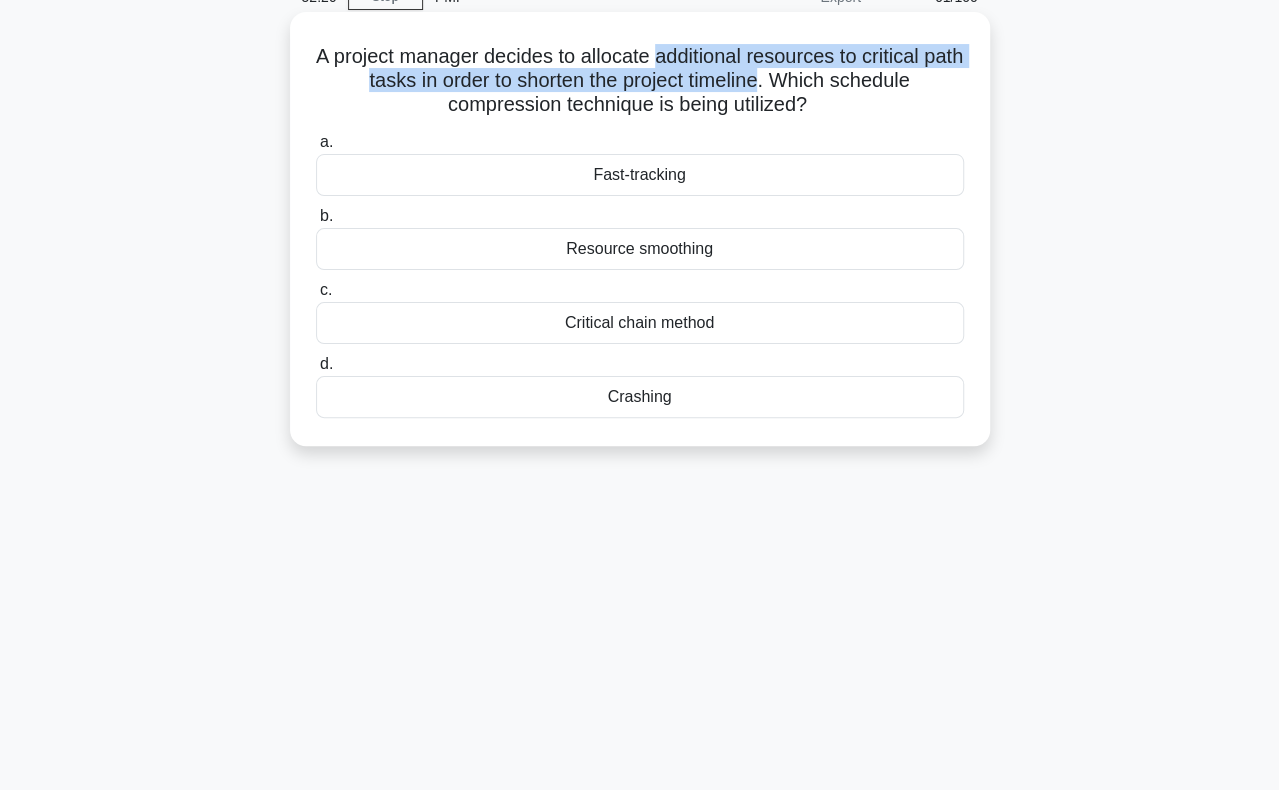 drag, startPoint x: 678, startPoint y: 47, endPoint x: 786, endPoint y: 91, distance: 116.61904 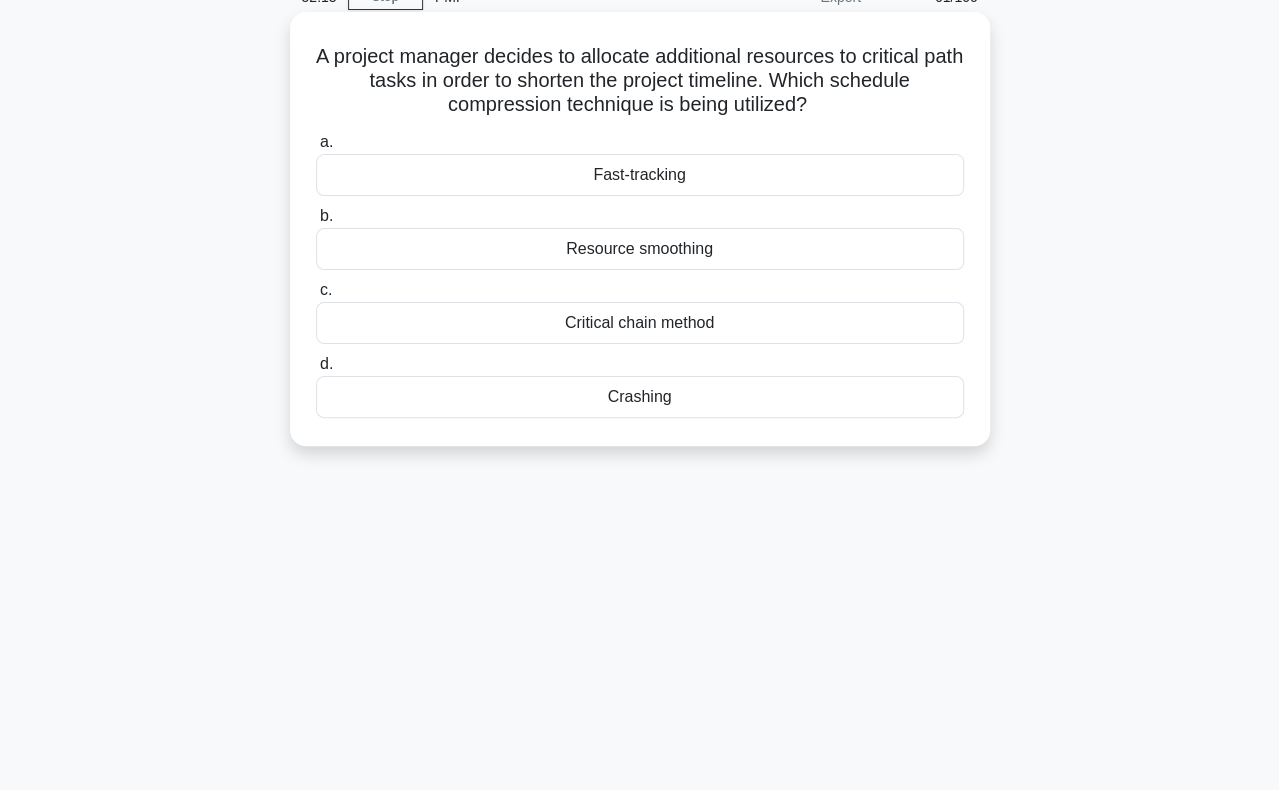 click on "Crashing" at bounding box center (640, 397) 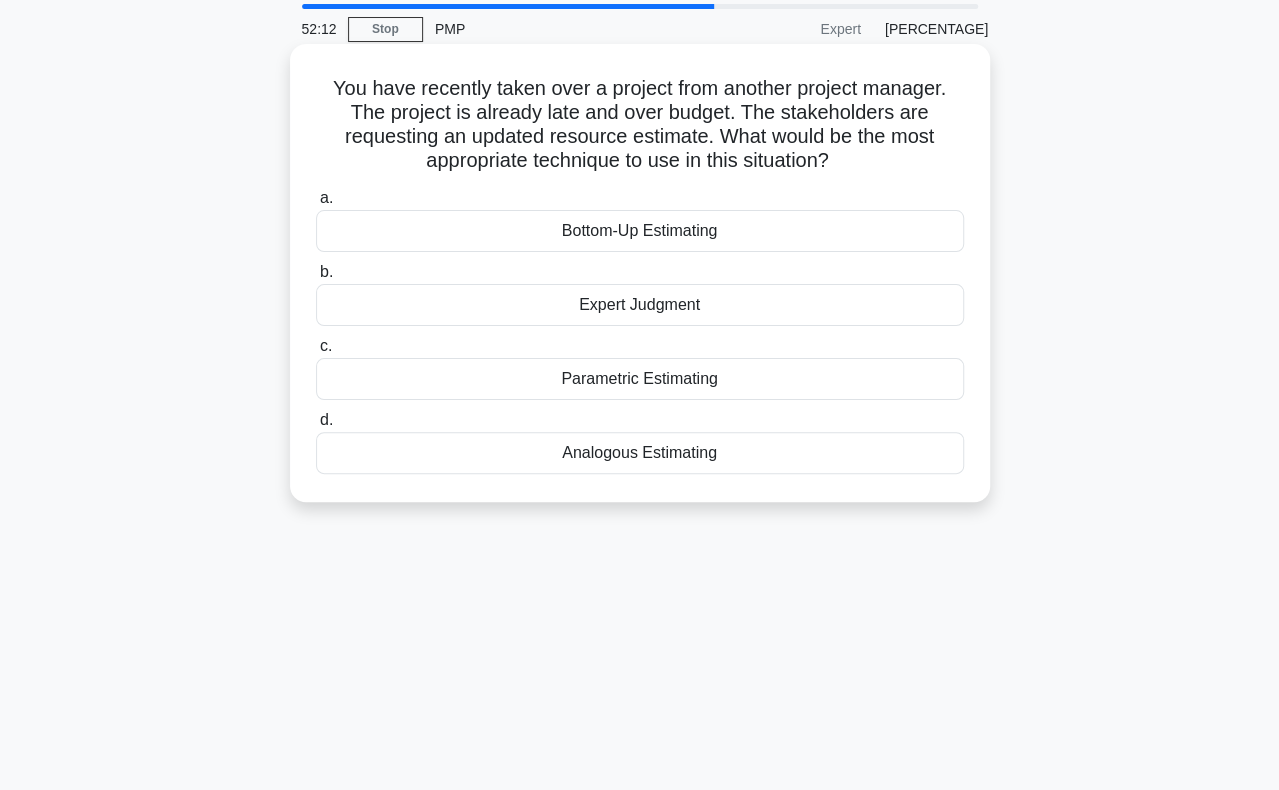 scroll, scrollTop: 100, scrollLeft: 0, axis: vertical 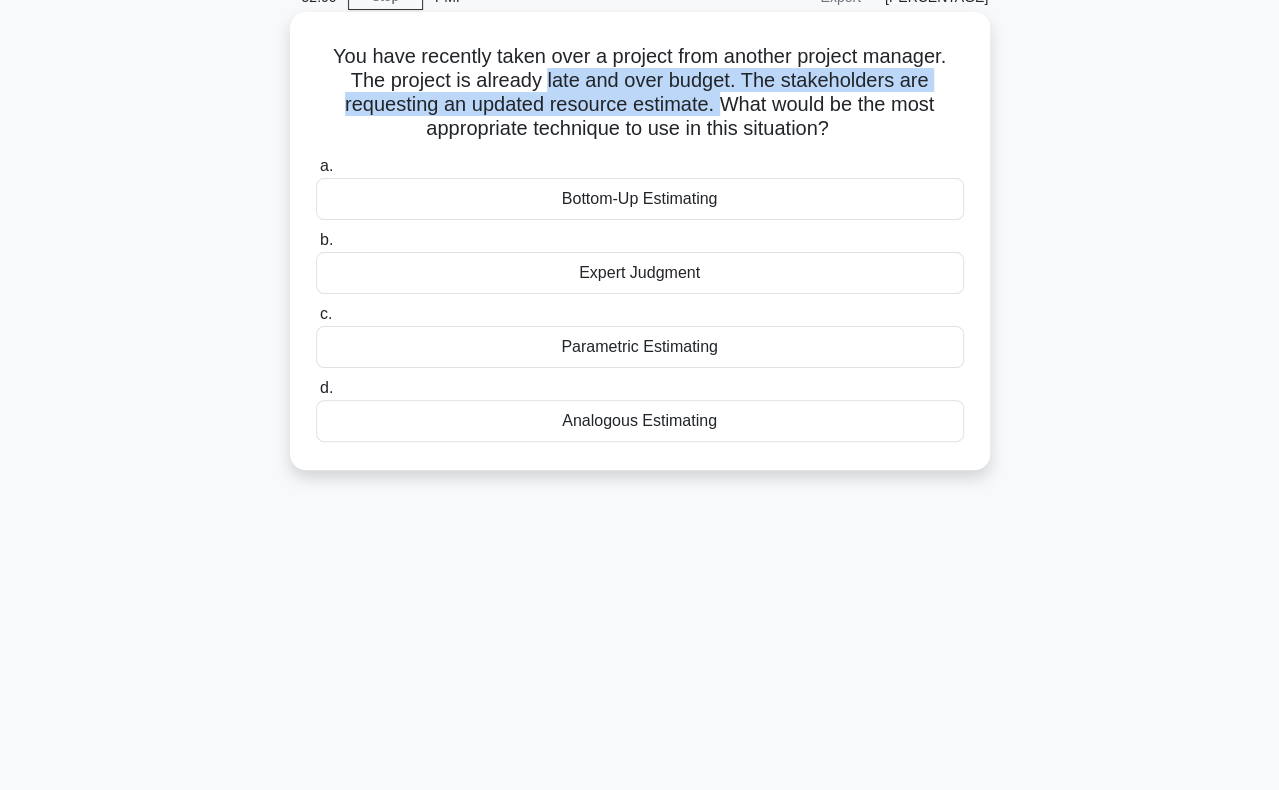 drag, startPoint x: 546, startPoint y: 71, endPoint x: 720, endPoint y: 107, distance: 177.68512 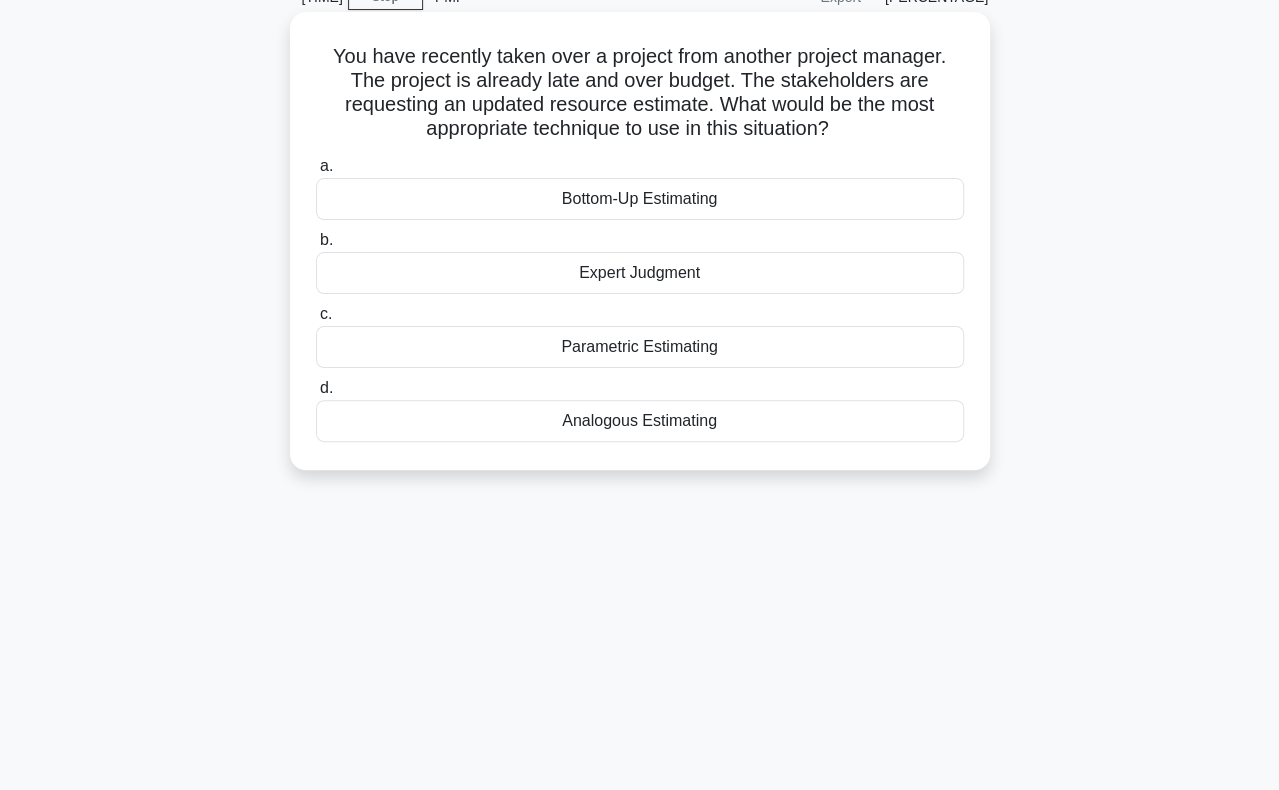 click on "Parametric Estimating" at bounding box center [640, 347] 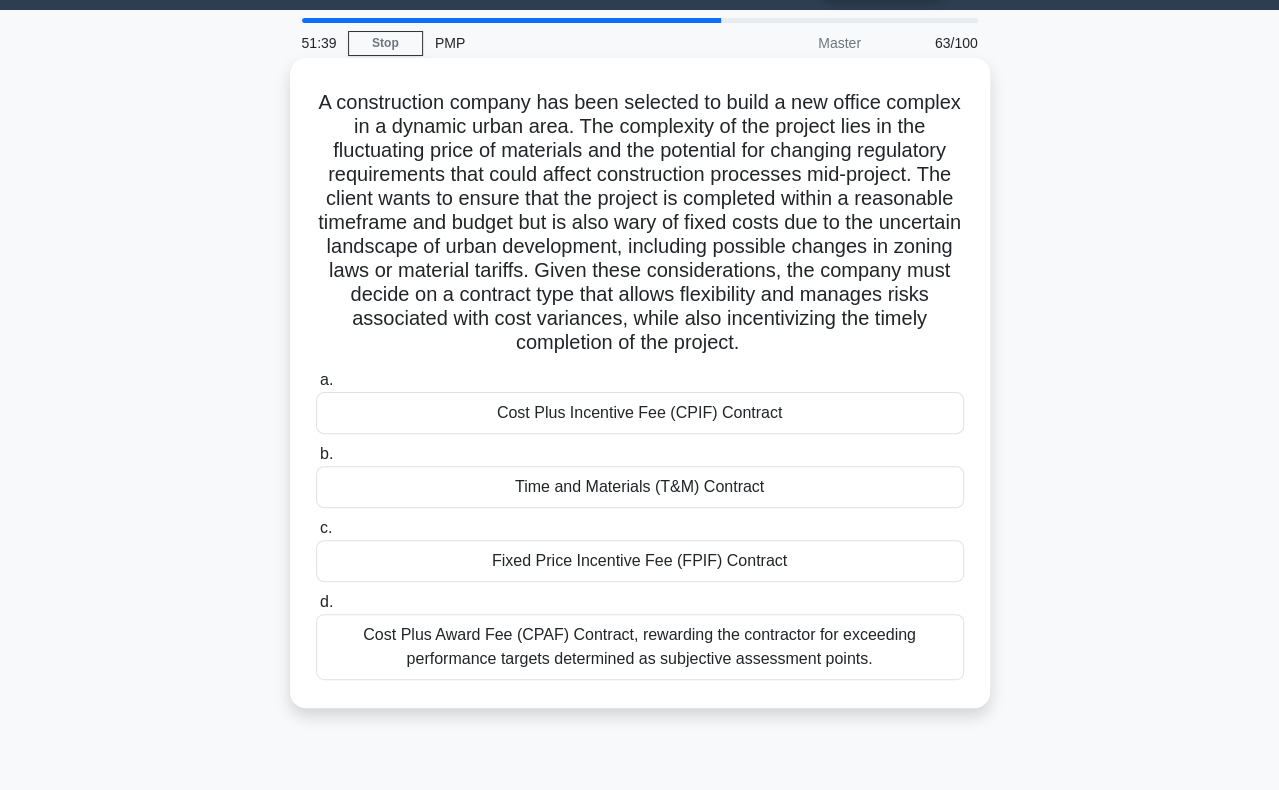 scroll, scrollTop: 100, scrollLeft: 0, axis: vertical 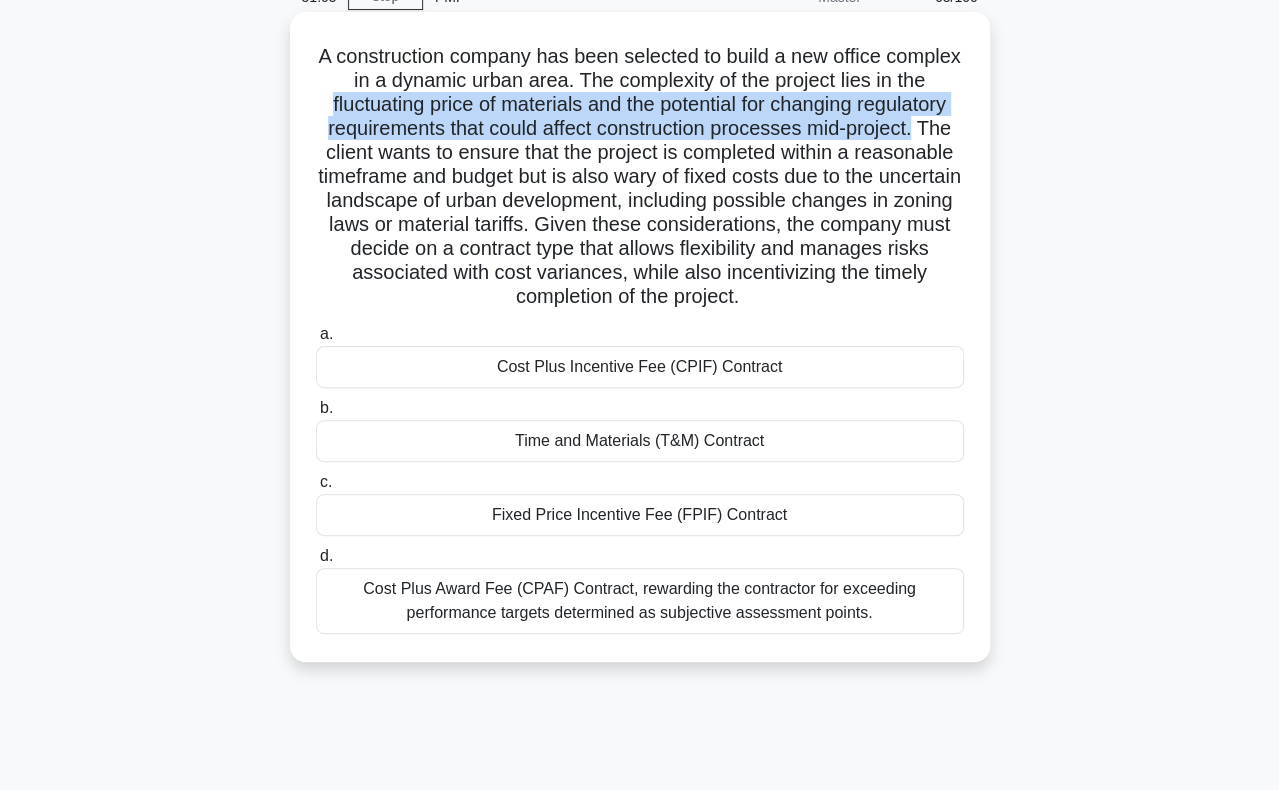 drag, startPoint x: 384, startPoint y: 105, endPoint x: 386, endPoint y: 147, distance: 42.047592 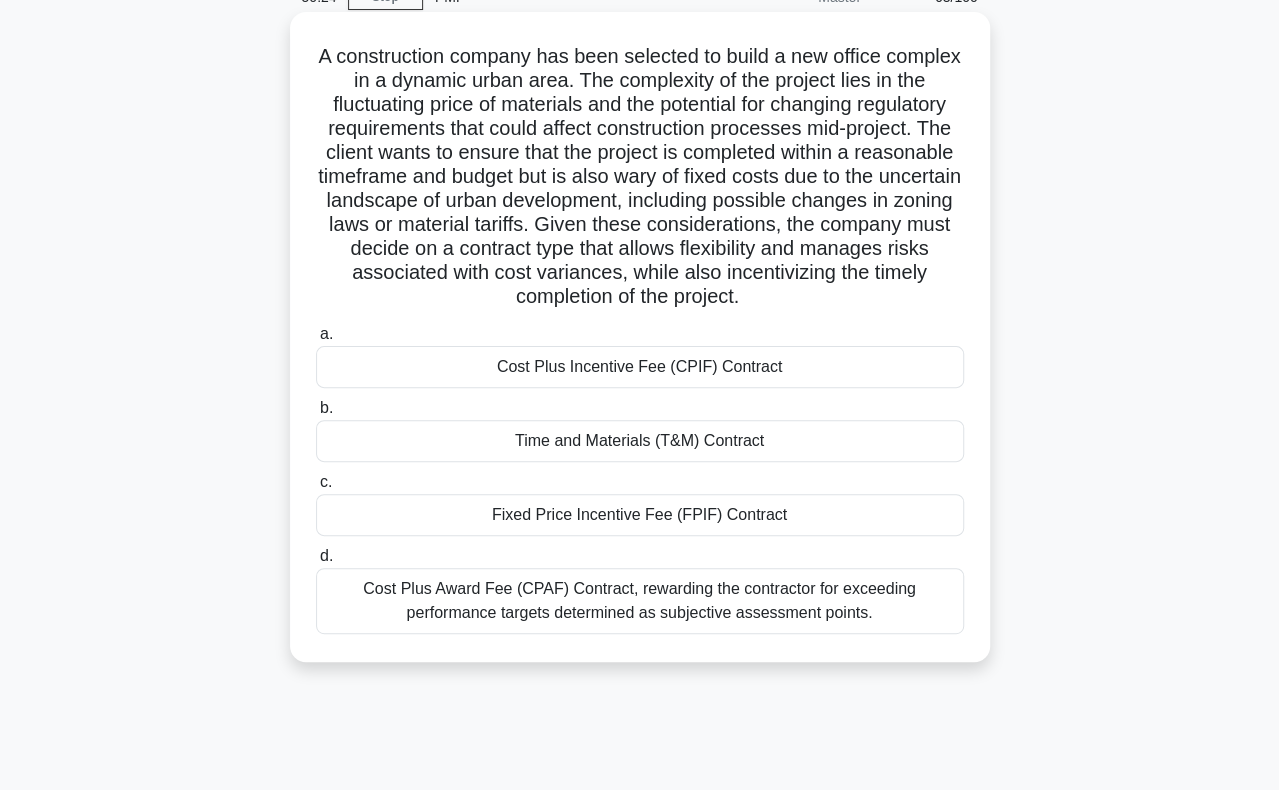 click on "Time and Materials (T&M) Contract" at bounding box center (640, 441) 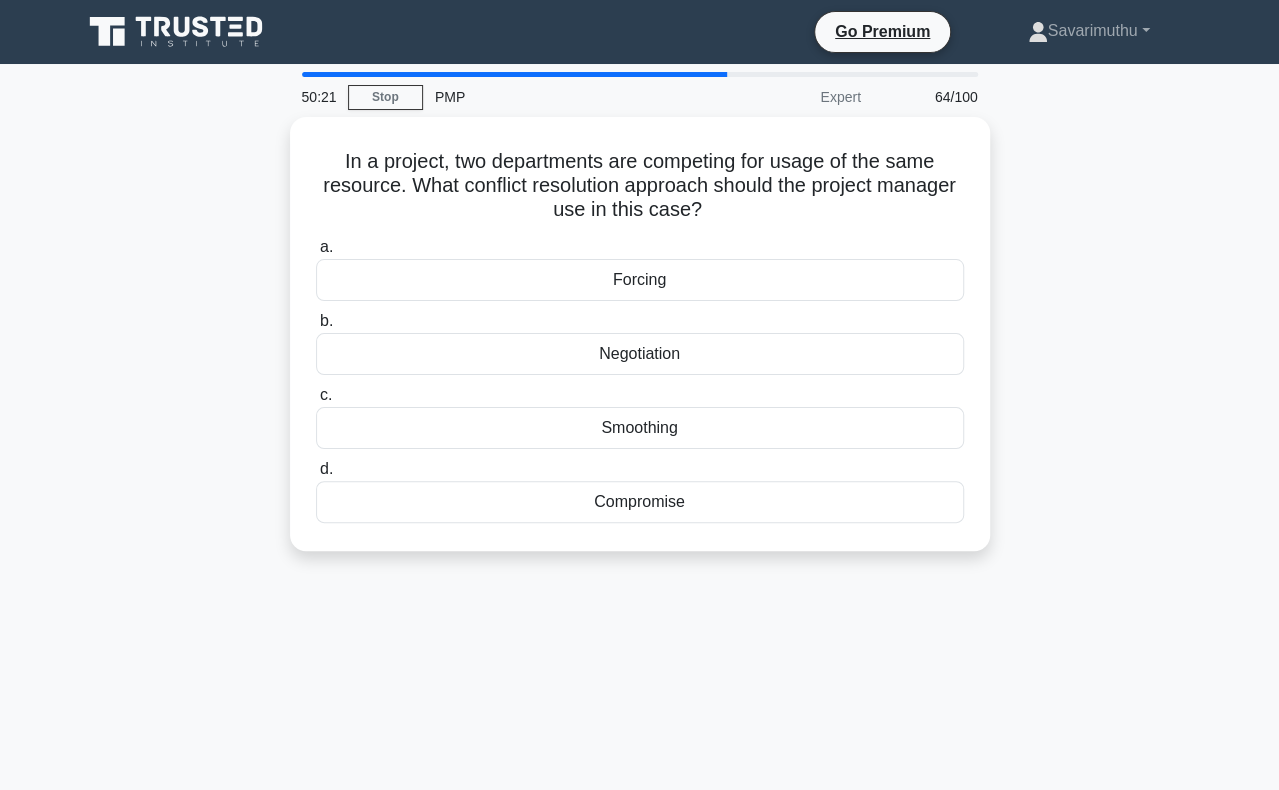 scroll, scrollTop: 100, scrollLeft: 0, axis: vertical 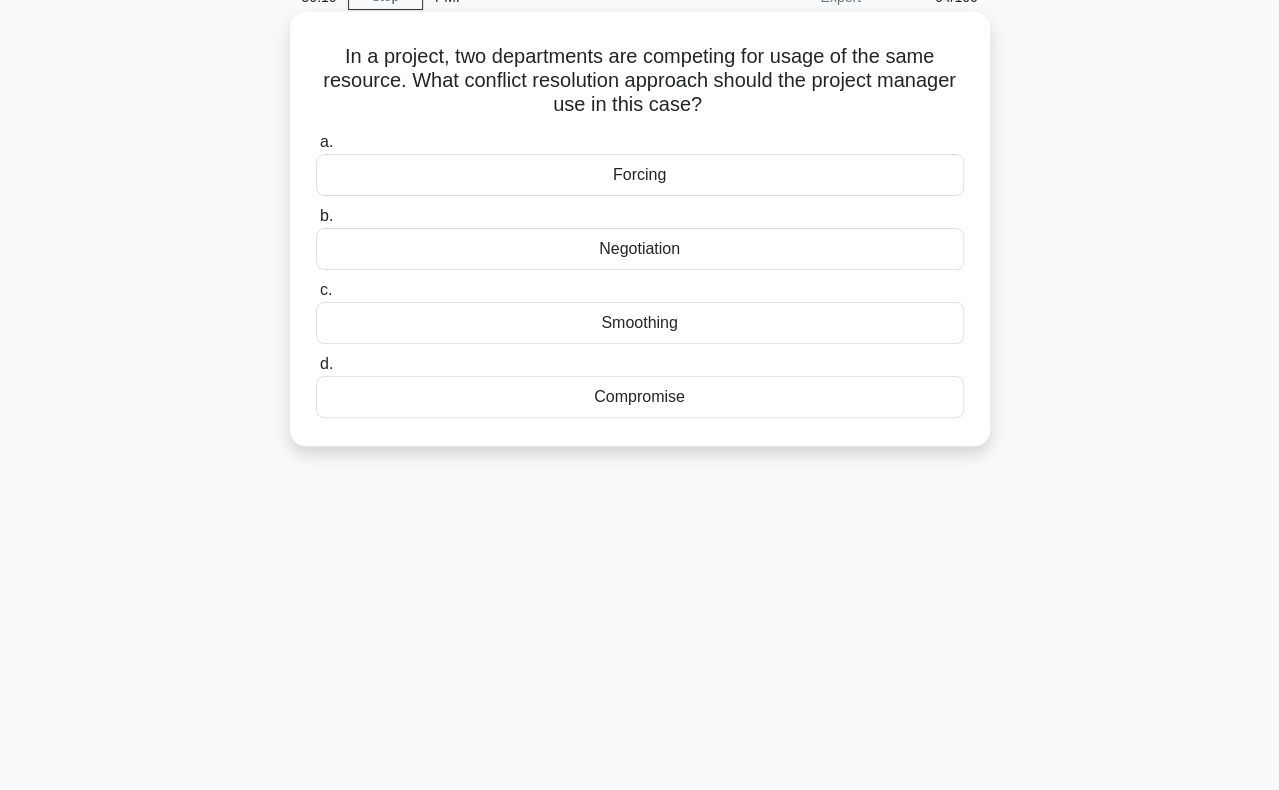 click on "Negotiation" at bounding box center (640, 249) 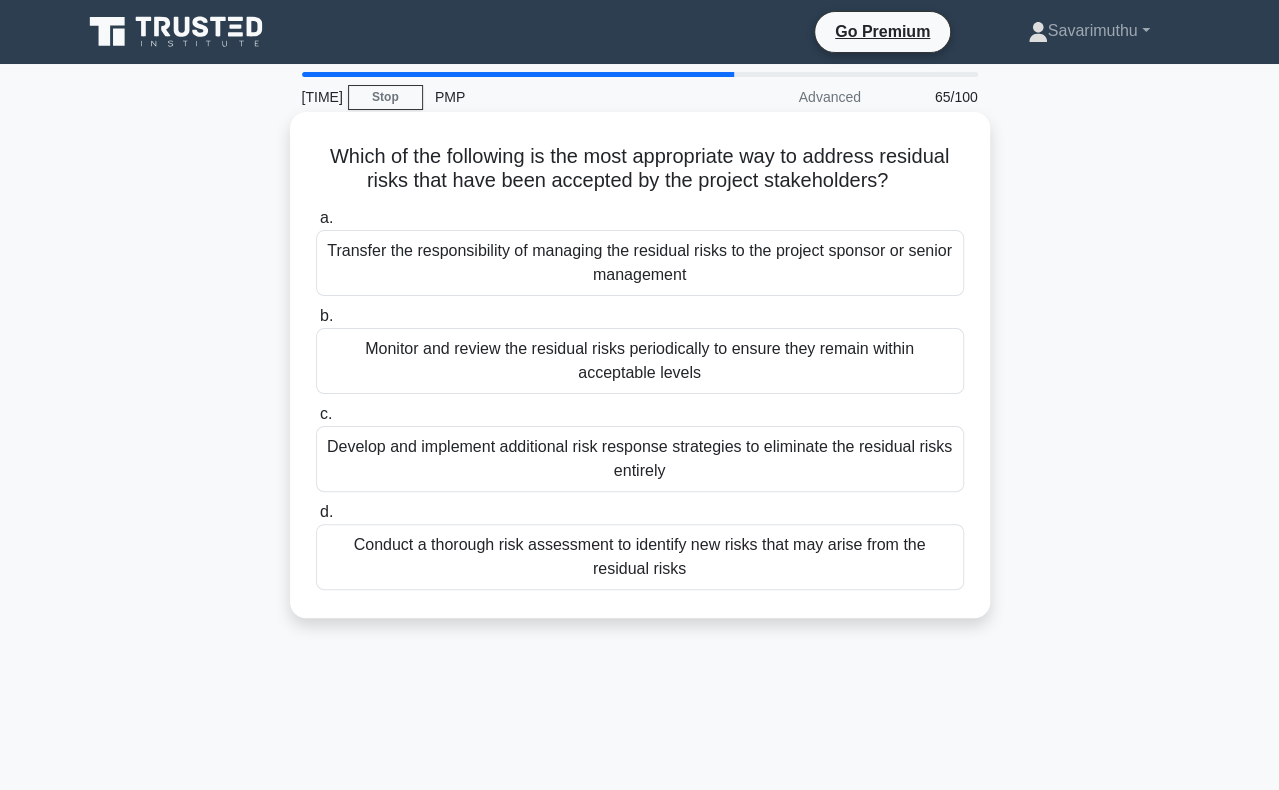 scroll, scrollTop: 100, scrollLeft: 0, axis: vertical 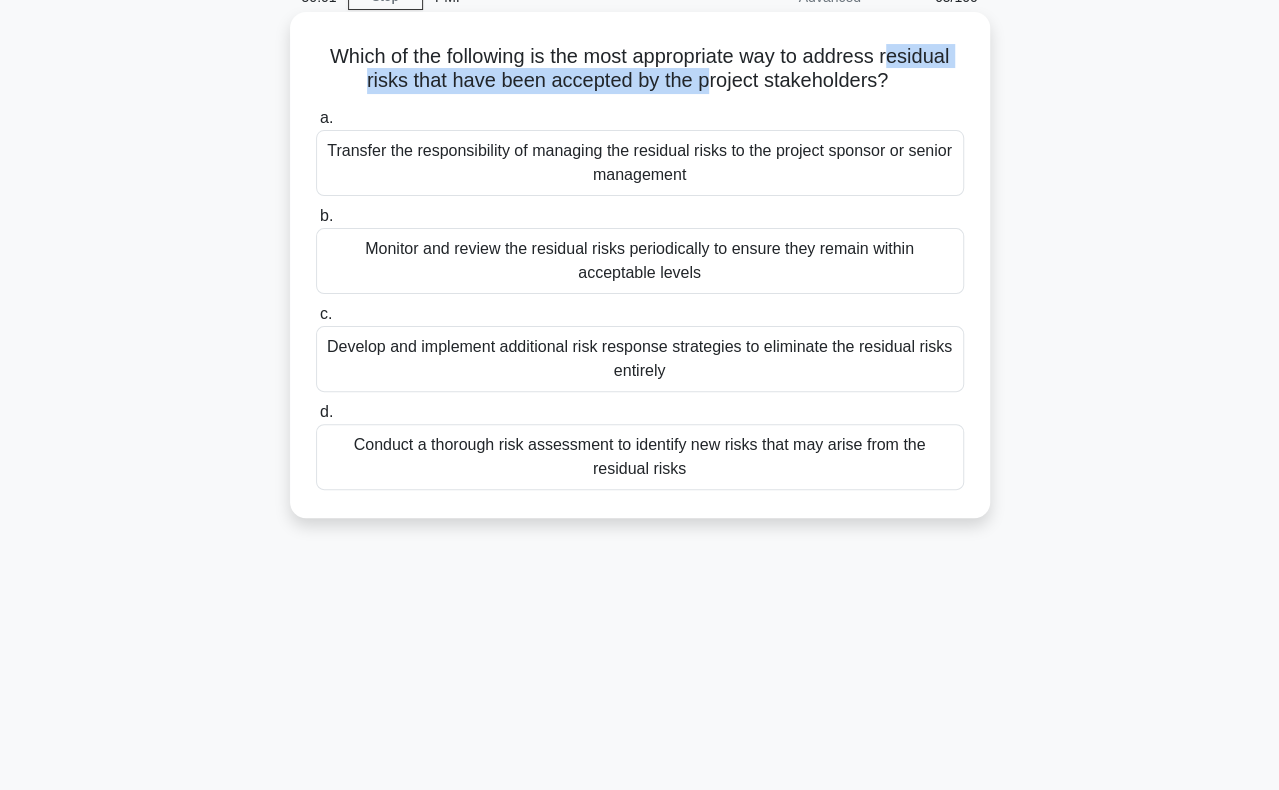 drag, startPoint x: 893, startPoint y: 63, endPoint x: 706, endPoint y: 81, distance: 187.86432 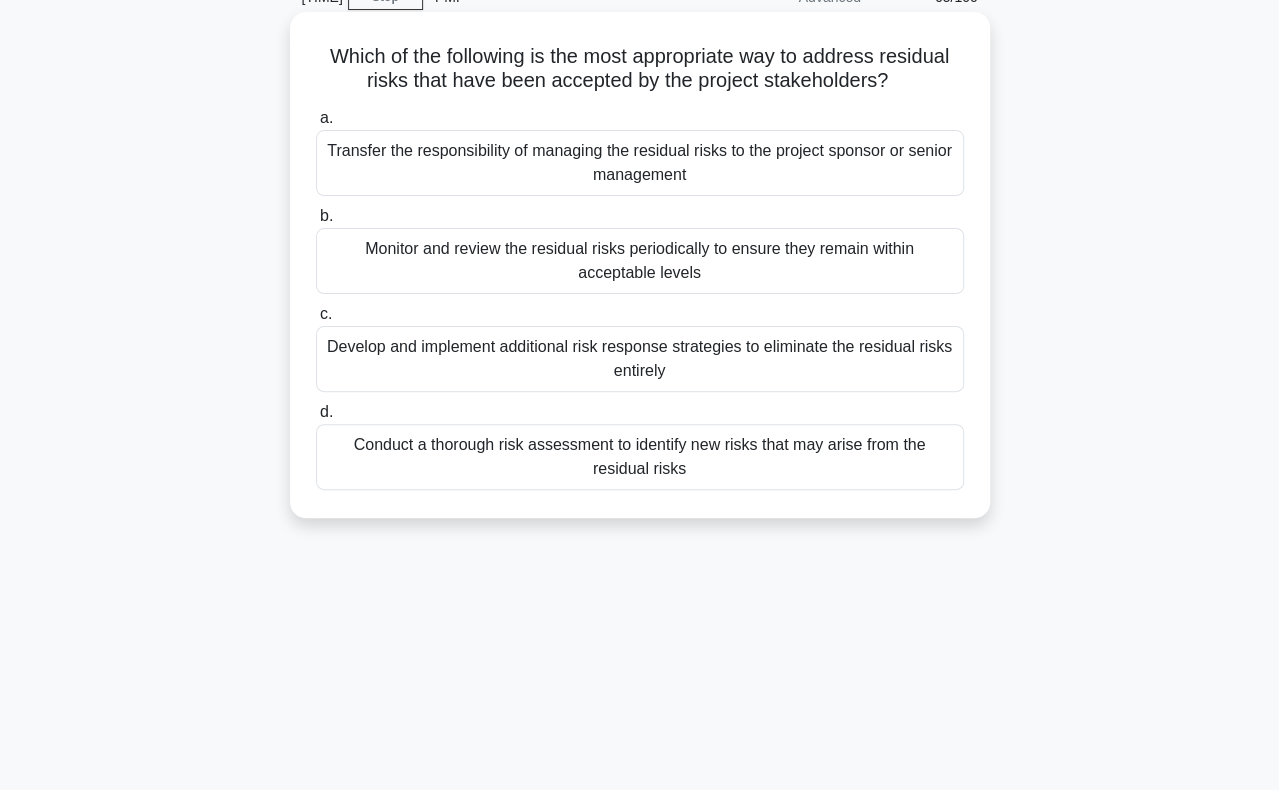 click on "Monitor and review the residual risks periodically to ensure they remain within acceptable levels" at bounding box center [640, 261] 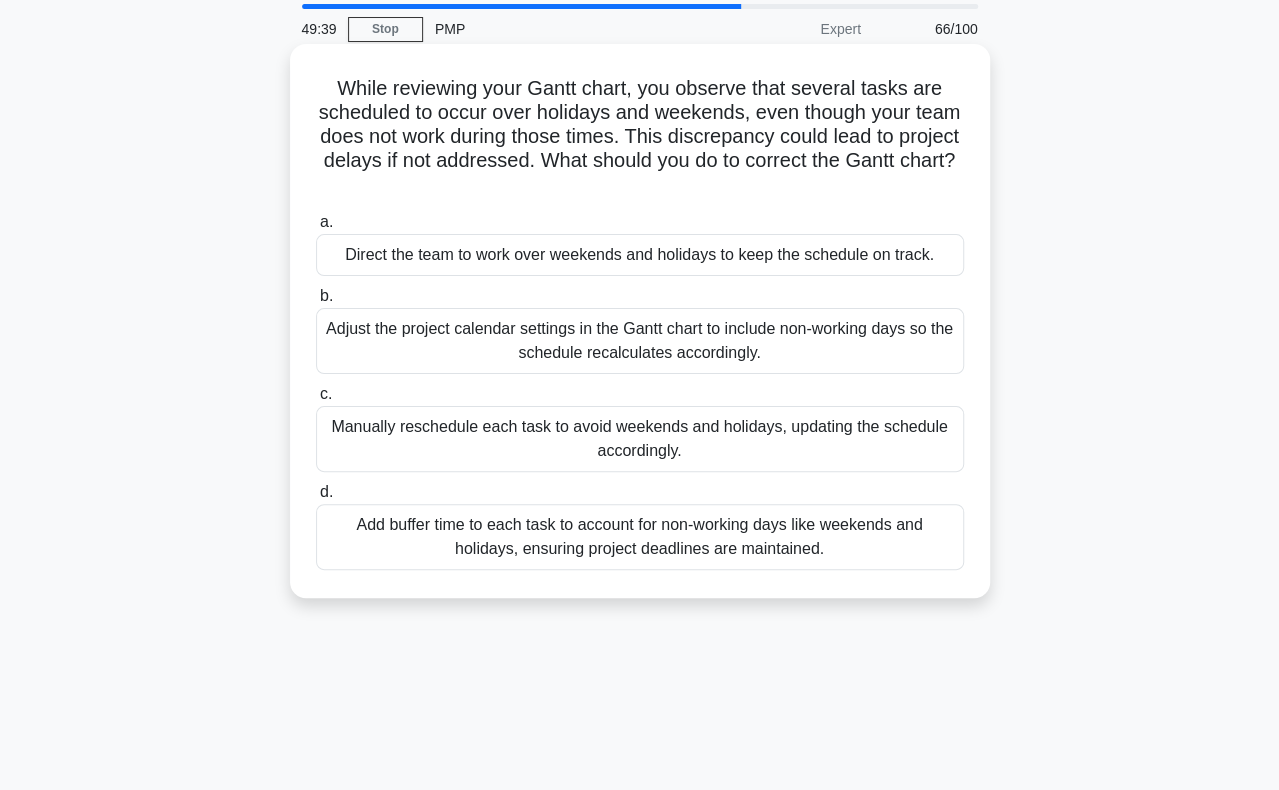 scroll, scrollTop: 100, scrollLeft: 0, axis: vertical 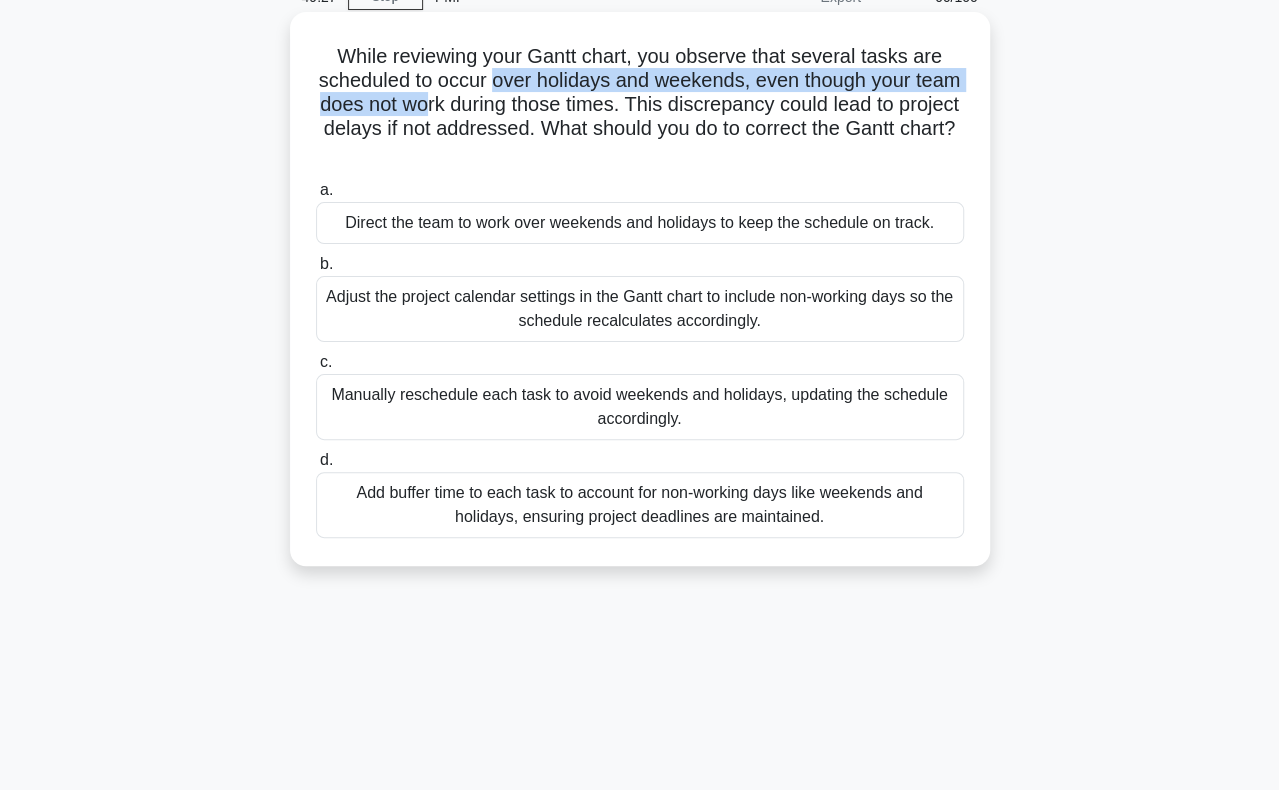 drag, startPoint x: 519, startPoint y: 81, endPoint x: 485, endPoint y: 97, distance: 37.576588 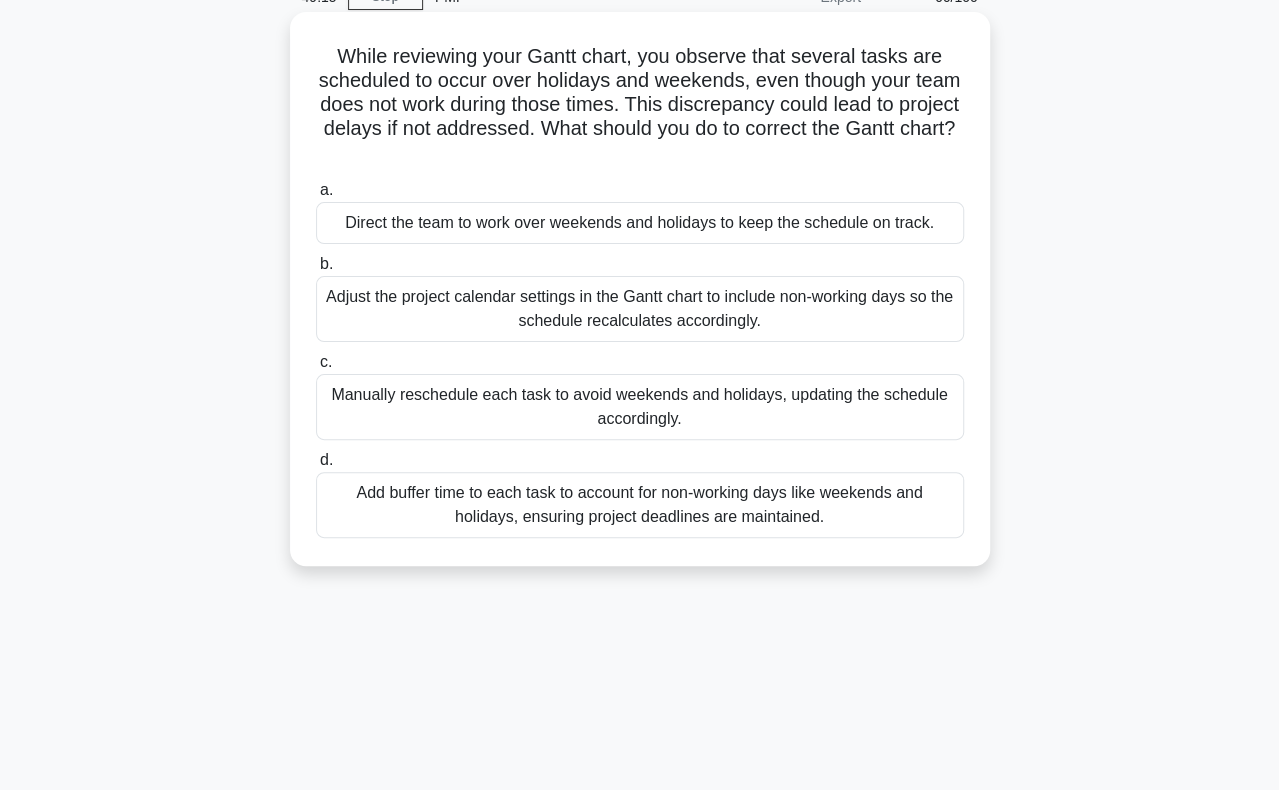 click on "Adjust the project calendar settings in the Gantt chart to include non-working days so the schedule recalculates accordingly." at bounding box center [640, 309] 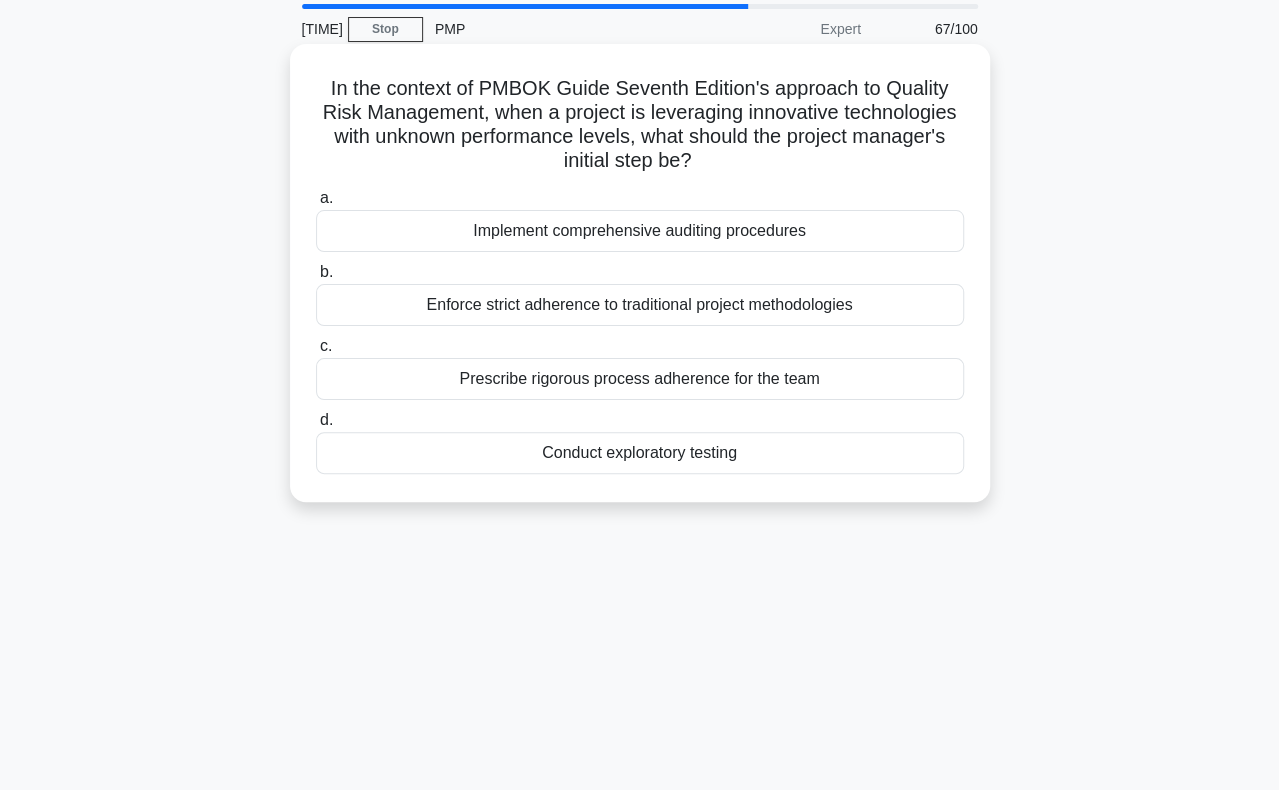 scroll, scrollTop: 100, scrollLeft: 0, axis: vertical 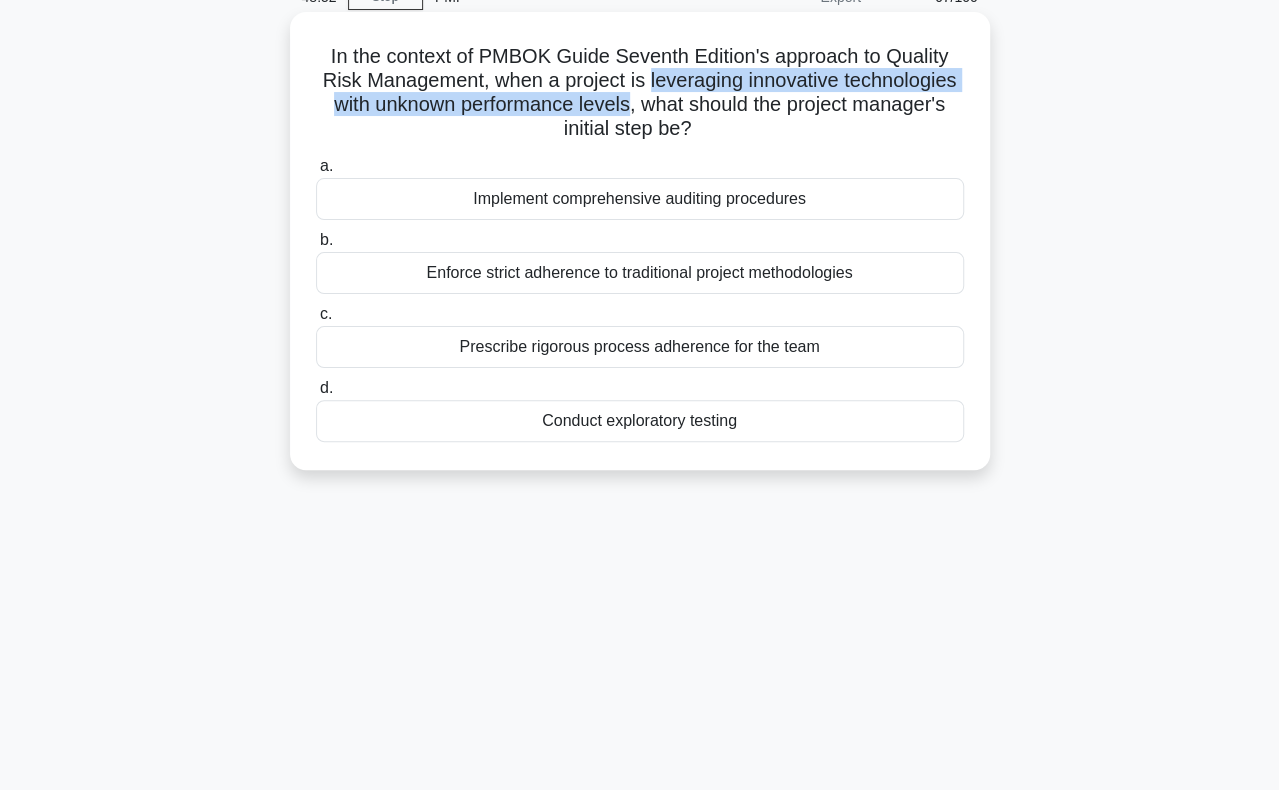 drag, startPoint x: 646, startPoint y: 82, endPoint x: 629, endPoint y: 103, distance: 27.018513 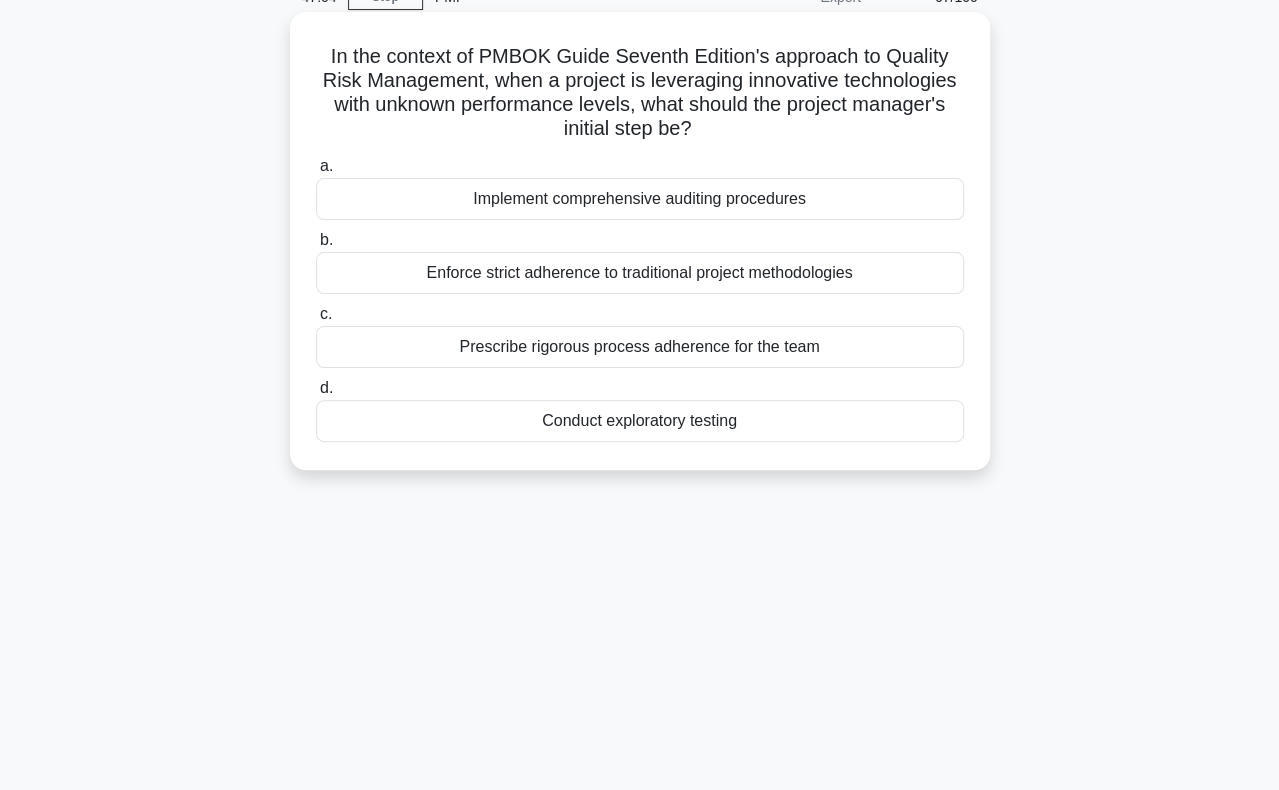 click on "Implement comprehensive auditing procedures" at bounding box center (640, 199) 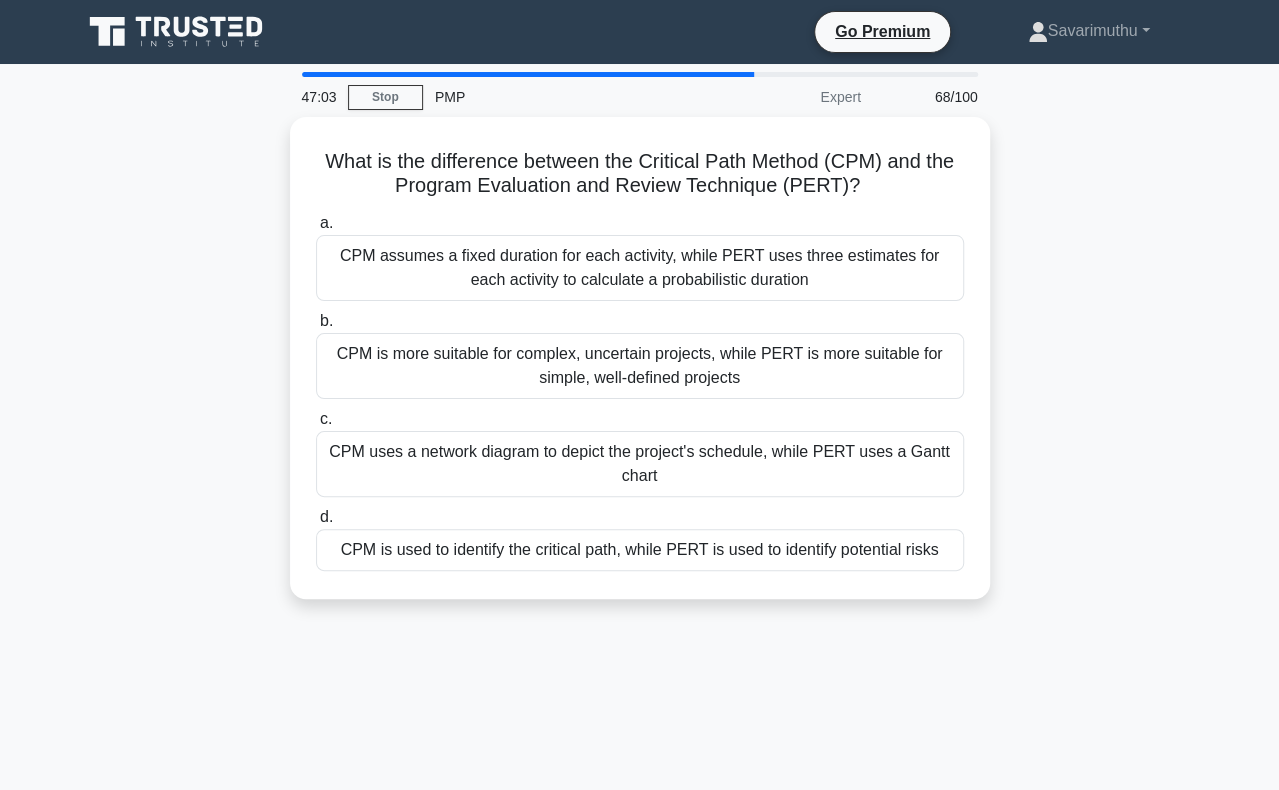 scroll, scrollTop: 100, scrollLeft: 0, axis: vertical 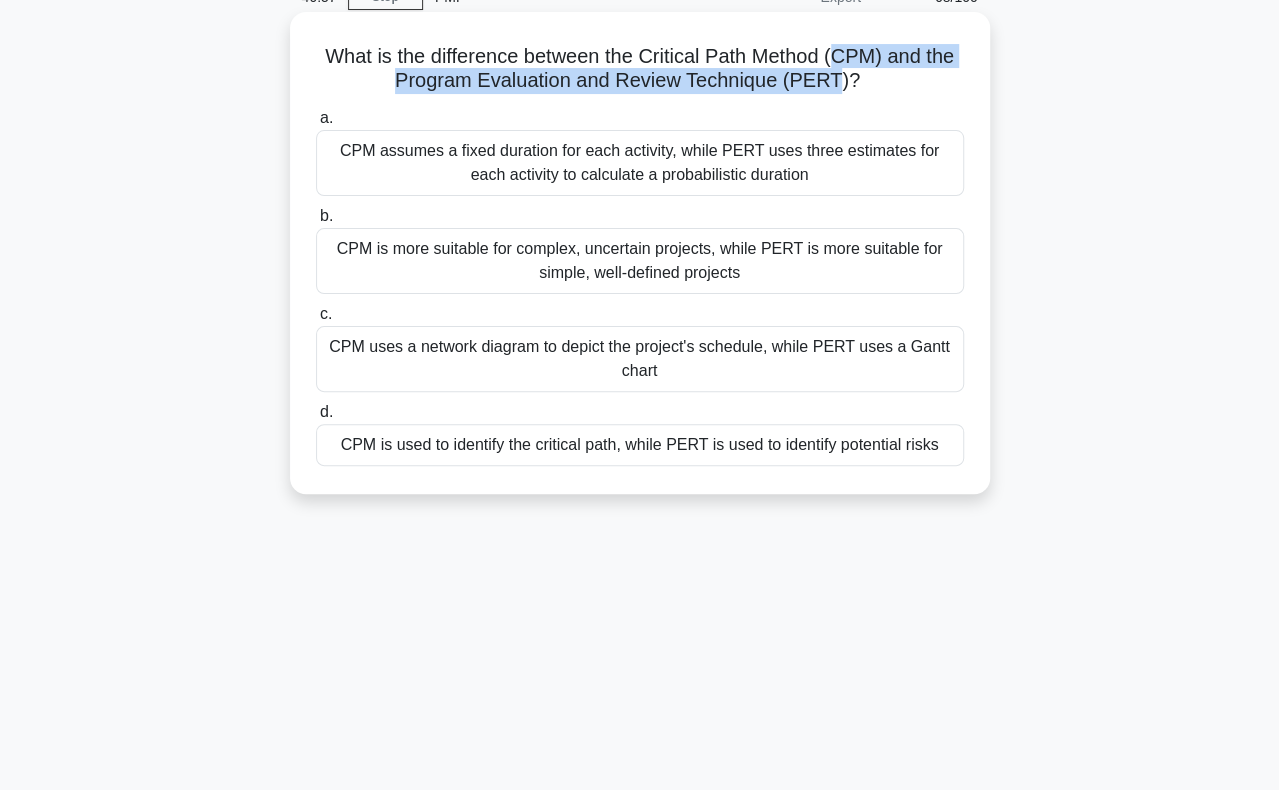 drag, startPoint x: 838, startPoint y: 59, endPoint x: 837, endPoint y: 85, distance: 26.019224 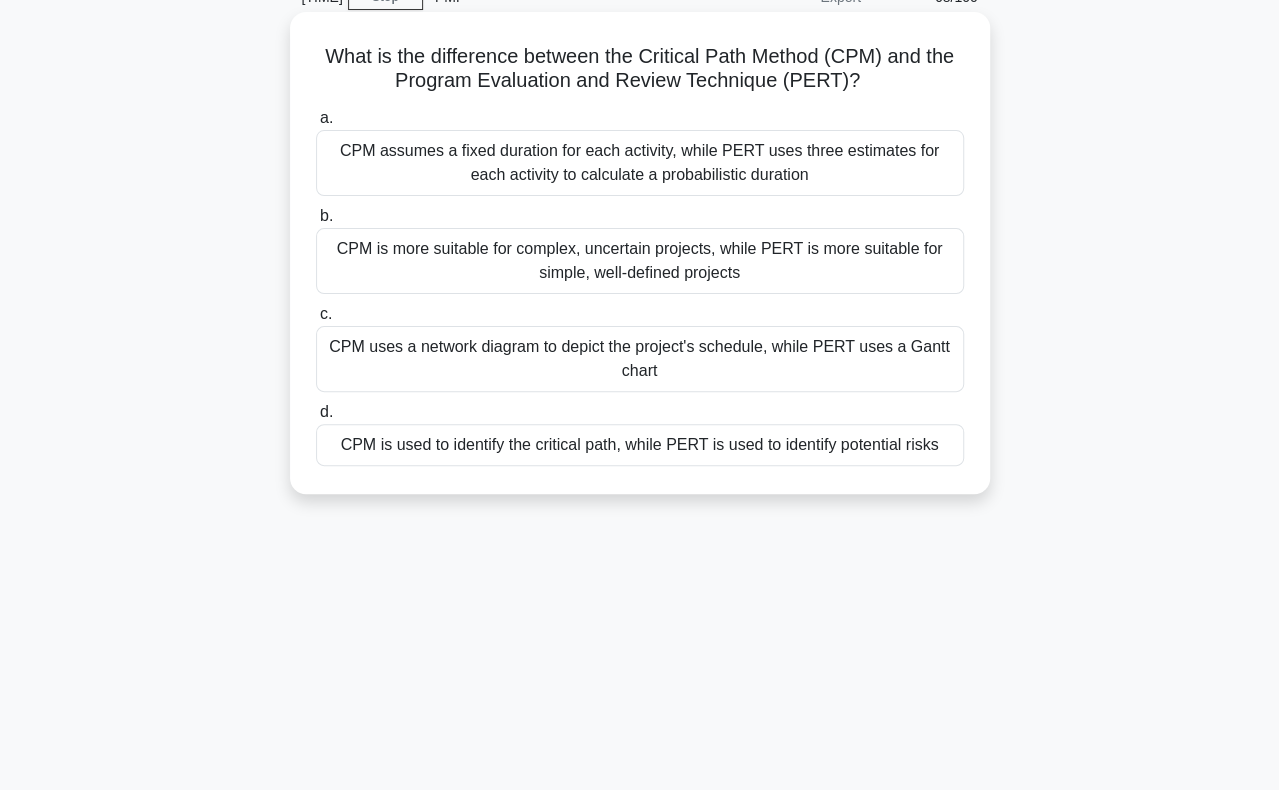 click on "CPM is used to identify the critical path, while PERT is used to identify potential risks" at bounding box center (640, 445) 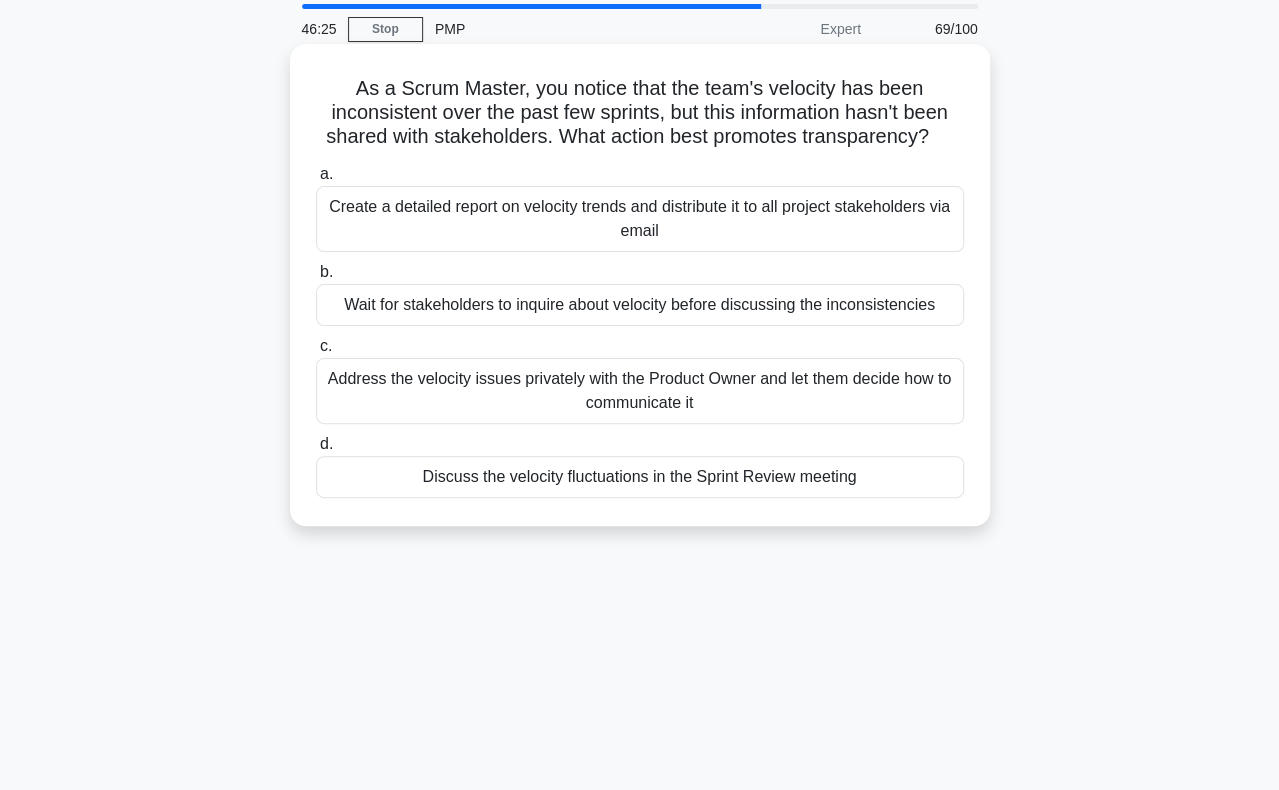 scroll, scrollTop: 100, scrollLeft: 0, axis: vertical 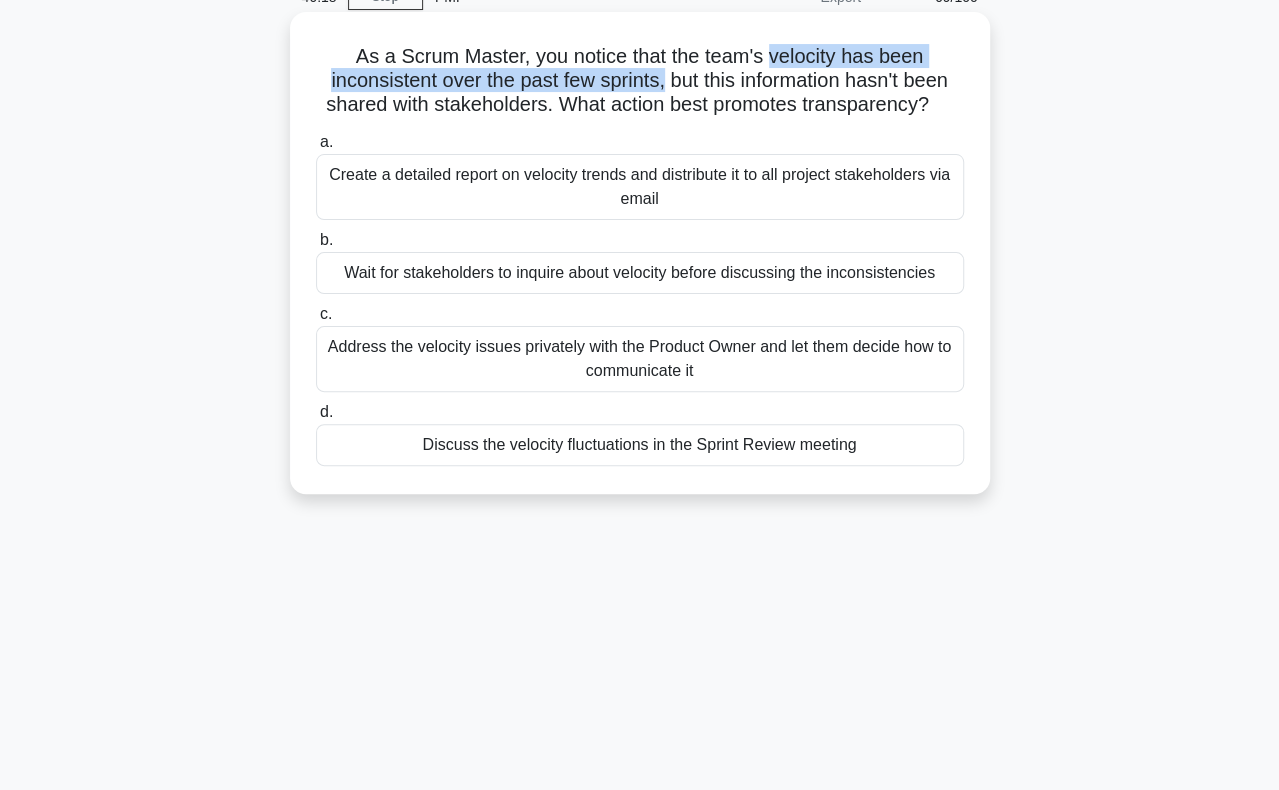 drag, startPoint x: 768, startPoint y: 54, endPoint x: 660, endPoint y: 88, distance: 113.22544 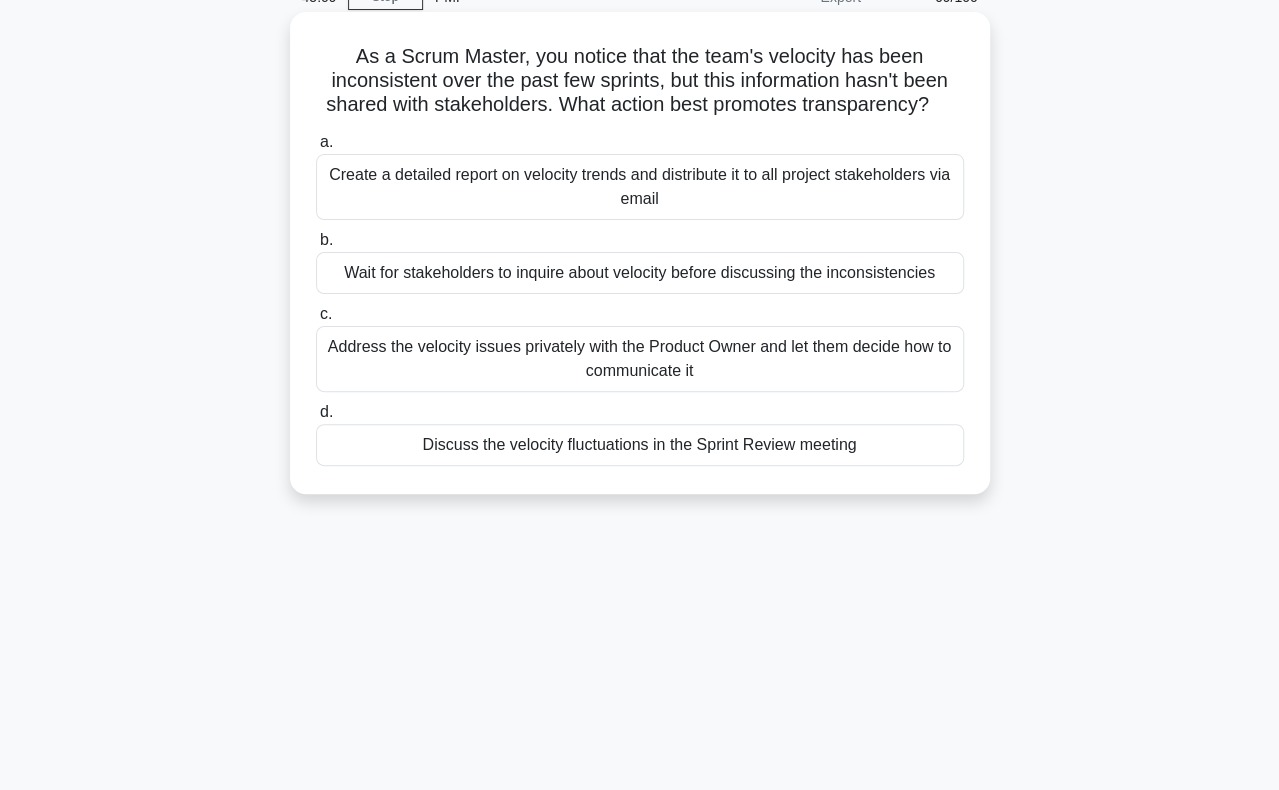 click on "Create a detailed report on velocity trends and distribute it to all project stakeholders via email" at bounding box center [640, 187] 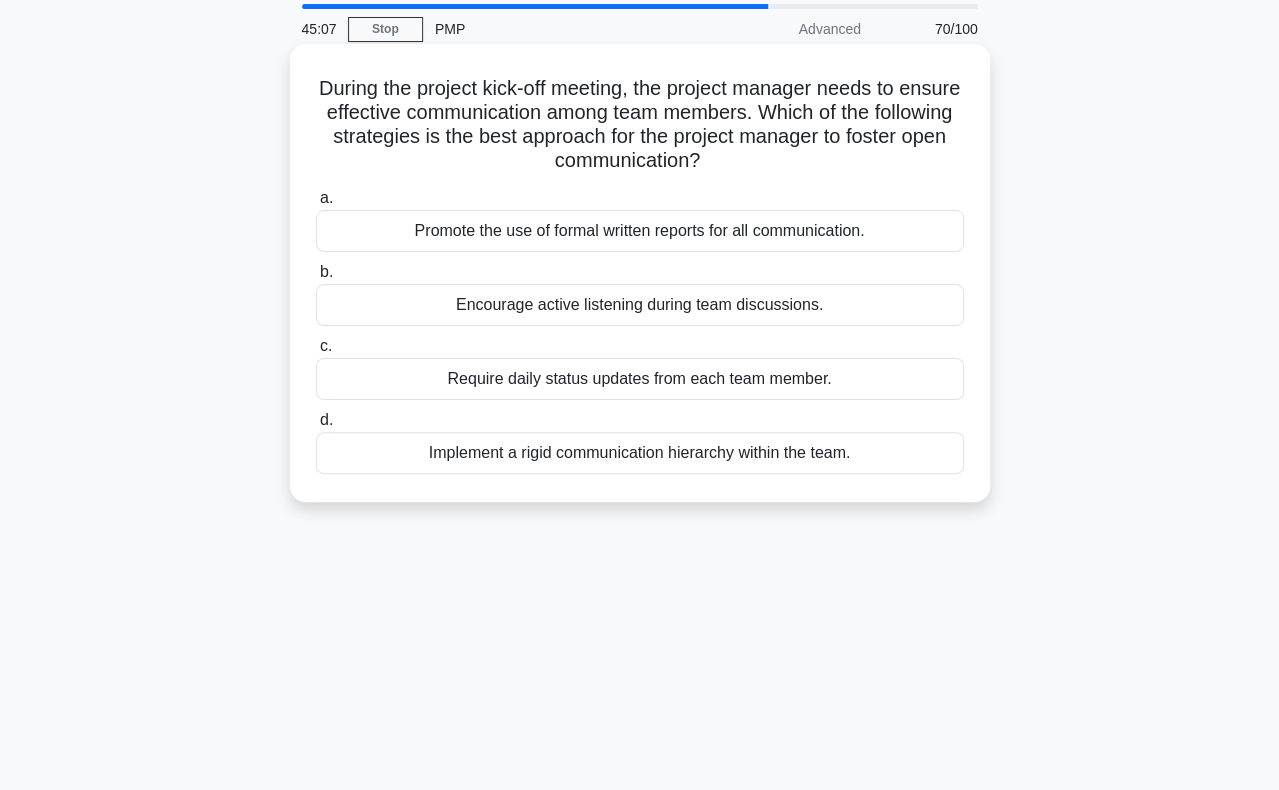 scroll, scrollTop: 100, scrollLeft: 0, axis: vertical 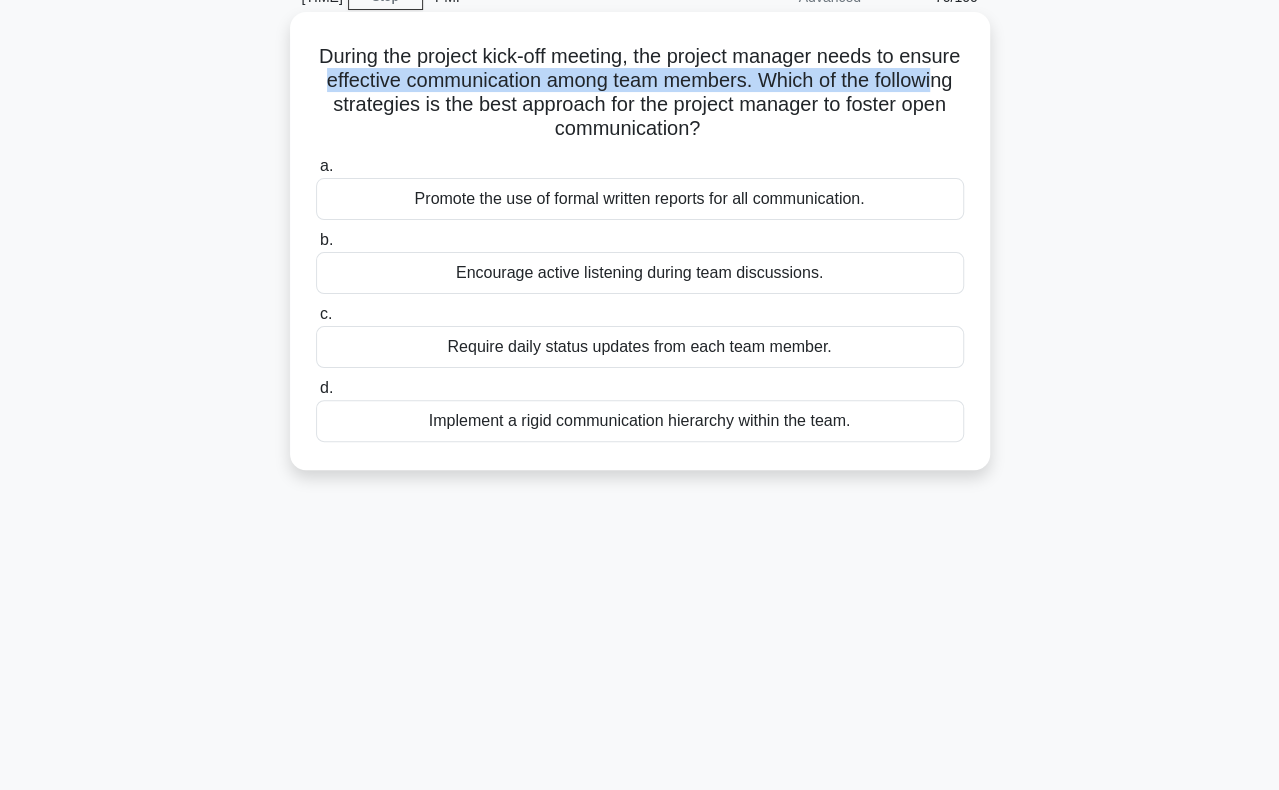 drag, startPoint x: 394, startPoint y: 87, endPoint x: 396, endPoint y: 99, distance: 12.165525 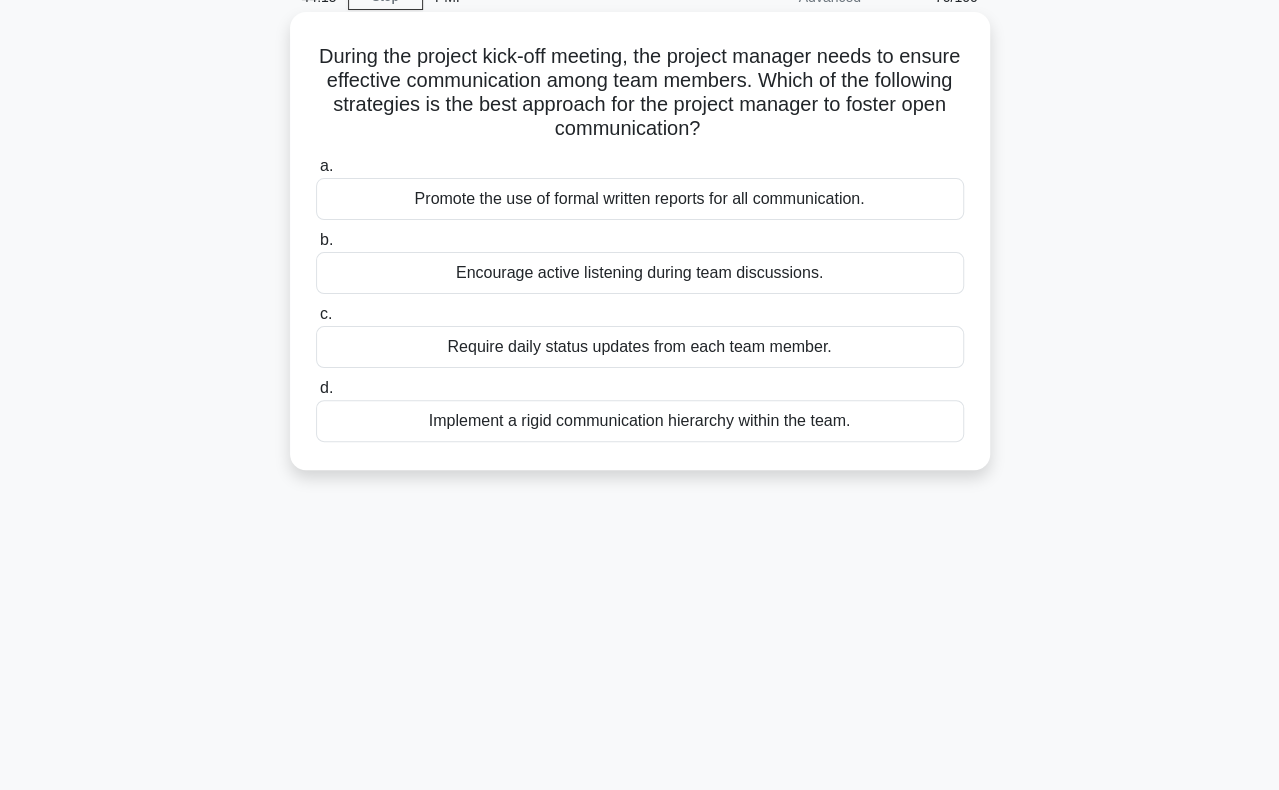 click on "Encourage active listening during team discussions." at bounding box center [640, 273] 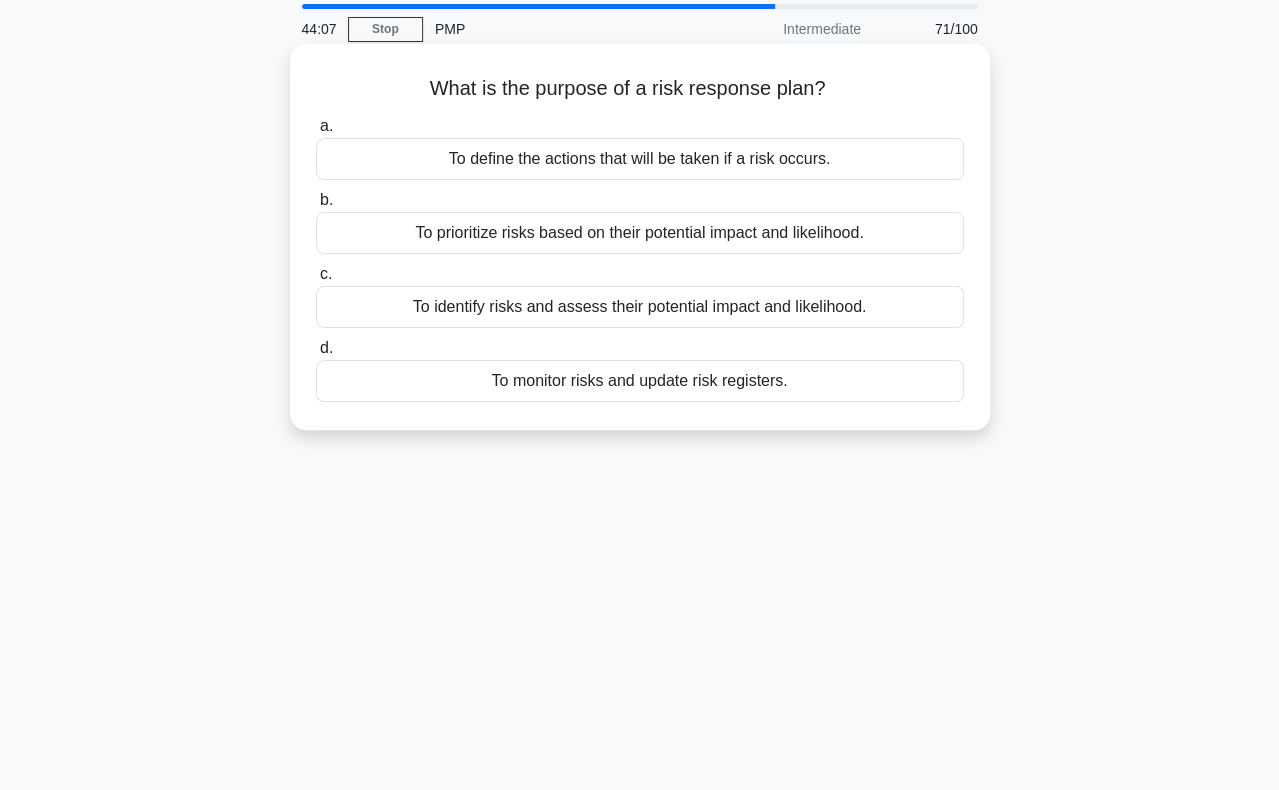 scroll, scrollTop: 100, scrollLeft: 0, axis: vertical 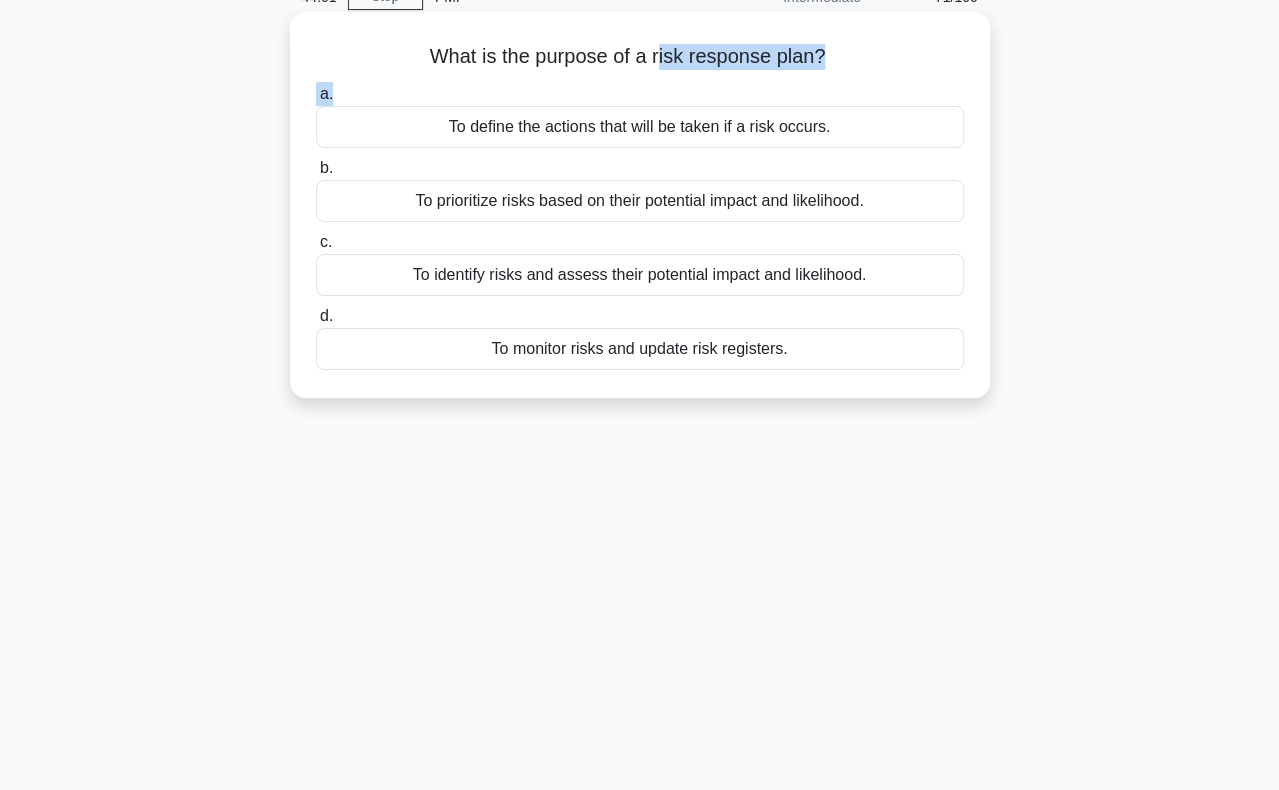 drag, startPoint x: 657, startPoint y: 55, endPoint x: 676, endPoint y: 85, distance: 35.510563 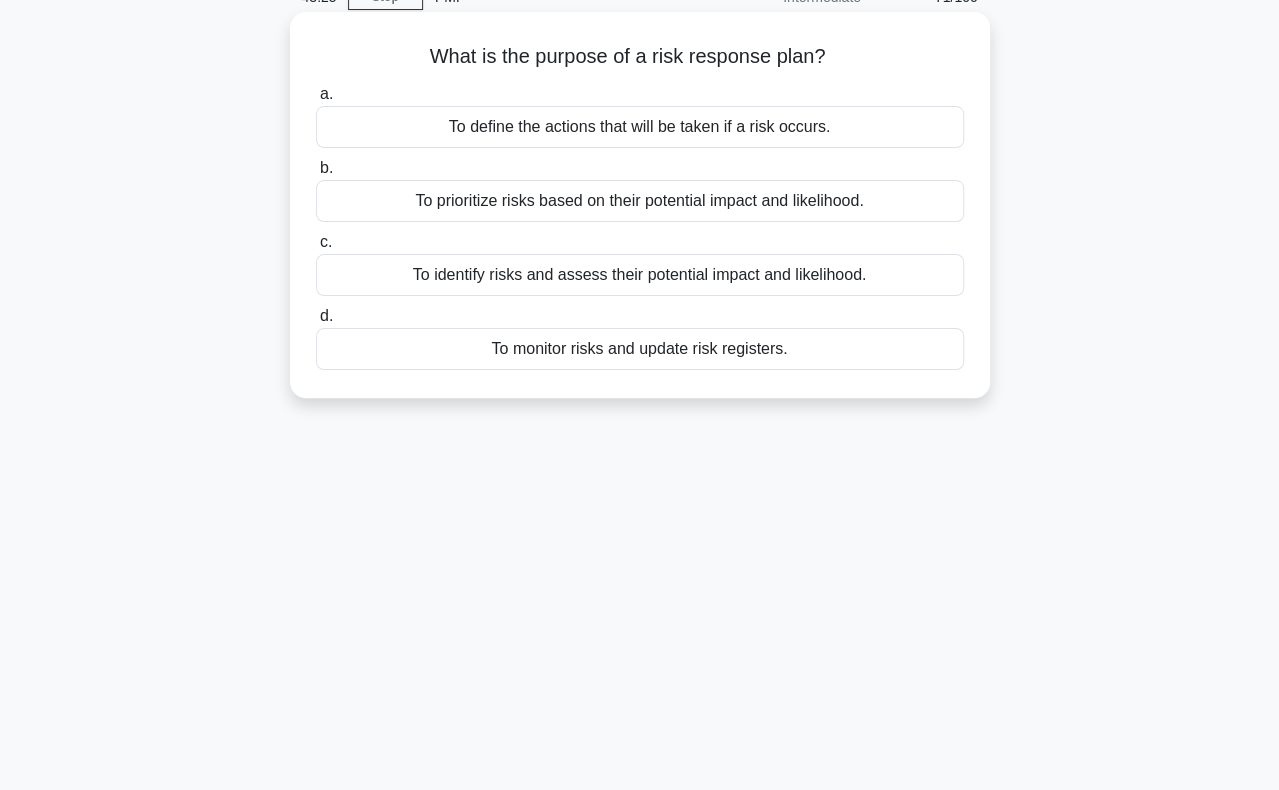 click on "To define the actions that will be taken if a risk occurs." at bounding box center [640, 127] 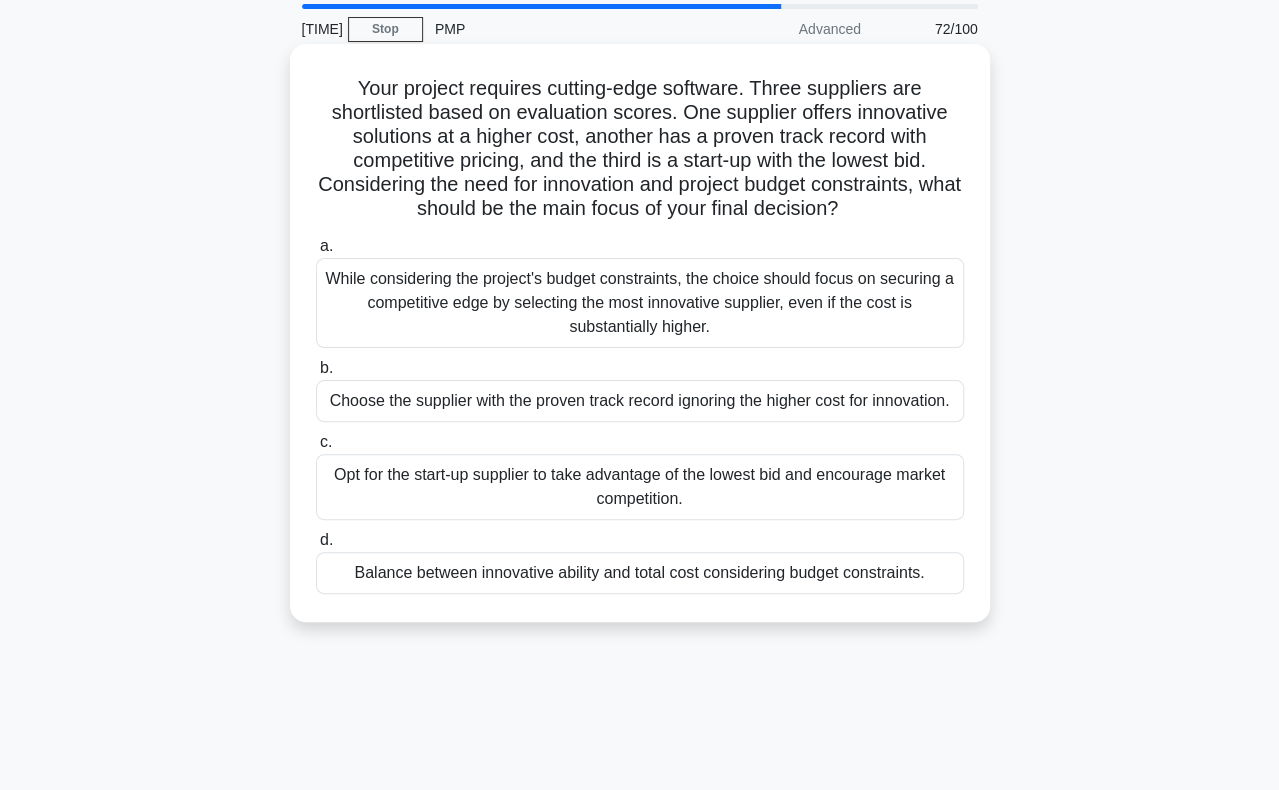 scroll, scrollTop: 100, scrollLeft: 0, axis: vertical 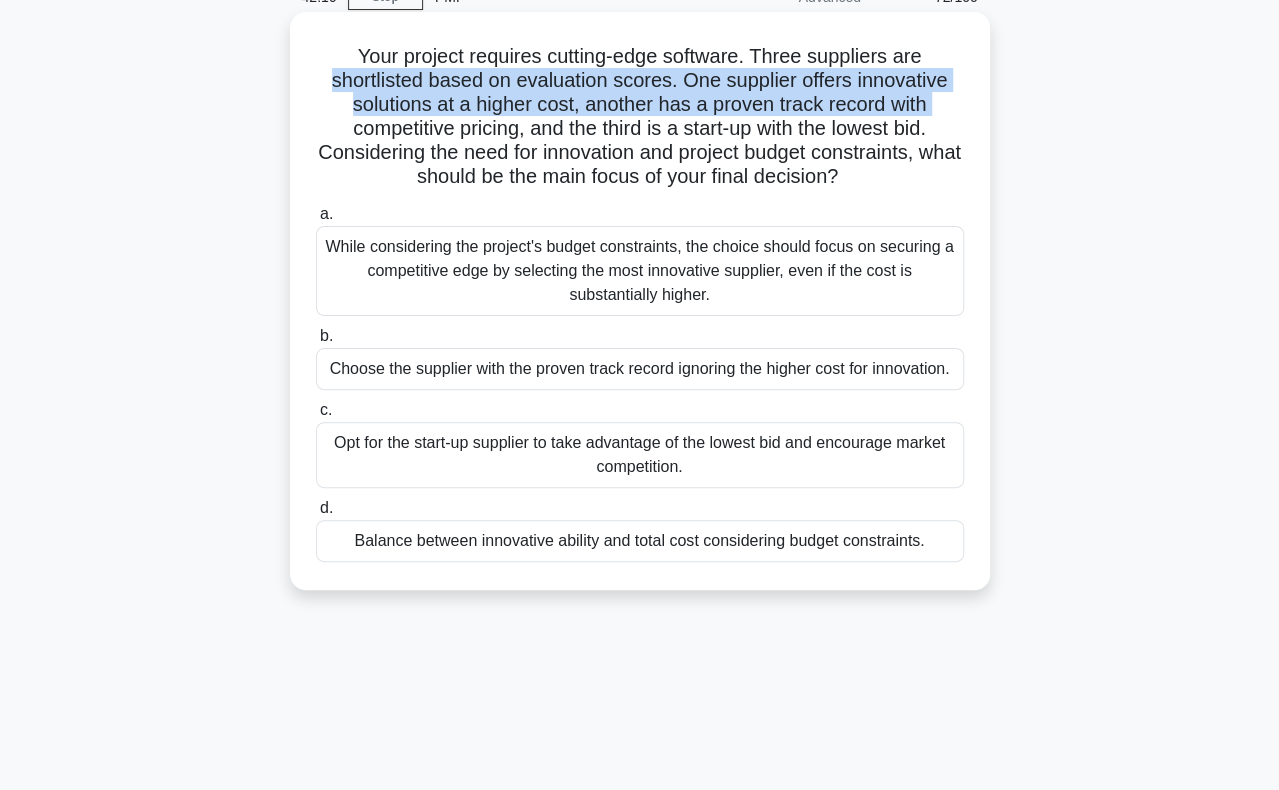 drag, startPoint x: 326, startPoint y: 82, endPoint x: 342, endPoint y: 119, distance: 40.311287 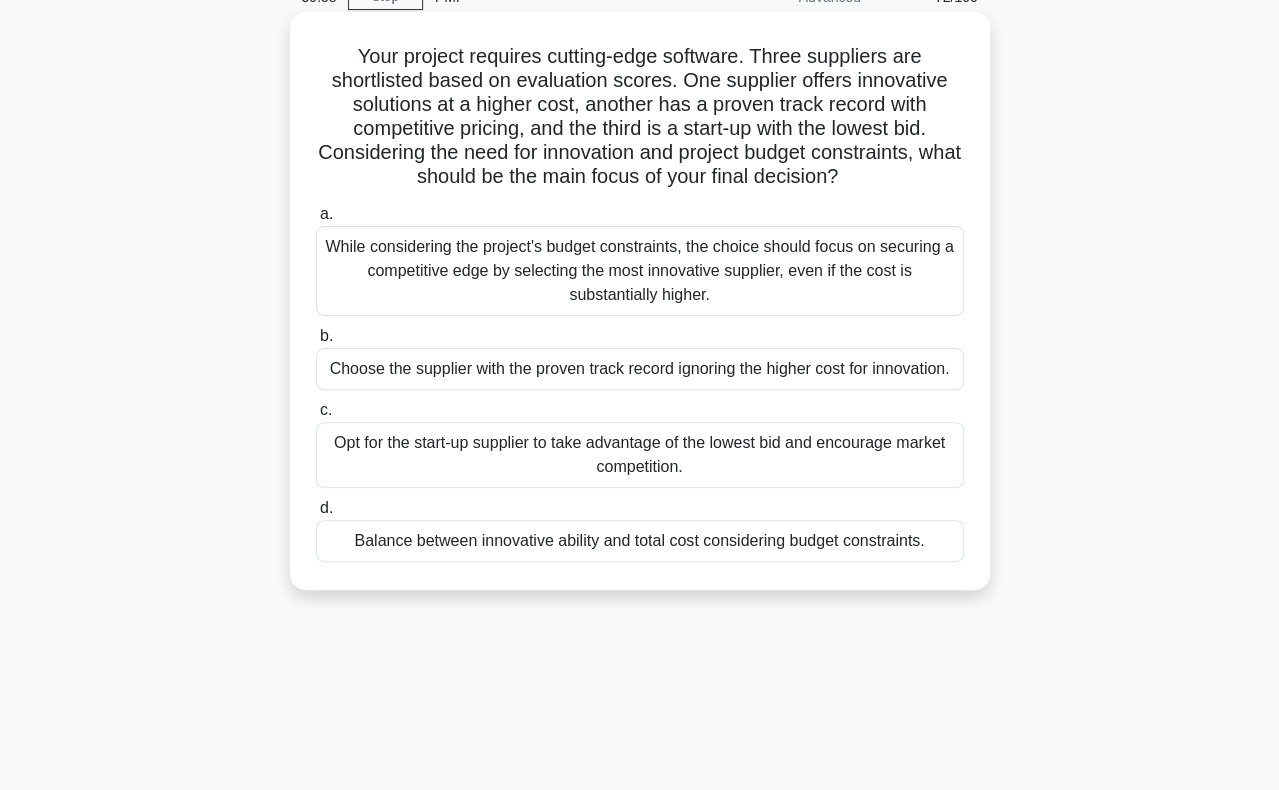 click on "While considering the project's budget constraints, the choice should focus on securing a competitive edge by selecting the most innovative supplier, even if the cost is substantially higher." at bounding box center (640, 271) 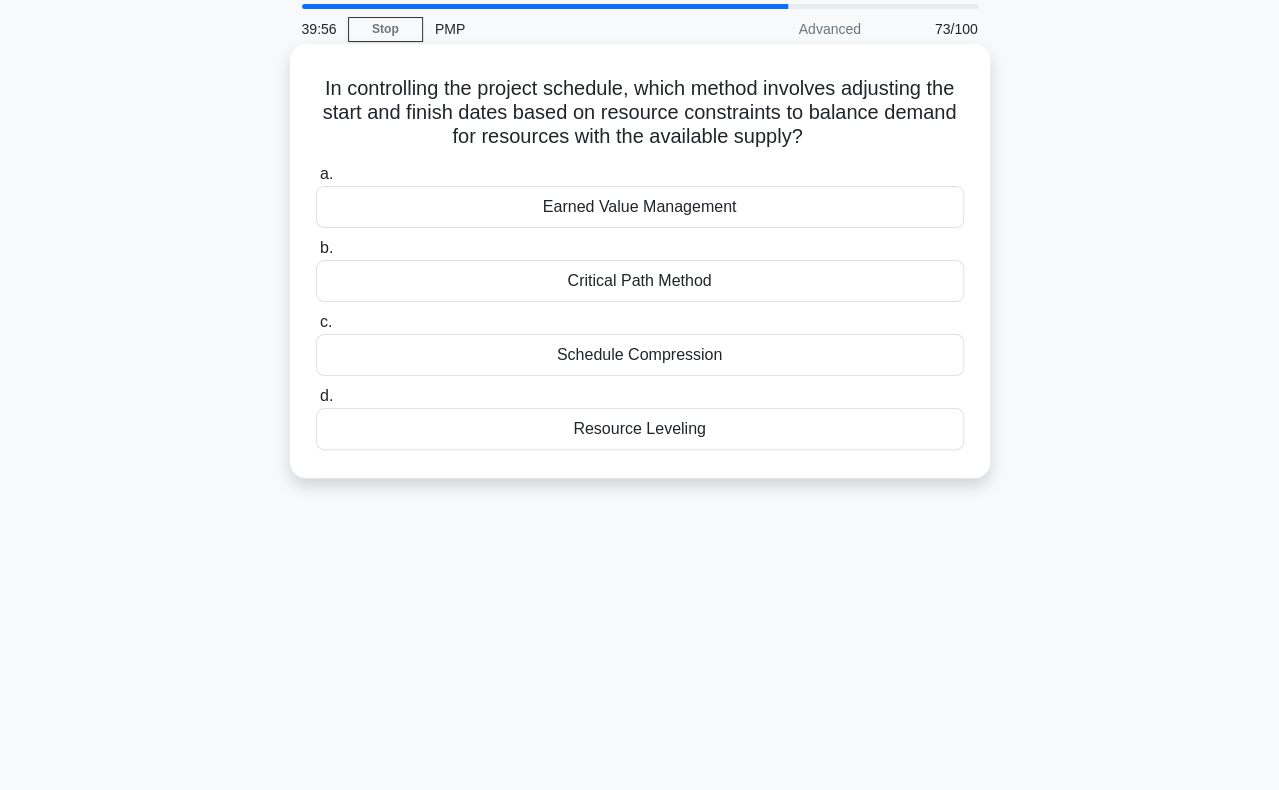 scroll, scrollTop: 100, scrollLeft: 0, axis: vertical 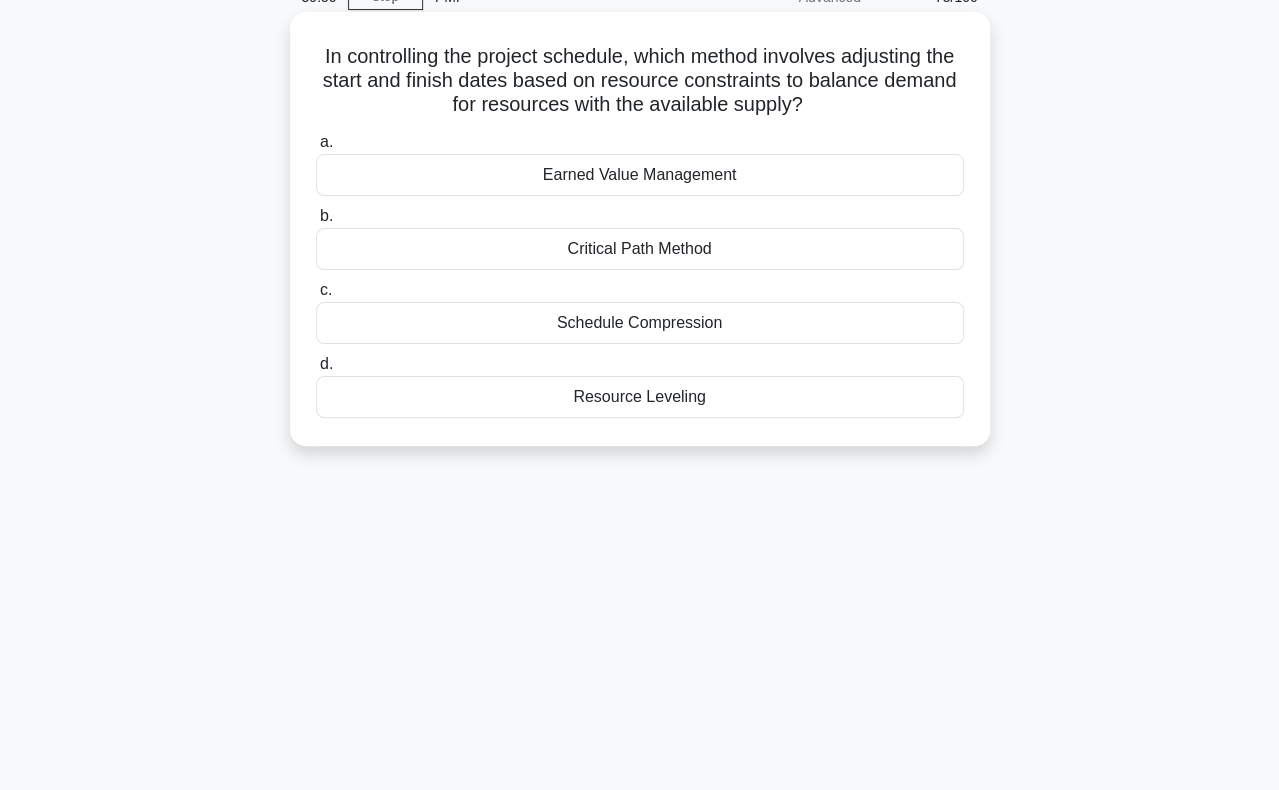 click on "In controlling the project schedule, which method involves adjusting the start and finish dates based on resource constraints to balance demand for resources with the available supply?" at bounding box center (640, 81) 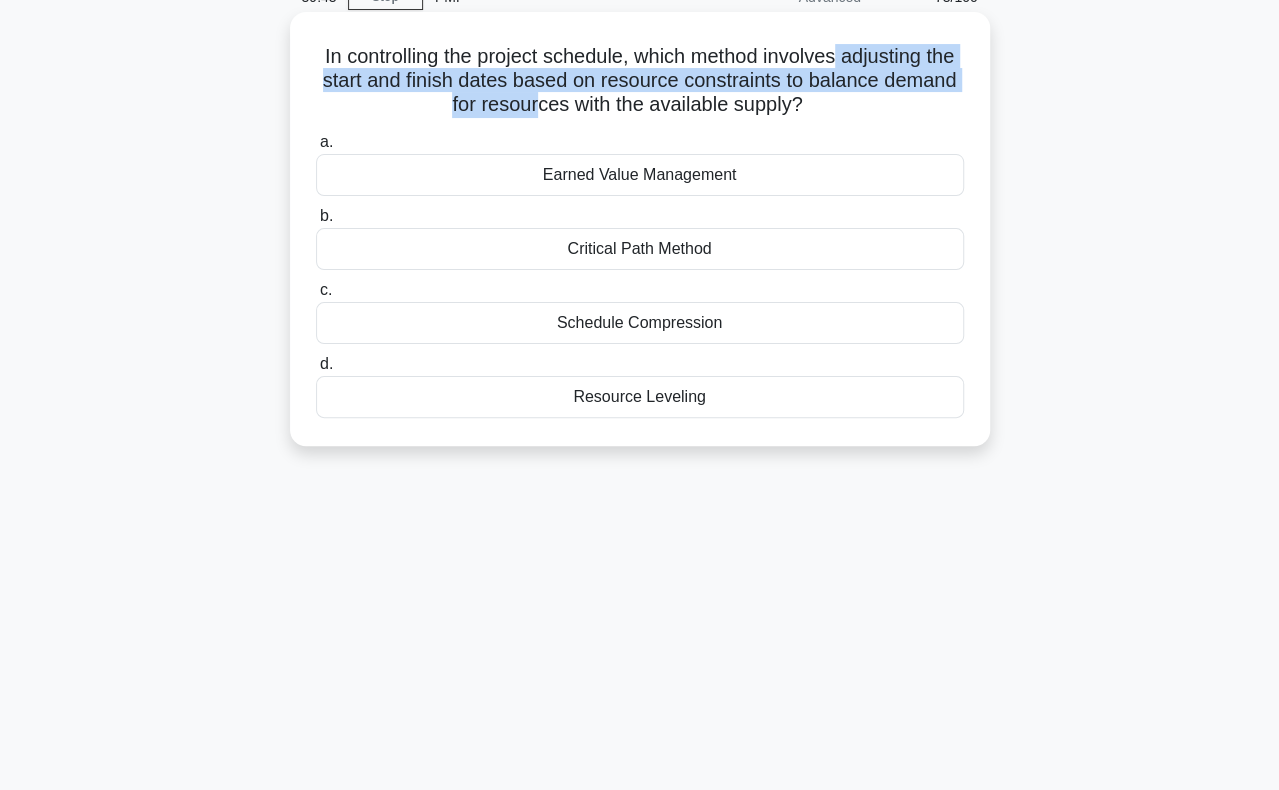 drag, startPoint x: 861, startPoint y: 51, endPoint x: 579, endPoint y: 96, distance: 285.56784 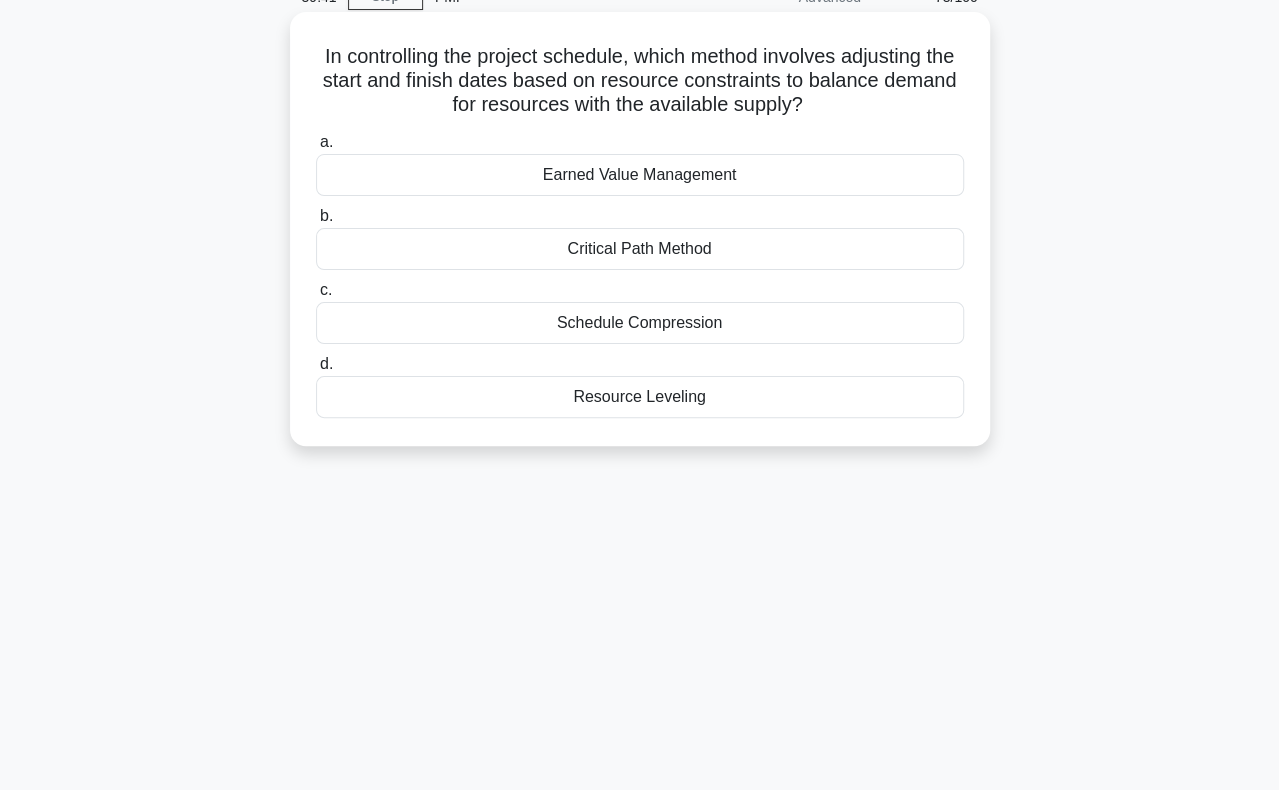 click on "Resource Leveling" at bounding box center [640, 397] 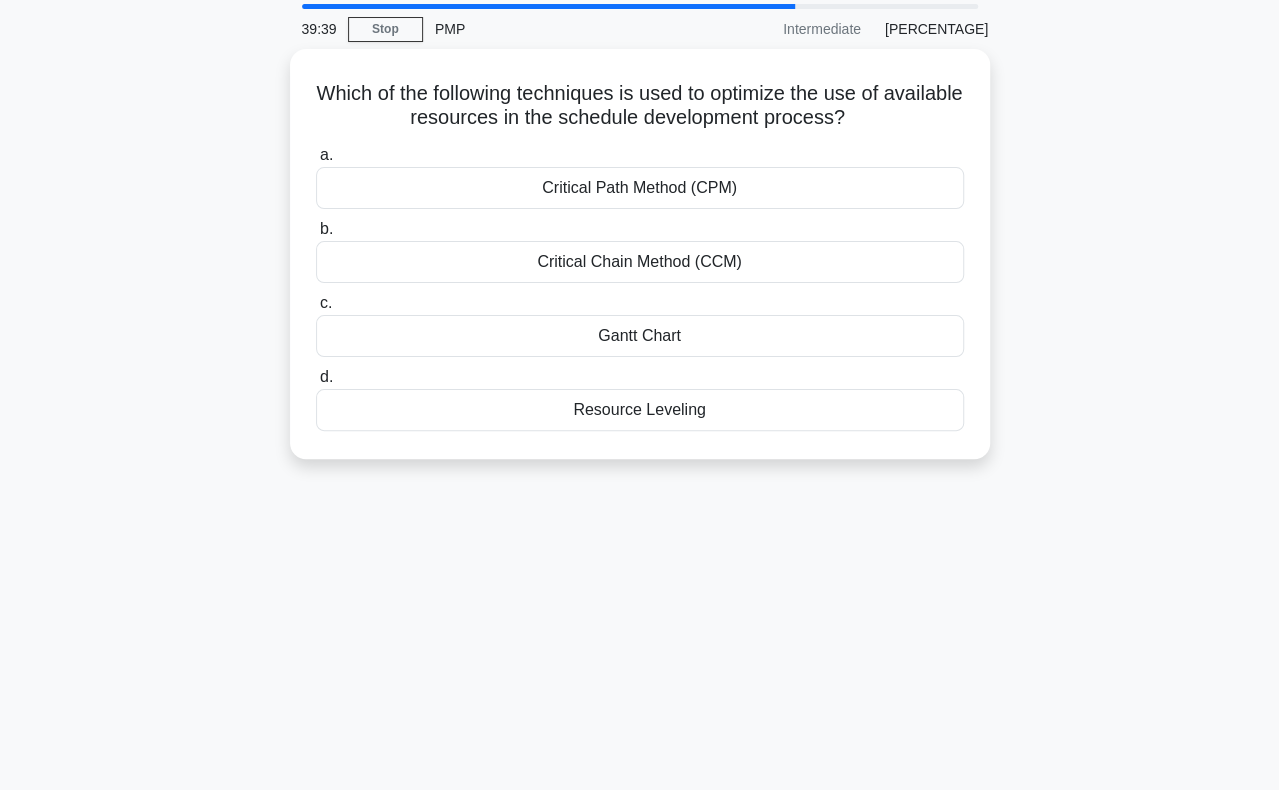 scroll, scrollTop: 100, scrollLeft: 0, axis: vertical 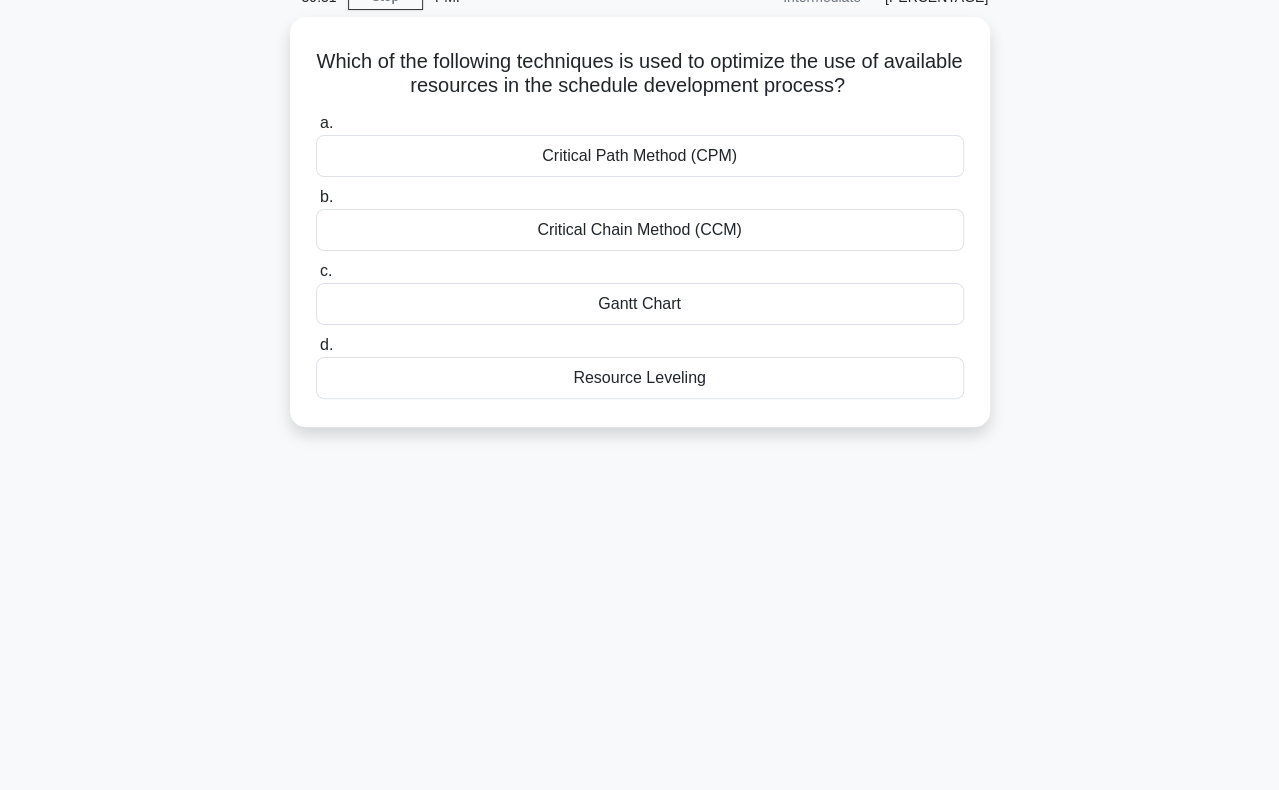 click on "Which of the following techniques is used to optimize the use of available resources in the schedule development process?
.spinner_0XTQ{transform-origin:center;animation:spinner_y6GP .75s linear infinite}@keyframes spinner_y6GP{100%{transform:rotate(360deg)}}
a.
Critical Path Method (CPM)
b." at bounding box center [640, 234] 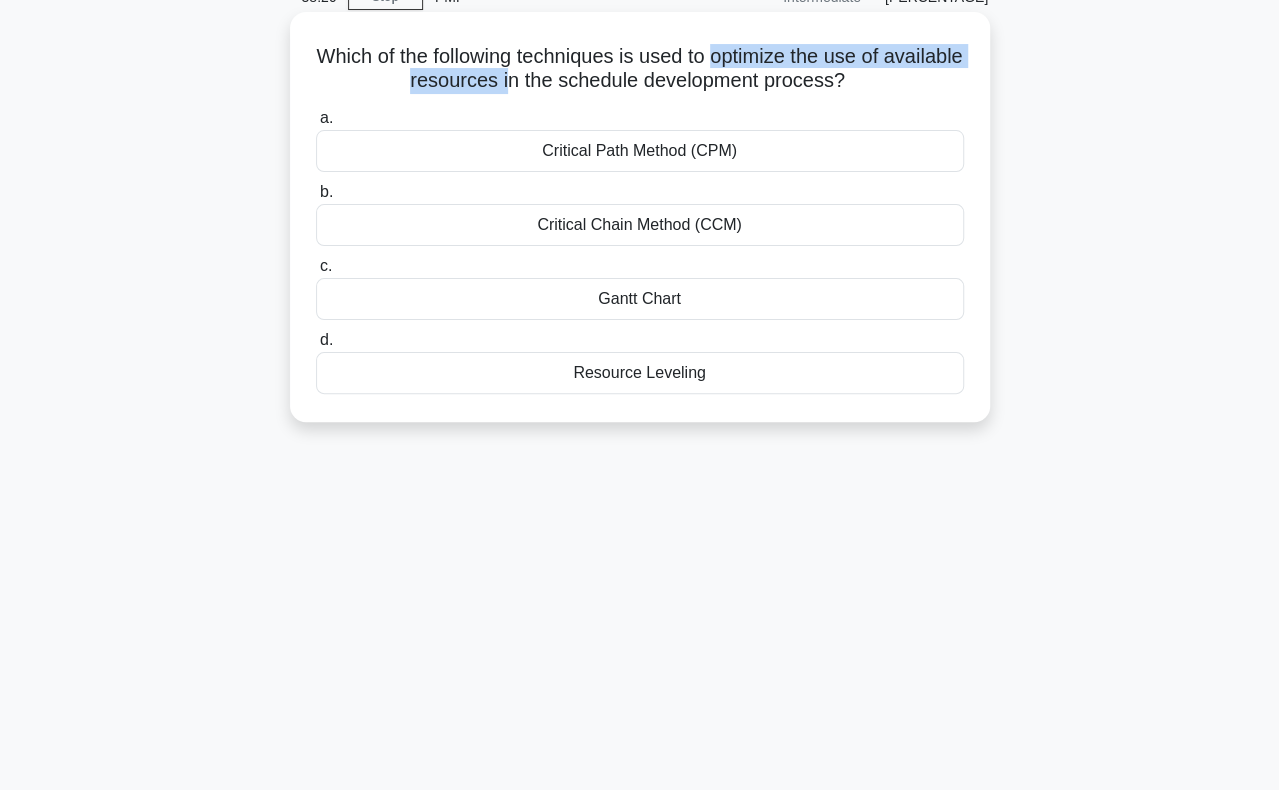 drag, startPoint x: 756, startPoint y: 56, endPoint x: 550, endPoint y: 81, distance: 207.51144 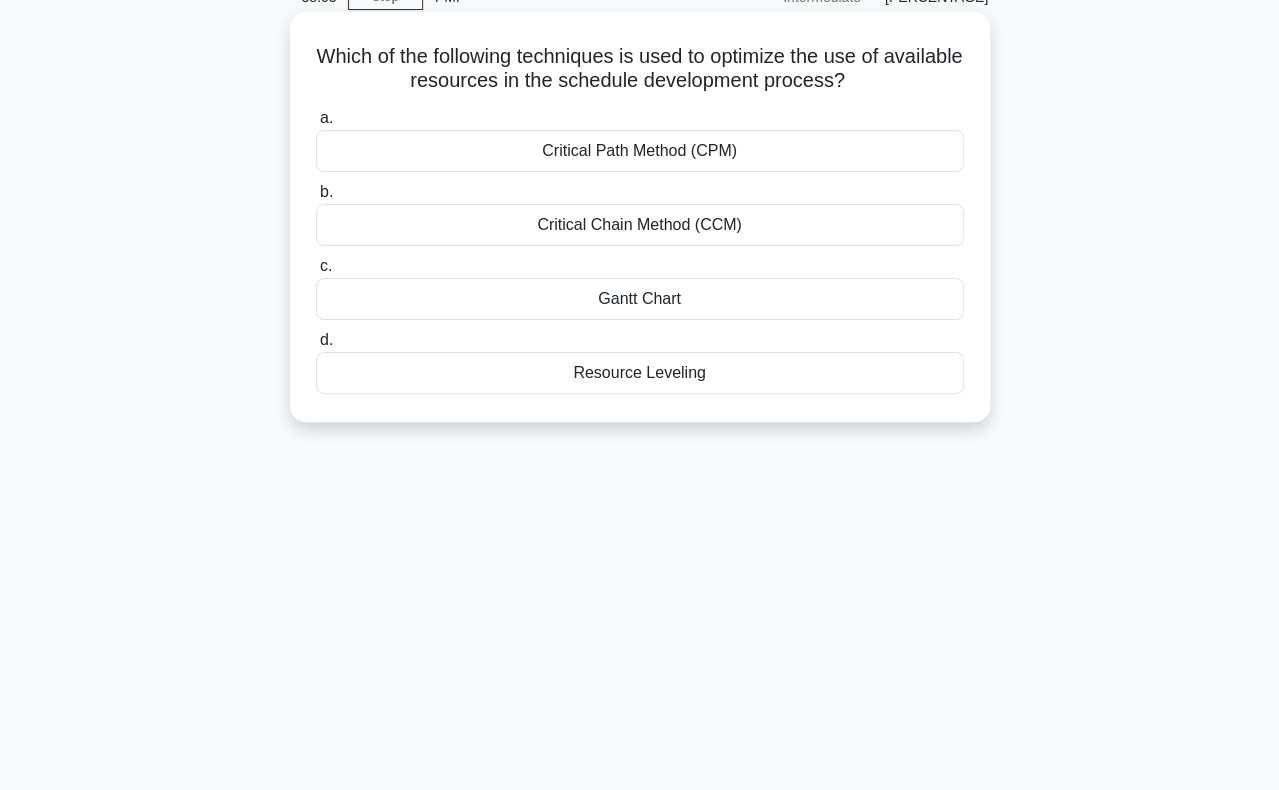 click on "Critical Path Method (CPM)" at bounding box center (640, 151) 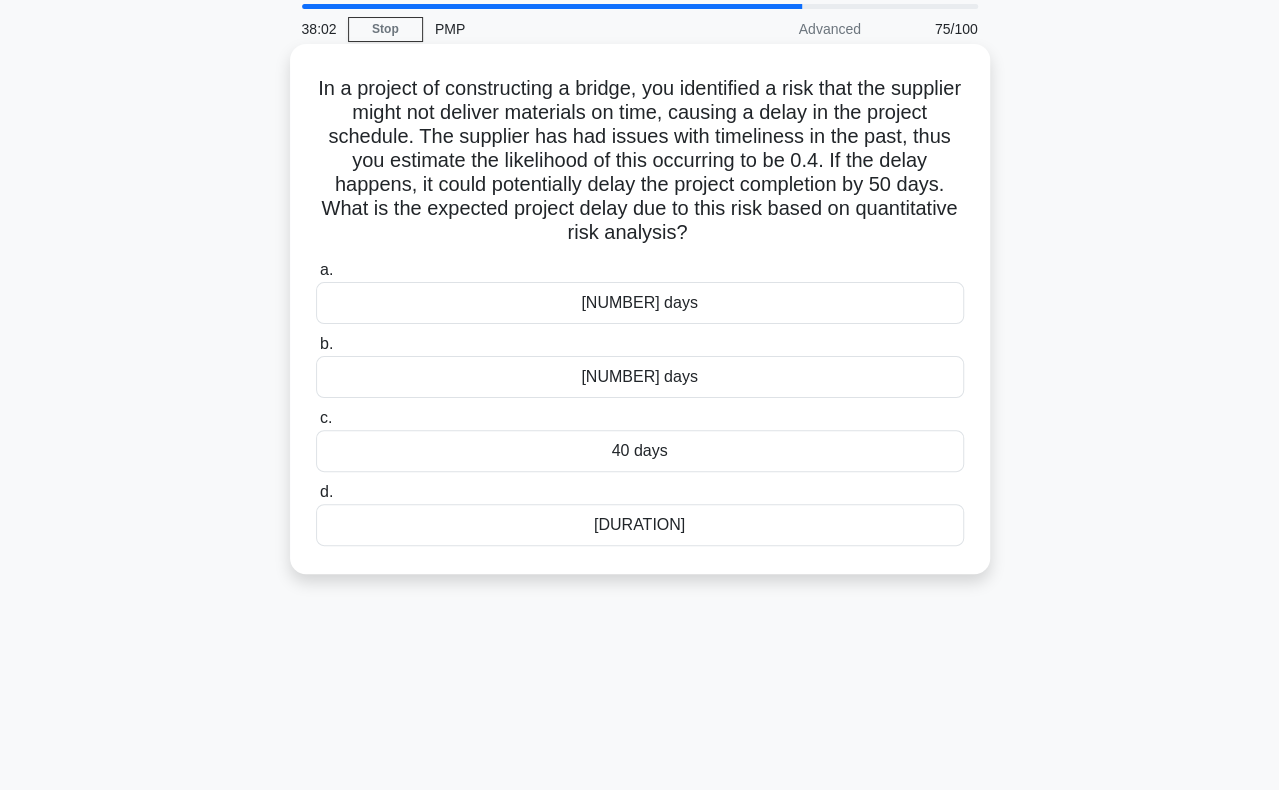 scroll, scrollTop: 100, scrollLeft: 0, axis: vertical 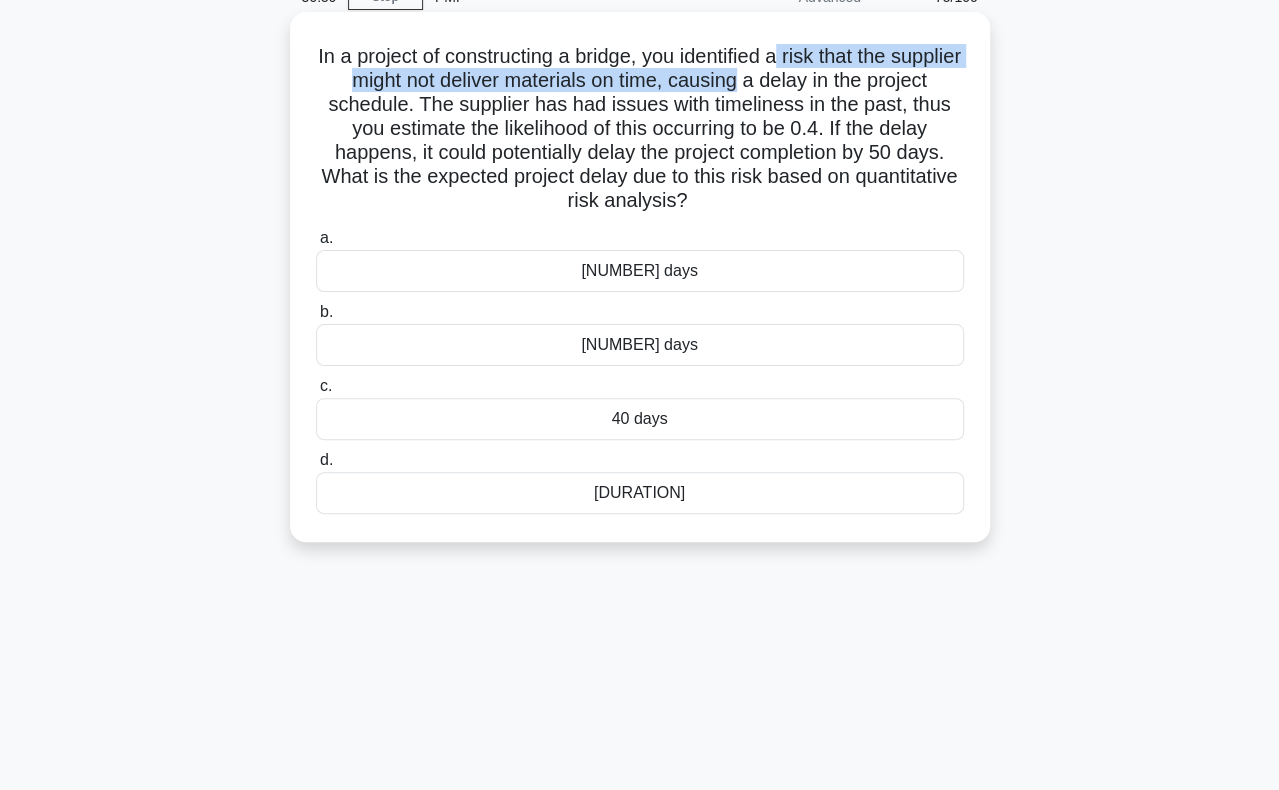 drag, startPoint x: 824, startPoint y: 57, endPoint x: 810, endPoint y: 89, distance: 34.928497 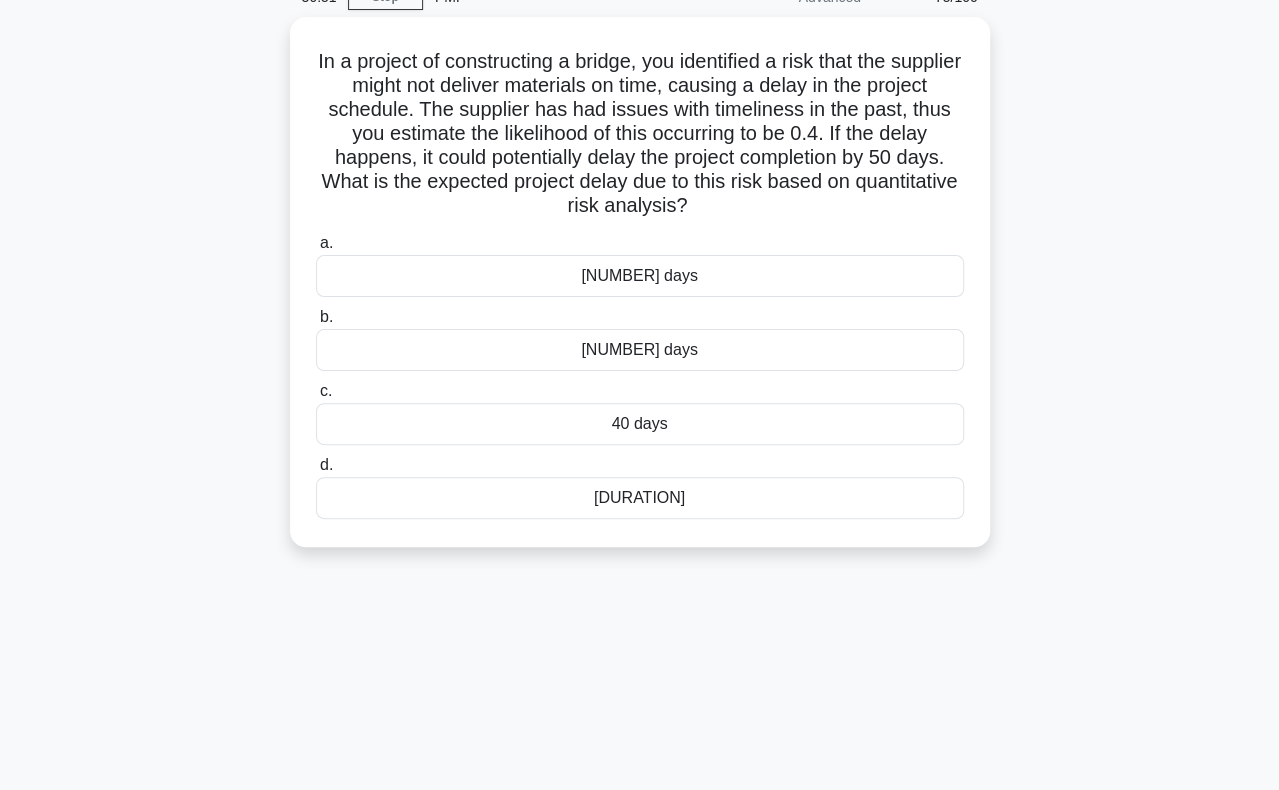 click on "In a project of constructing a bridge, you identified a risk that the supplier might not deliver materials on time, causing a delay in the project schedule. The supplier has had issues with timeliness in the past, thus you estimate the likelihood of this occurring to be 0.4. If the delay happens, it could potentially delay the project completion by 50 days. What is the expected project delay due to this risk based on quantitative risk analysis?
.spinner_0XTQ{transform-origin:center;animation:spinner_y6GP .75s linear infinite}@keyframes spinner_y6GP{100%{transform:rotate(360deg)}}
a." at bounding box center (640, 294) 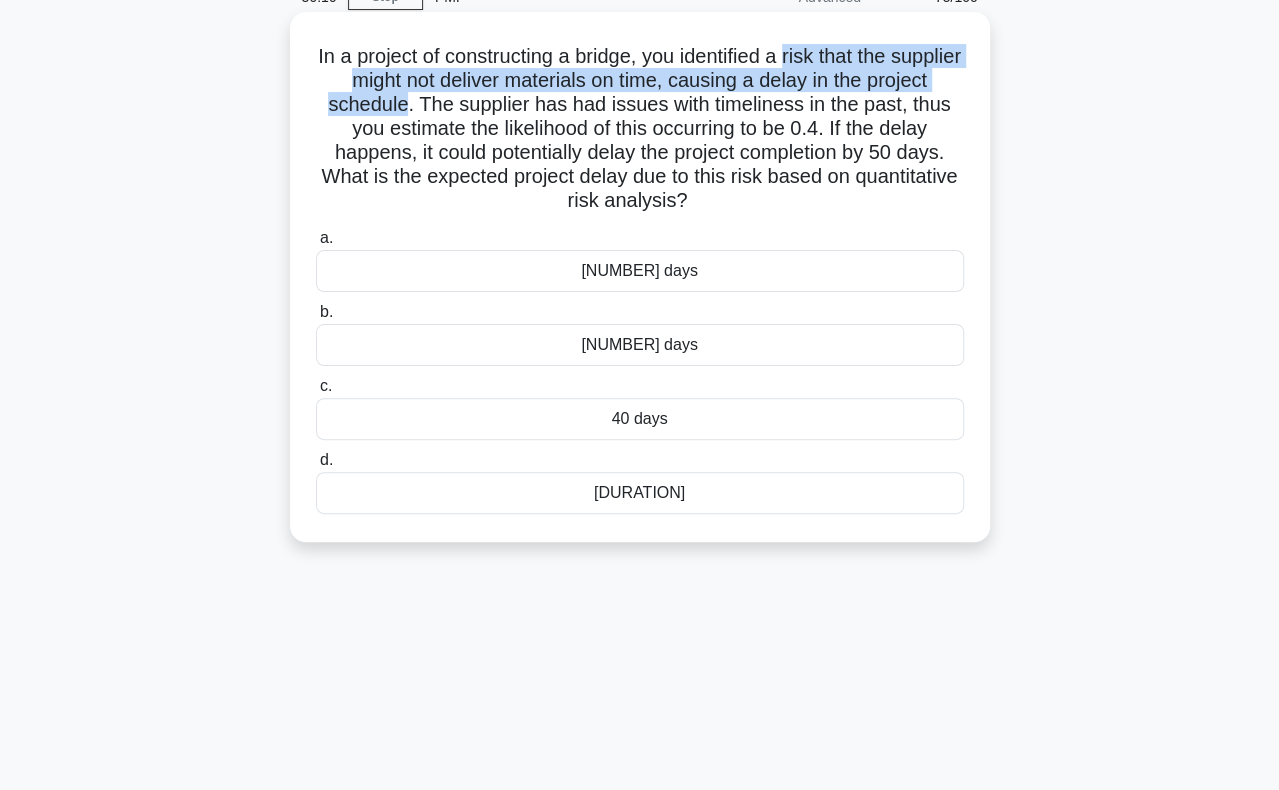 drag, startPoint x: 828, startPoint y: 54, endPoint x: 488, endPoint y: 94, distance: 342.34485 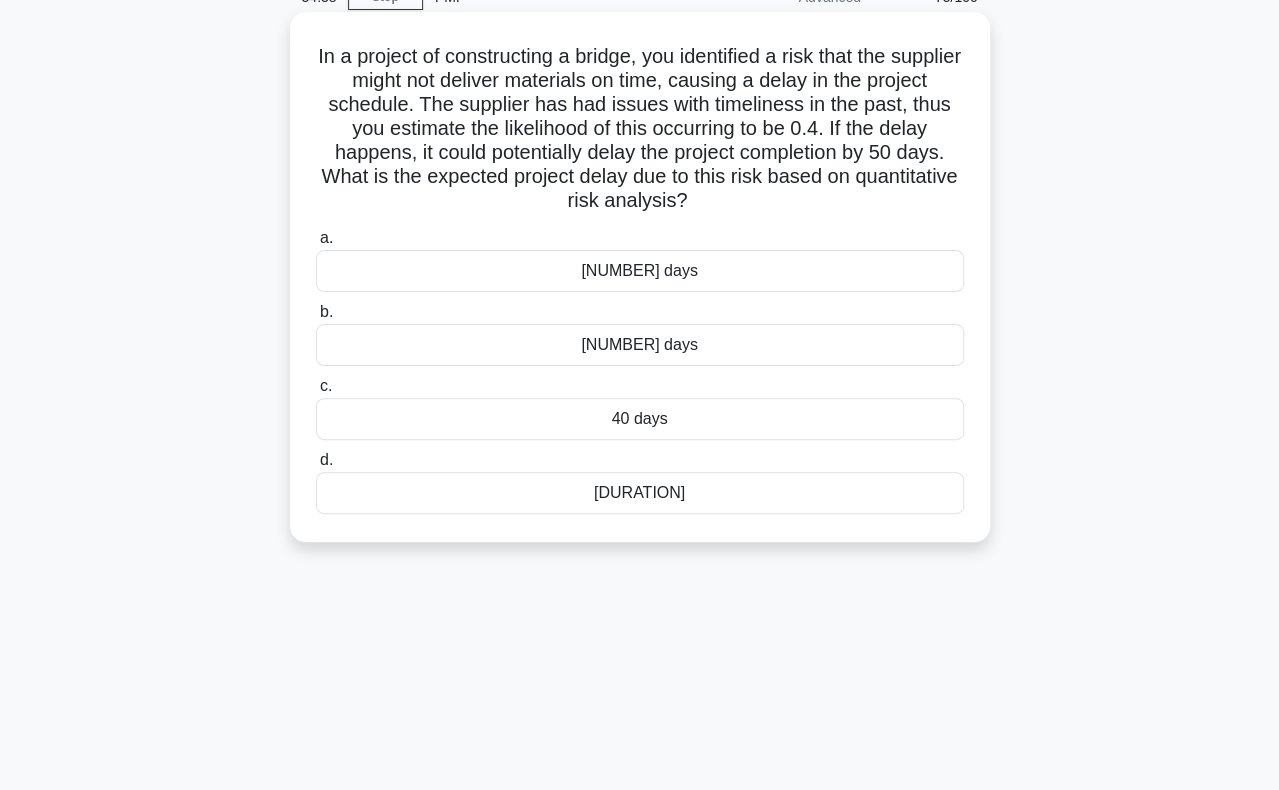 click on "[DURATION]" at bounding box center (640, 493) 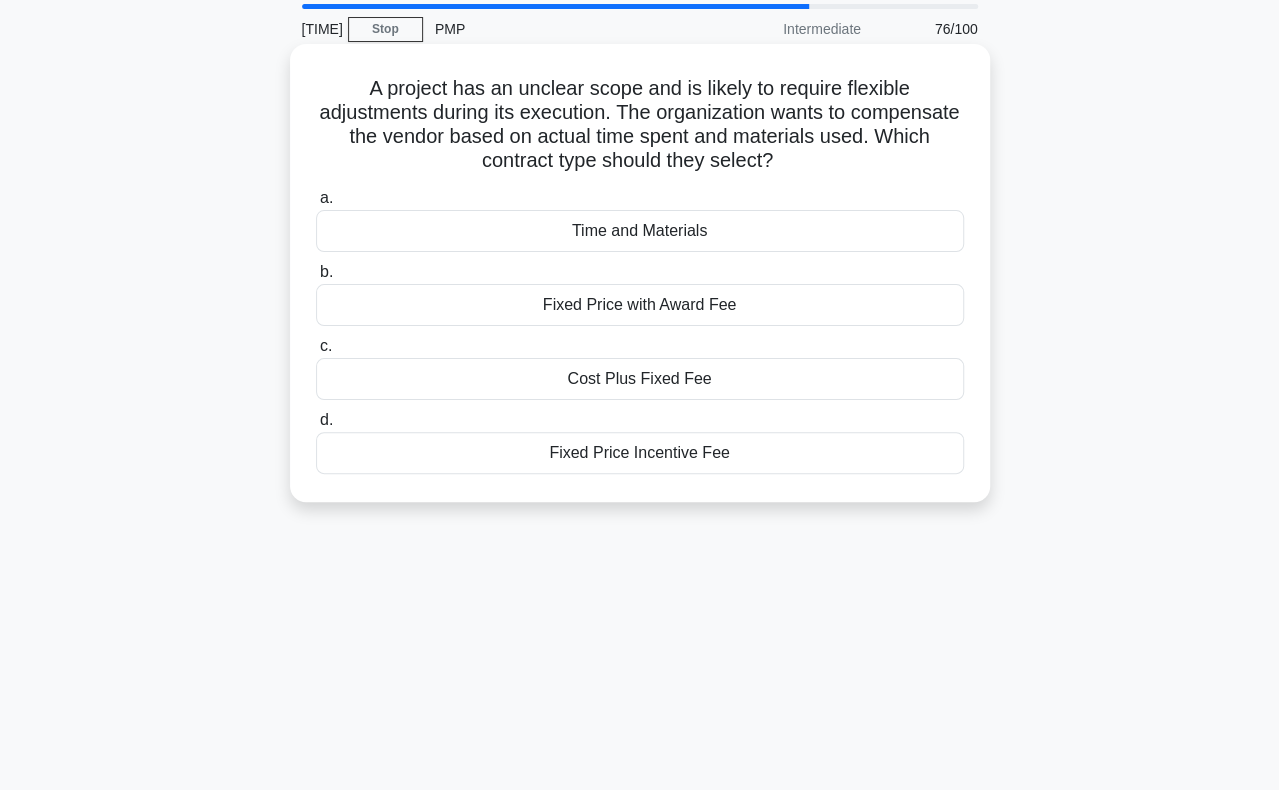 scroll, scrollTop: 100, scrollLeft: 0, axis: vertical 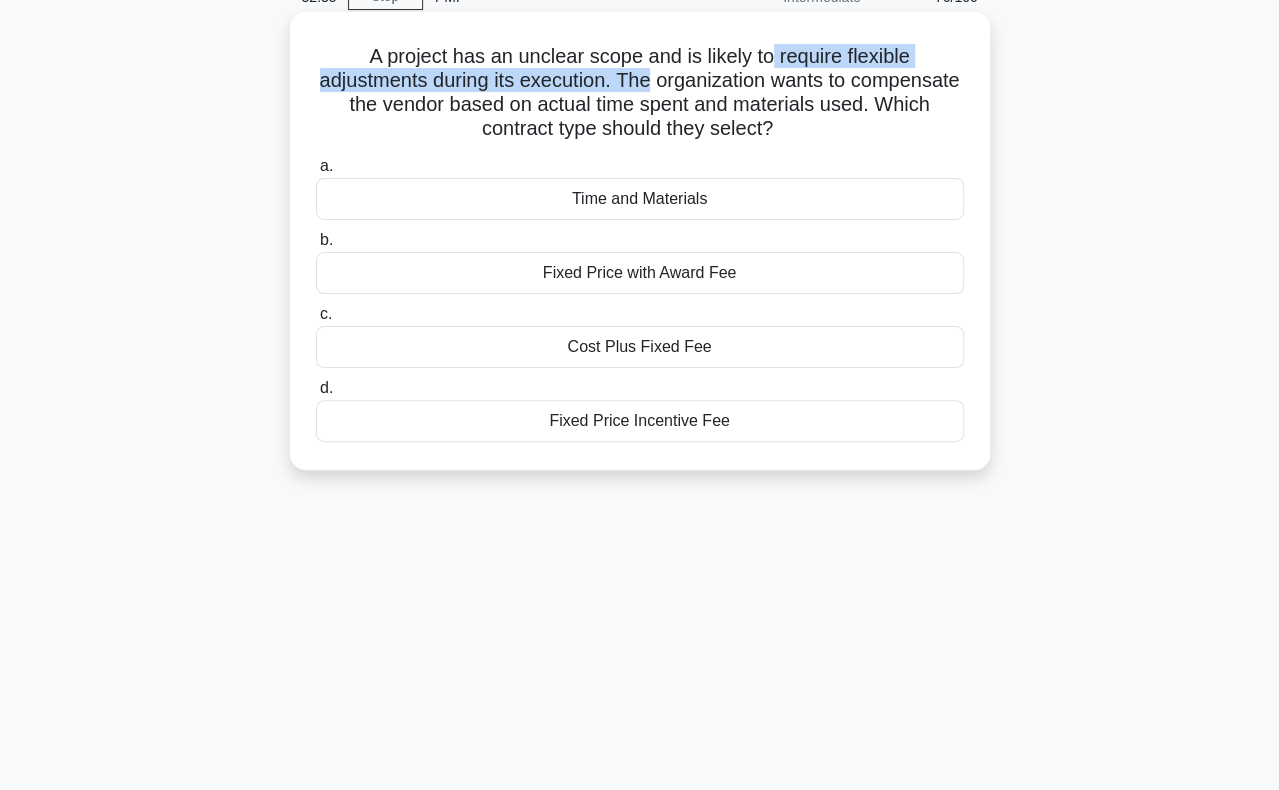 drag, startPoint x: 777, startPoint y: 60, endPoint x: 705, endPoint y: 82, distance: 75.28612 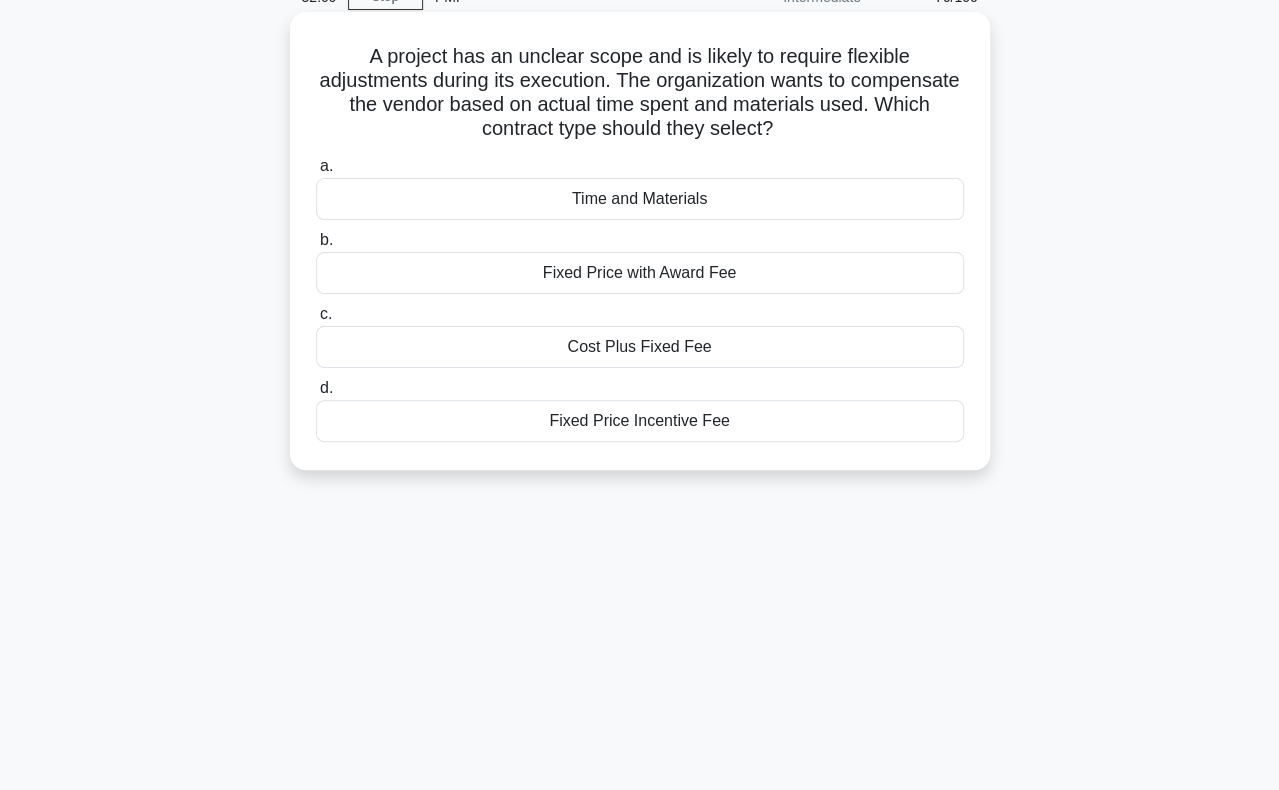 click on "Time and Materials" at bounding box center (640, 199) 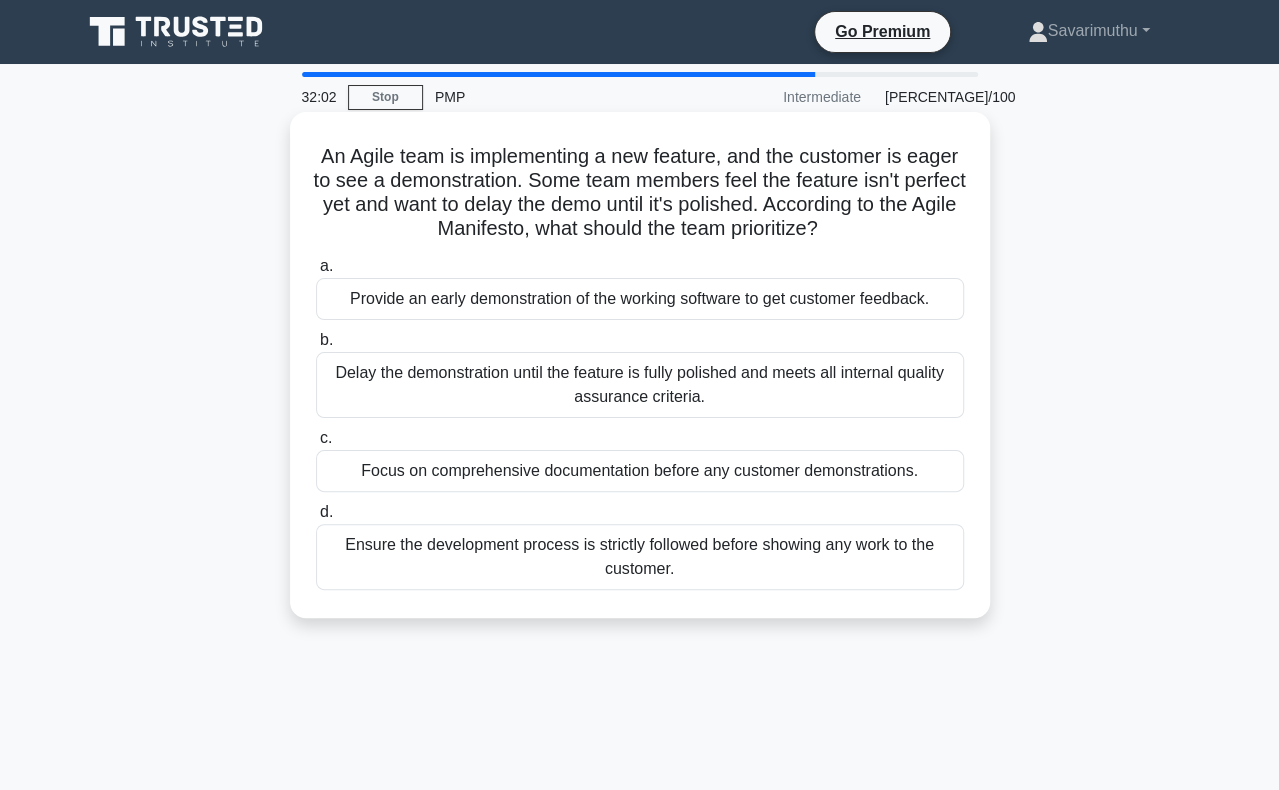 scroll, scrollTop: 100, scrollLeft: 0, axis: vertical 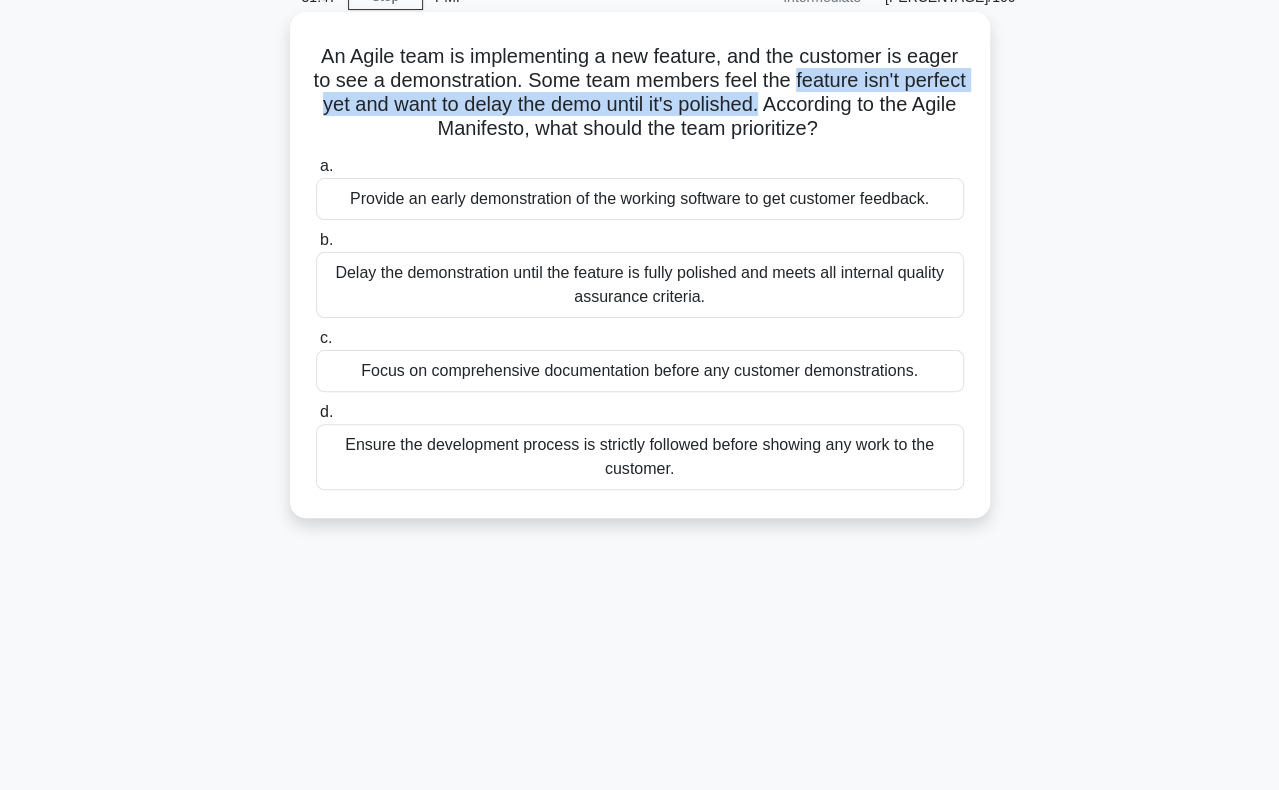 drag, startPoint x: 882, startPoint y: 77, endPoint x: 923, endPoint y: 102, distance: 48.02083 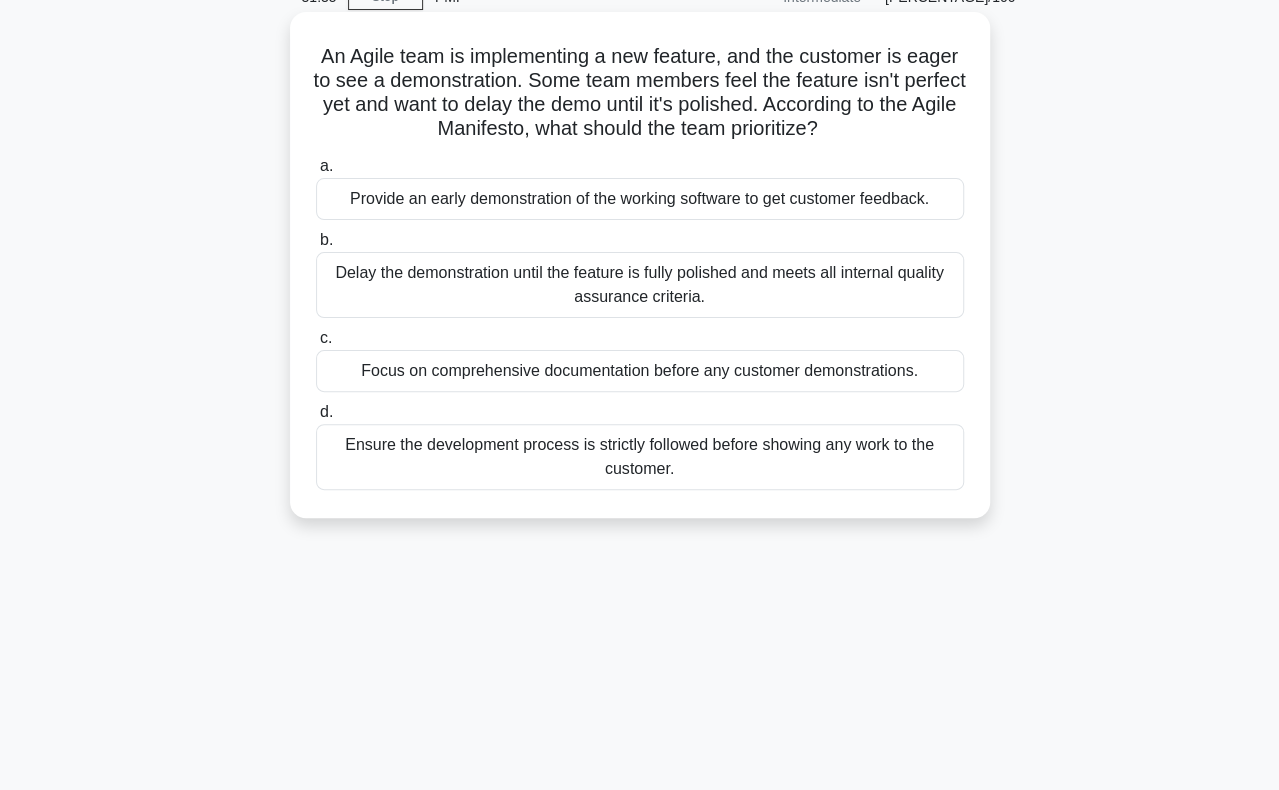 click on "Provide an early demonstration of the working software to get customer feedback." at bounding box center (640, 199) 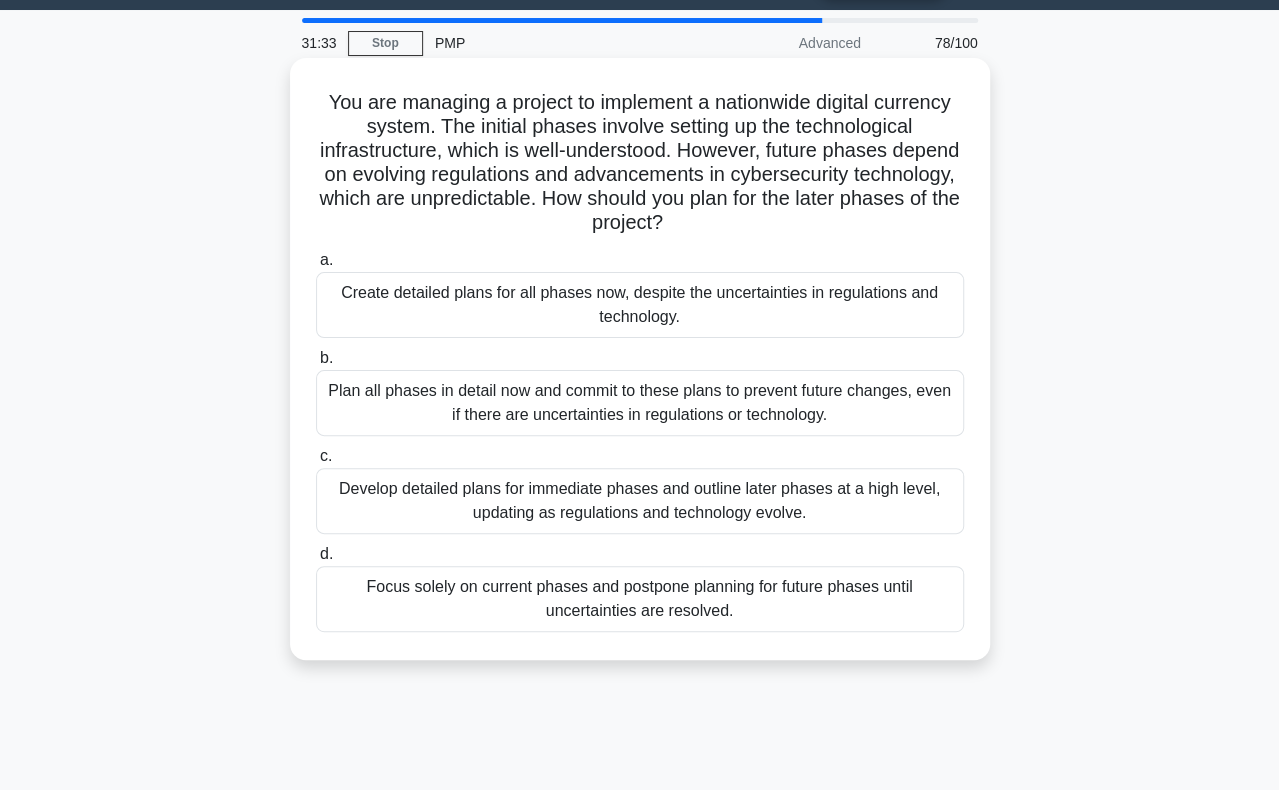 scroll, scrollTop: 100, scrollLeft: 0, axis: vertical 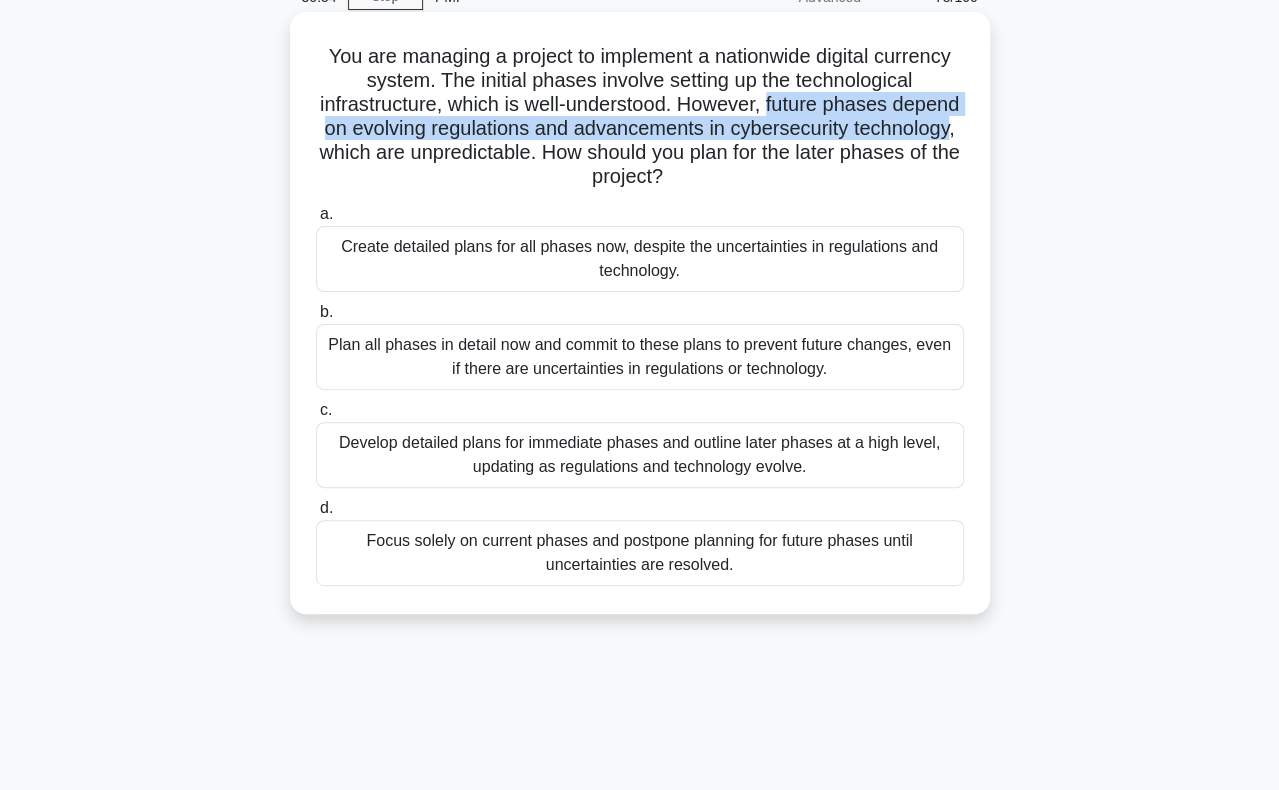 drag, startPoint x: 808, startPoint y: 105, endPoint x: 415, endPoint y: 154, distance: 396.04294 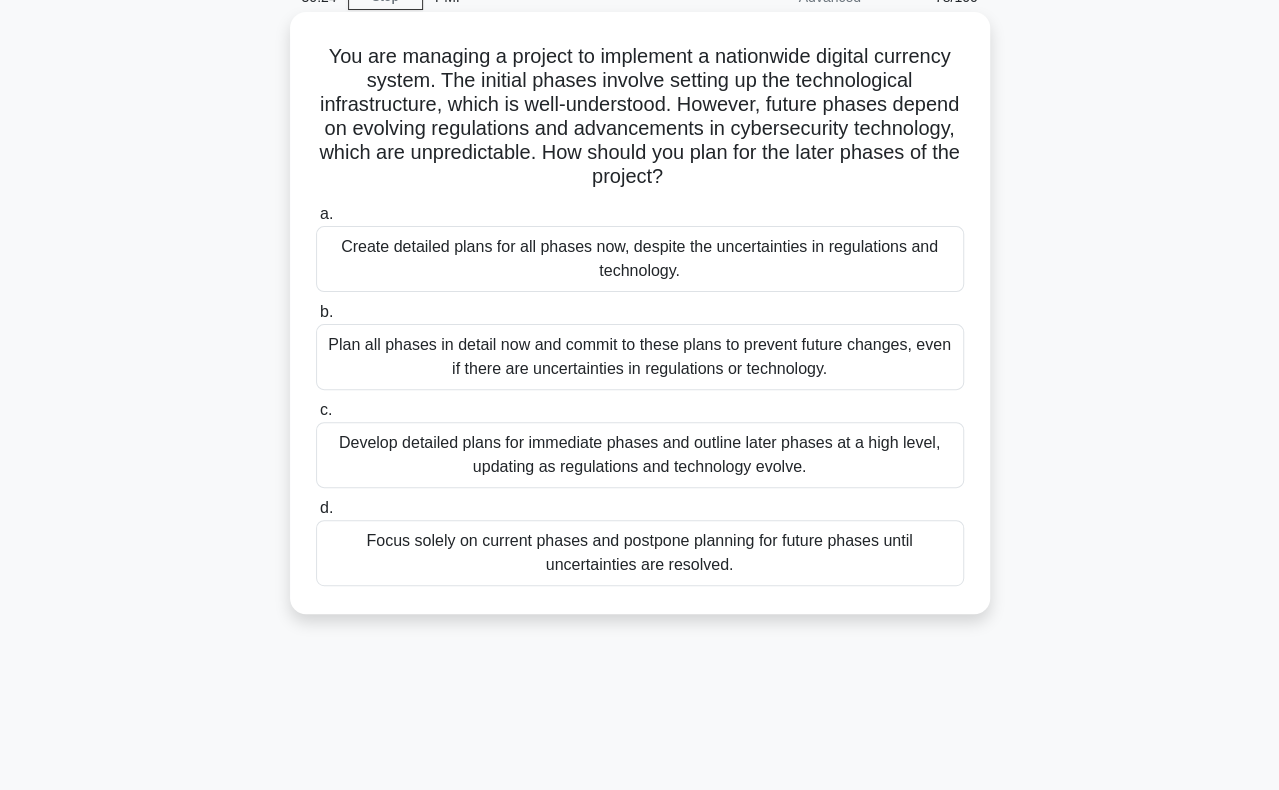 click on "Develop detailed plans for immediate phases and outline later phases at a high level, updating as regulations and technology evolve." at bounding box center [640, 455] 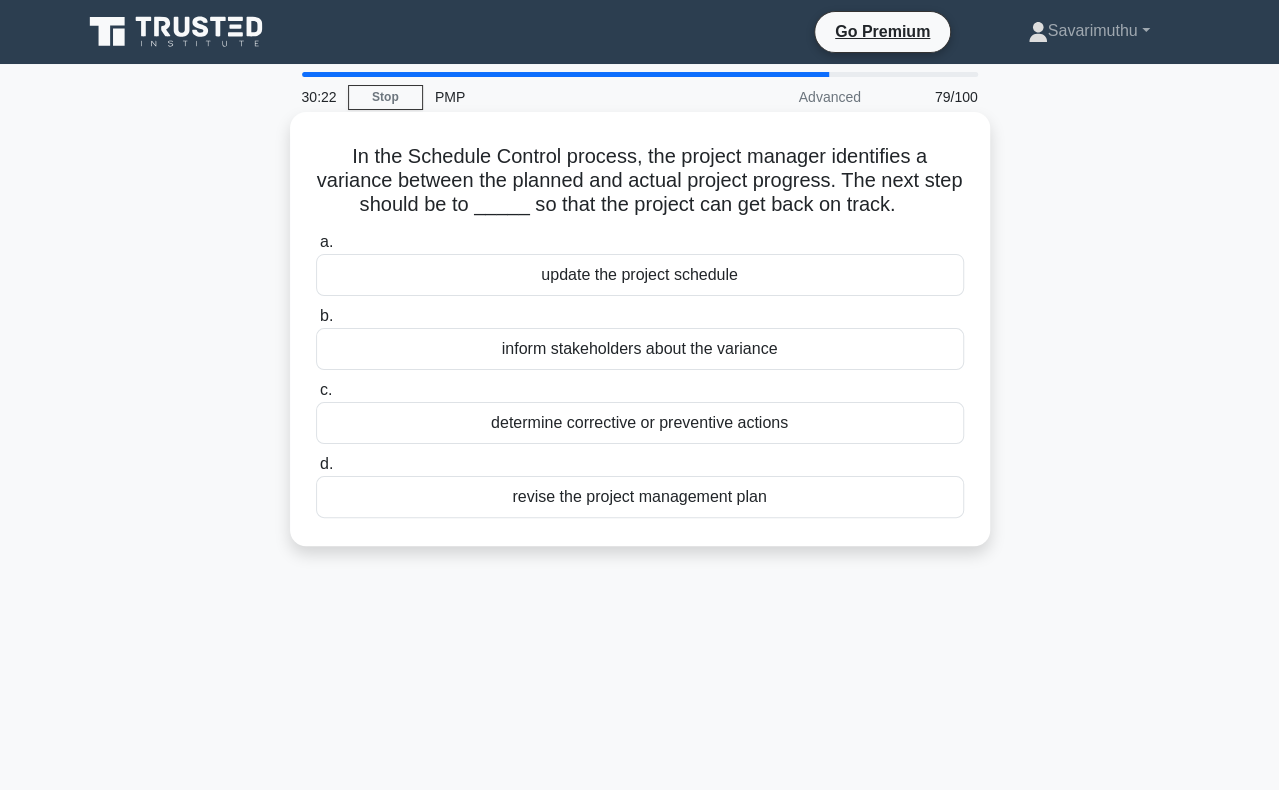 scroll, scrollTop: 100, scrollLeft: 0, axis: vertical 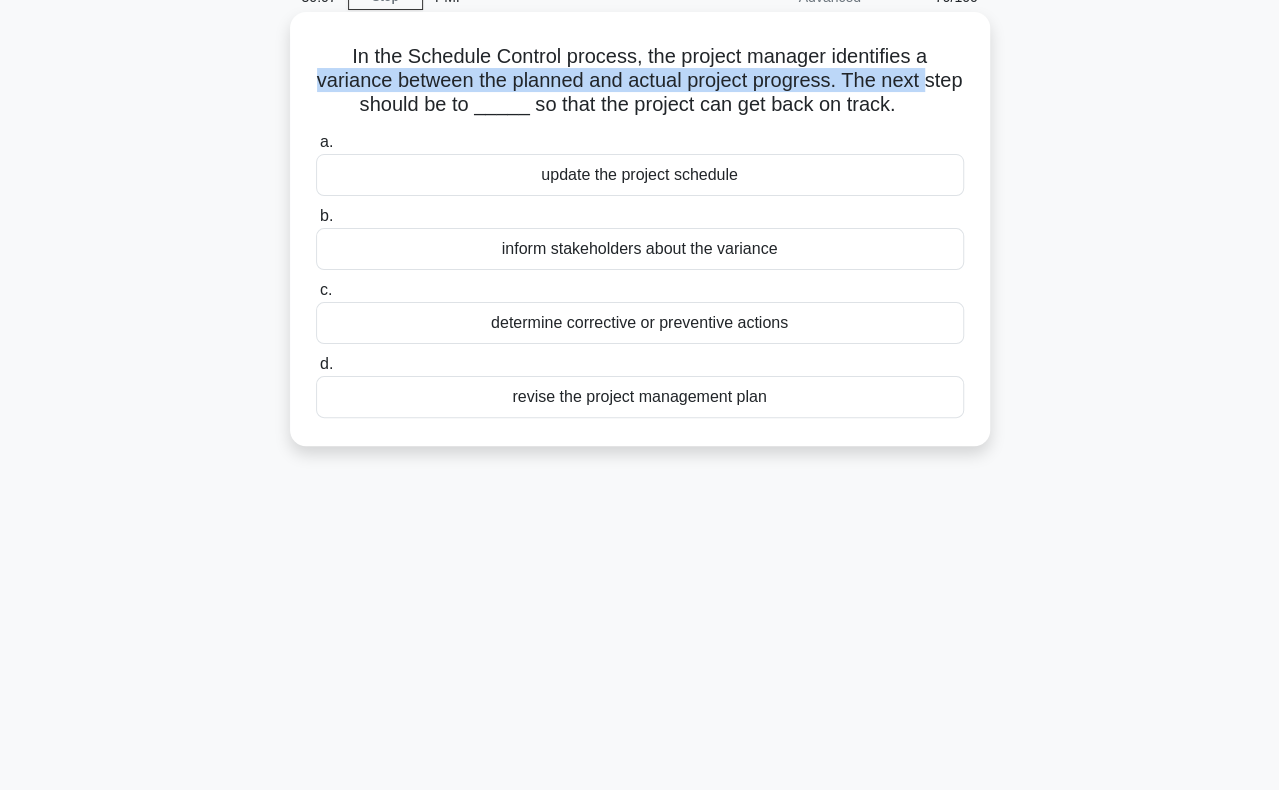 drag, startPoint x: 332, startPoint y: 79, endPoint x: 316, endPoint y: 109, distance: 34 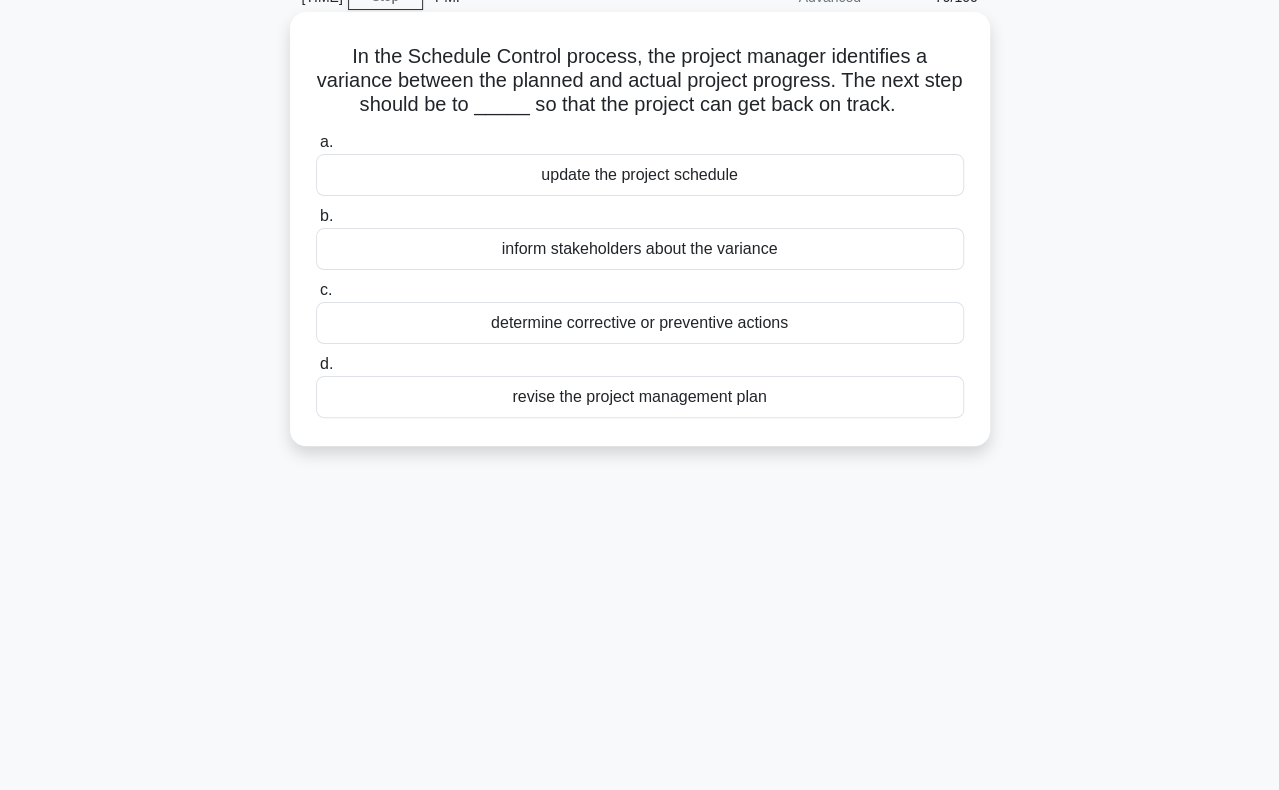 click on "determine corrective or preventive actions" at bounding box center (640, 323) 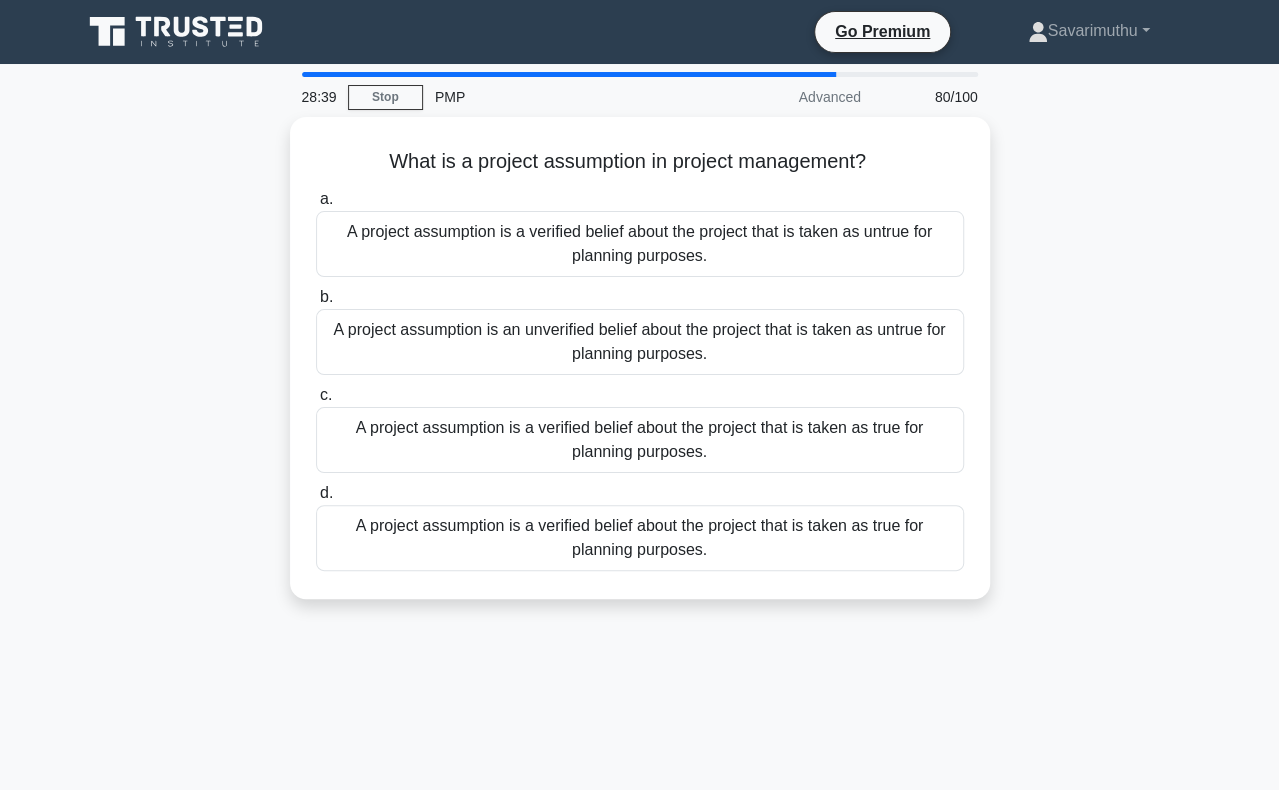 scroll, scrollTop: 100, scrollLeft: 0, axis: vertical 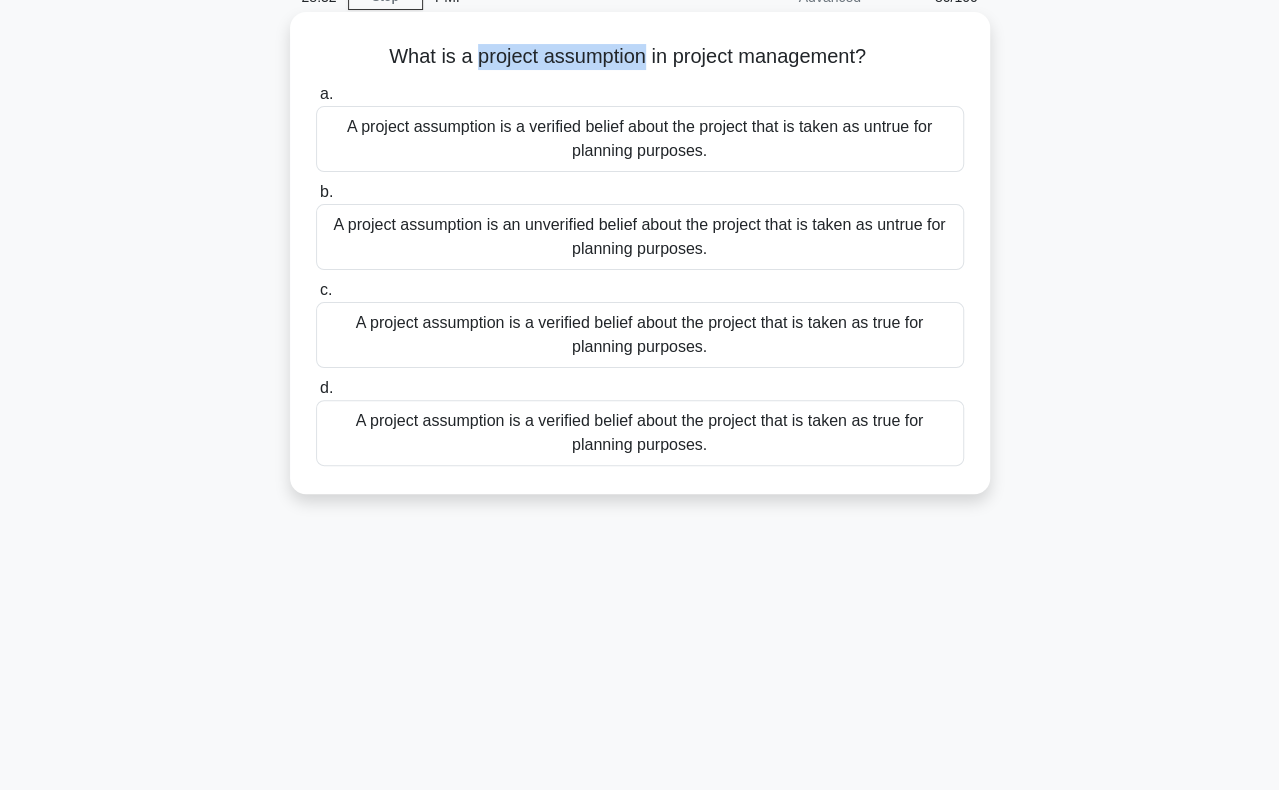 drag, startPoint x: 466, startPoint y: 56, endPoint x: 639, endPoint y: 61, distance: 173.07224 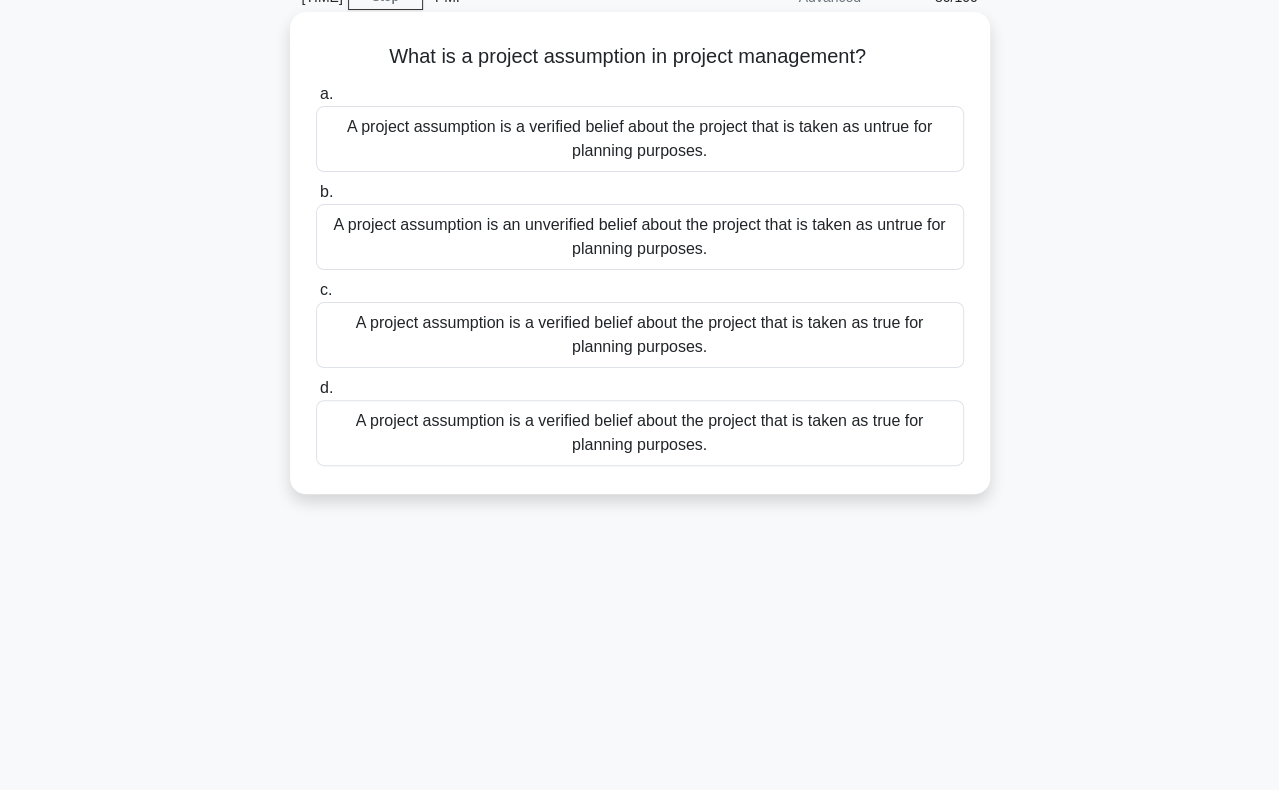 click on "A project assumption is a verified belief about the project that is taken as true for planning purposes." at bounding box center [640, 335] 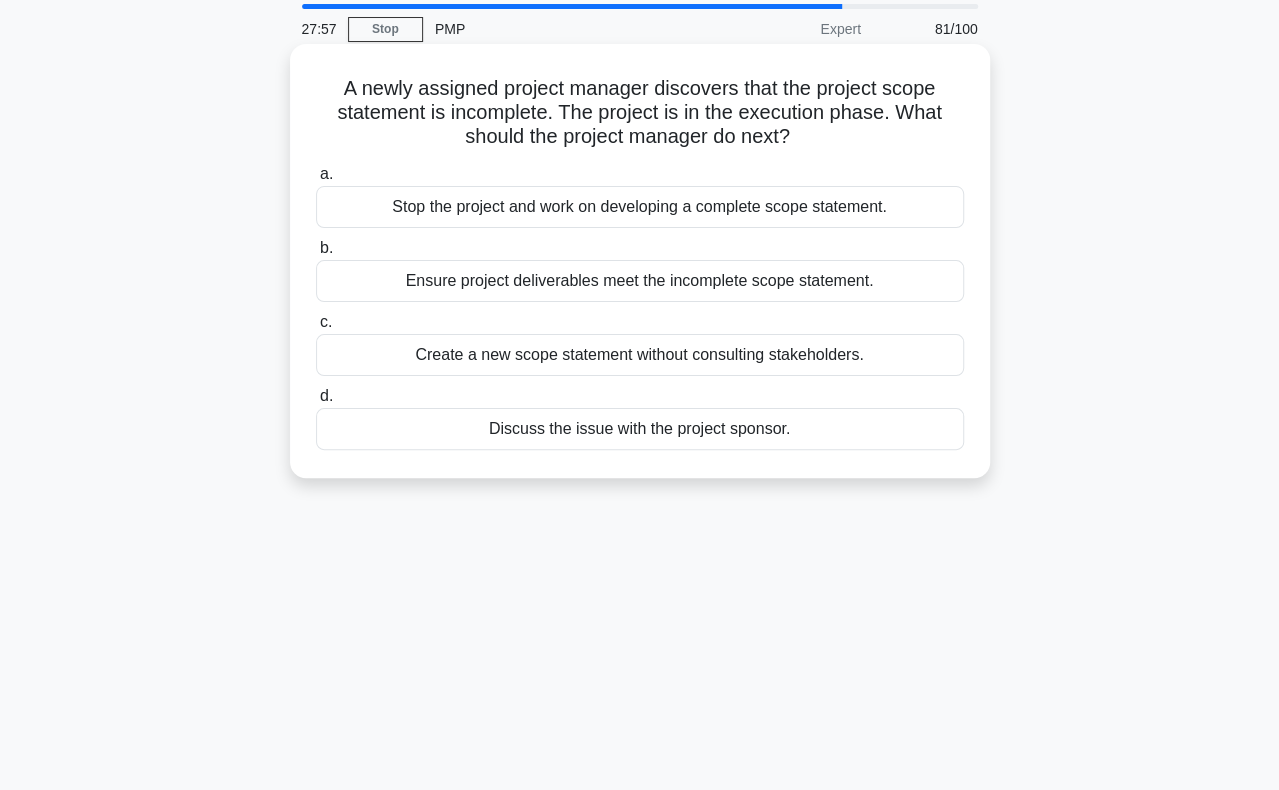 scroll, scrollTop: 100, scrollLeft: 0, axis: vertical 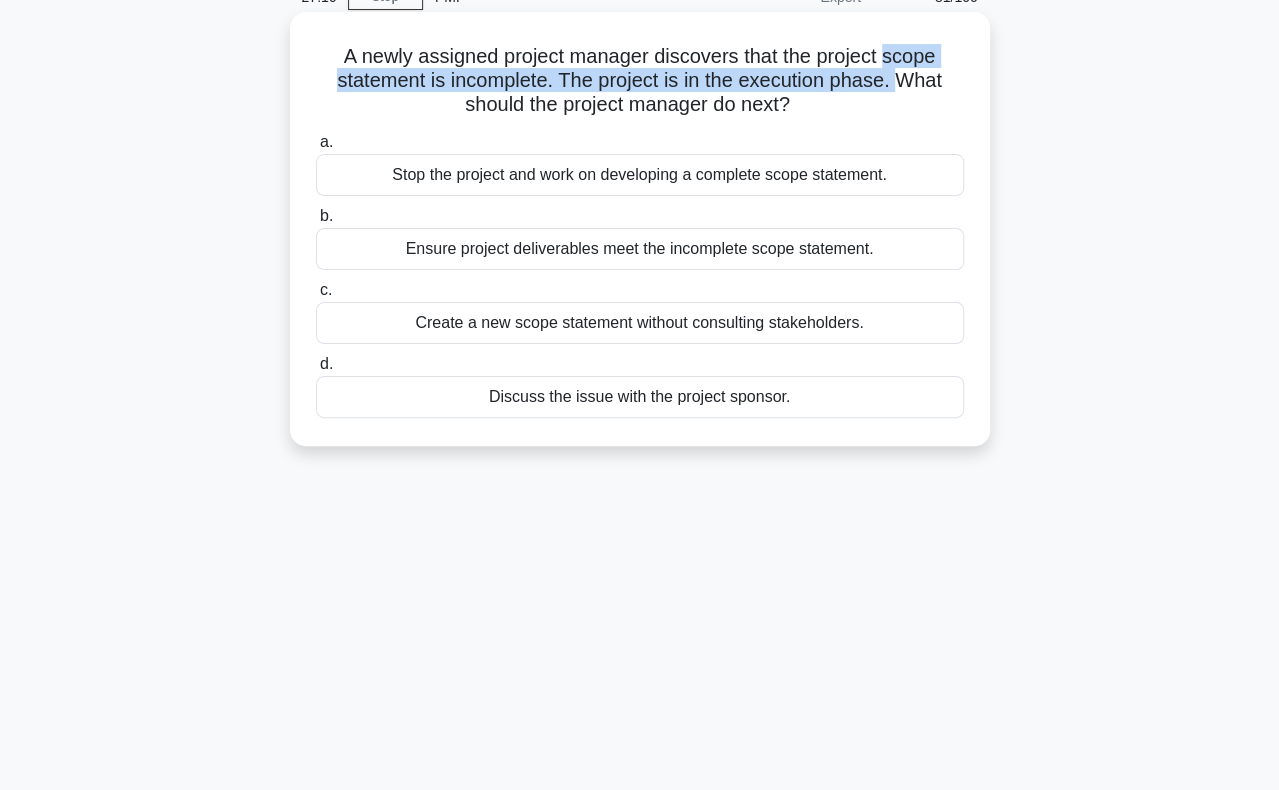 drag, startPoint x: 890, startPoint y: 55, endPoint x: 904, endPoint y: 91, distance: 38.626415 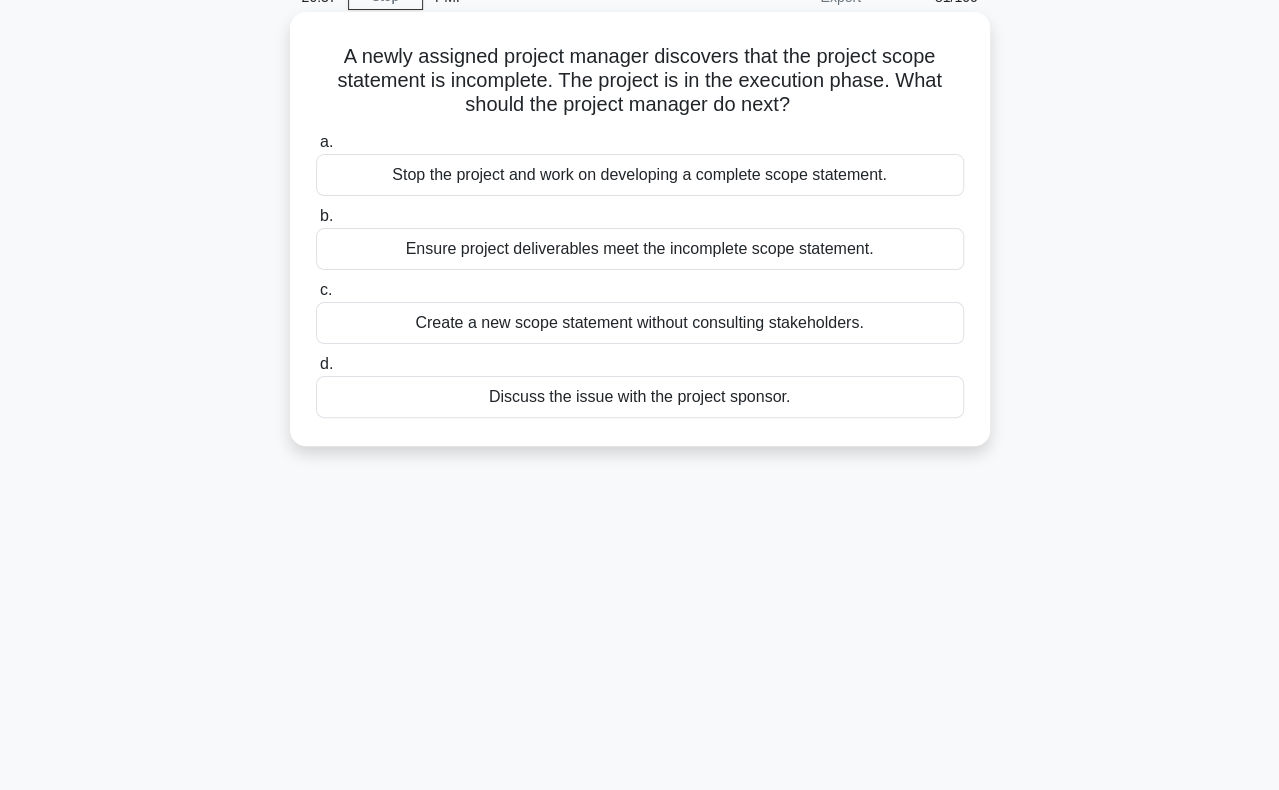 click on "Discuss the issue with the project sponsor." at bounding box center (640, 397) 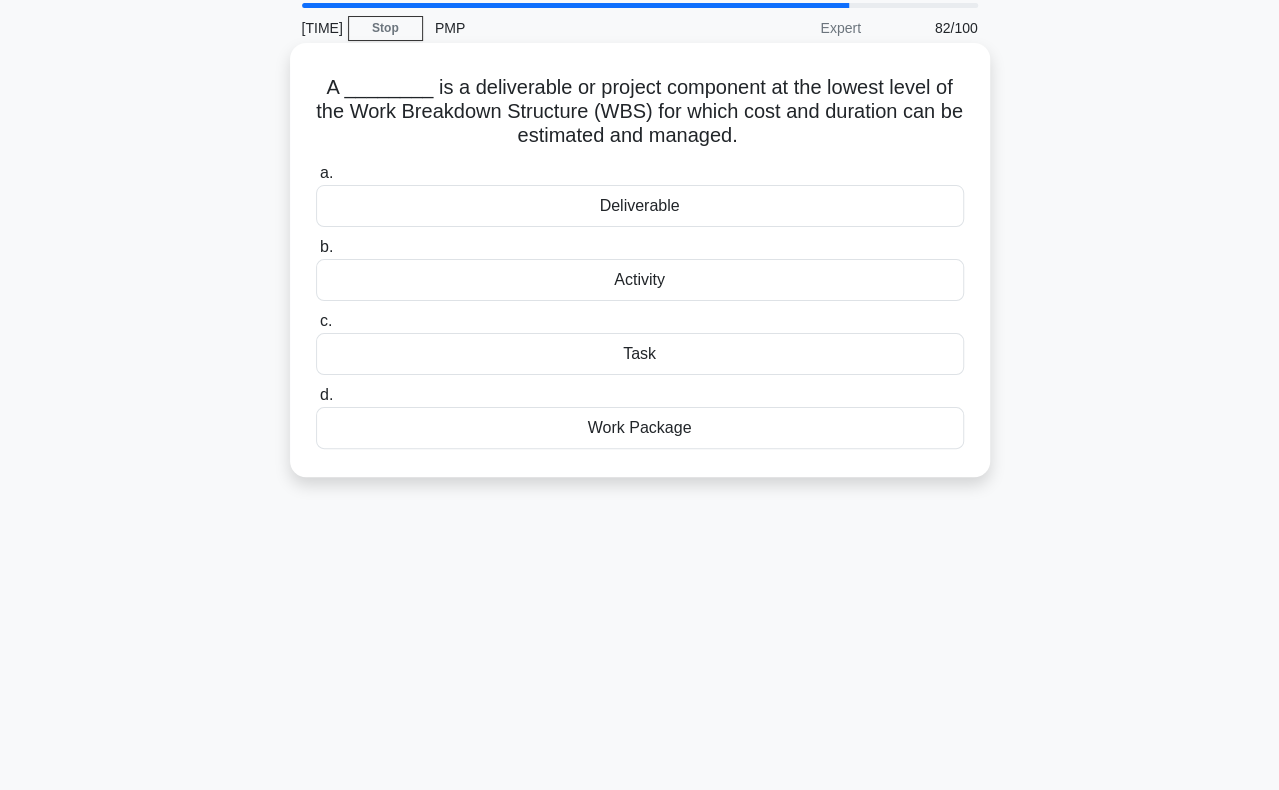 scroll, scrollTop: 100, scrollLeft: 0, axis: vertical 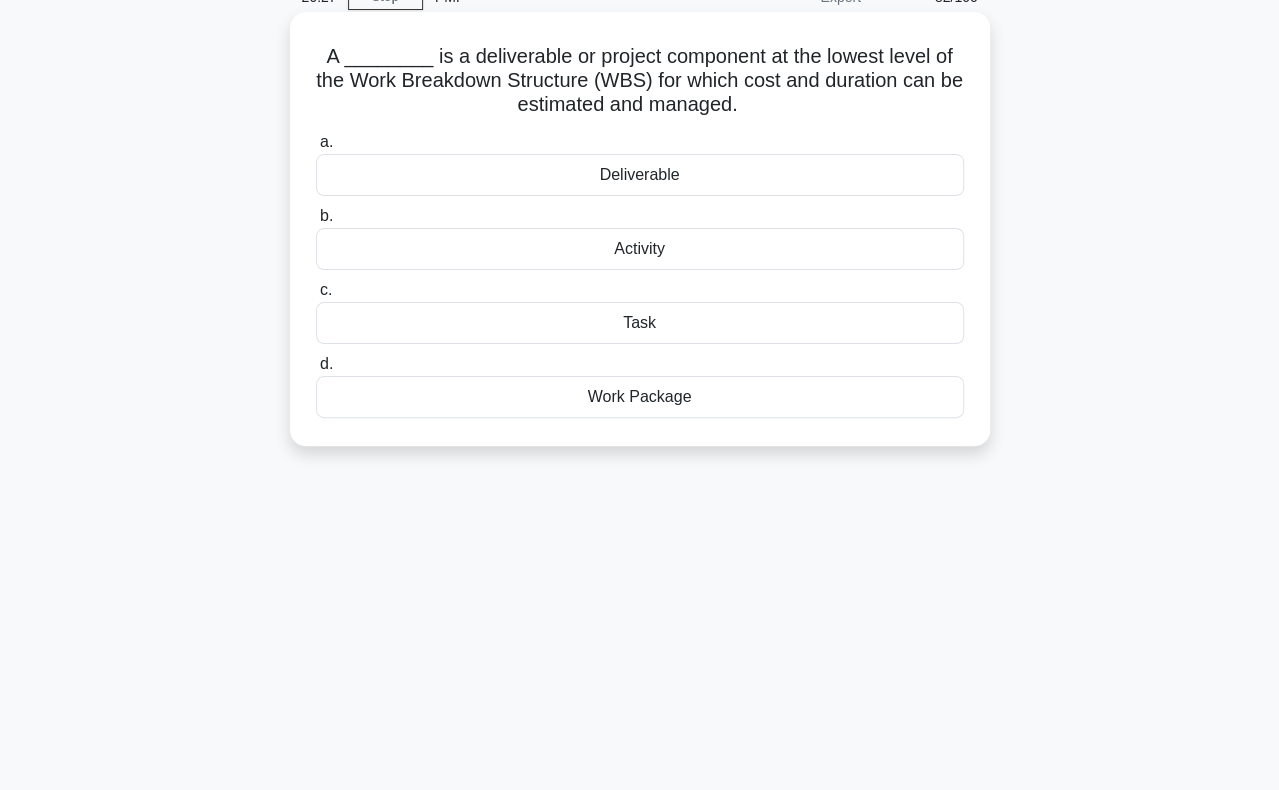 click on "Work Package" at bounding box center (640, 397) 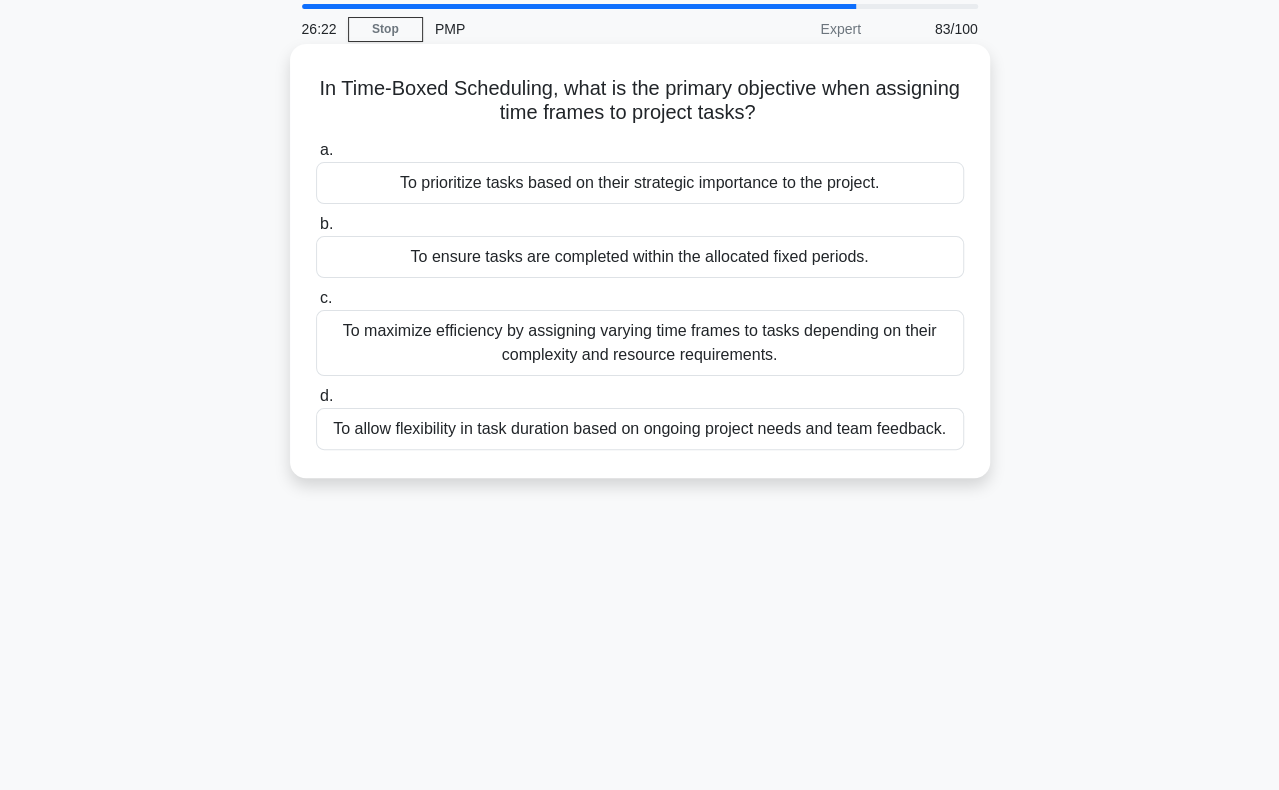 scroll, scrollTop: 100, scrollLeft: 0, axis: vertical 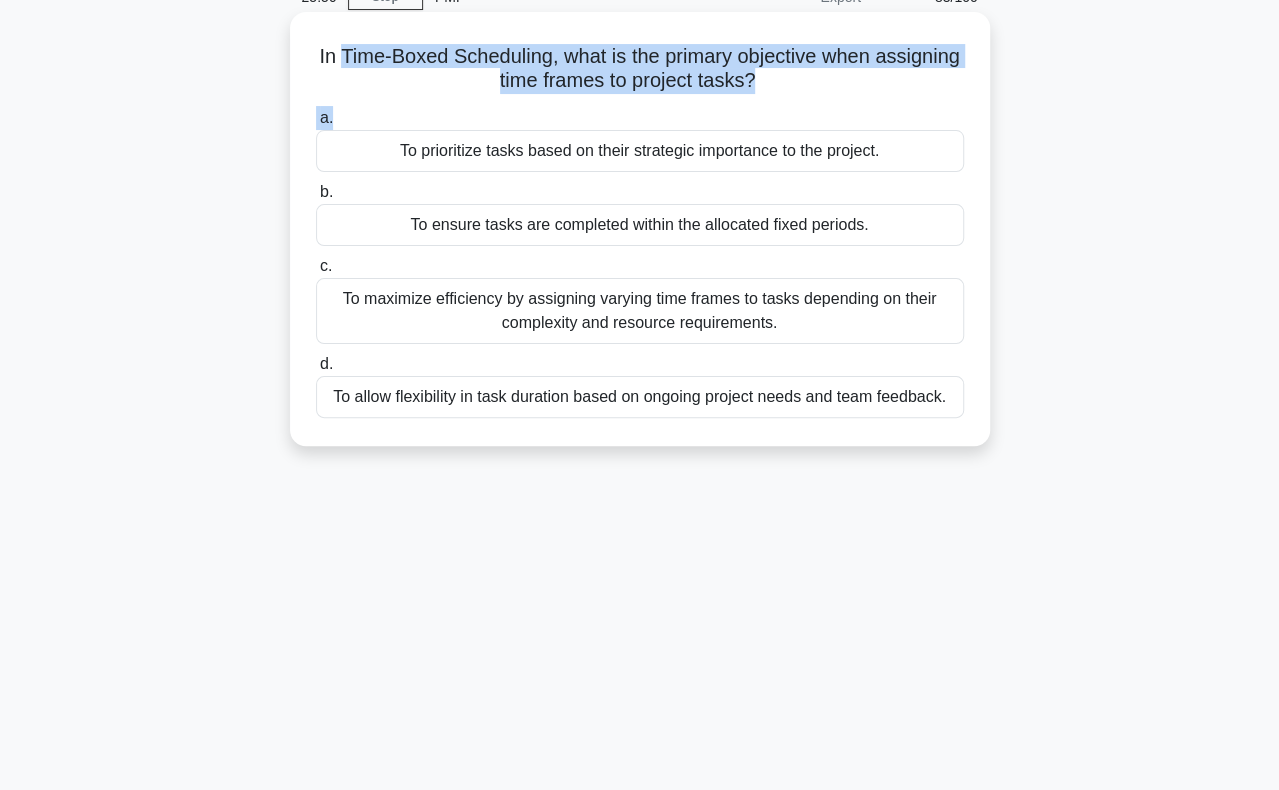drag, startPoint x: 381, startPoint y: 53, endPoint x: 398, endPoint y: 105, distance: 54.708317 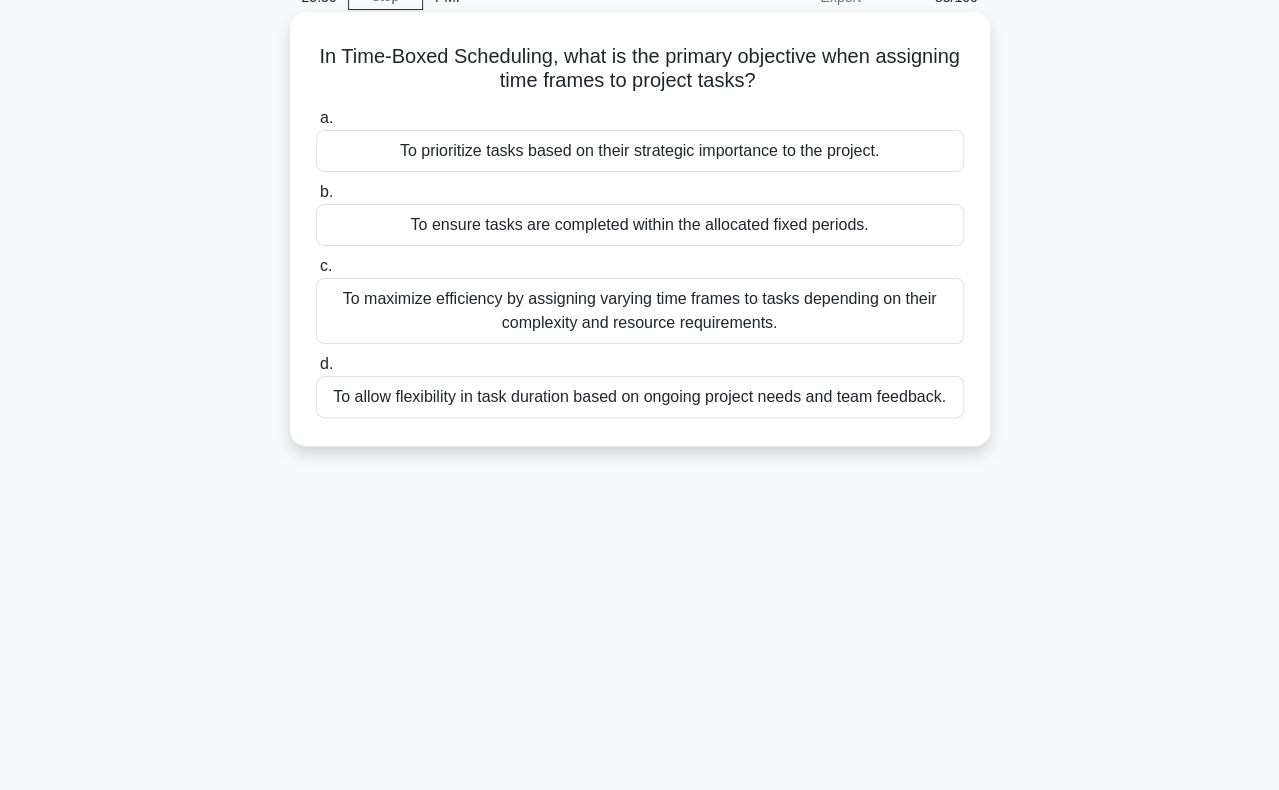 click on "To ensure tasks are completed within the allocated fixed periods." at bounding box center (640, 225) 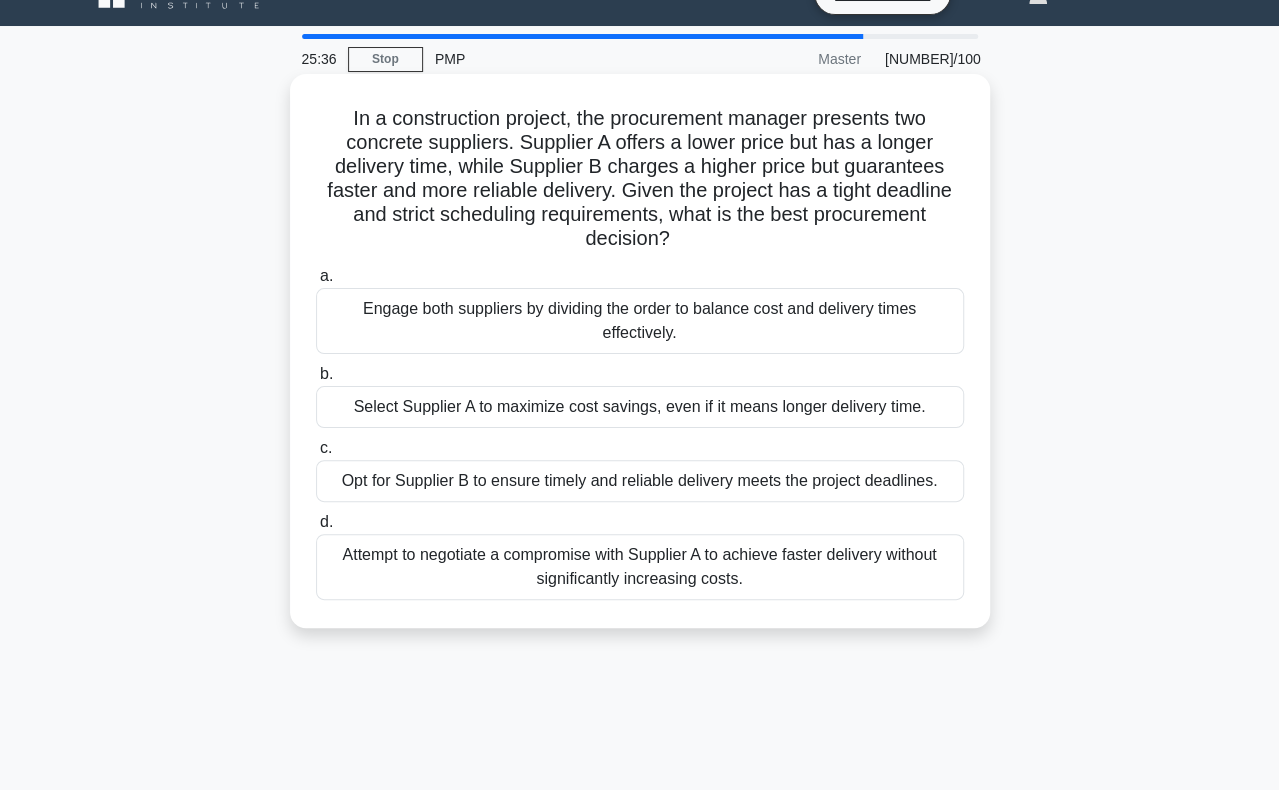 scroll, scrollTop: 0, scrollLeft: 0, axis: both 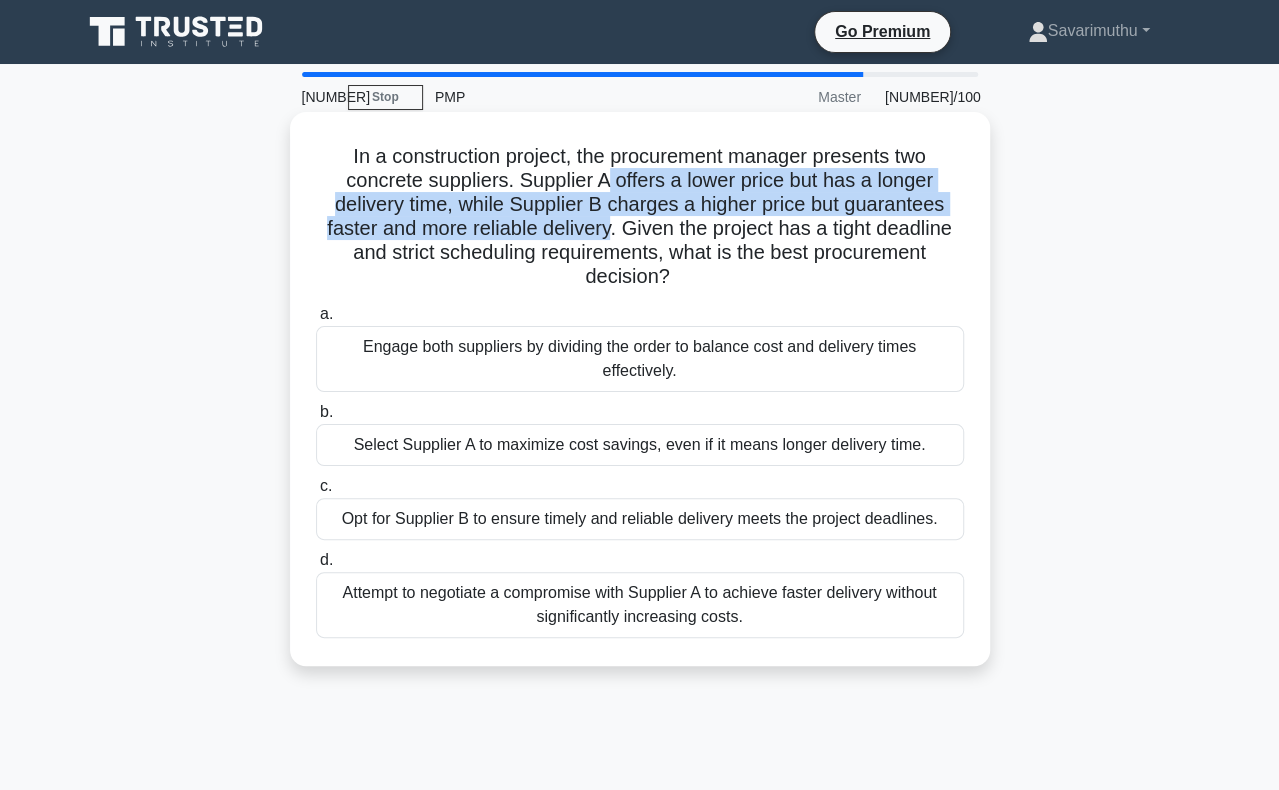 drag, startPoint x: 610, startPoint y: 183, endPoint x: 608, endPoint y: 231, distance: 48.04165 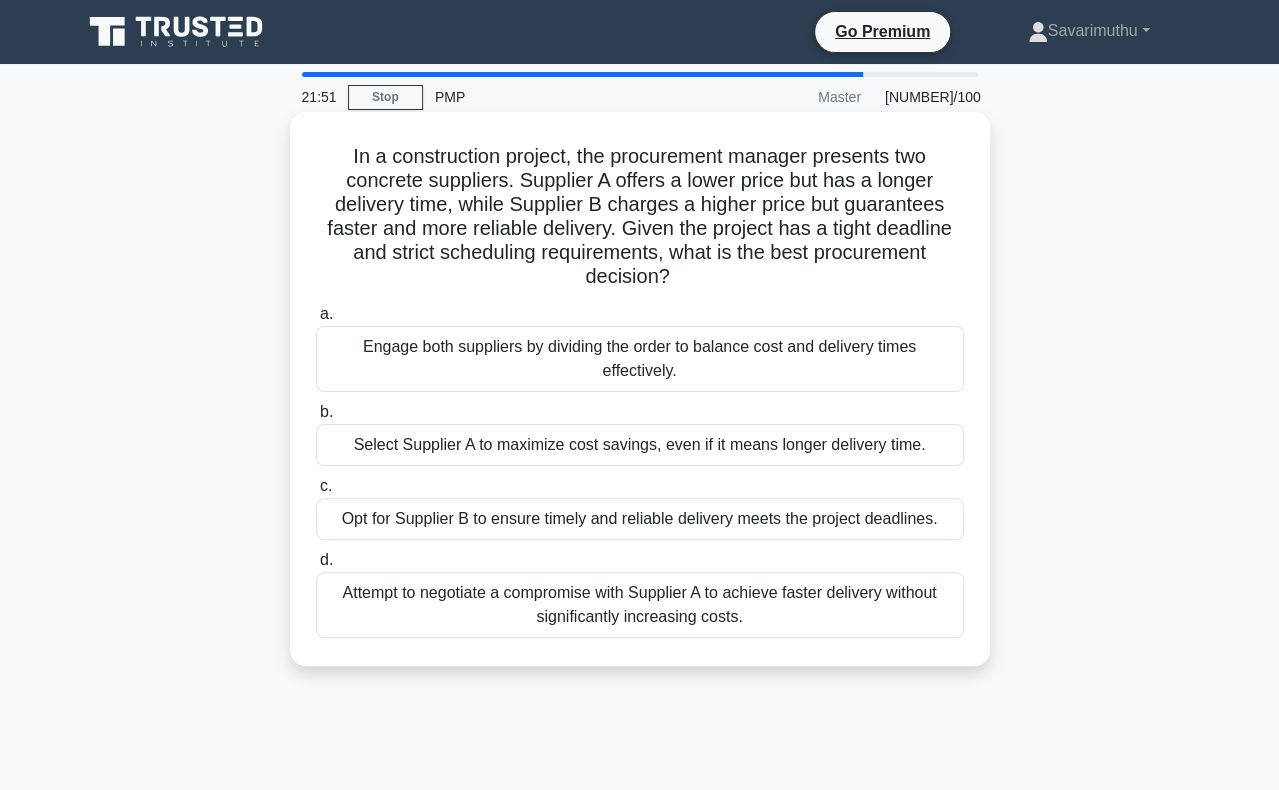 click on "Opt for Supplier B to ensure timely and reliable delivery meets the project deadlines." at bounding box center (640, 519) 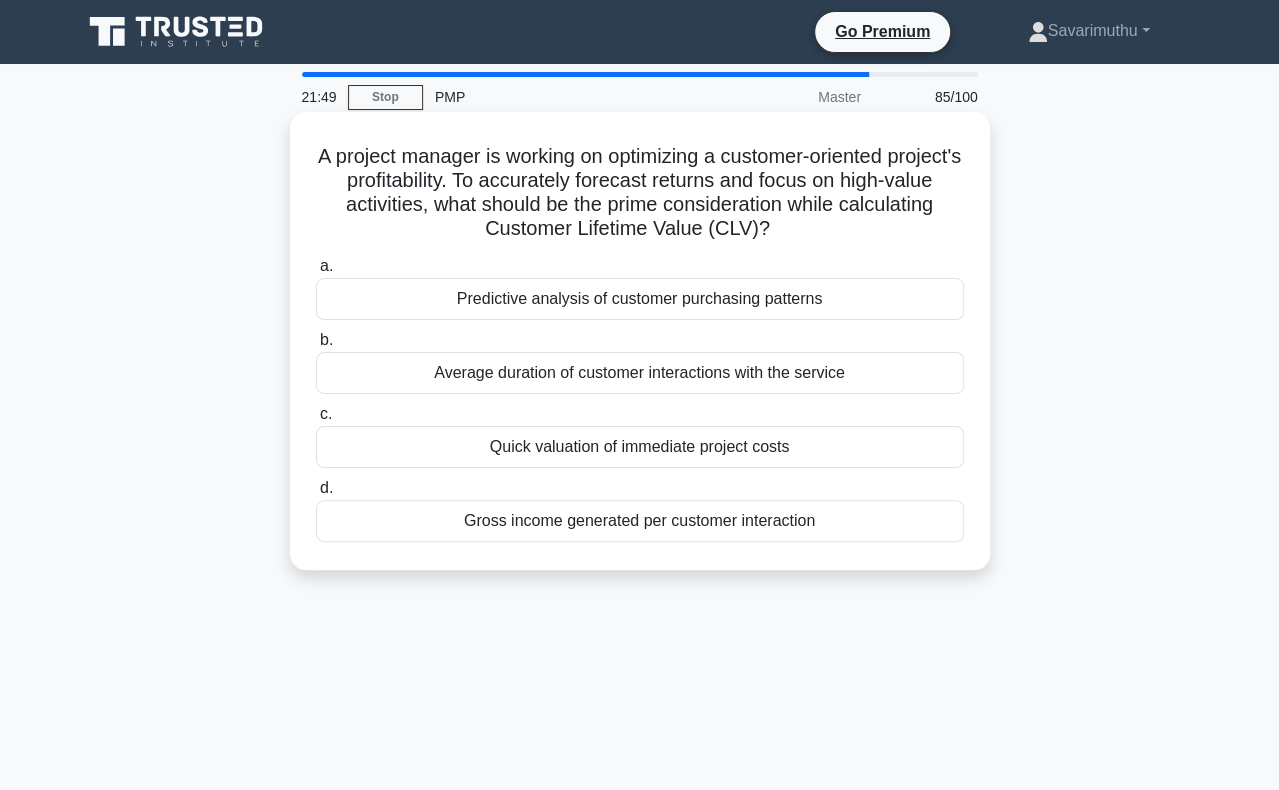 scroll, scrollTop: 100, scrollLeft: 0, axis: vertical 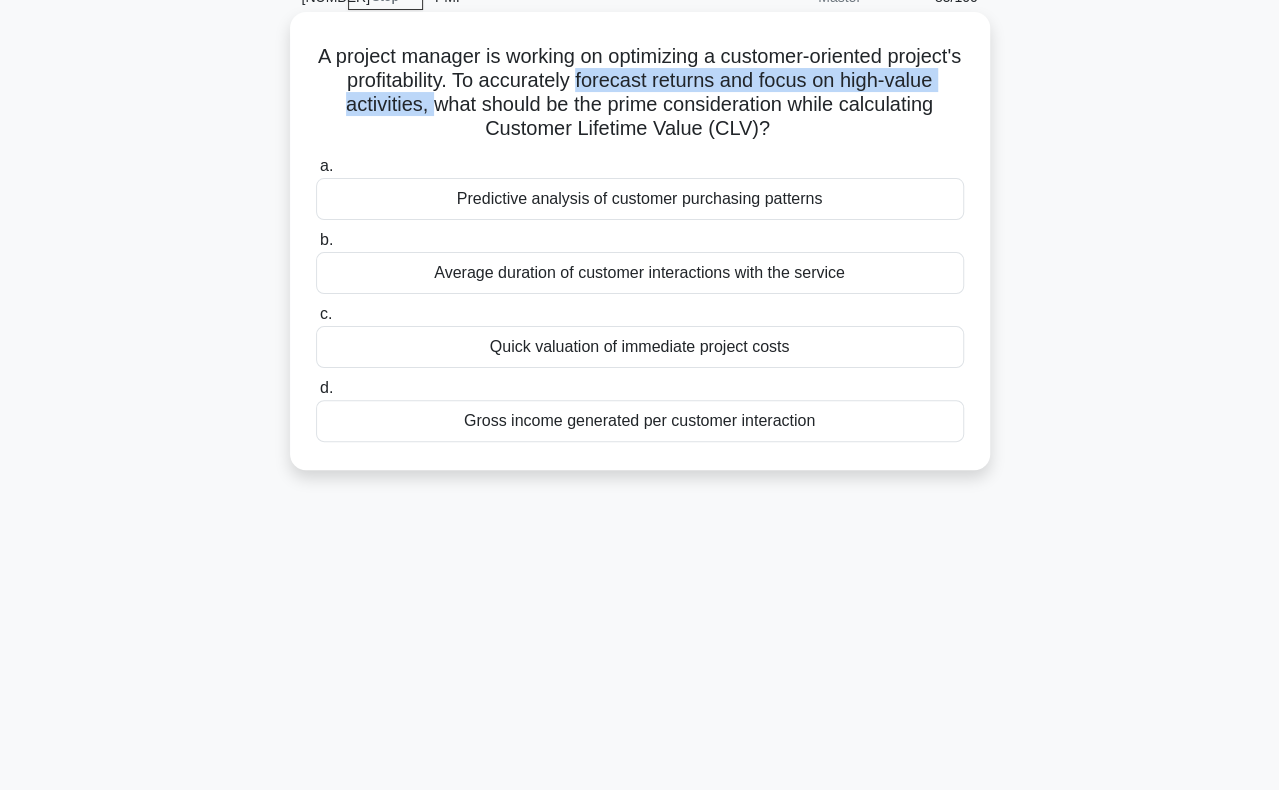 drag, startPoint x: 641, startPoint y: 77, endPoint x: 504, endPoint y: 106, distance: 140.0357 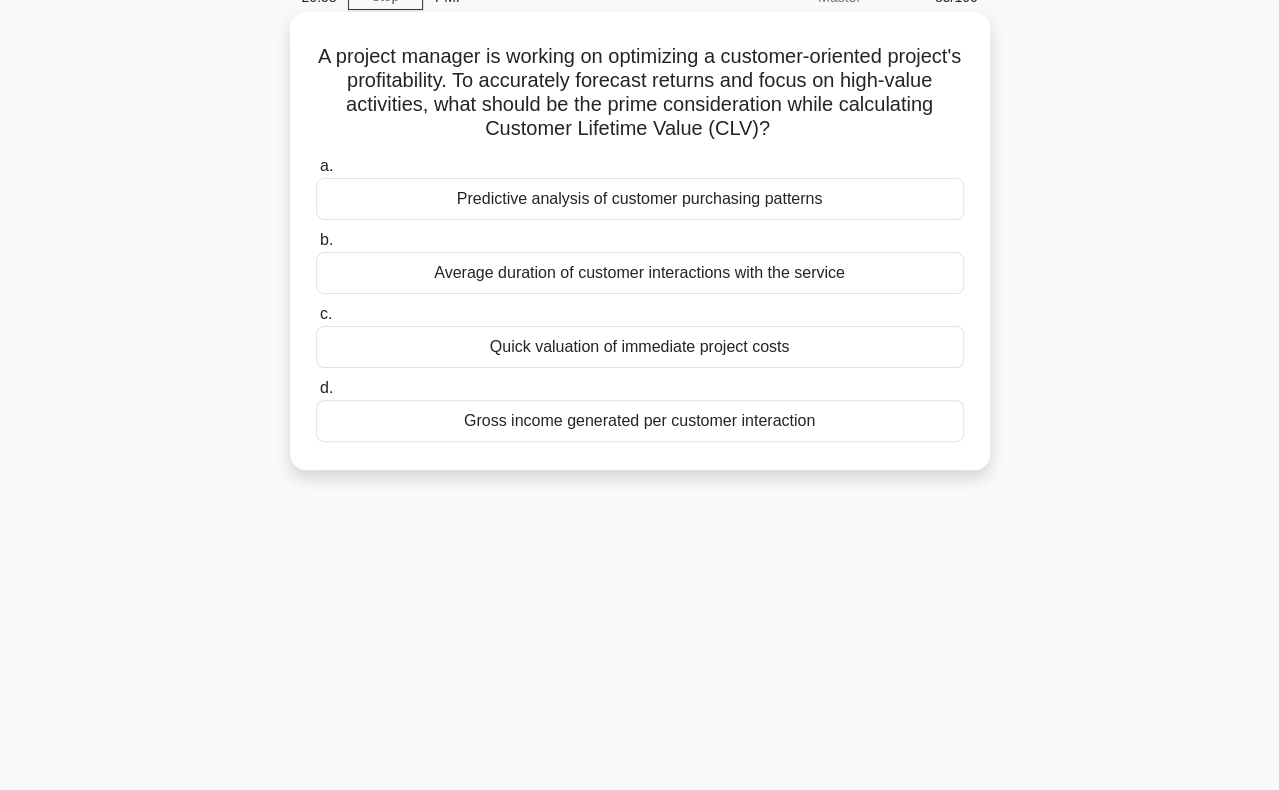 click on "Gross income generated per customer interaction" at bounding box center (640, 421) 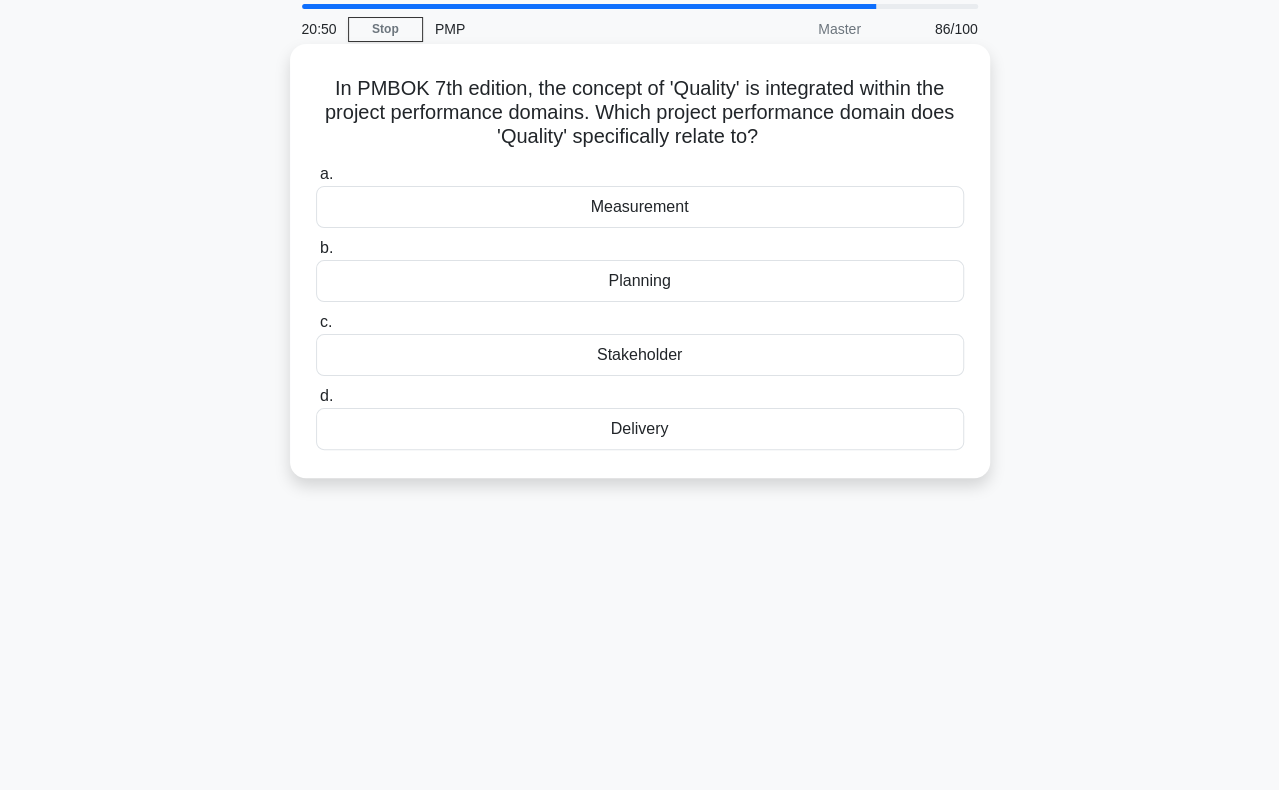 scroll, scrollTop: 100, scrollLeft: 0, axis: vertical 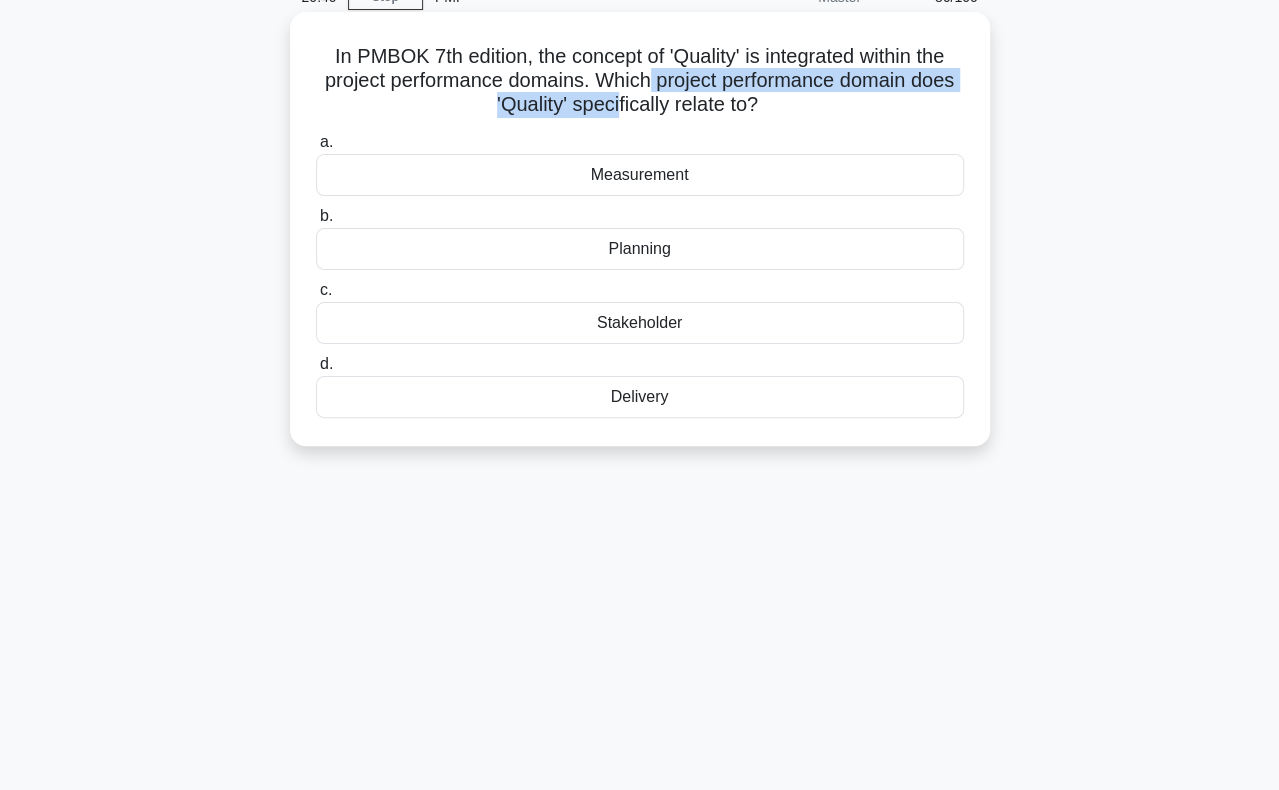 drag, startPoint x: 651, startPoint y: 81, endPoint x: 617, endPoint y: 102, distance: 39.962482 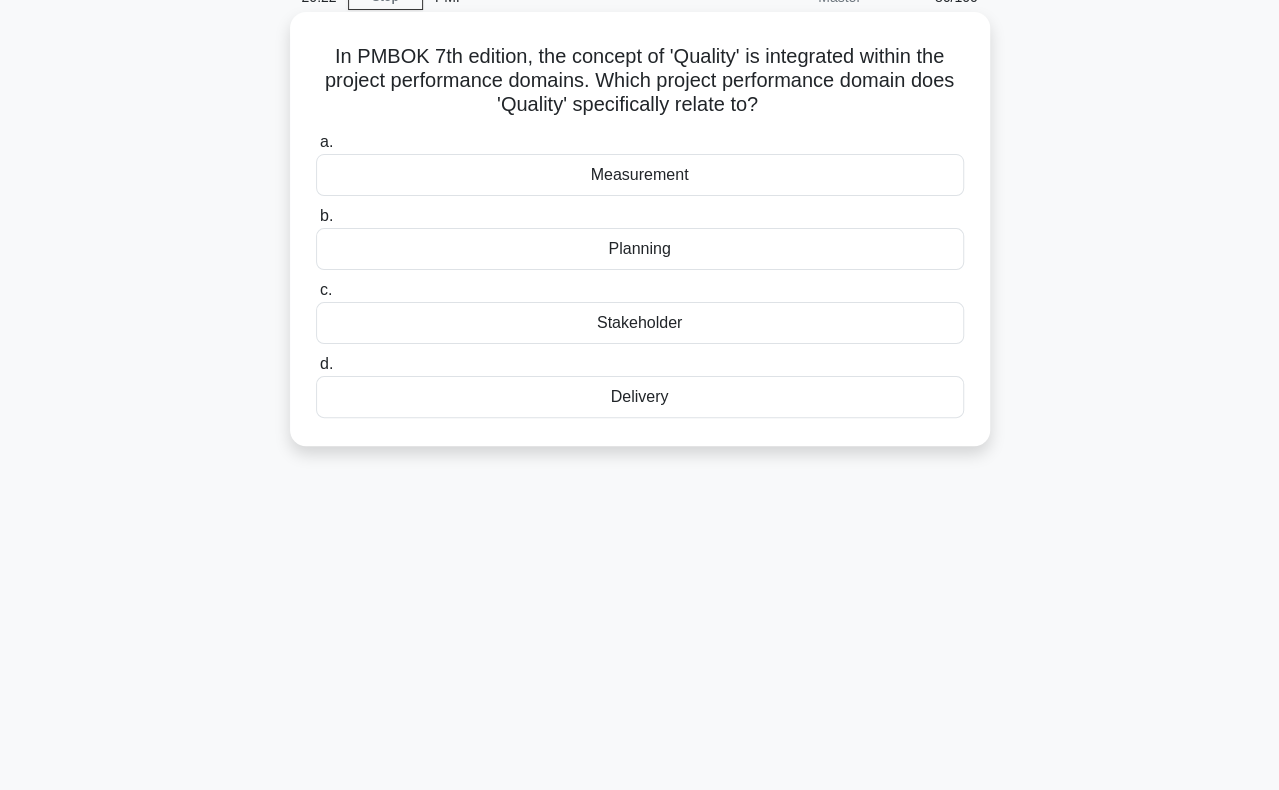 click on "Measurement" at bounding box center (640, 175) 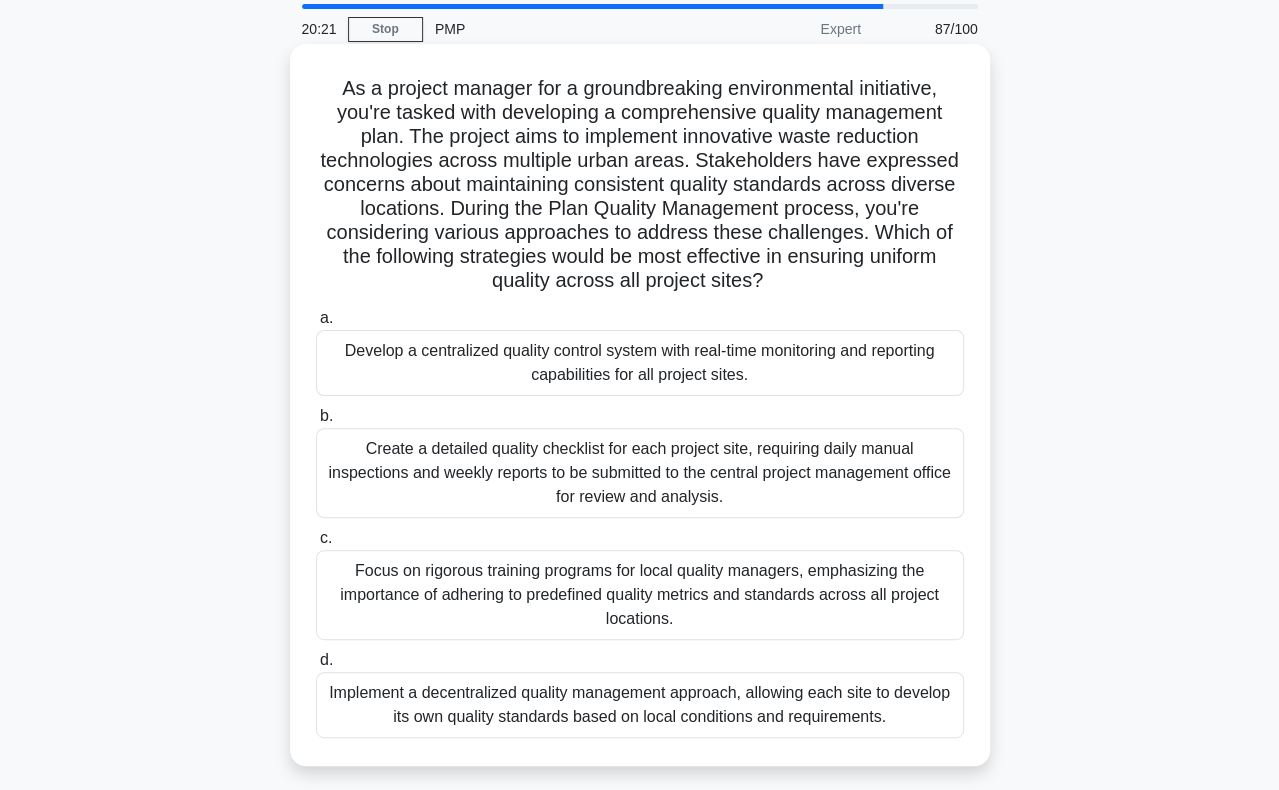 scroll, scrollTop: 100, scrollLeft: 0, axis: vertical 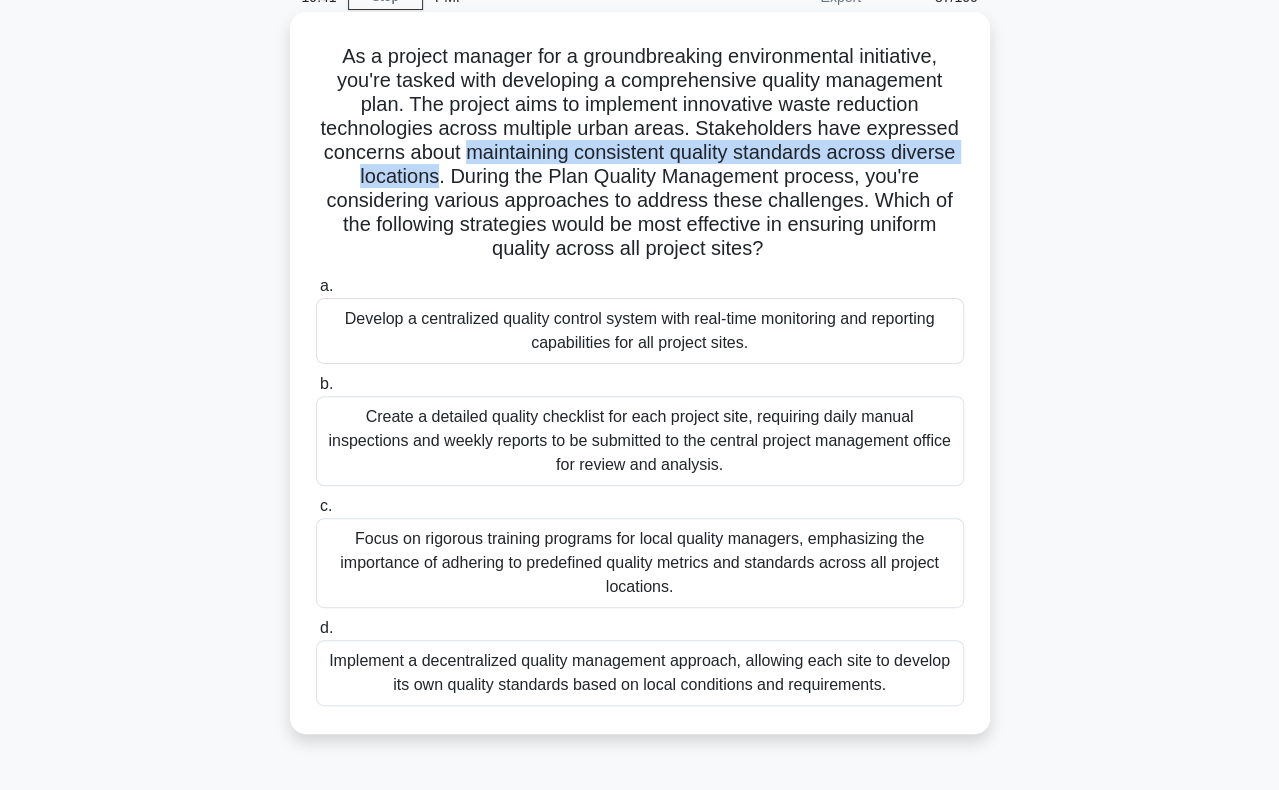 drag, startPoint x: 467, startPoint y: 153, endPoint x: 432, endPoint y: 177, distance: 42.43819 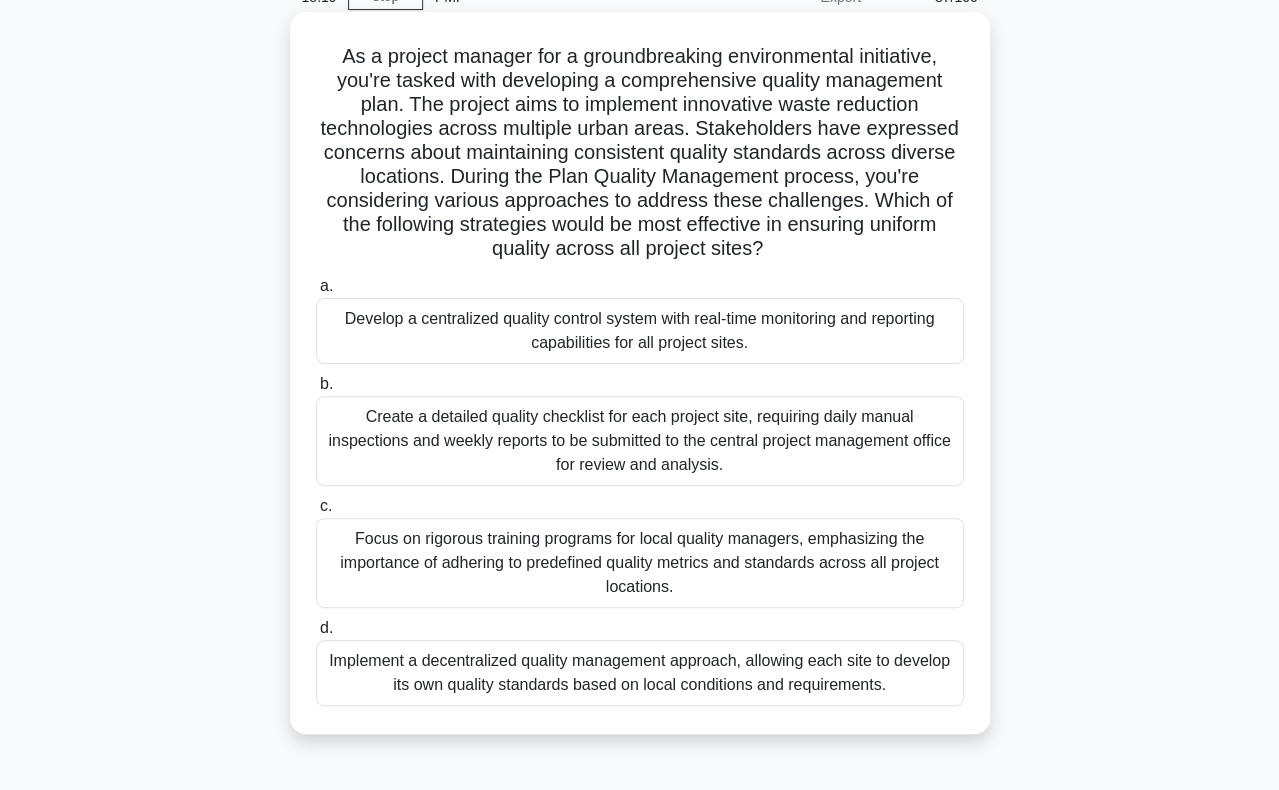click on "Develop a centralized quality control system with real-time monitoring and reporting capabilities for all project sites." at bounding box center [640, 331] 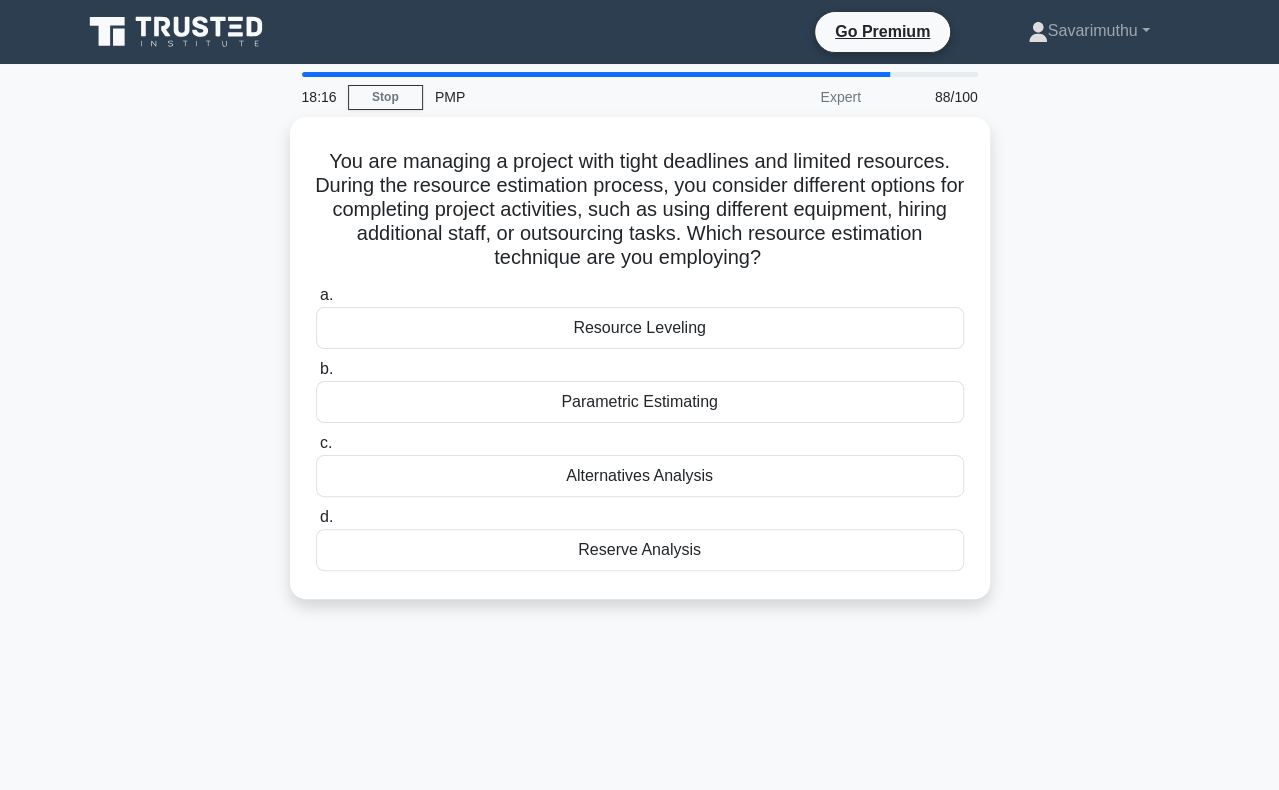 scroll, scrollTop: 100, scrollLeft: 0, axis: vertical 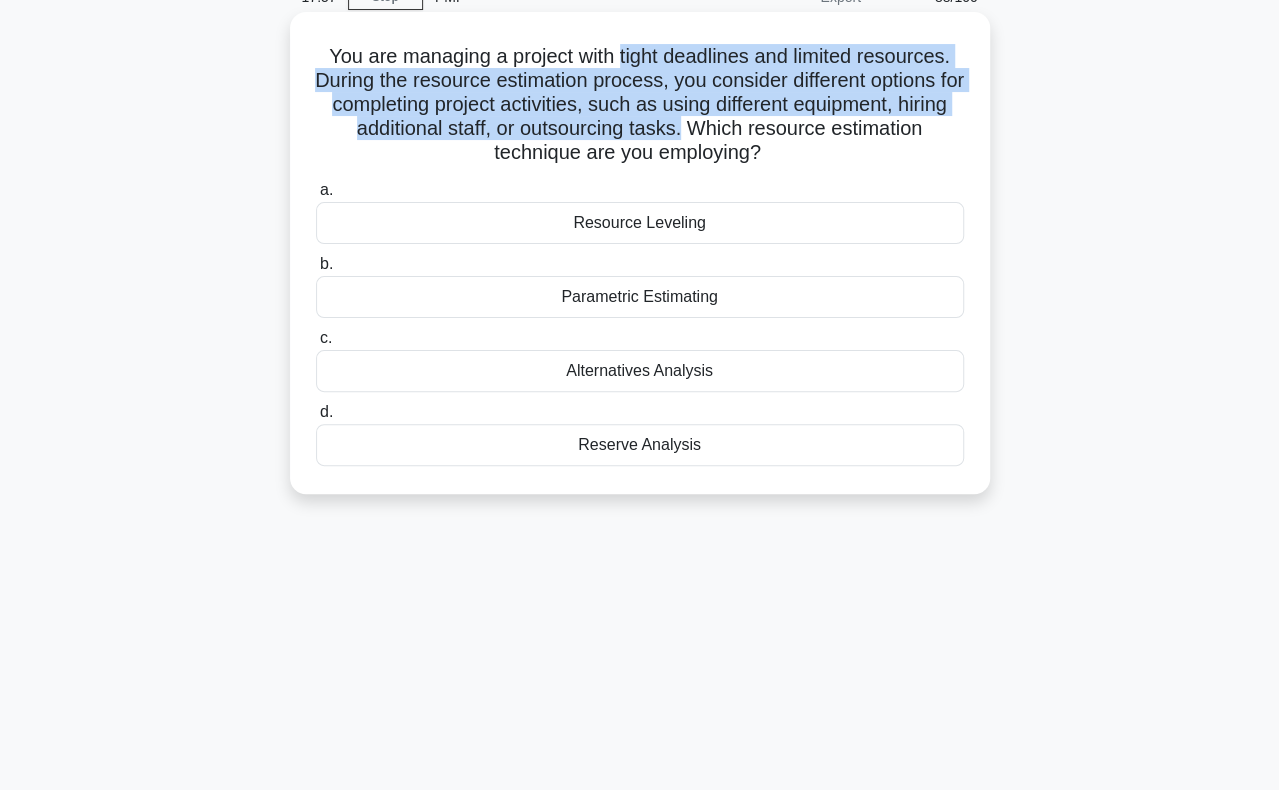 drag, startPoint x: 618, startPoint y: 53, endPoint x: 712, endPoint y: 133, distance: 123.4342 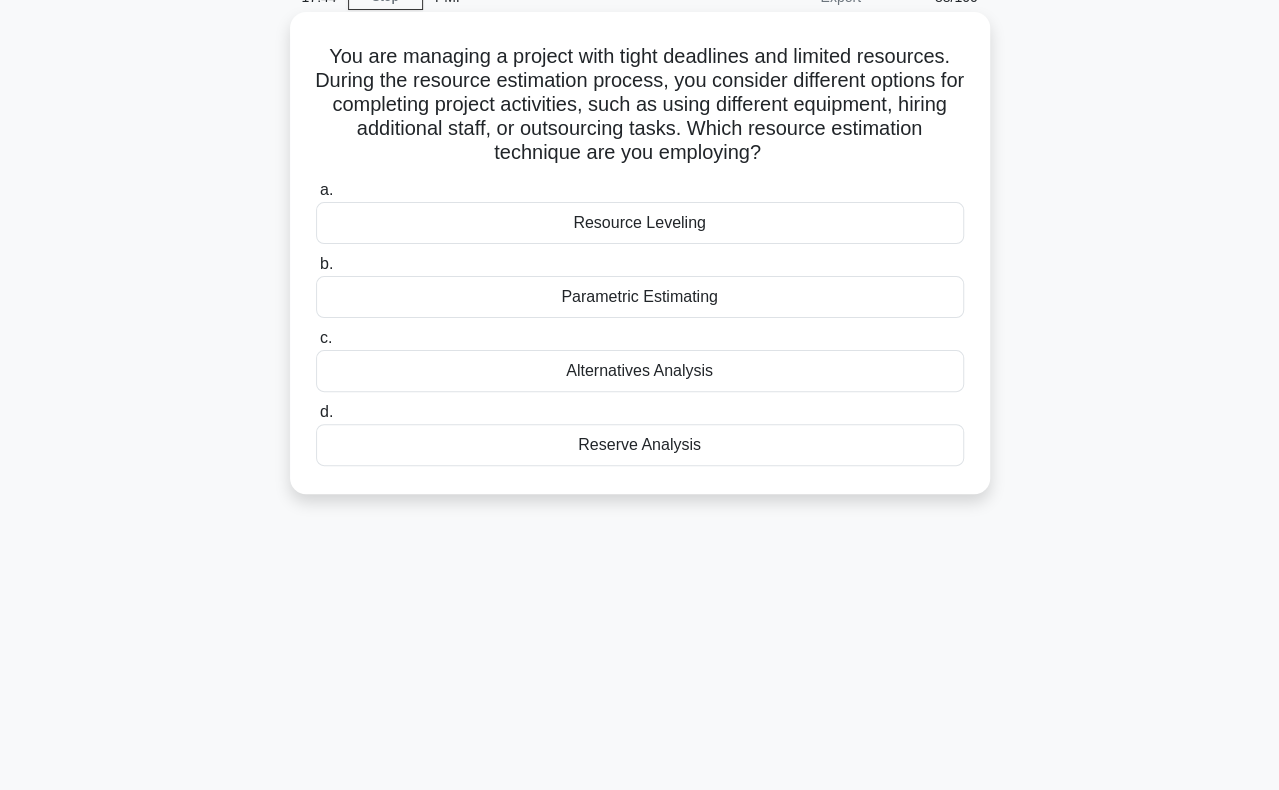 click on "Alternatives Analysis" at bounding box center (640, 371) 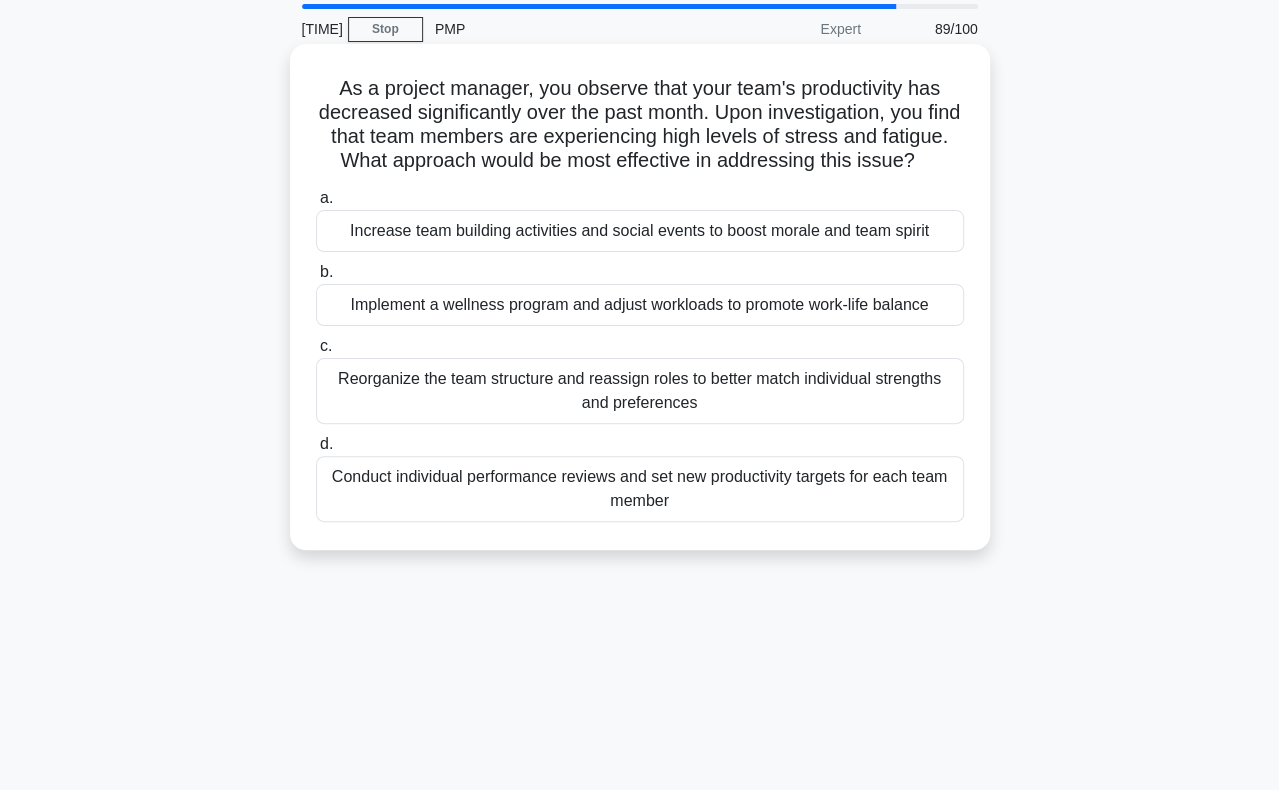 scroll, scrollTop: 100, scrollLeft: 0, axis: vertical 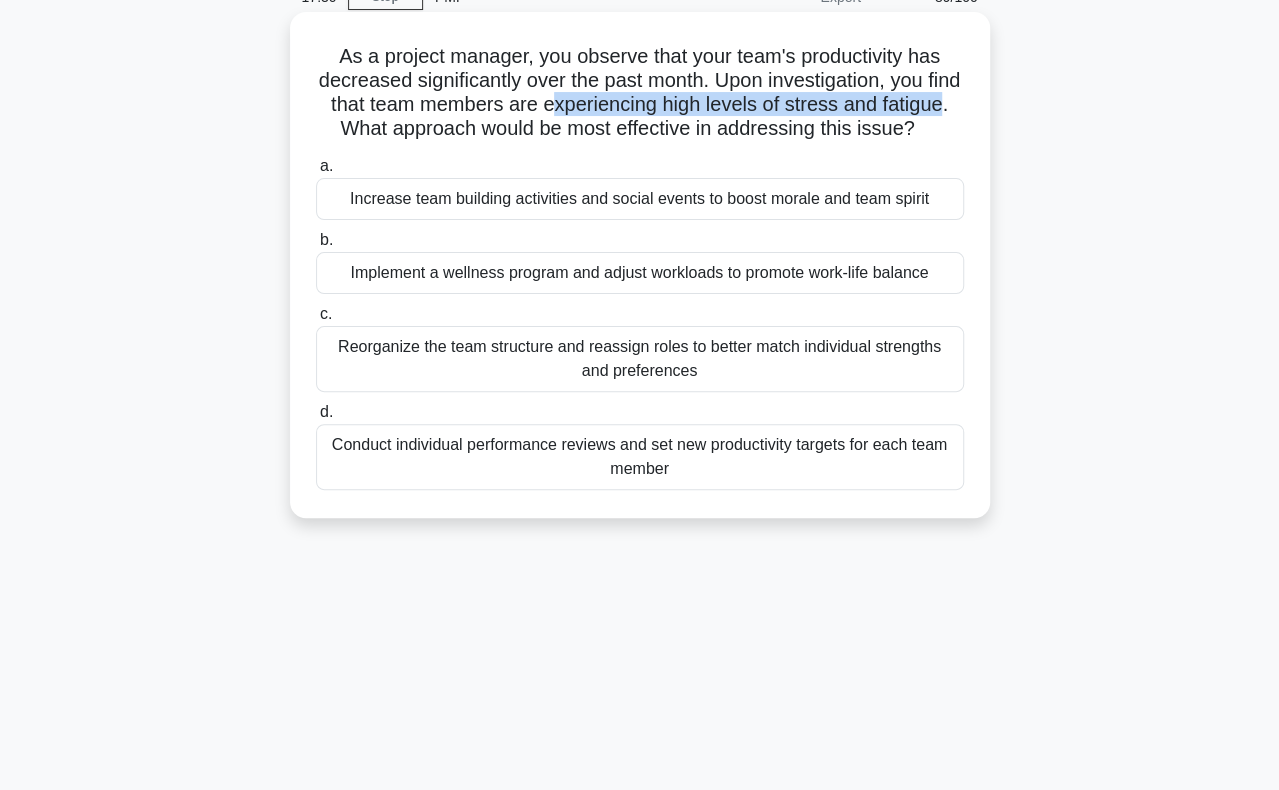 drag, startPoint x: 612, startPoint y: 114, endPoint x: 400, endPoint y: 127, distance: 212.39821 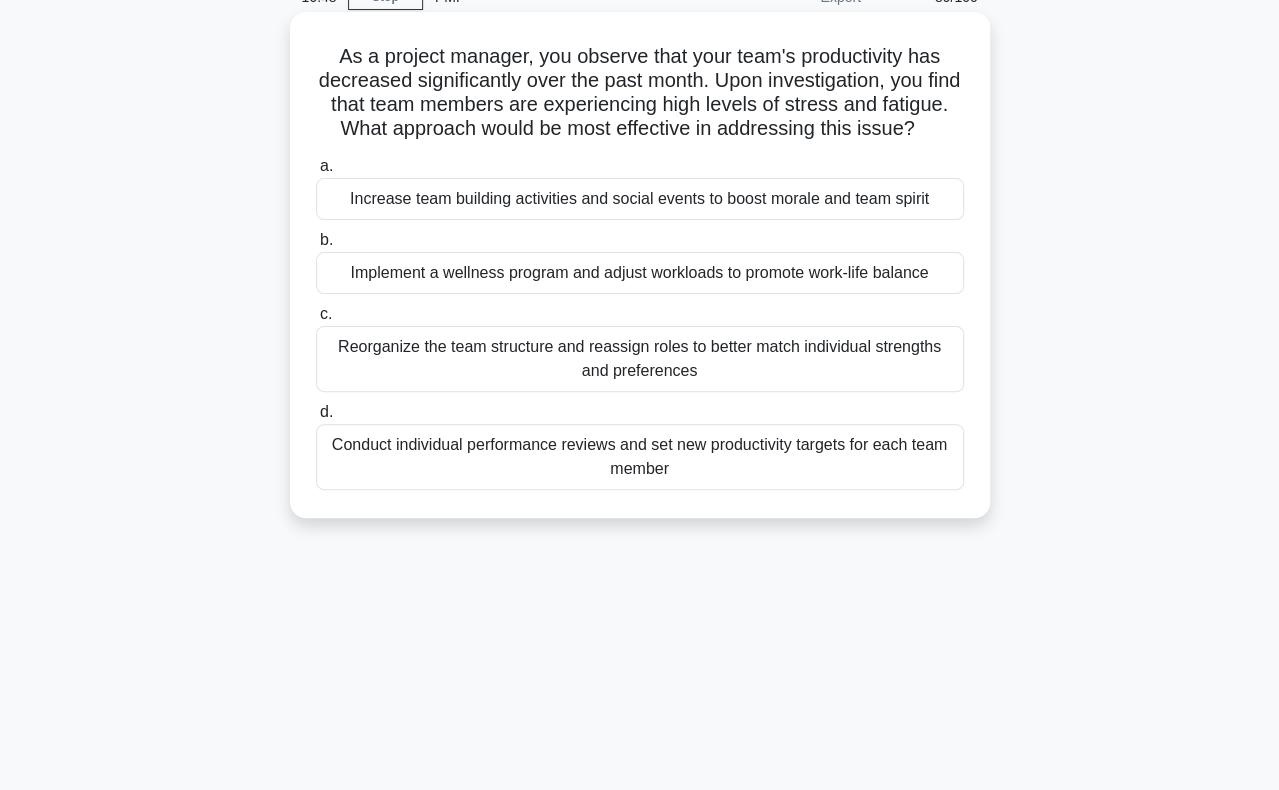 click on "Increase team building activities and social events to boost morale and team spirit" at bounding box center [640, 199] 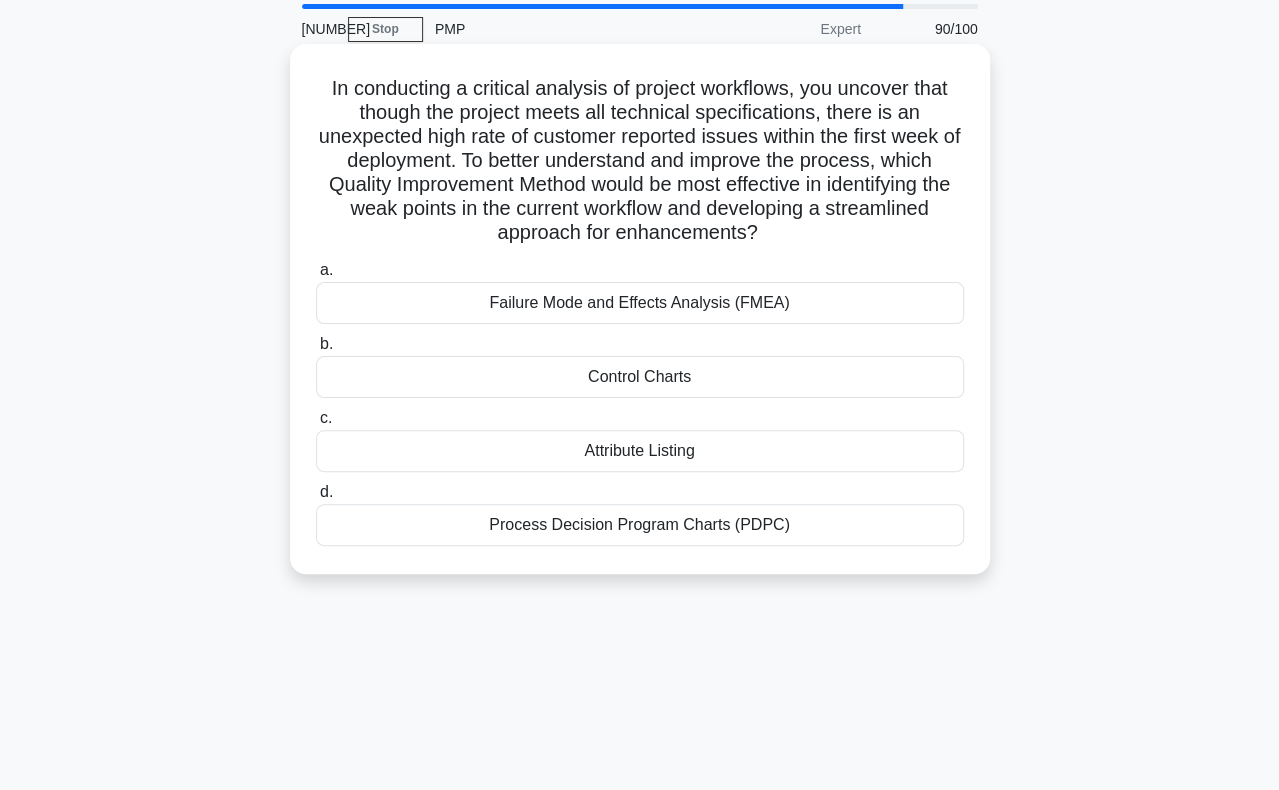 scroll, scrollTop: 100, scrollLeft: 0, axis: vertical 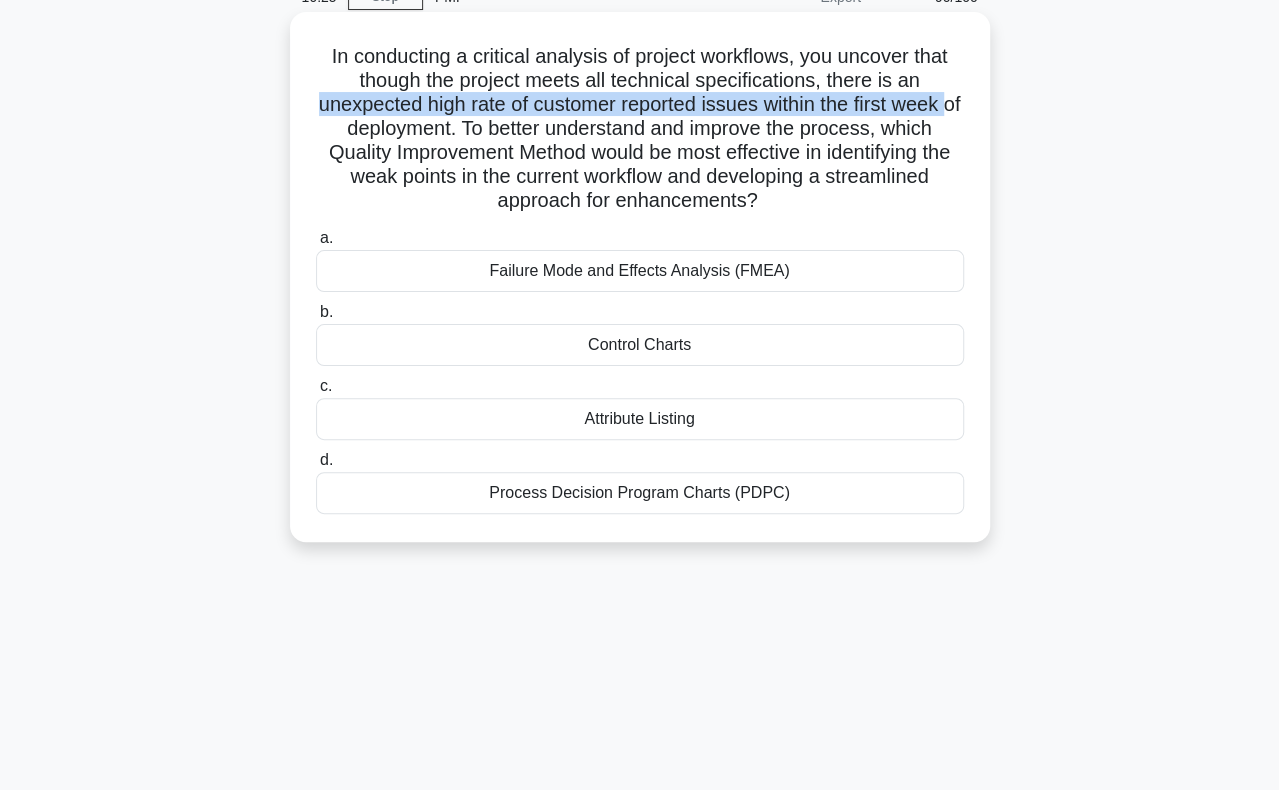 drag, startPoint x: 318, startPoint y: 111, endPoint x: 310, endPoint y: 129, distance: 19.697716 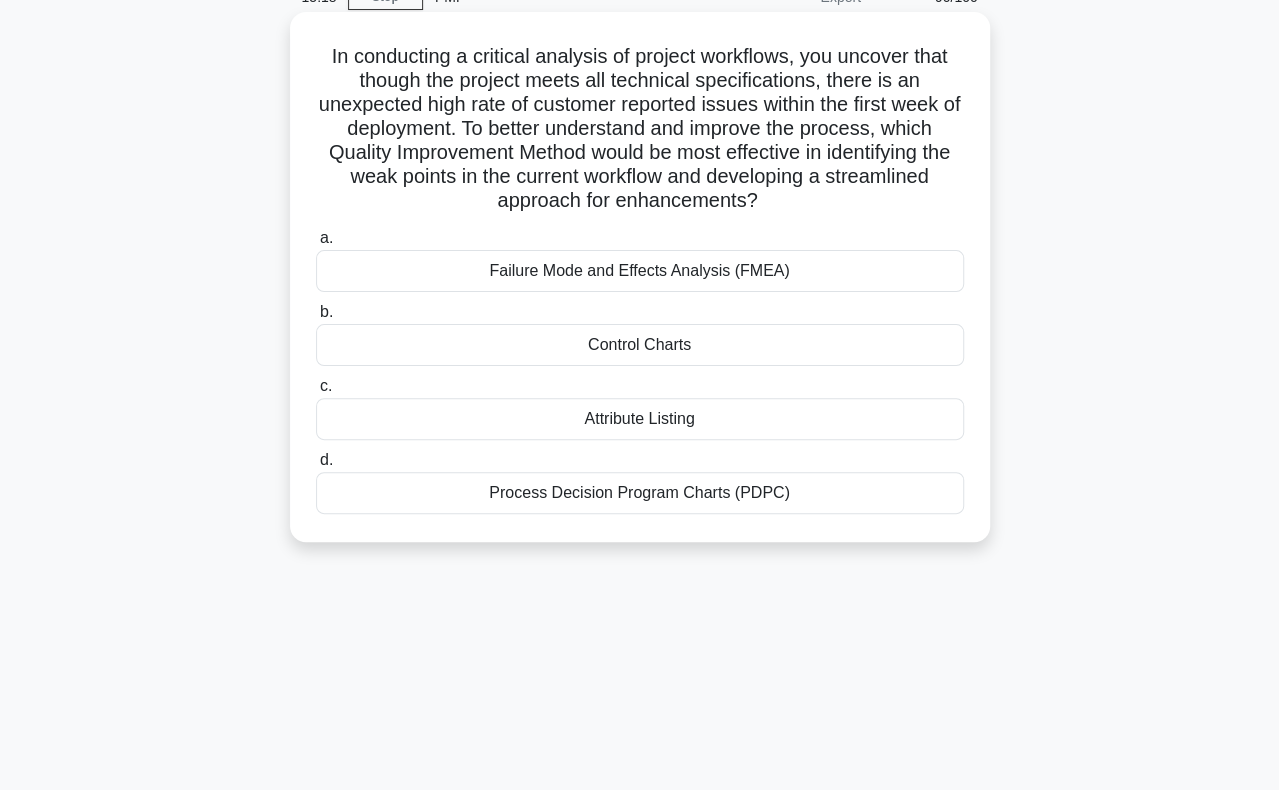 click on "Process Decision Program Charts (PDPC)" at bounding box center (640, 493) 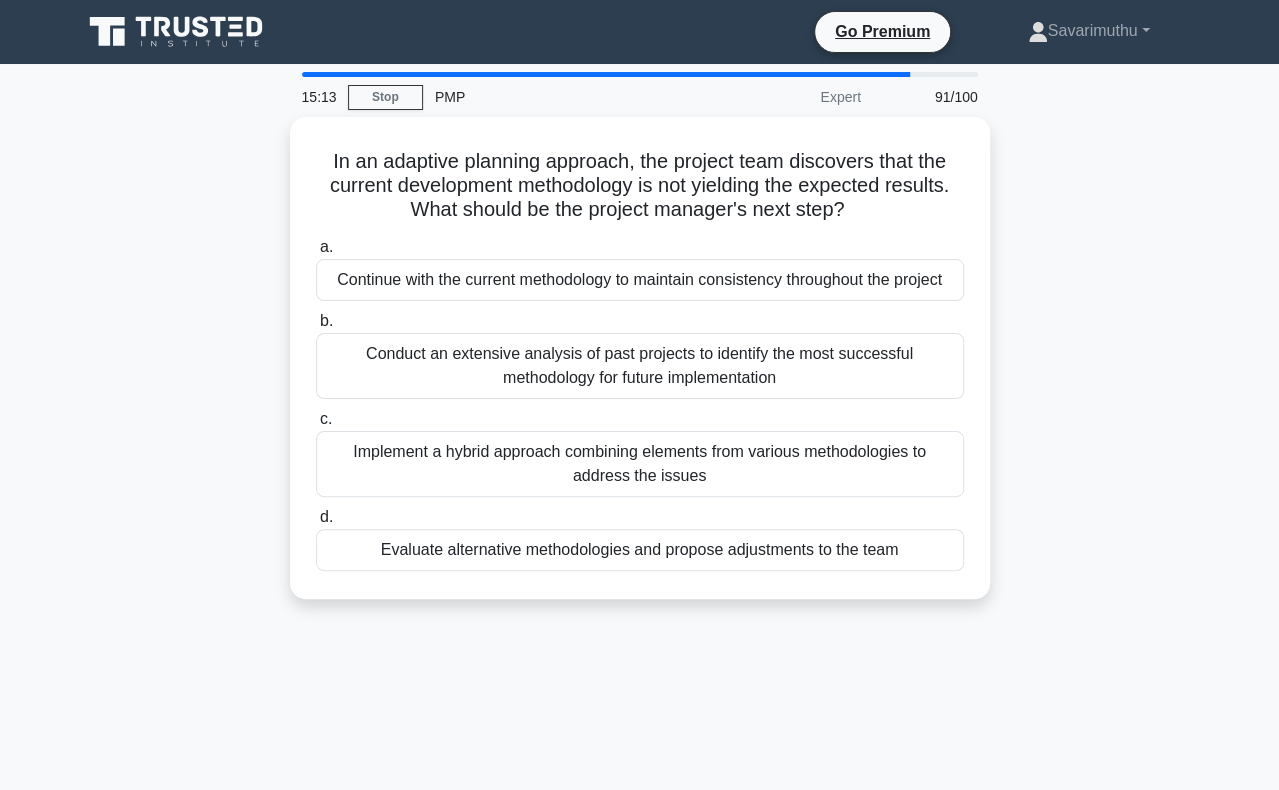 scroll, scrollTop: 100, scrollLeft: 0, axis: vertical 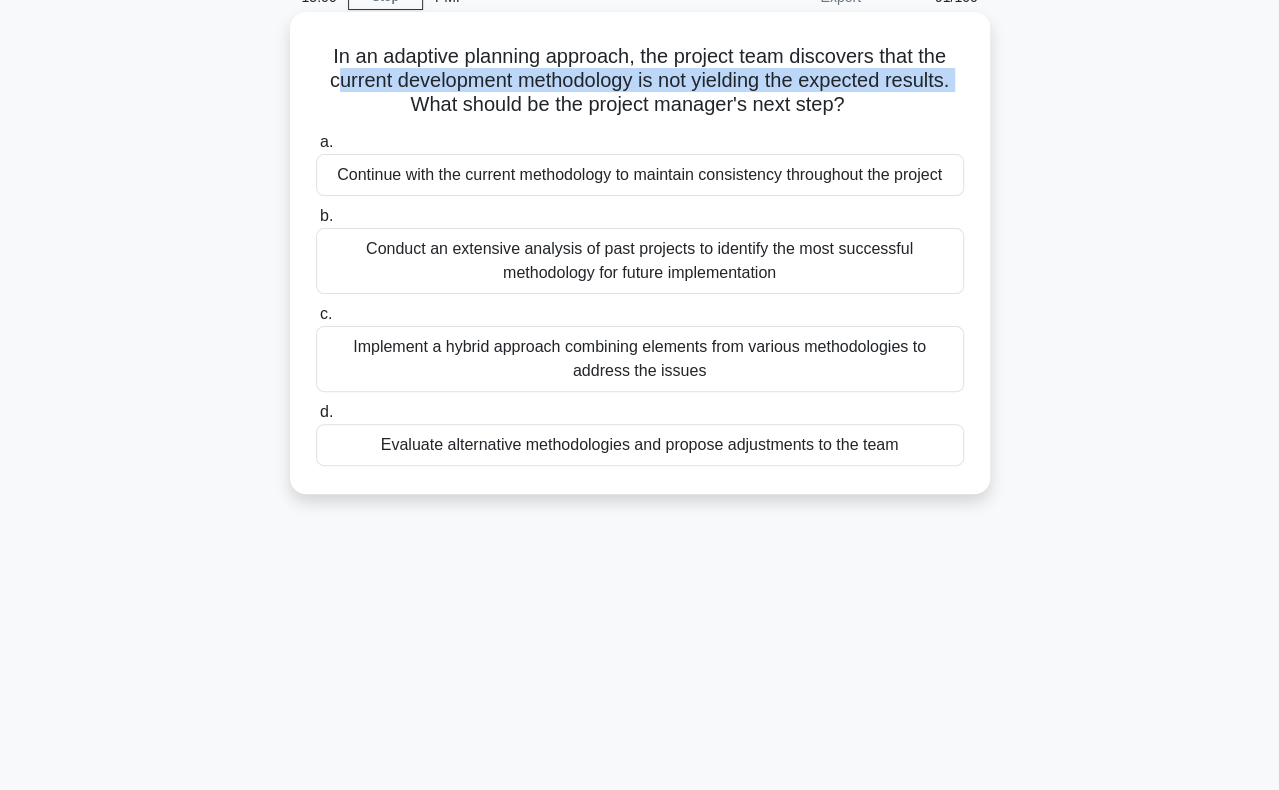 click on "In an adaptive planning approach, the project team discovers that the current development methodology is not yielding the expected results. What should be the project manager's next step?
.spinner_0XTQ{transform-origin:center;animation:spinner_y6GP .75s linear infinite}@keyframes spinner_y6GP{100%{transform:rotate(360deg)}}" at bounding box center (640, 81) 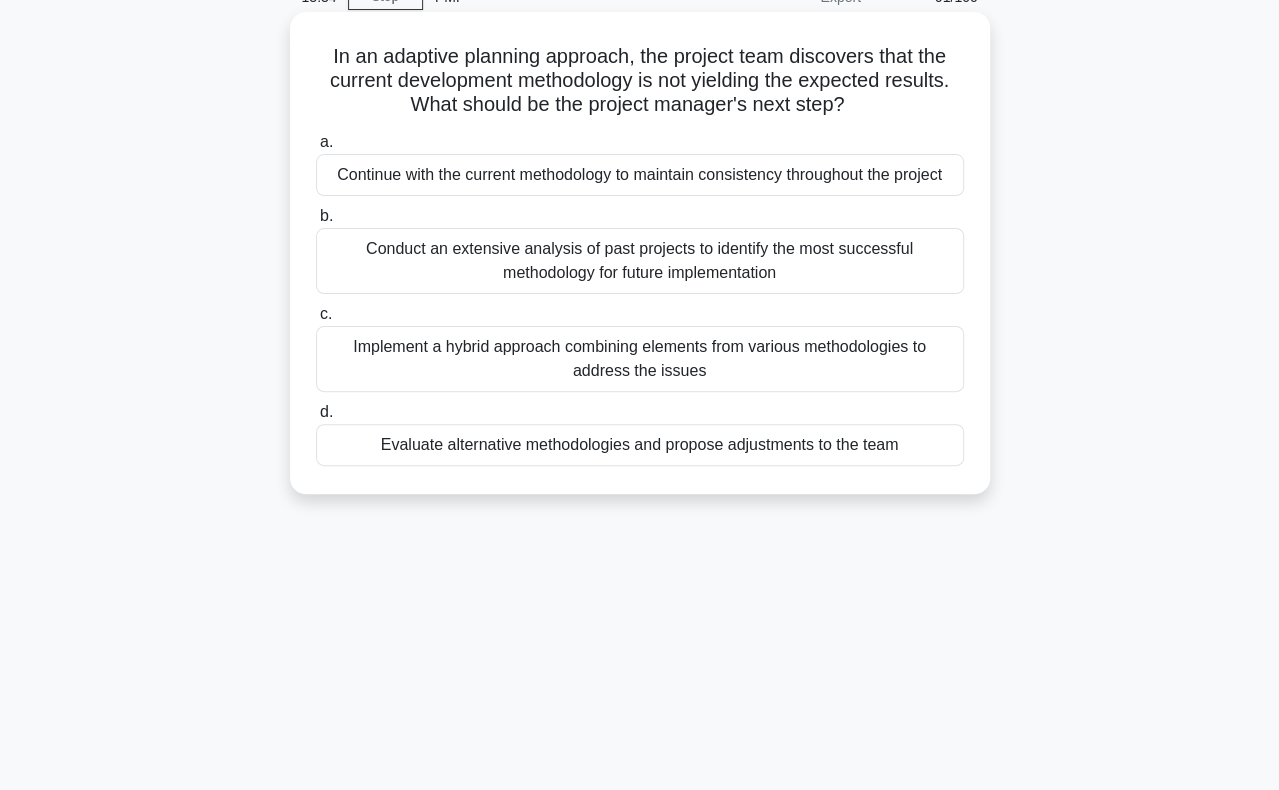 click on "Evaluate alternative methodologies and propose adjustments to the team" at bounding box center (640, 445) 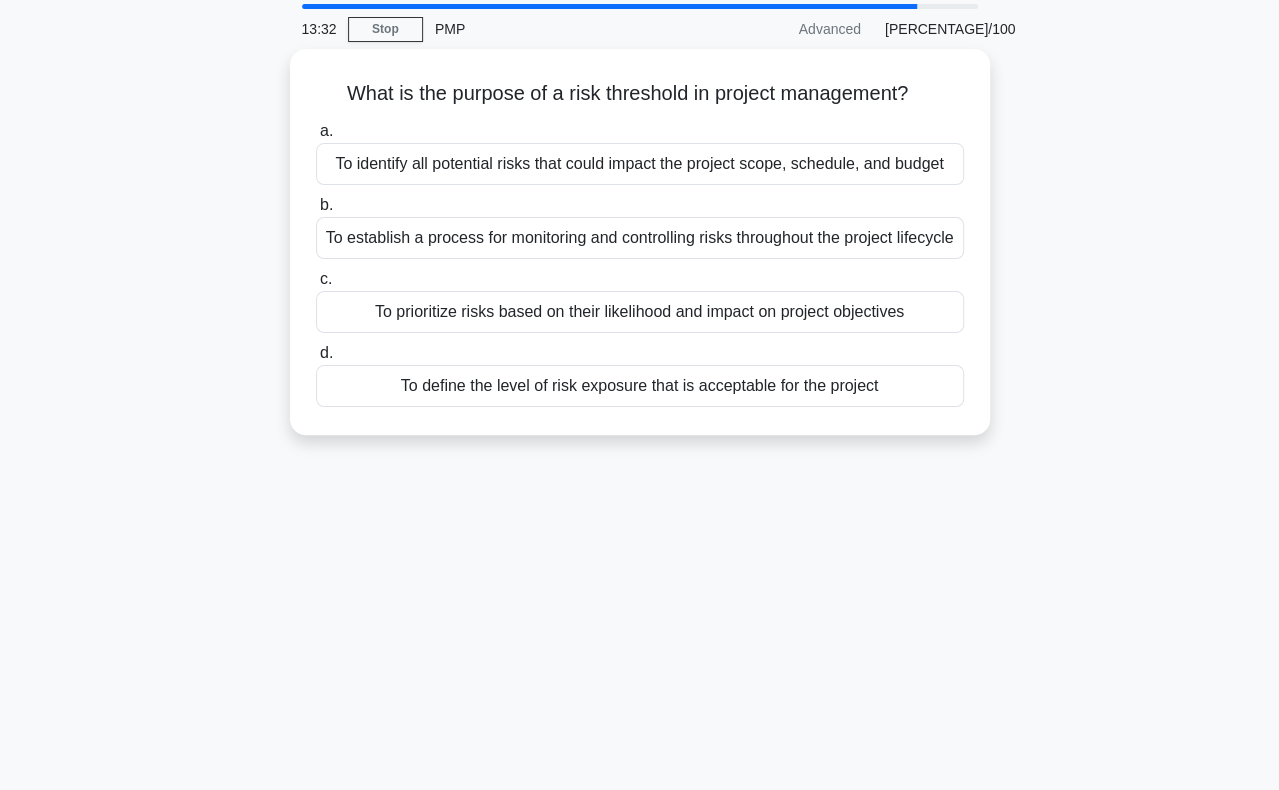 scroll, scrollTop: 100, scrollLeft: 0, axis: vertical 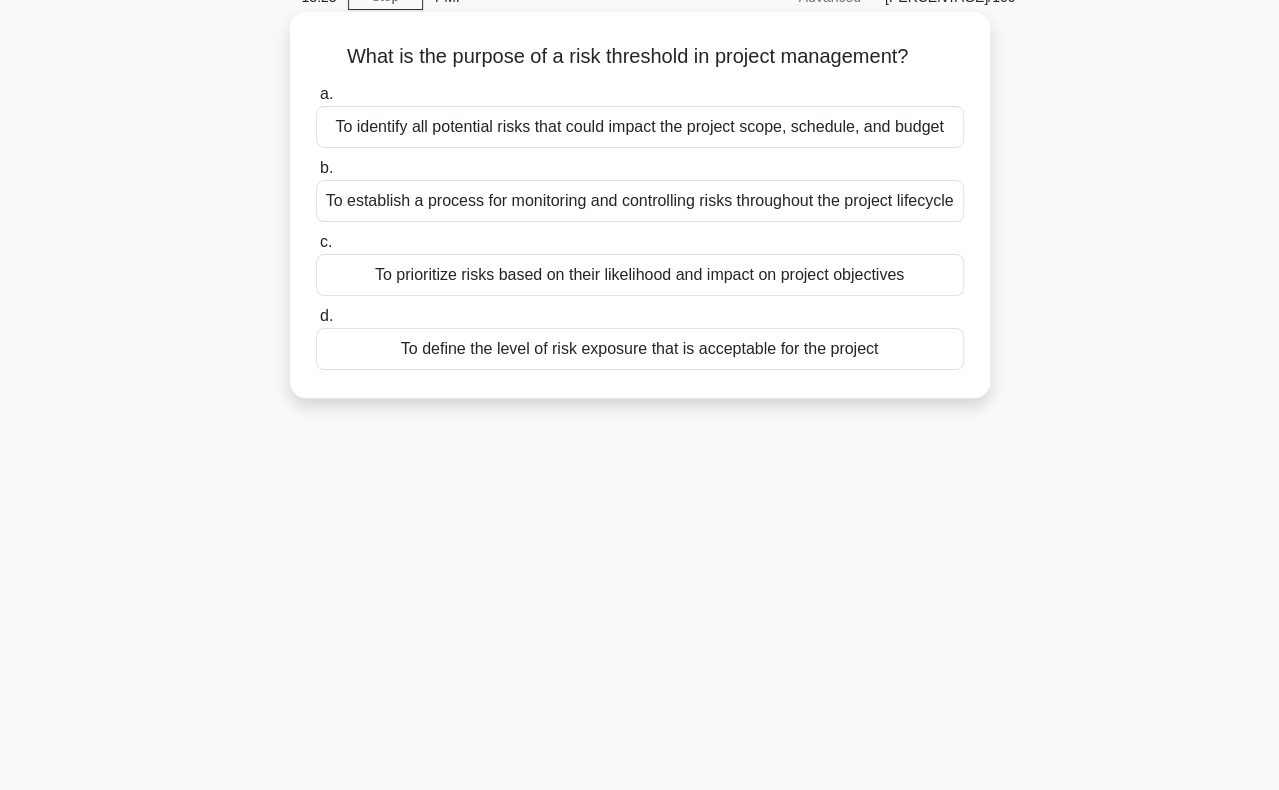 click on "To define the level of risk exposure that is acceptable for the project" at bounding box center [640, 349] 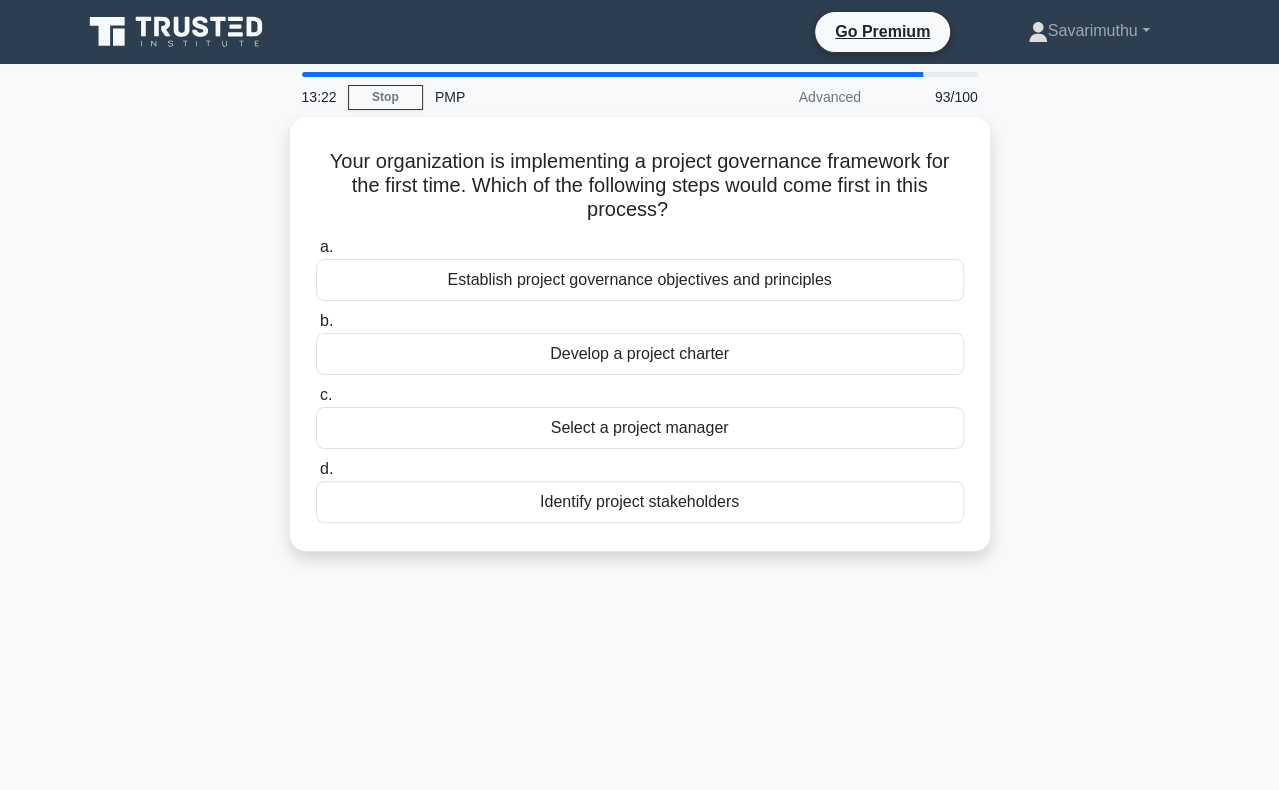 scroll, scrollTop: 100, scrollLeft: 0, axis: vertical 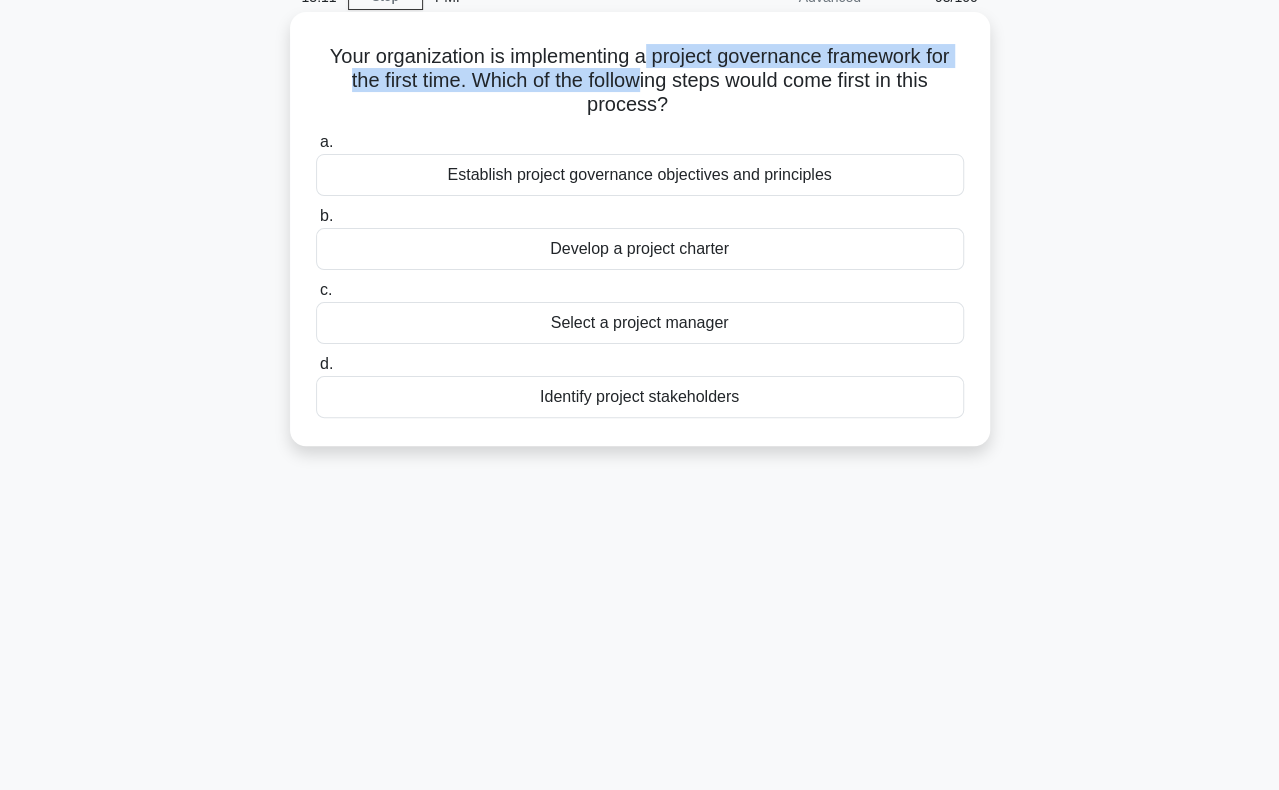 drag, startPoint x: 646, startPoint y: 62, endPoint x: 642, endPoint y: 73, distance: 11.7046995 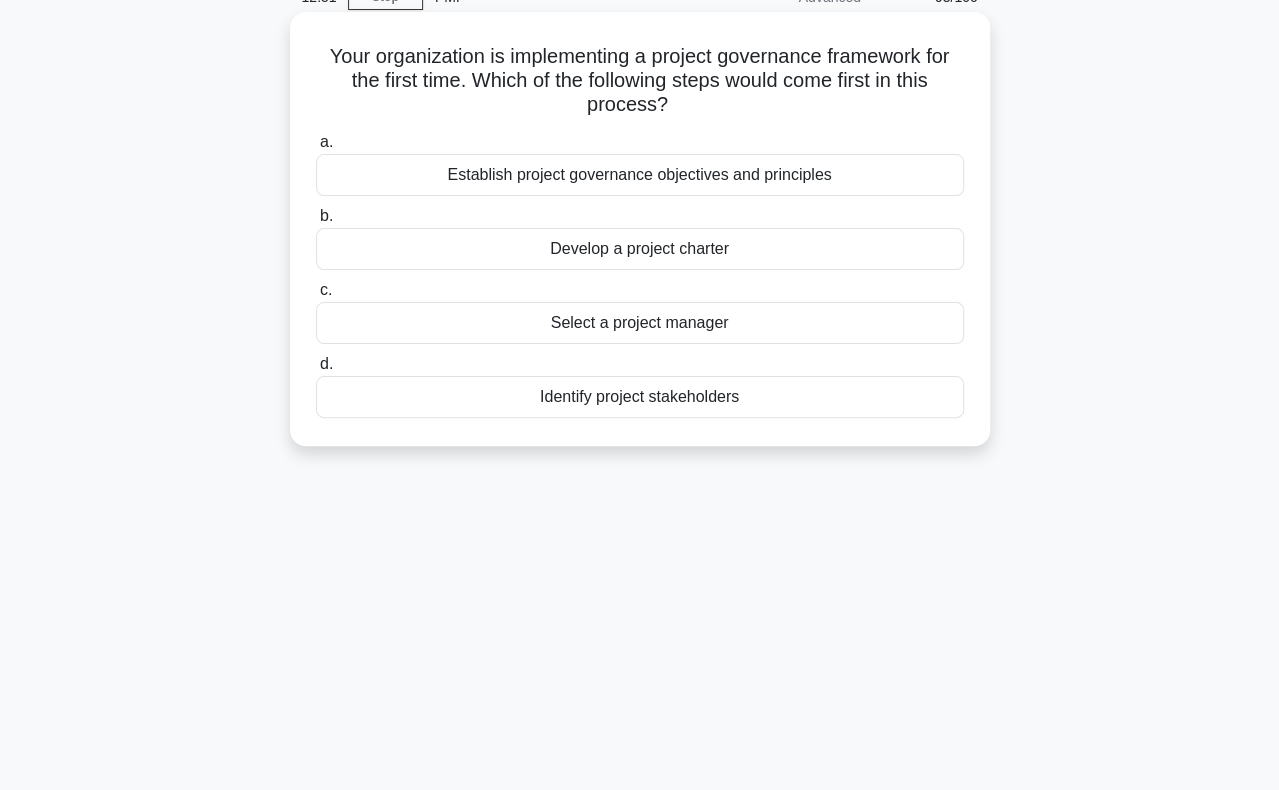 click on "Develop a project charter" at bounding box center (640, 249) 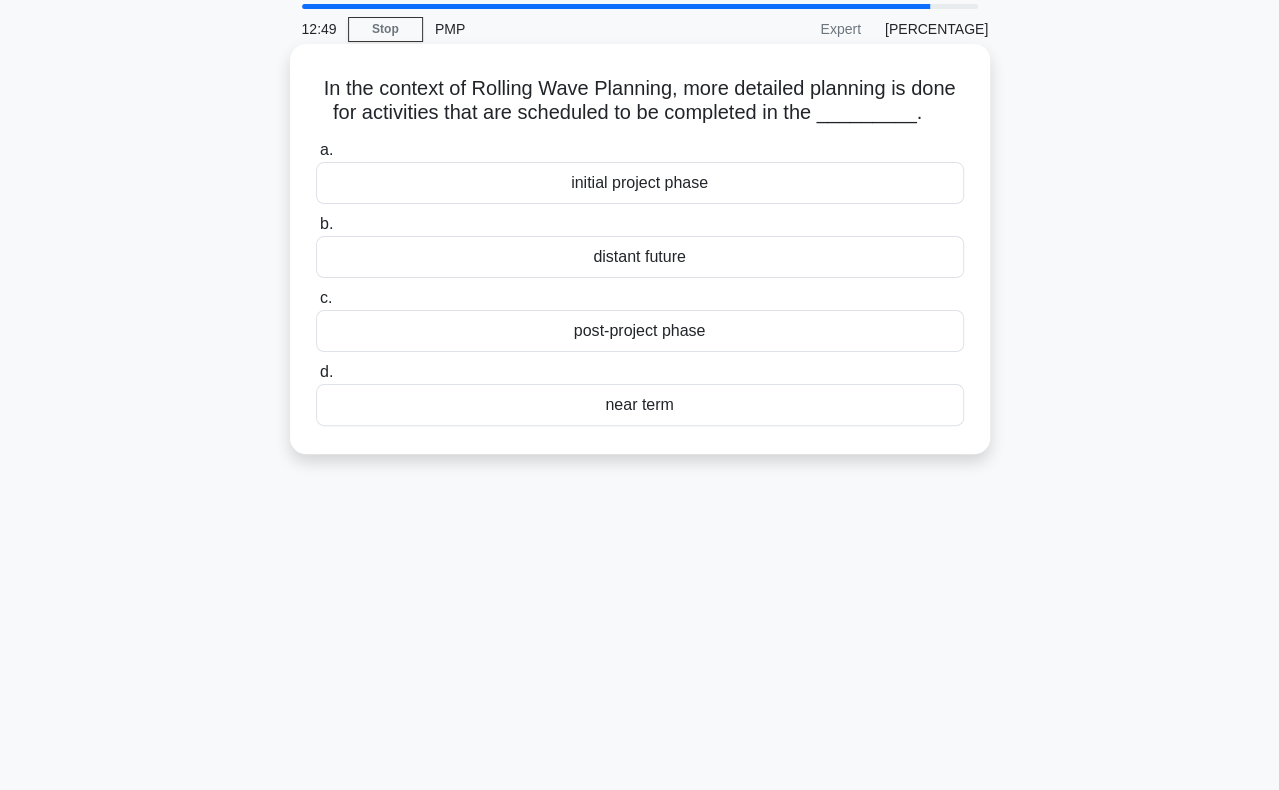 scroll, scrollTop: 100, scrollLeft: 0, axis: vertical 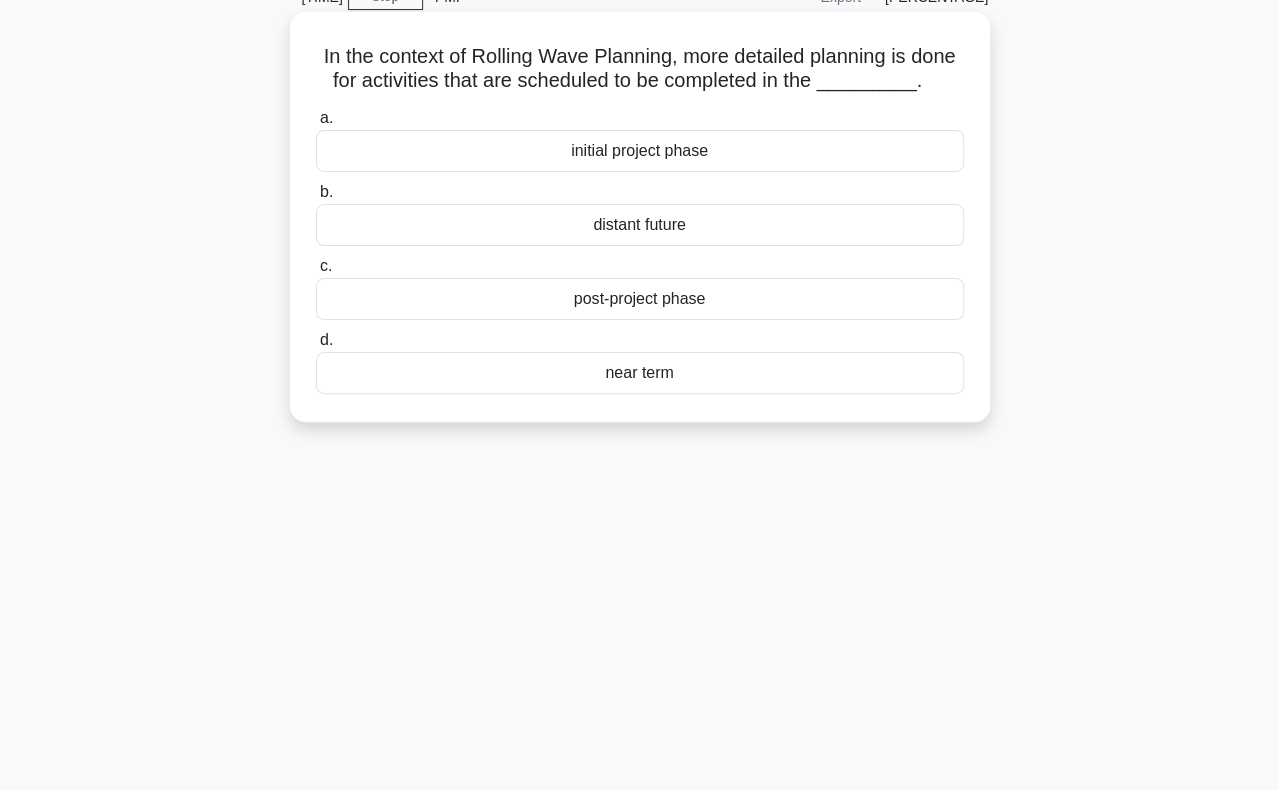 click on "near term" at bounding box center [640, 373] 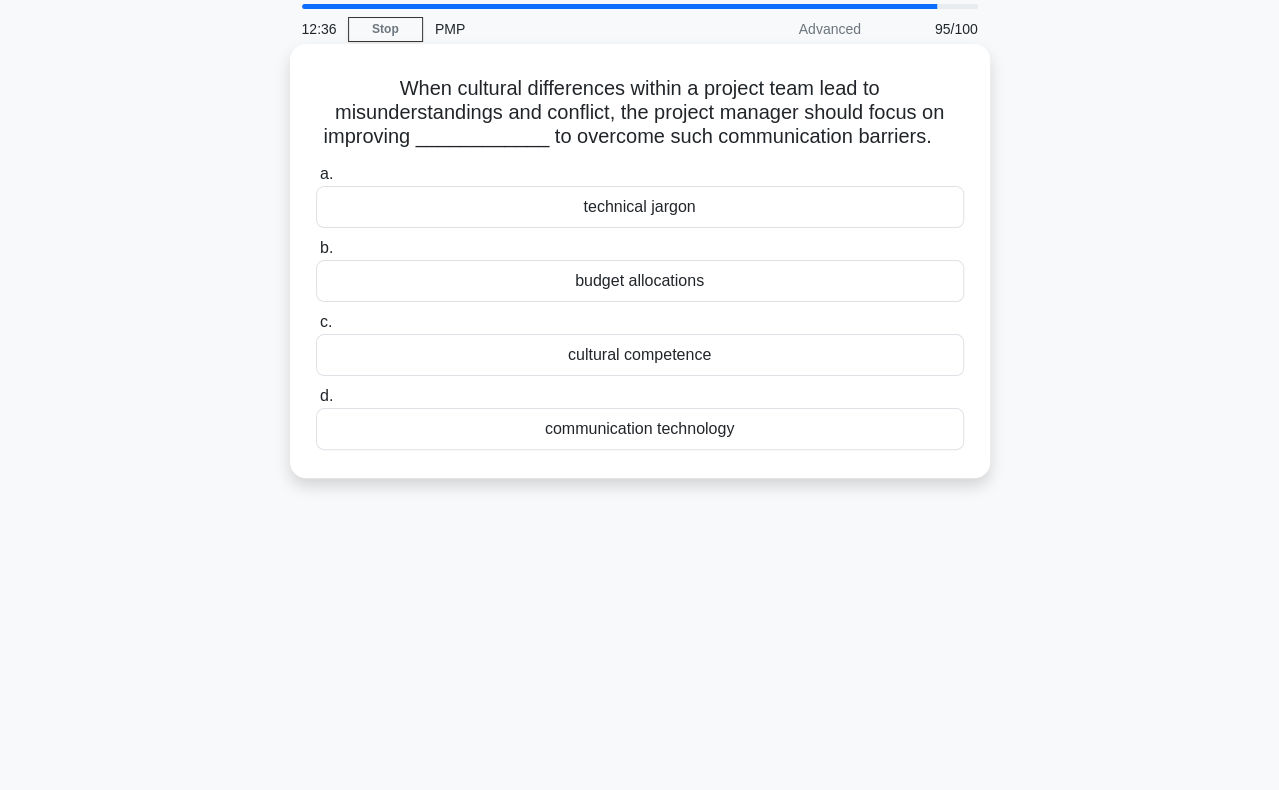 scroll, scrollTop: 100, scrollLeft: 0, axis: vertical 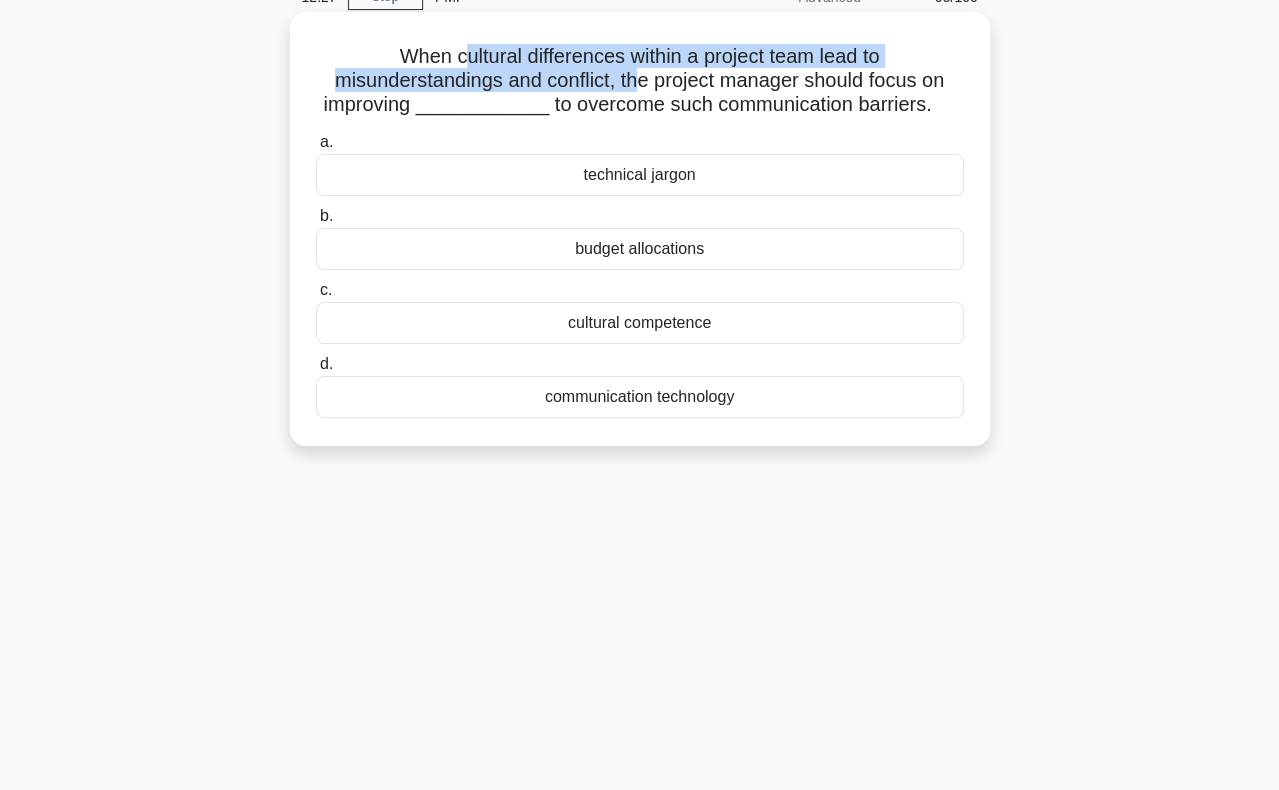 drag, startPoint x: 456, startPoint y: 57, endPoint x: 638, endPoint y: 91, distance: 185.14859 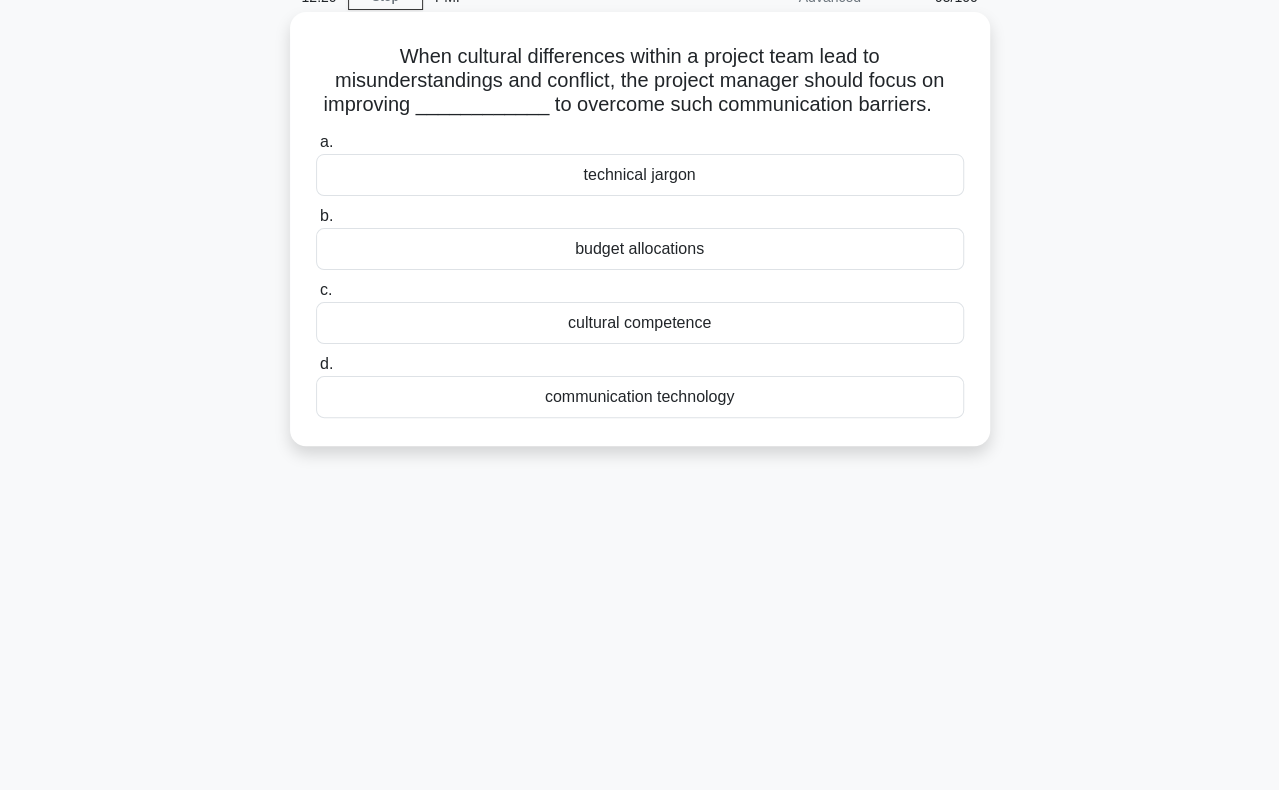 click on "cultural competence" at bounding box center [640, 323] 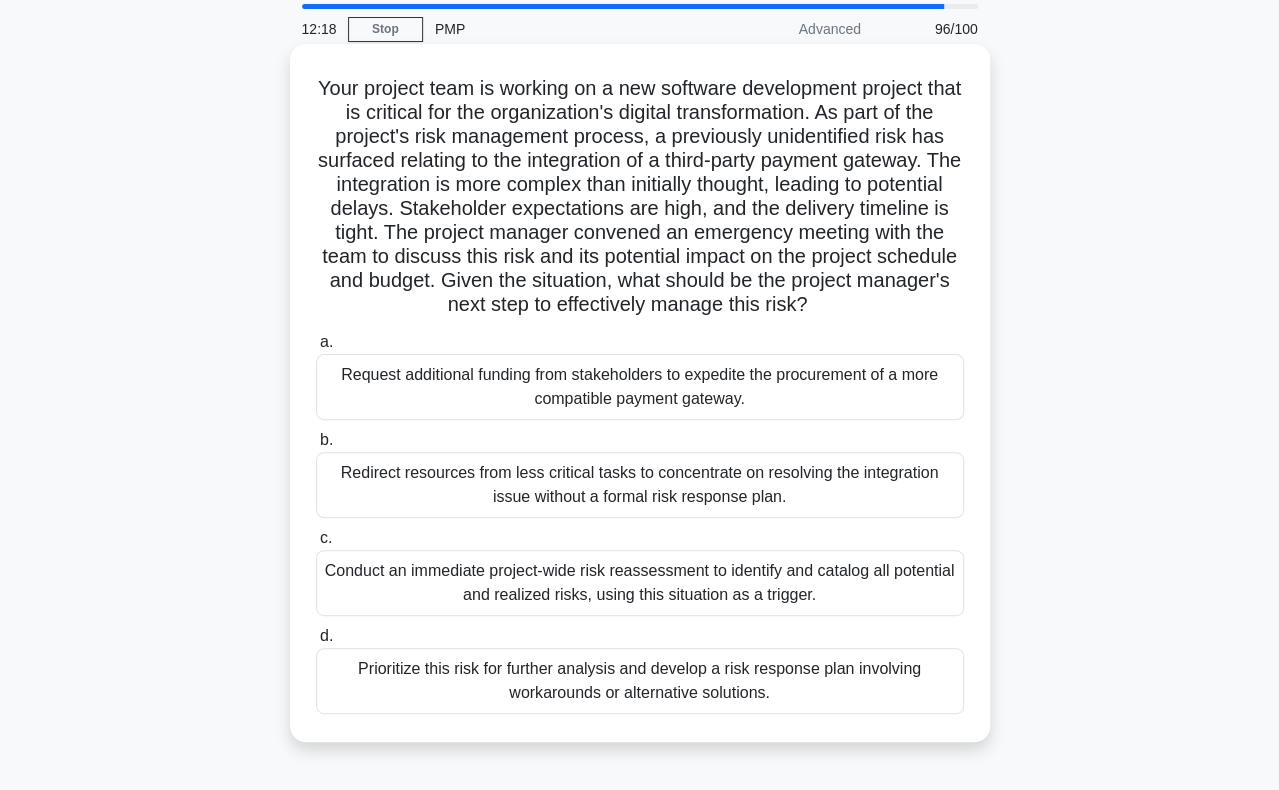 scroll, scrollTop: 100, scrollLeft: 0, axis: vertical 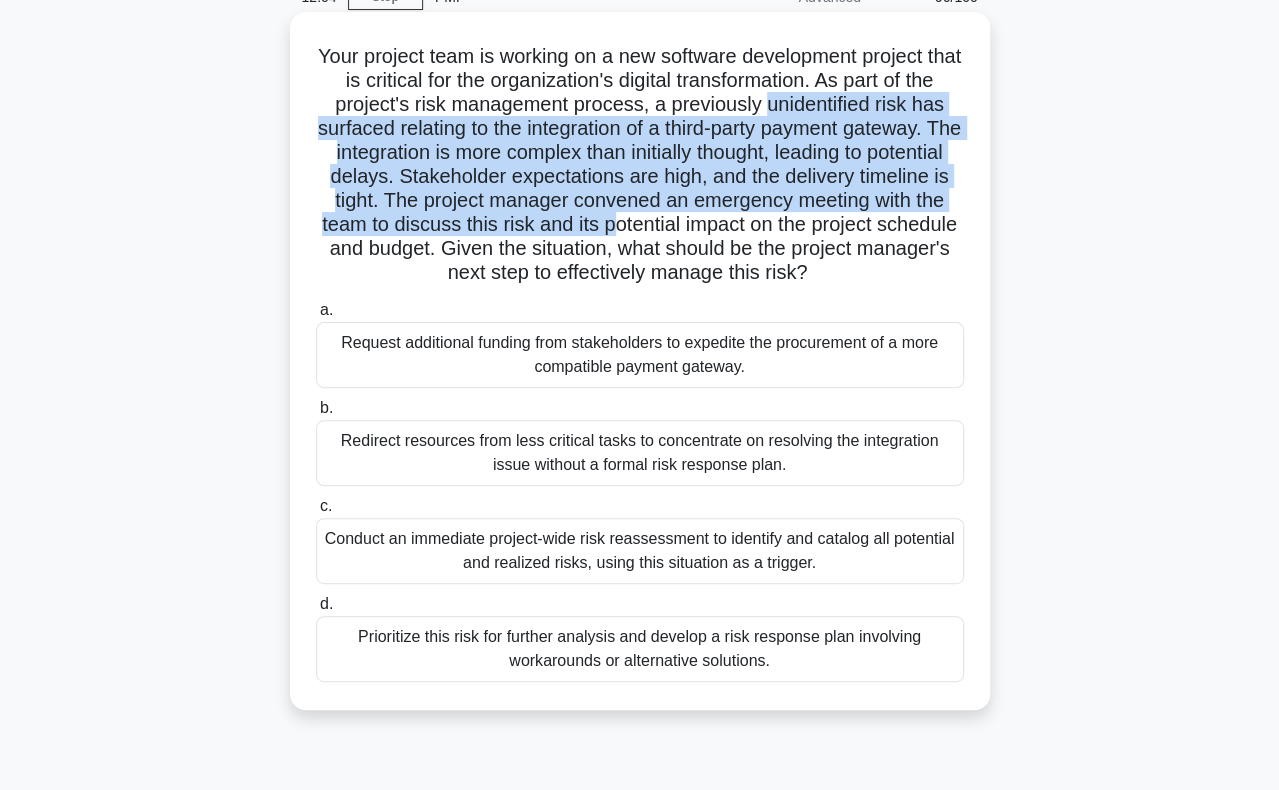 drag, startPoint x: 800, startPoint y: 103, endPoint x: 782, endPoint y: 222, distance: 120.353645 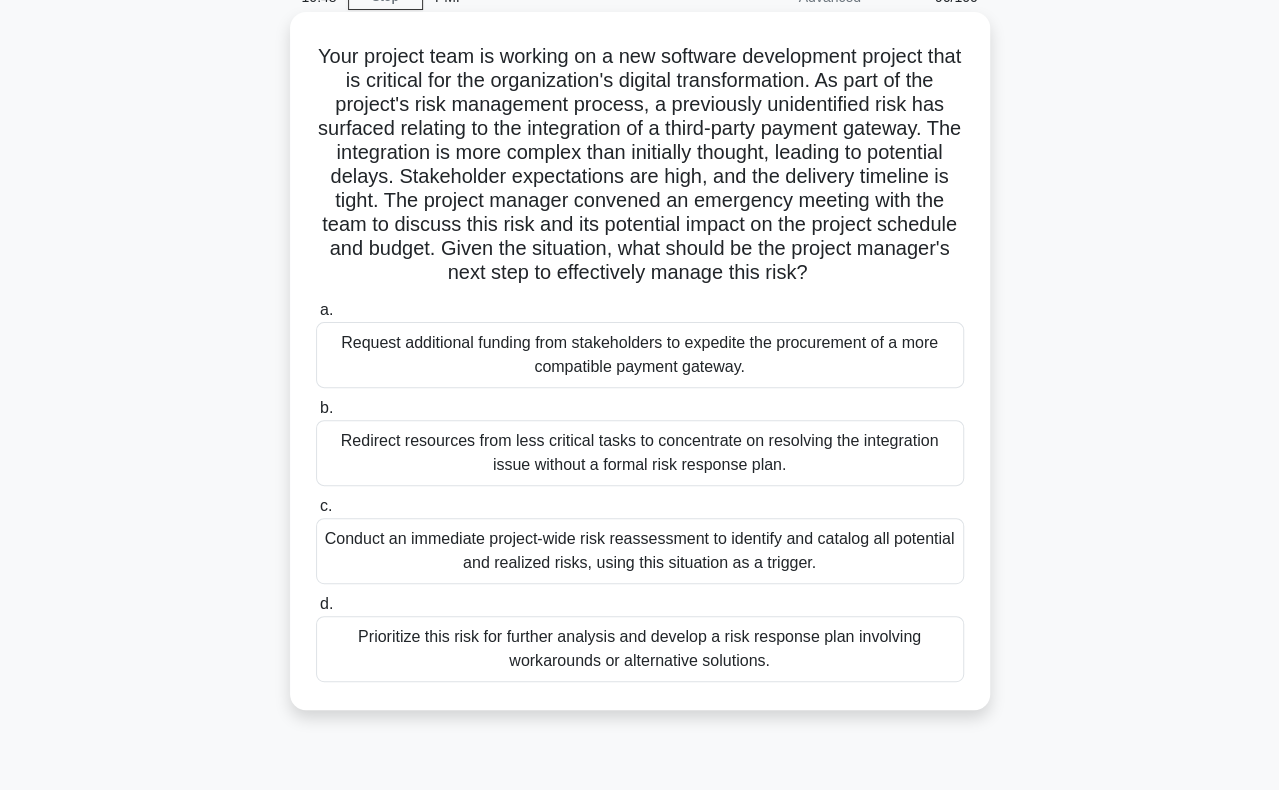 click on "Prioritize this risk for further analysis and develop a risk response plan involving workarounds or alternative solutions." at bounding box center [640, 649] 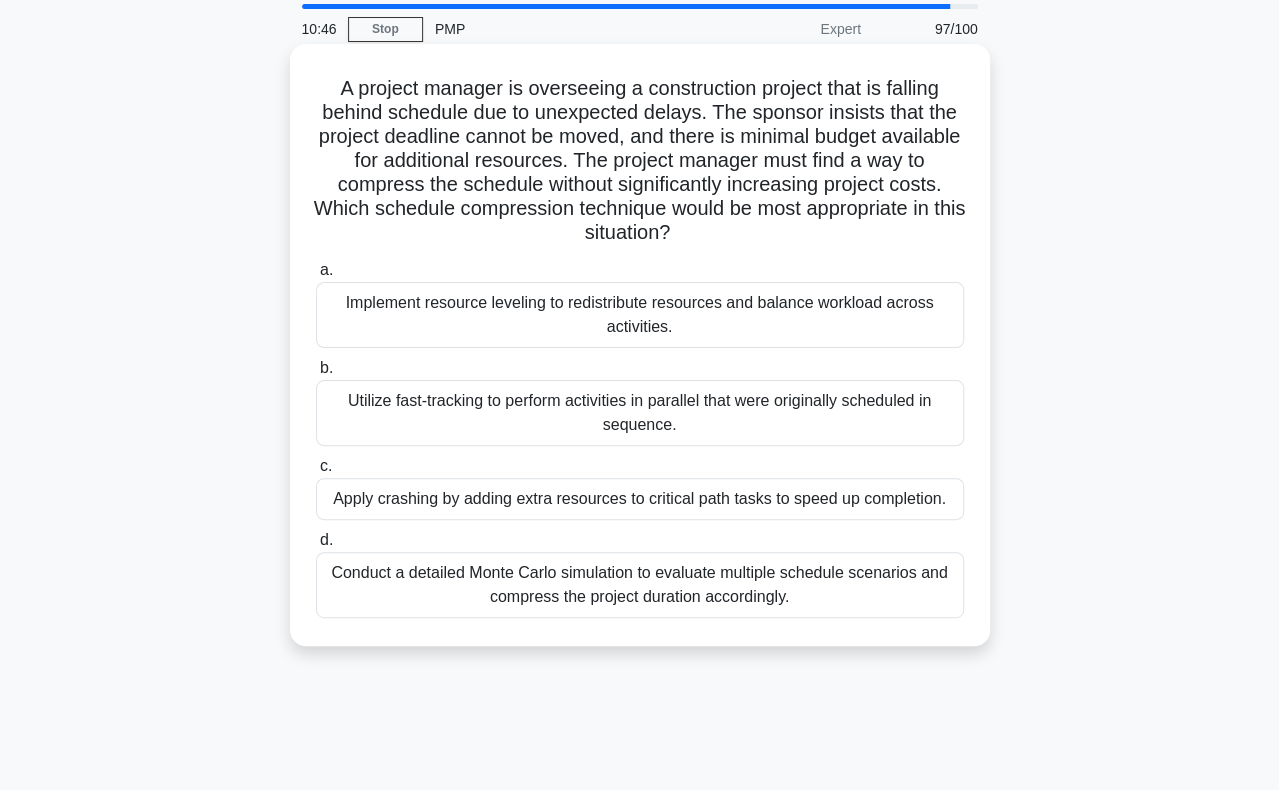scroll, scrollTop: 100, scrollLeft: 0, axis: vertical 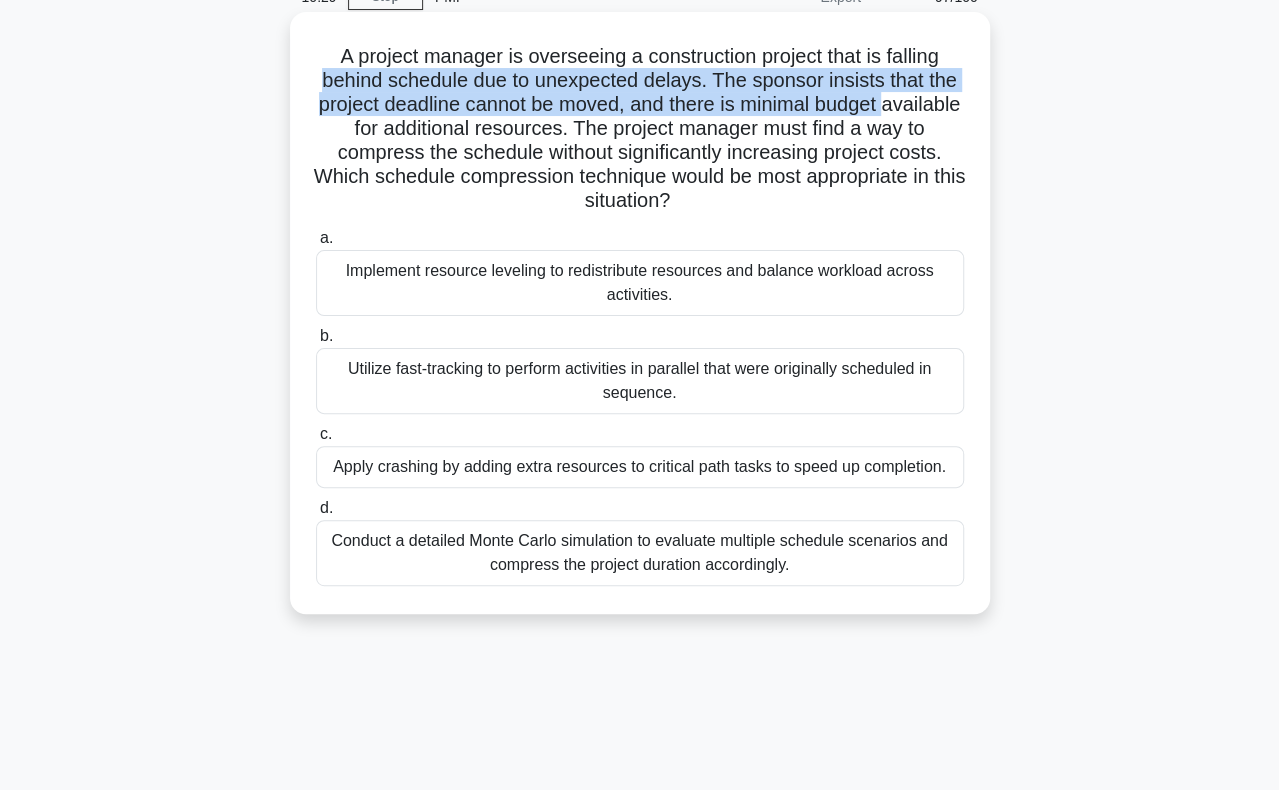 drag, startPoint x: 316, startPoint y: 88, endPoint x: 313, endPoint y: 119, distance: 31.144823 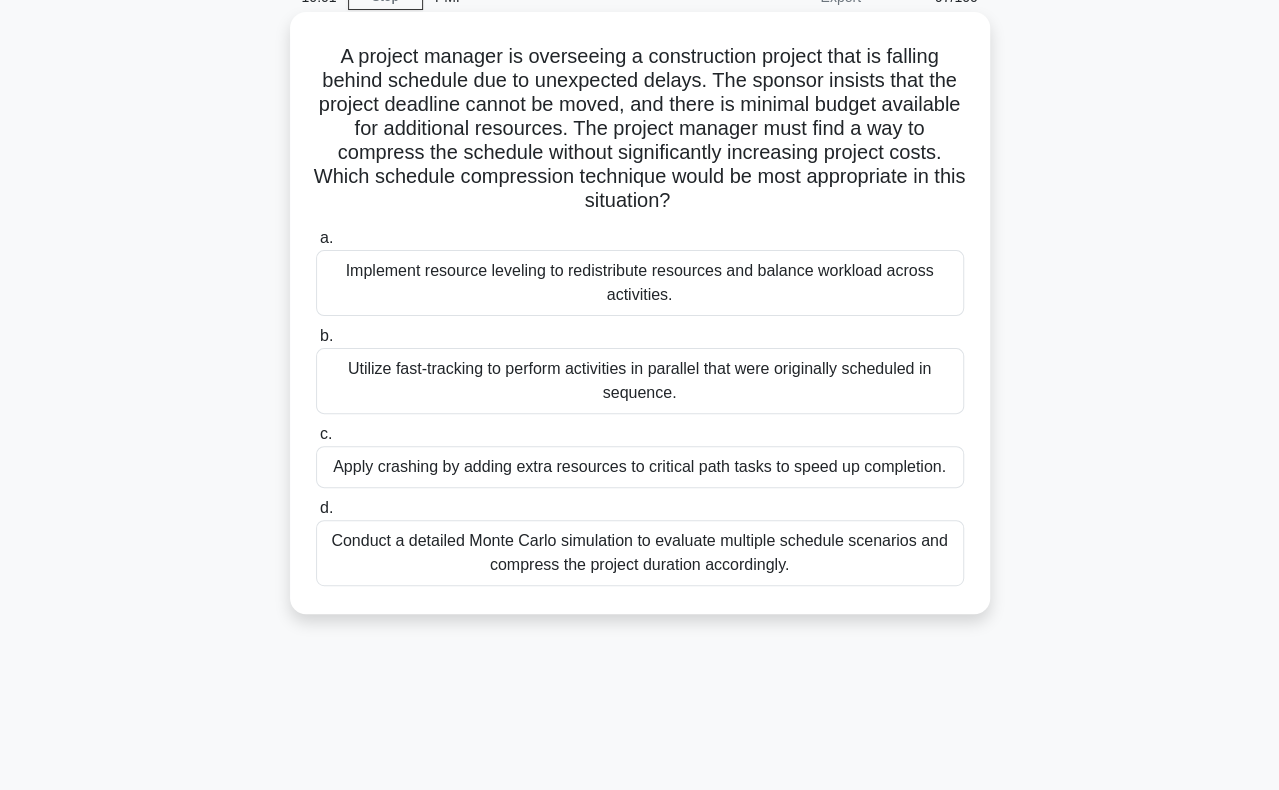 click on "Utilize fast-tracking to perform activities in parallel that were originally scheduled in sequence." at bounding box center [640, 381] 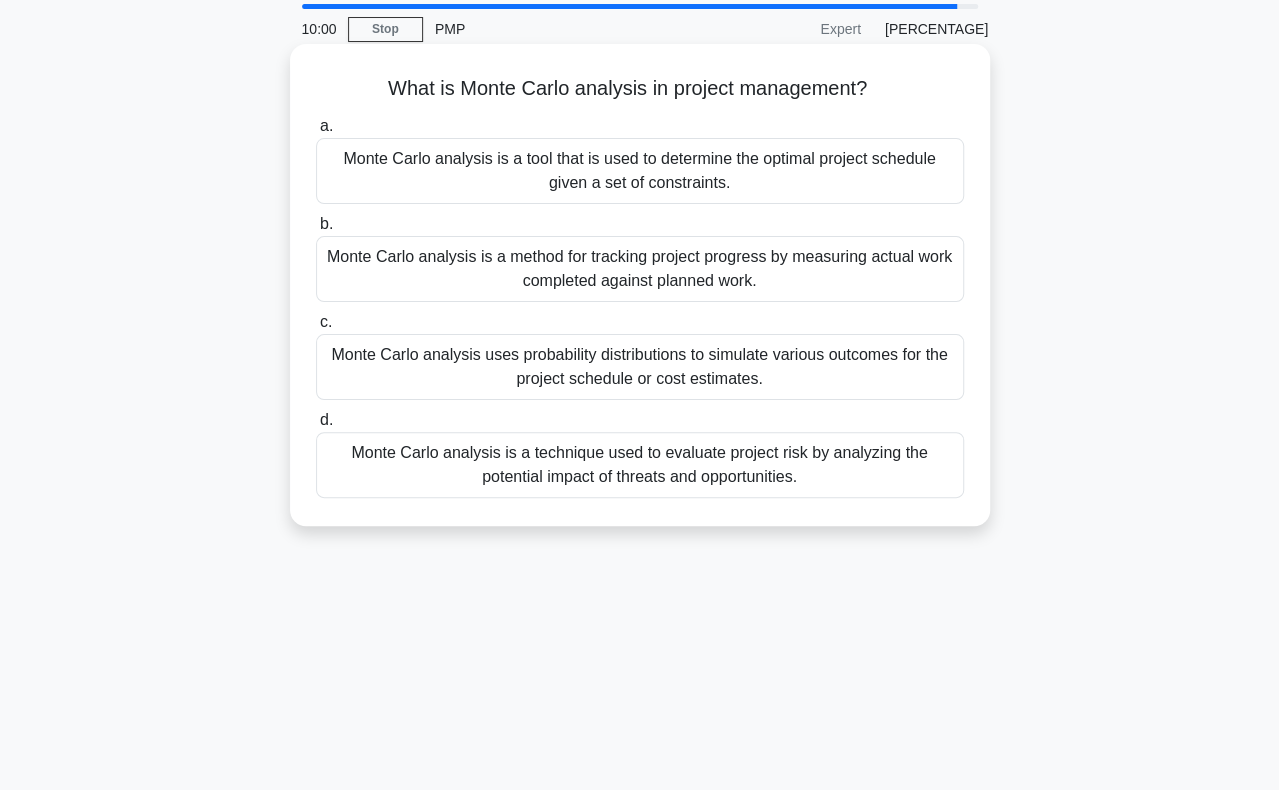 scroll, scrollTop: 100, scrollLeft: 0, axis: vertical 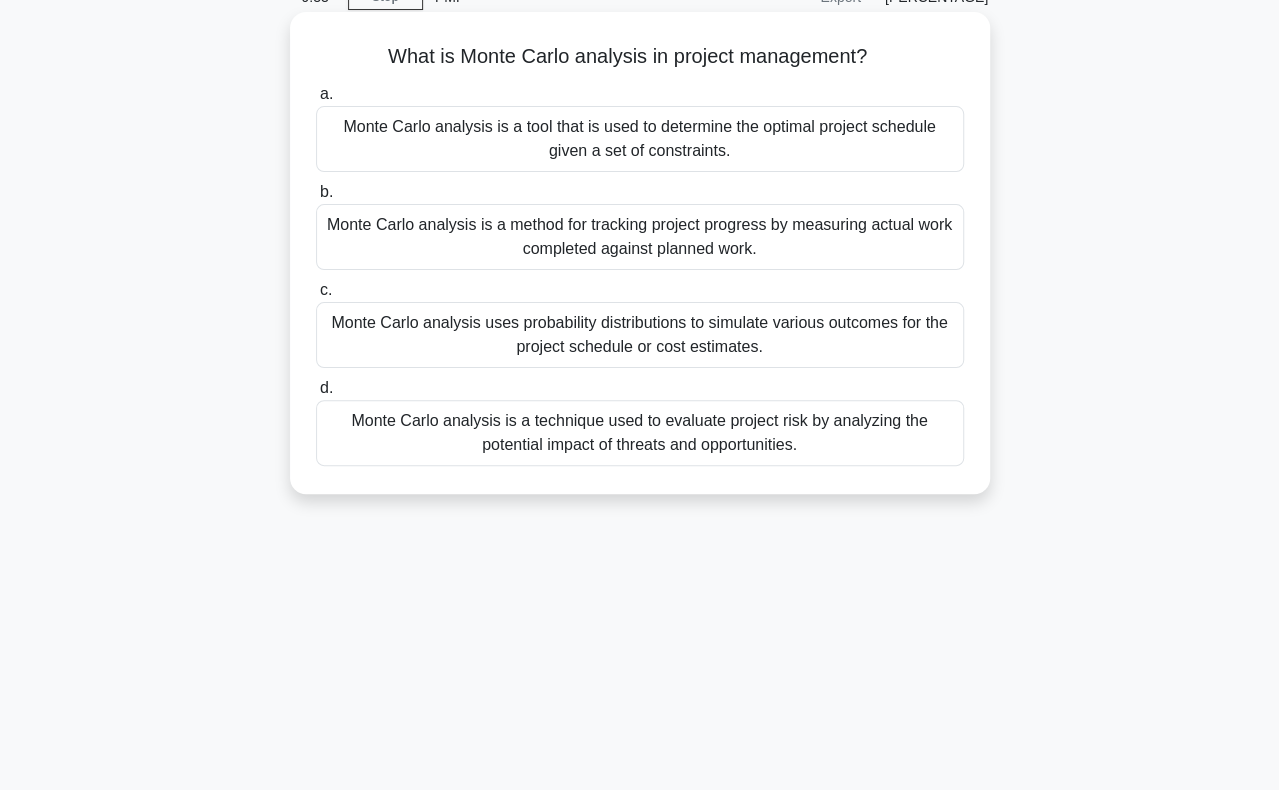 click on "Monte Carlo analysis is a technique used to evaluate project risk by analyzing the potential impact of threats and opportunities." at bounding box center [640, 433] 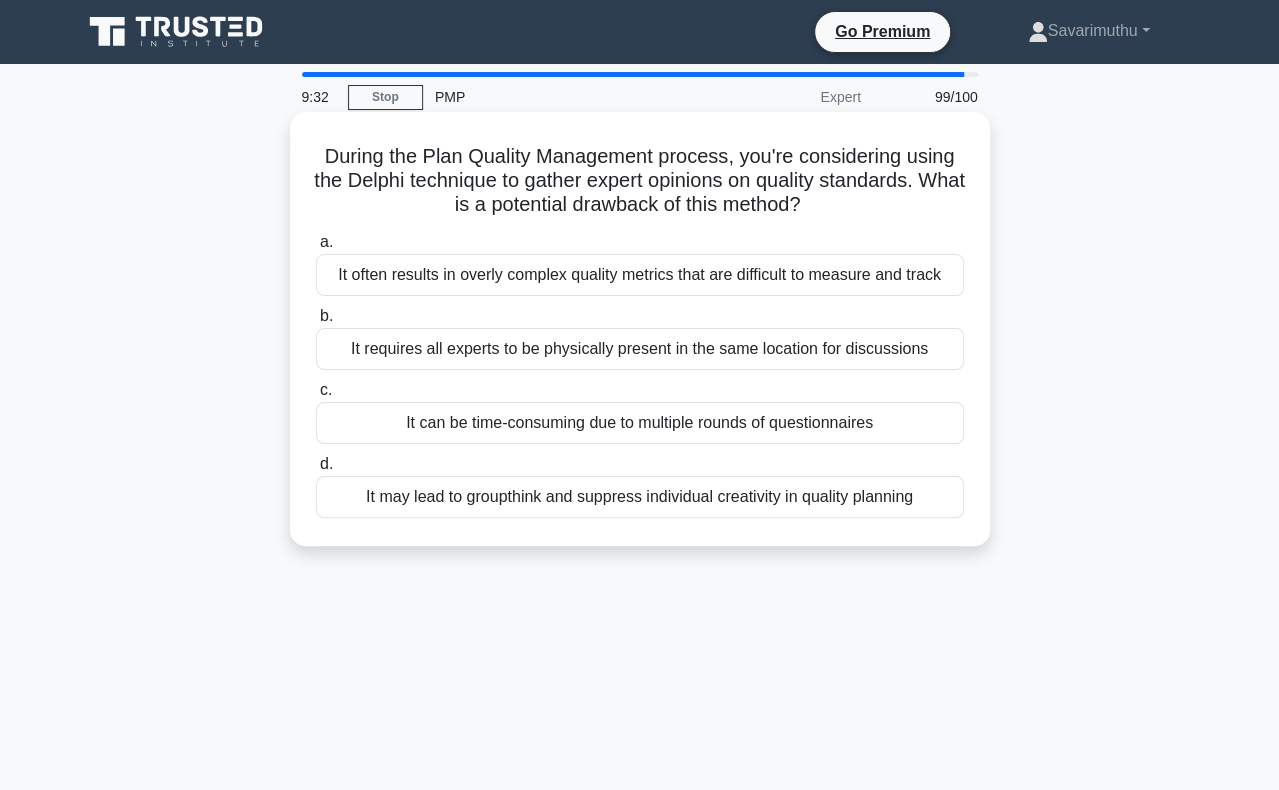 scroll, scrollTop: 100, scrollLeft: 0, axis: vertical 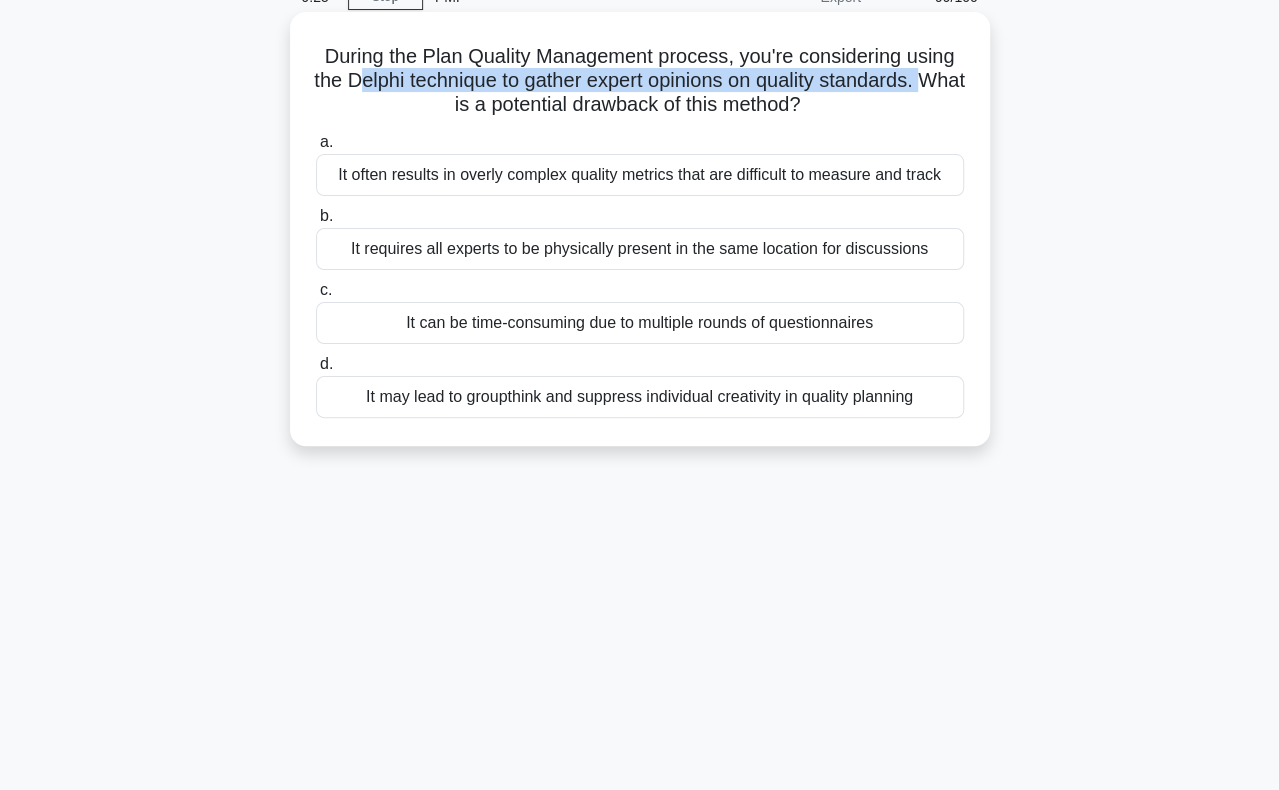 drag, startPoint x: 370, startPoint y: 82, endPoint x: 364, endPoint y: 100, distance: 18.973665 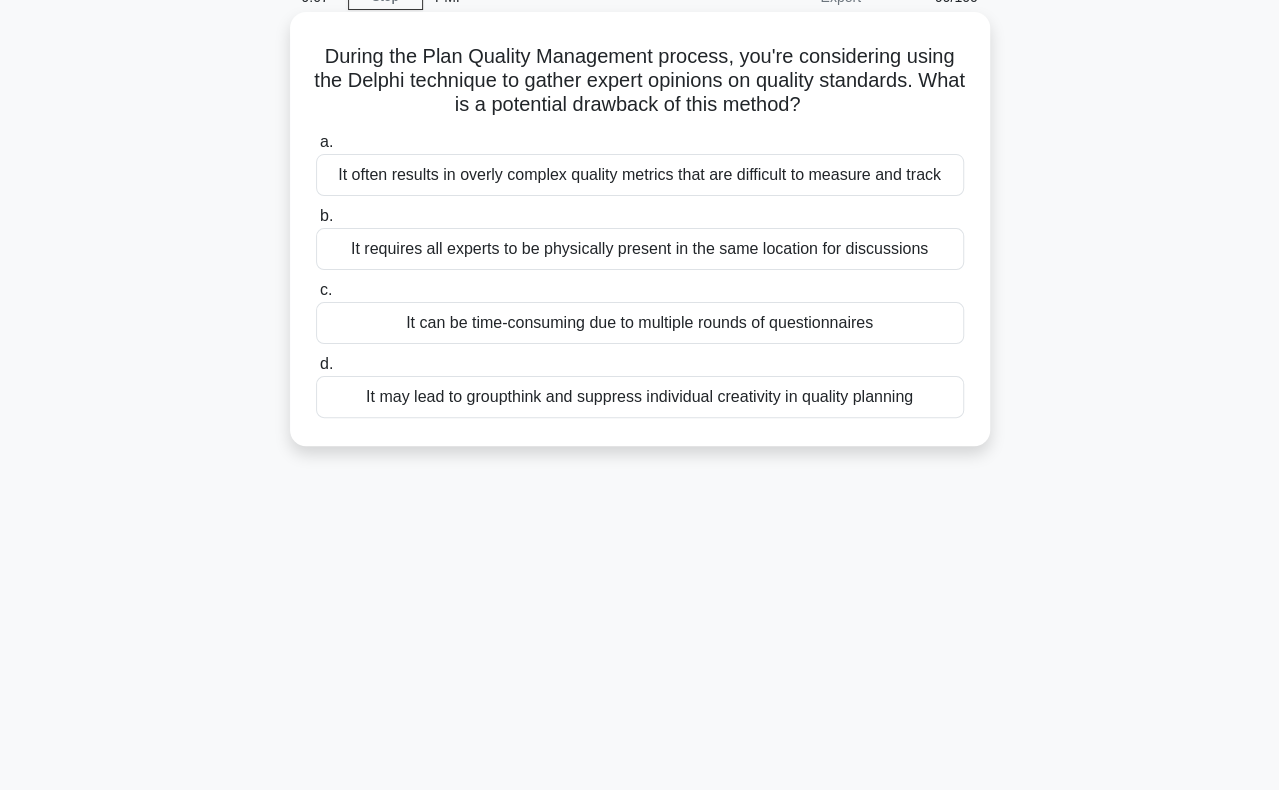 click on "It may lead to groupthink and suppress individual creativity in quality planning" at bounding box center (640, 397) 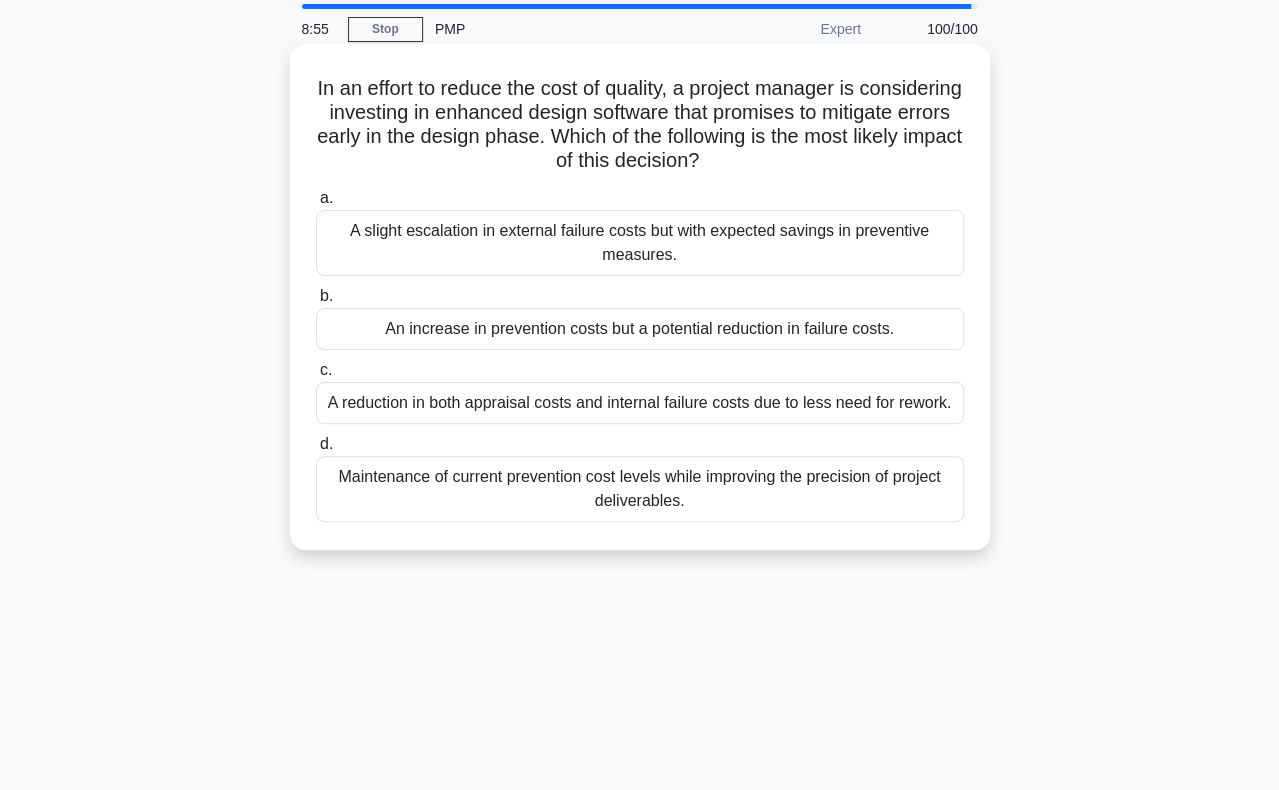 scroll, scrollTop: 100, scrollLeft: 0, axis: vertical 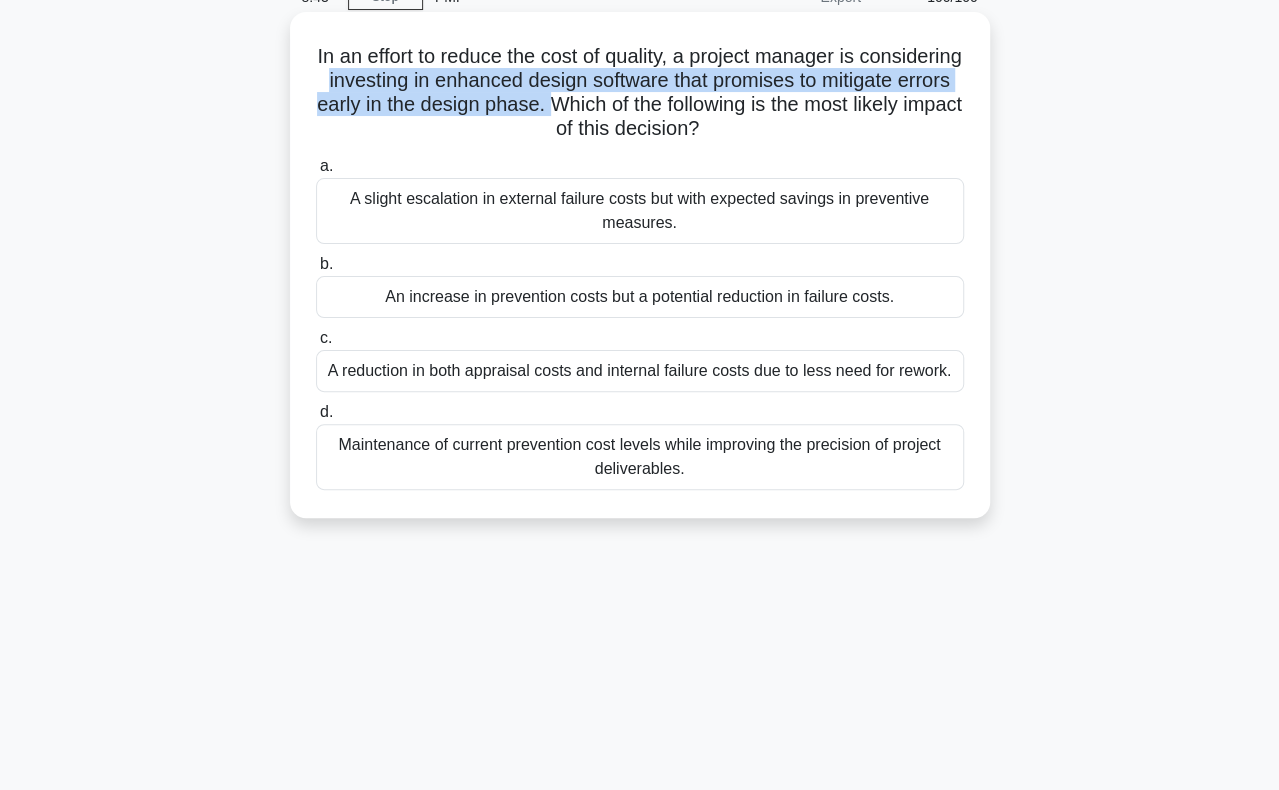drag, startPoint x: 446, startPoint y: 82, endPoint x: 696, endPoint y: 103, distance: 250.88045 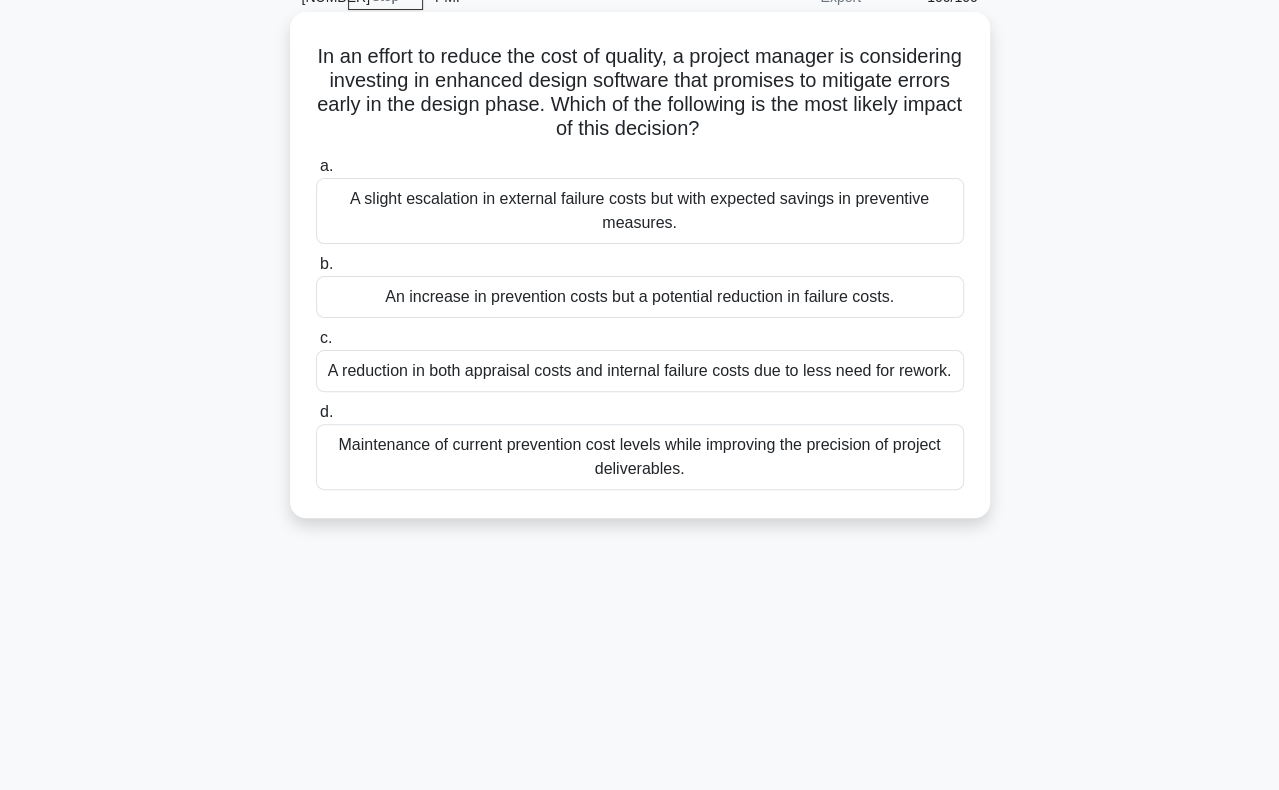click on "An increase in prevention costs but a potential reduction in failure costs." at bounding box center (640, 297) 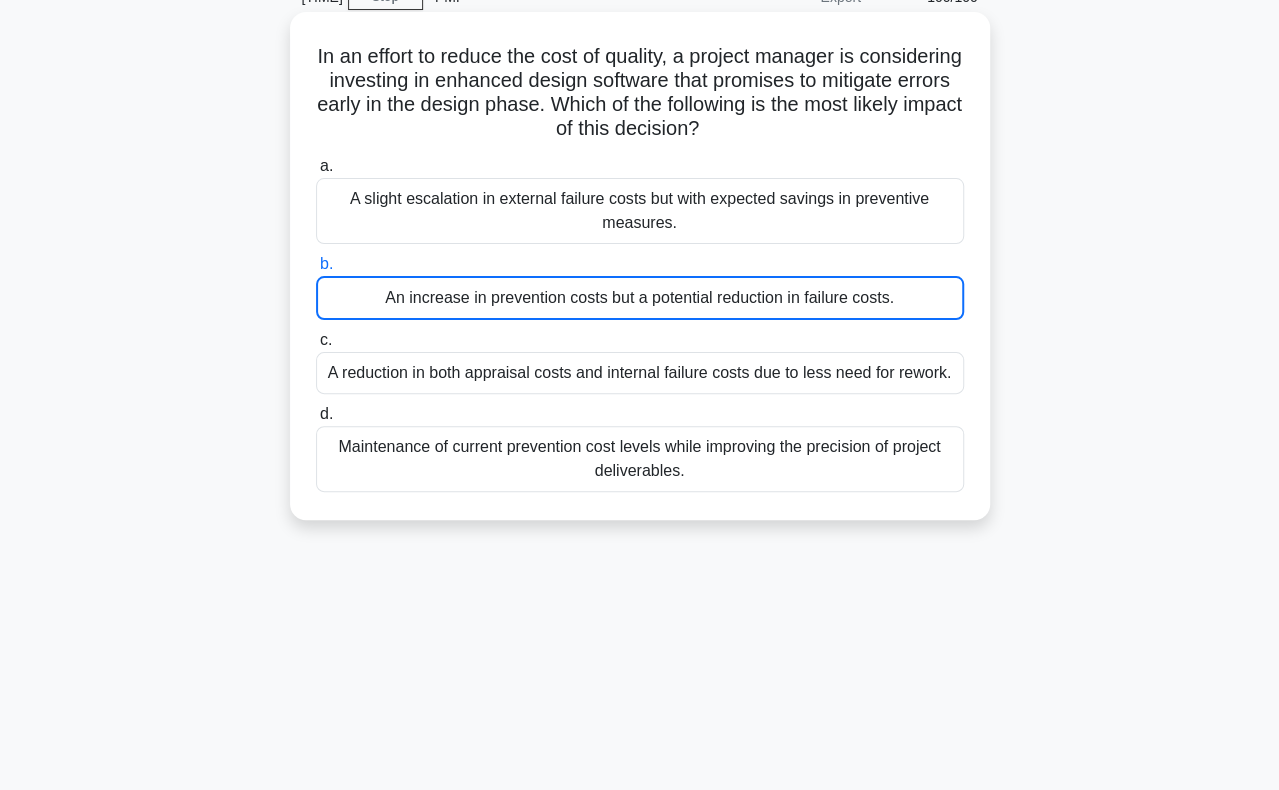 scroll, scrollTop: 0, scrollLeft: 0, axis: both 